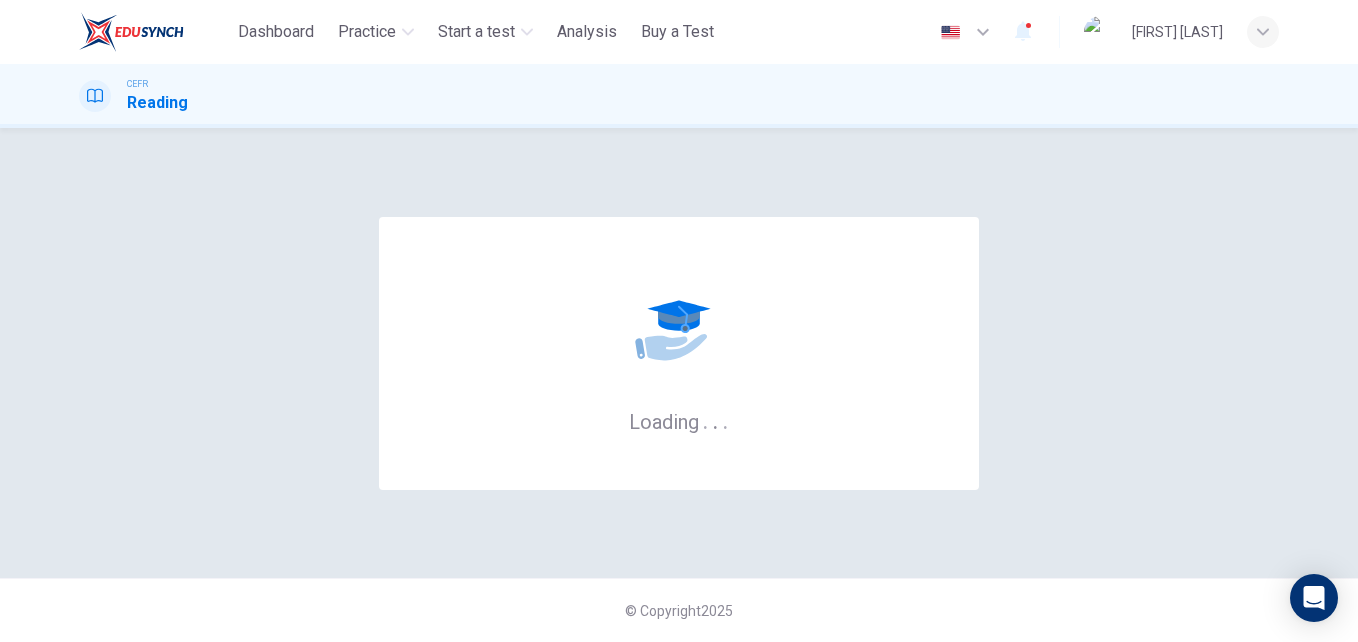 scroll, scrollTop: 0, scrollLeft: 0, axis: both 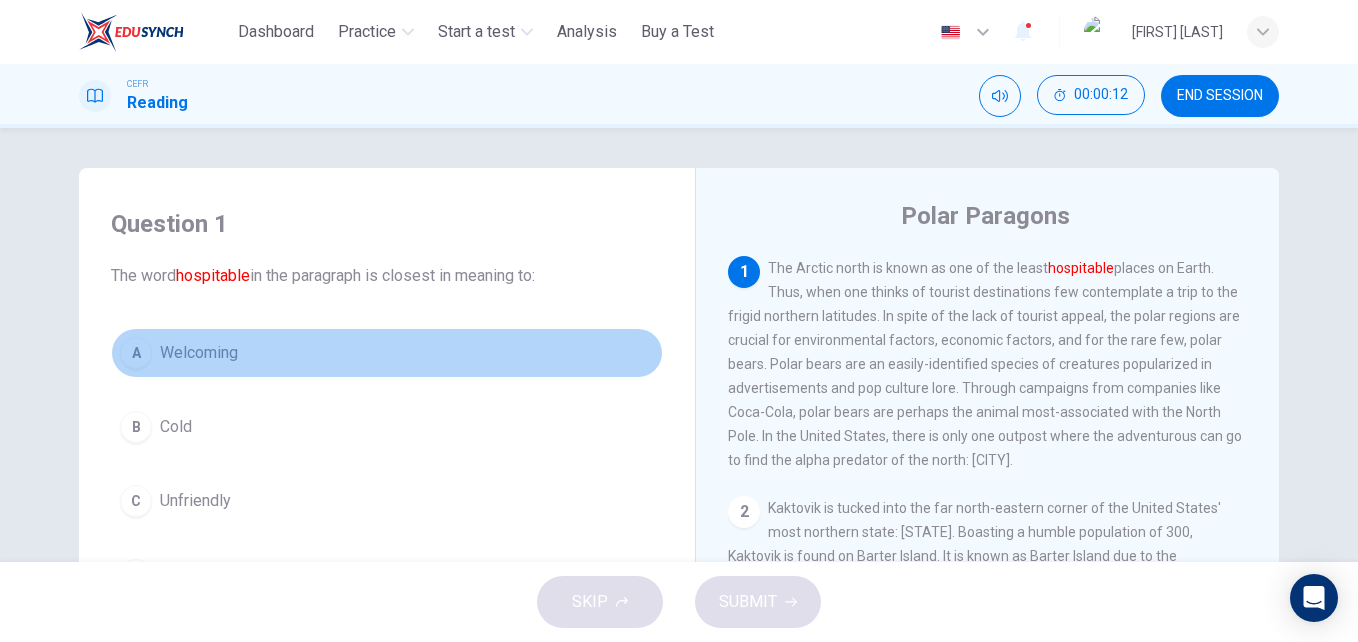click on "A Welcoming" at bounding box center (387, 353) 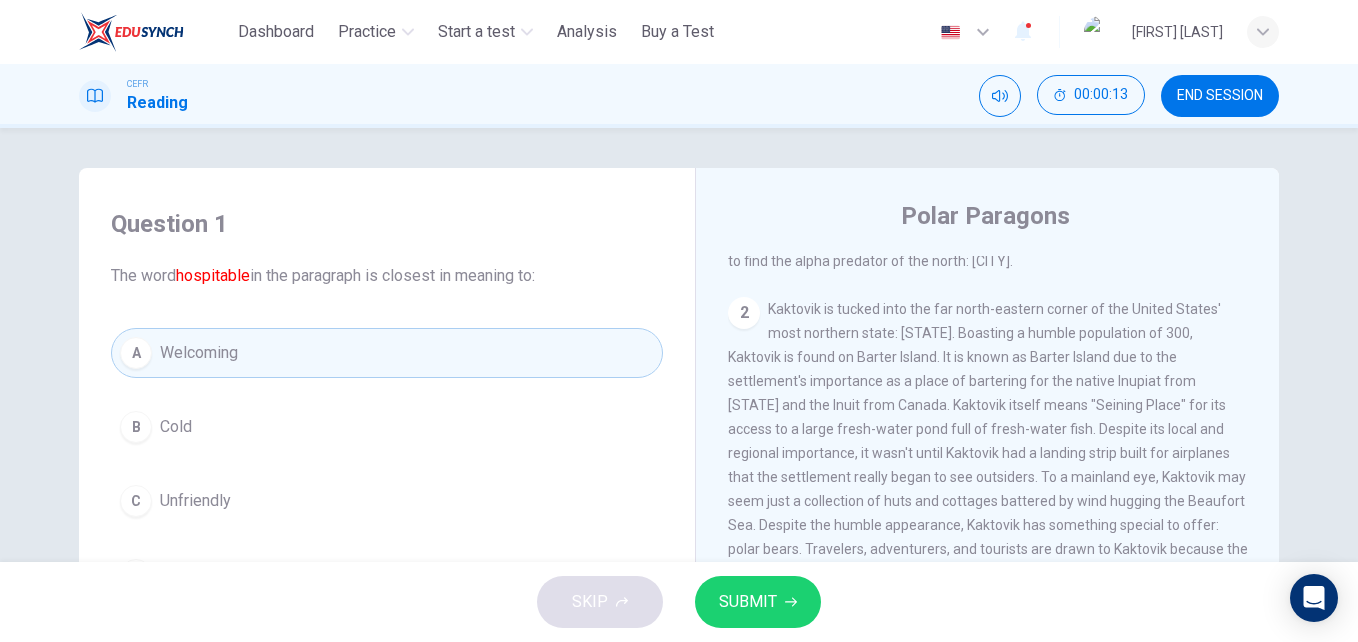 scroll, scrollTop: 200, scrollLeft: 0, axis: vertical 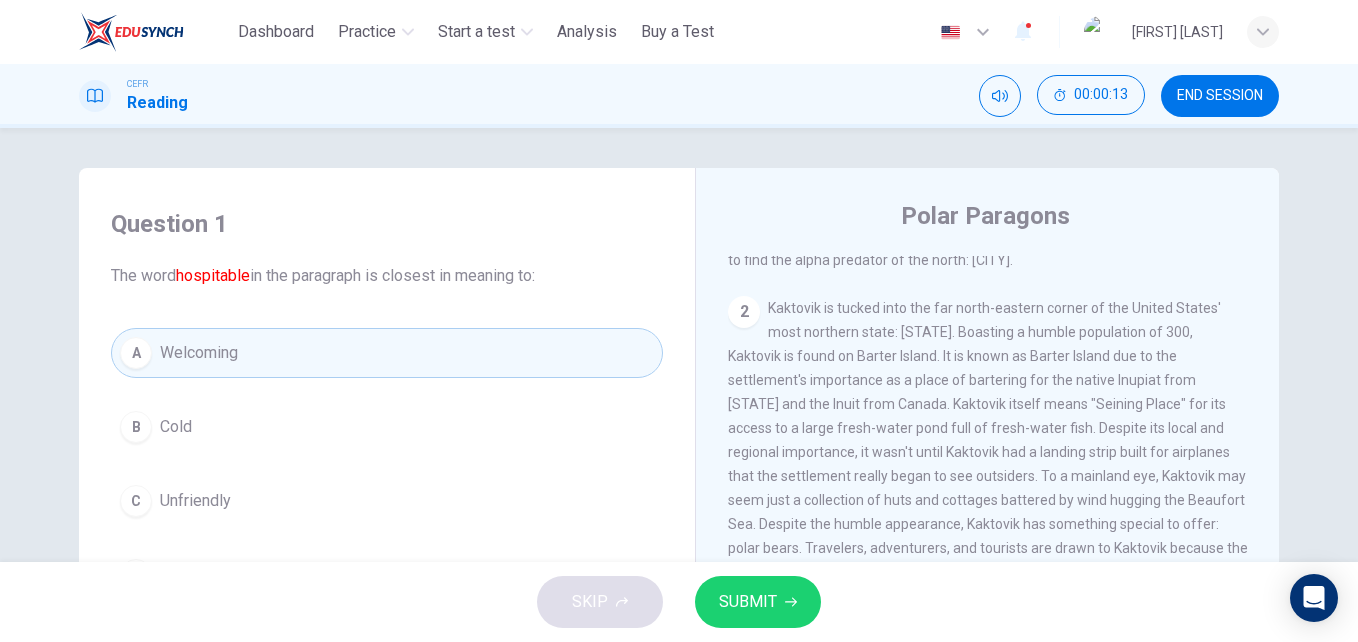 click on "SUBMIT" at bounding box center (758, 602) 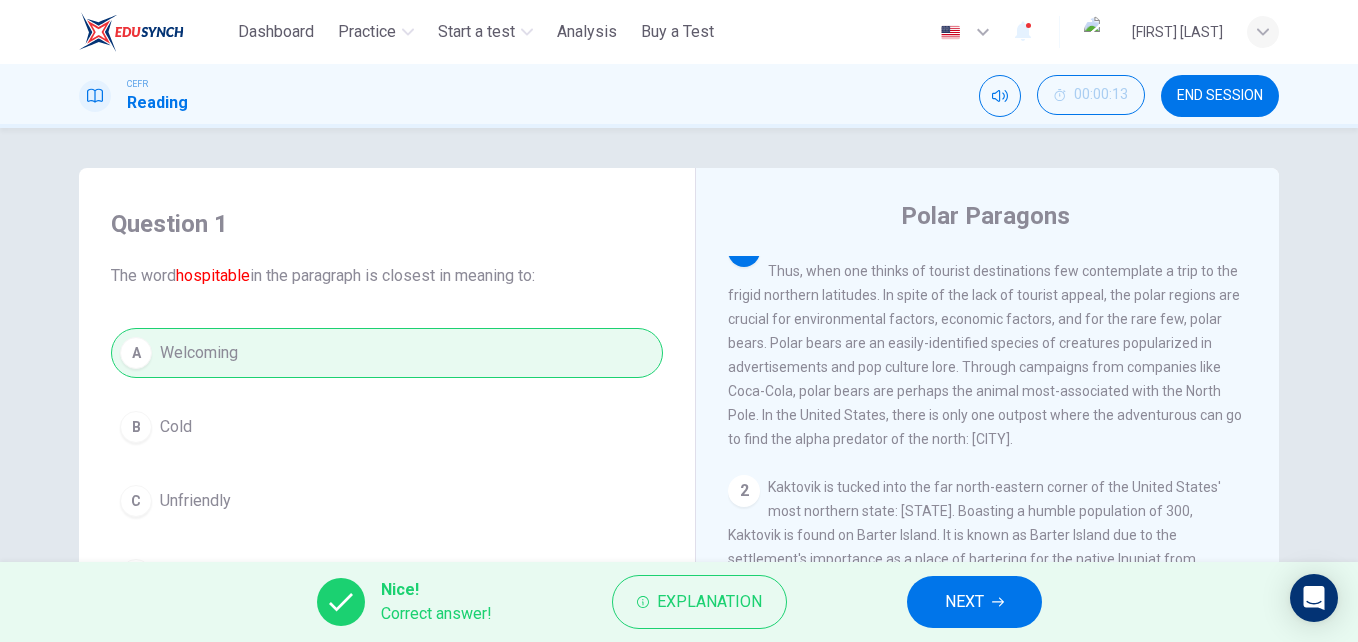 scroll, scrollTop: 0, scrollLeft: 0, axis: both 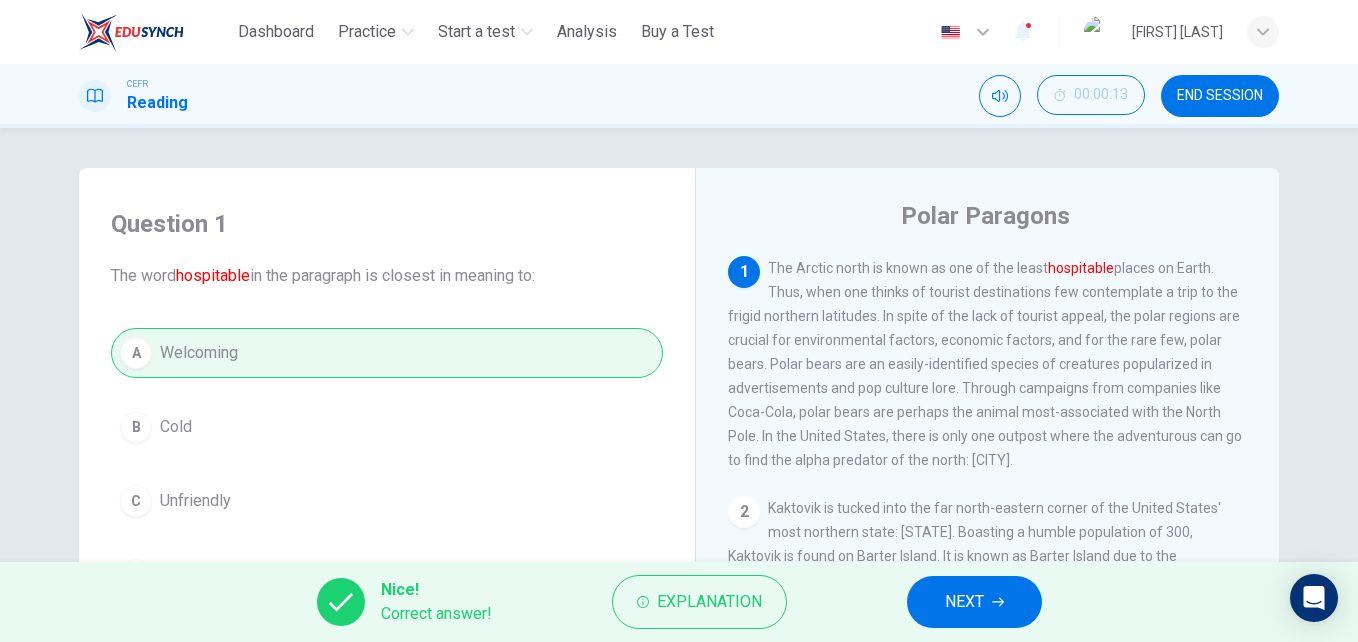 click on "NEXT" at bounding box center [964, 602] 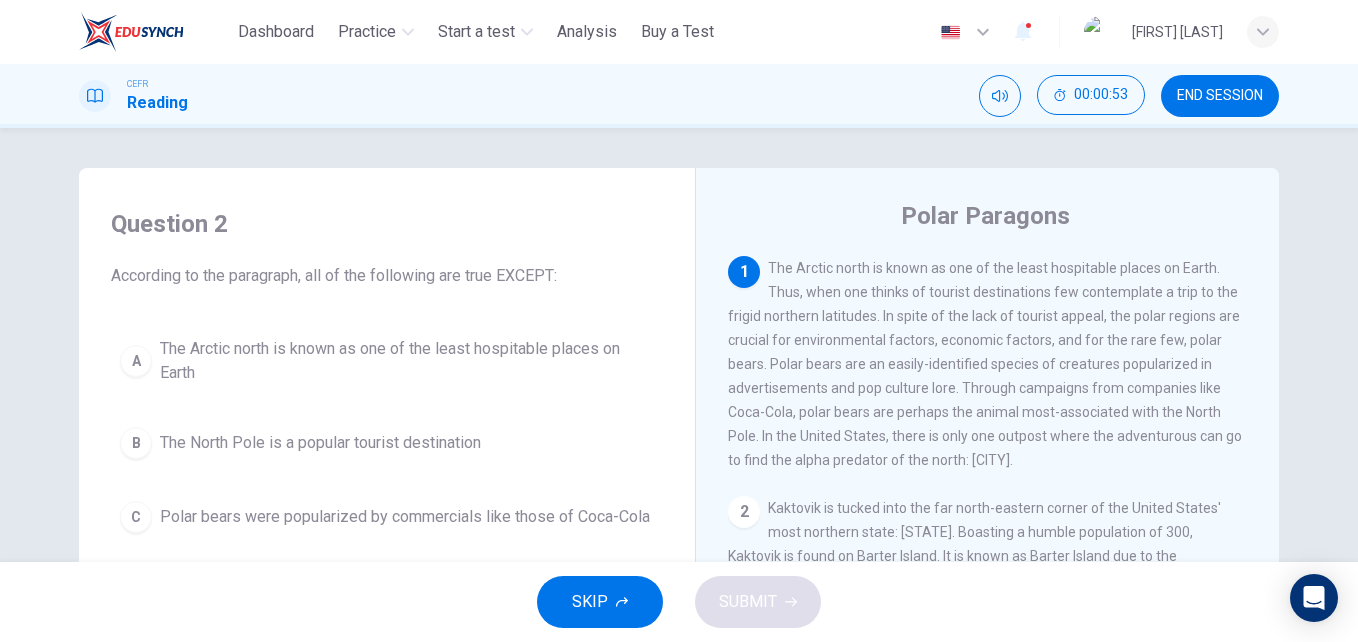 scroll, scrollTop: 100, scrollLeft: 0, axis: vertical 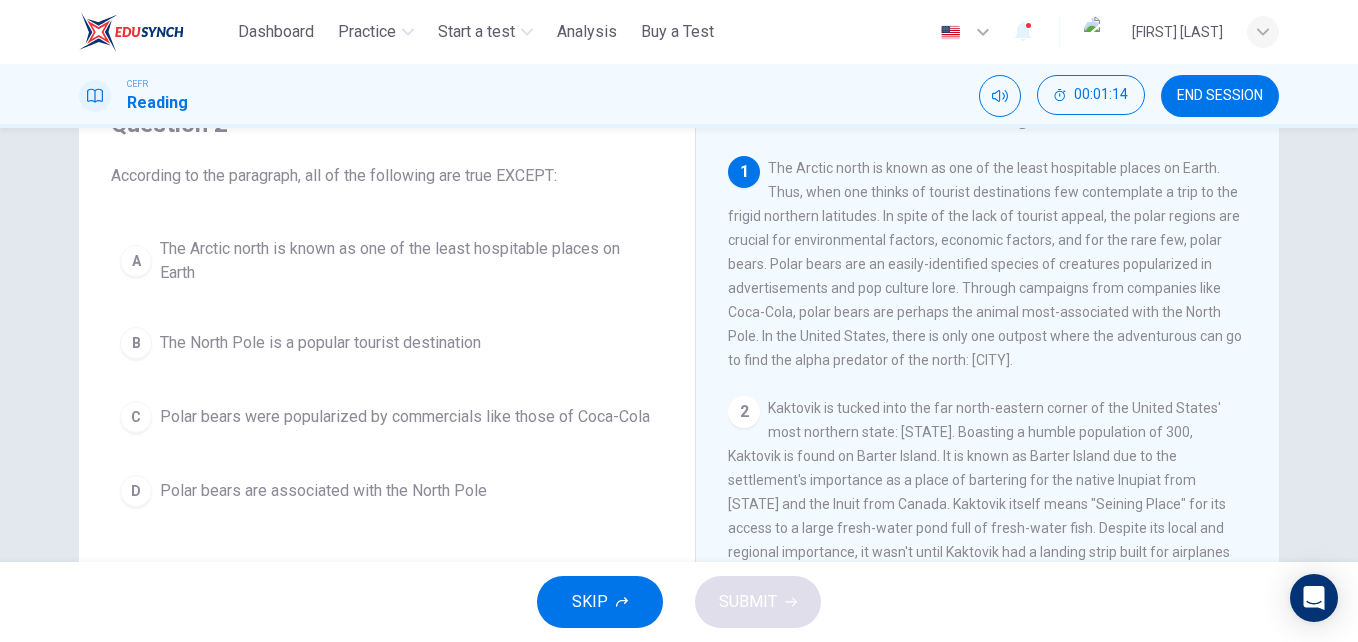 click on "B The North Pole is a popular tourist destination" at bounding box center [387, 343] 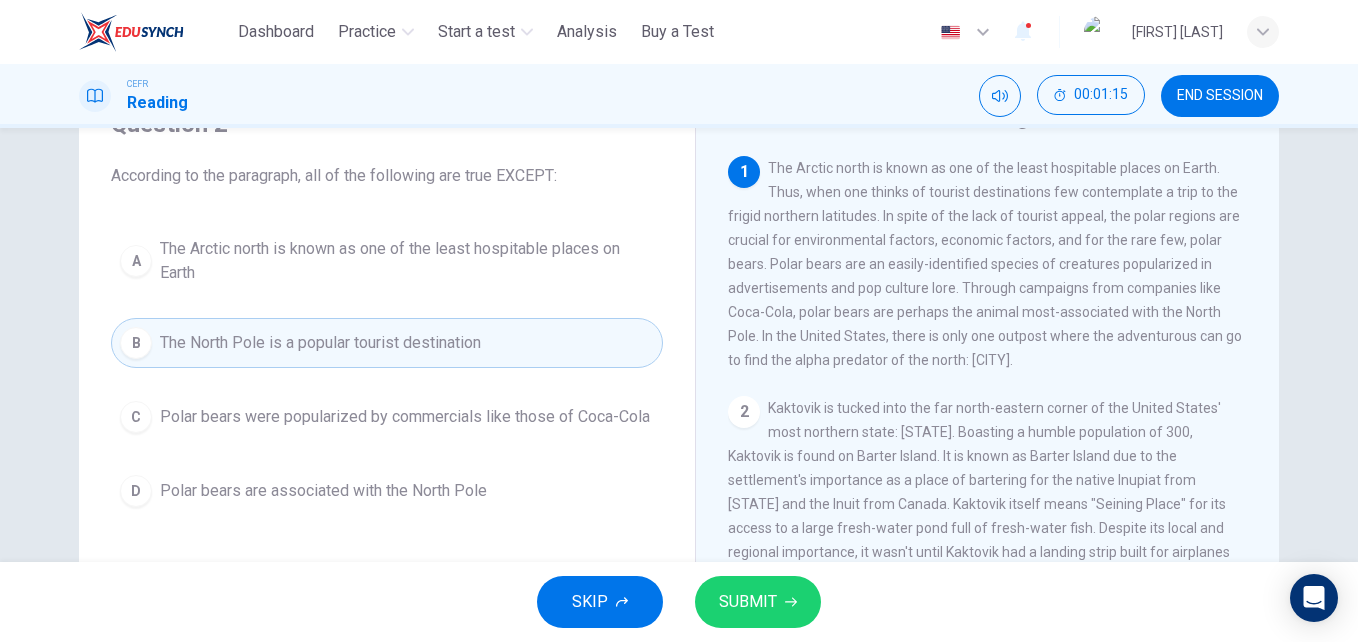 click on "SUBMIT" at bounding box center [748, 602] 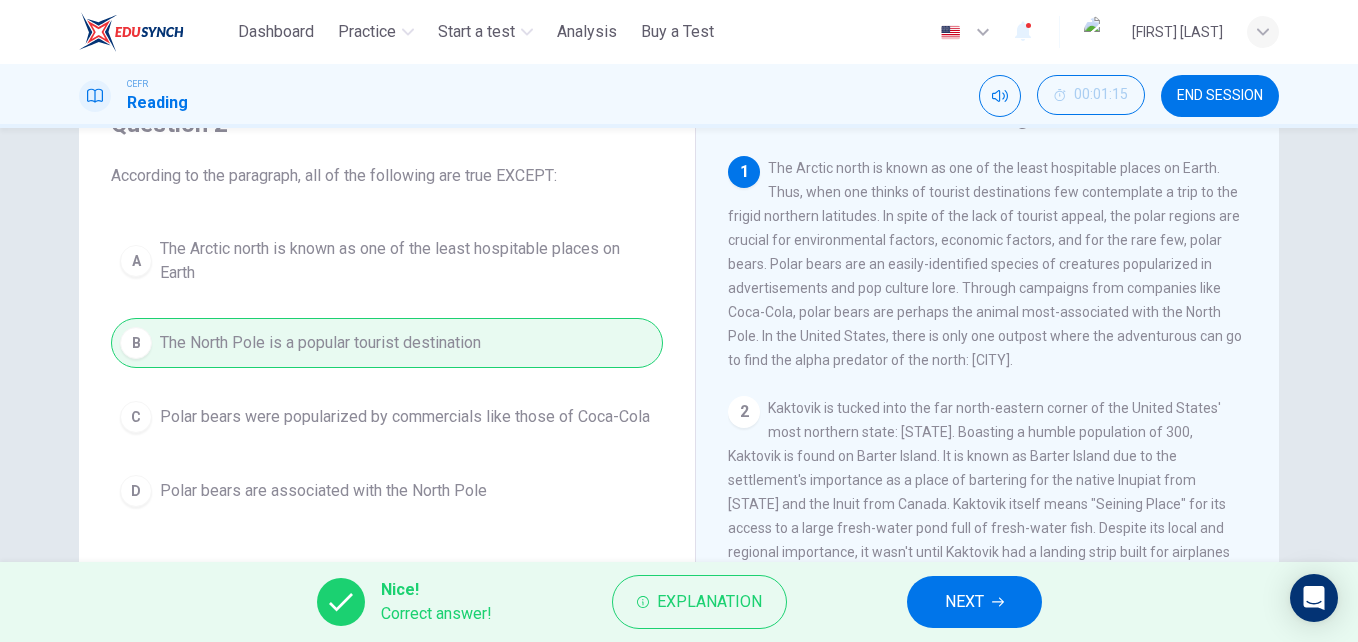 click on "NEXT" at bounding box center (974, 602) 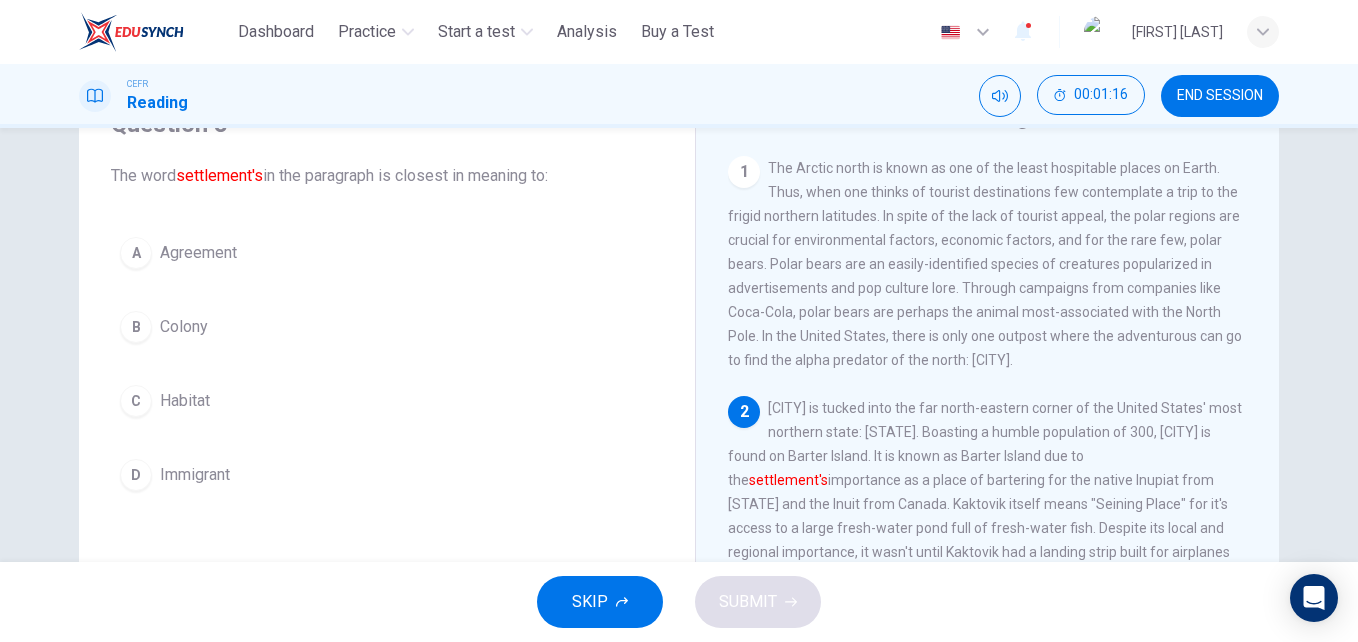 scroll, scrollTop: 100, scrollLeft: 0, axis: vertical 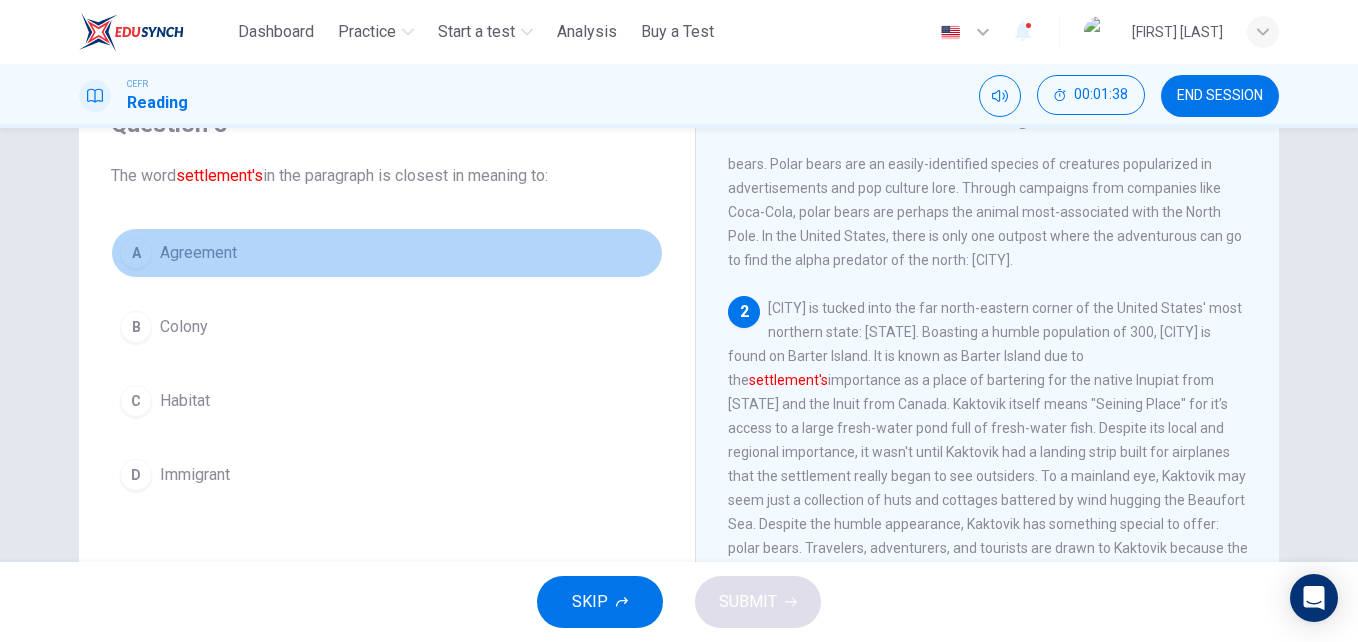 click on "A Agreement" at bounding box center [387, 253] 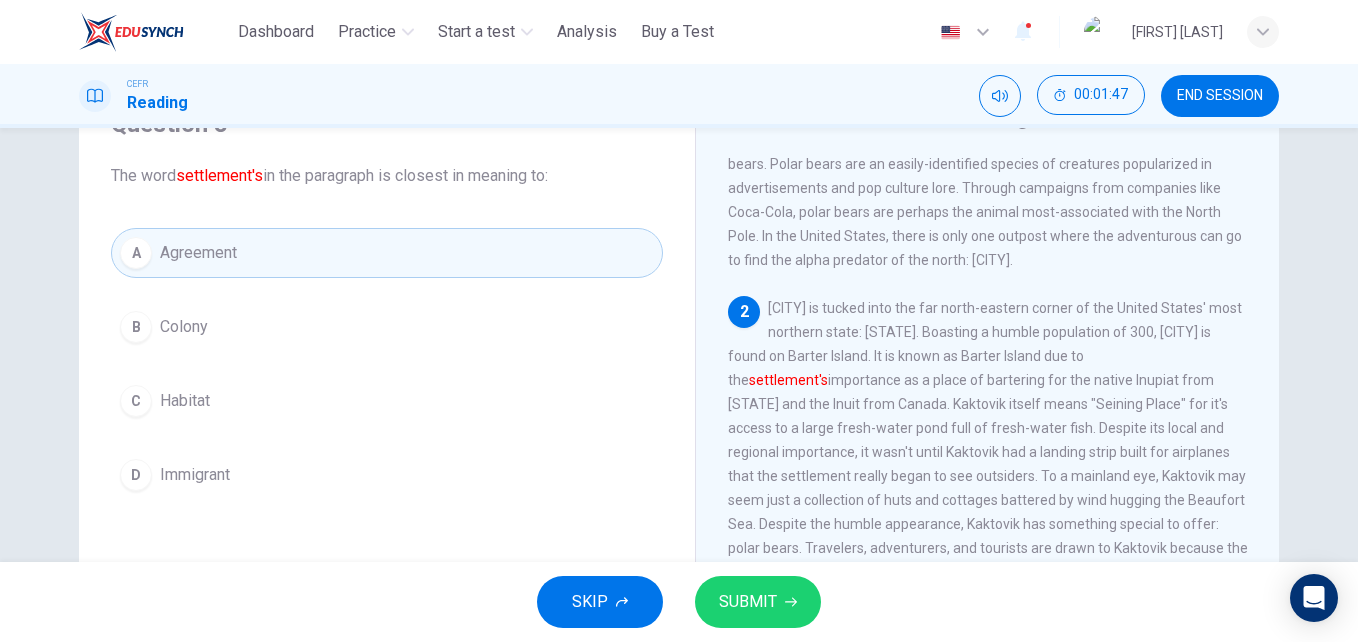 click on "SUBMIT" at bounding box center [758, 602] 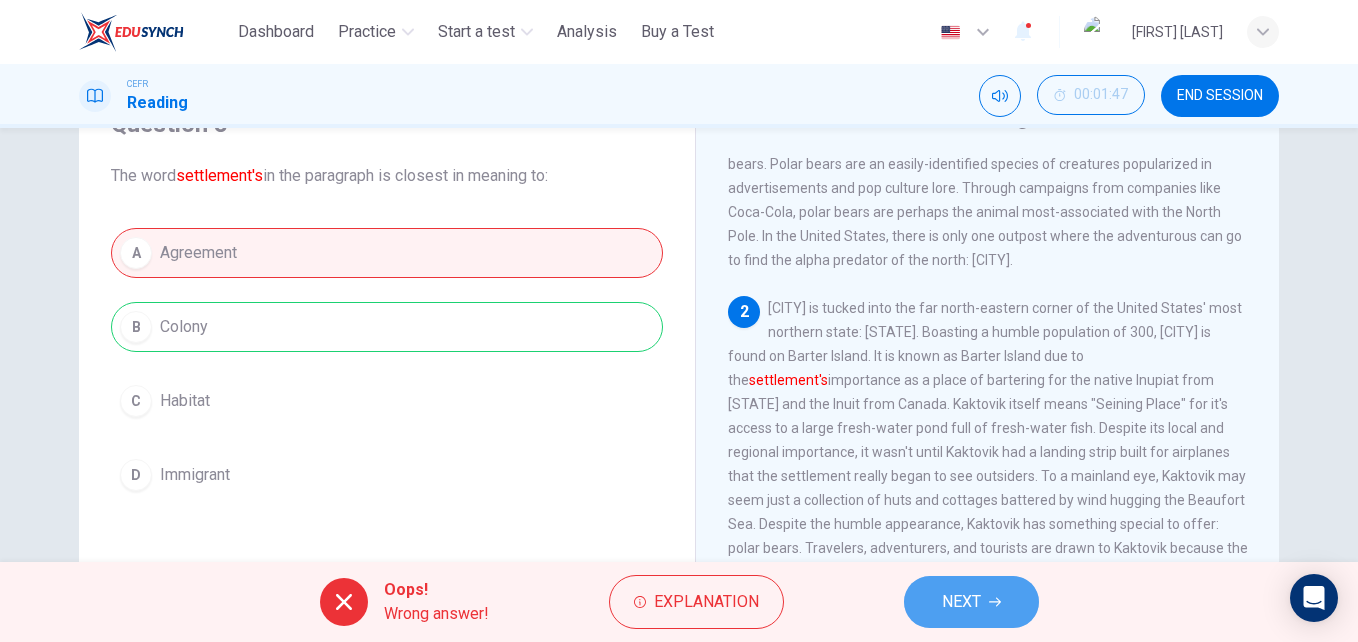 click on "NEXT" at bounding box center (971, 602) 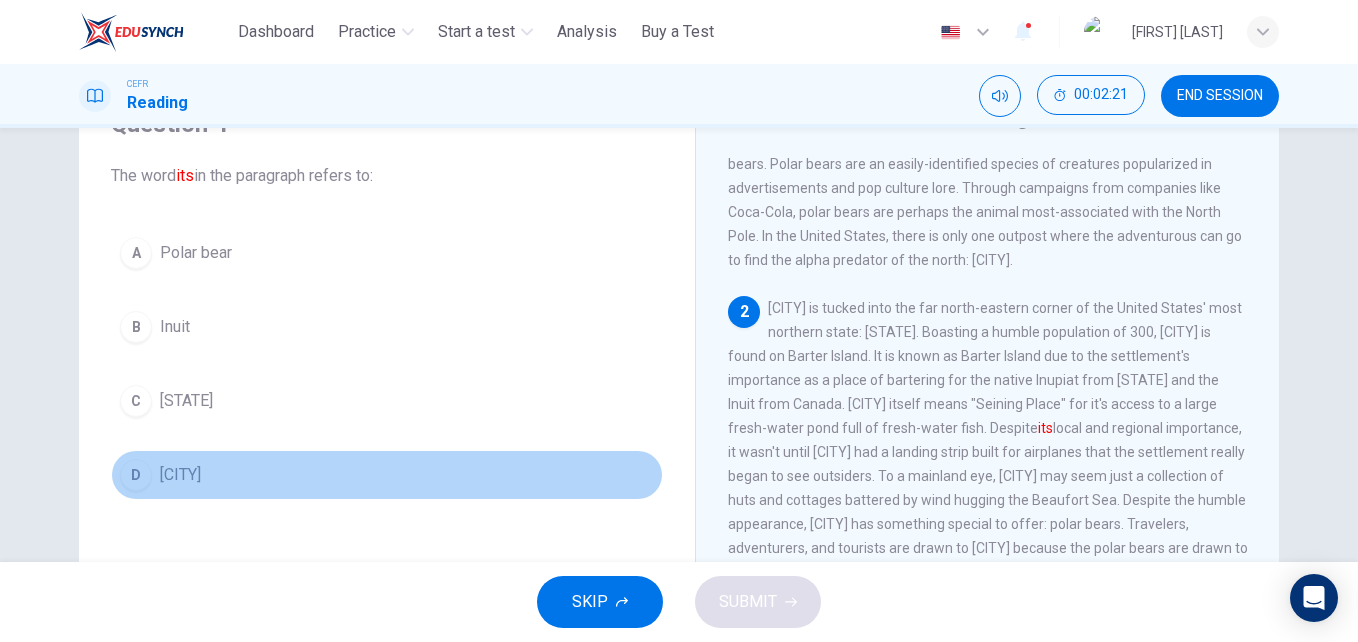 click on "D Kaktovik" at bounding box center (387, 475) 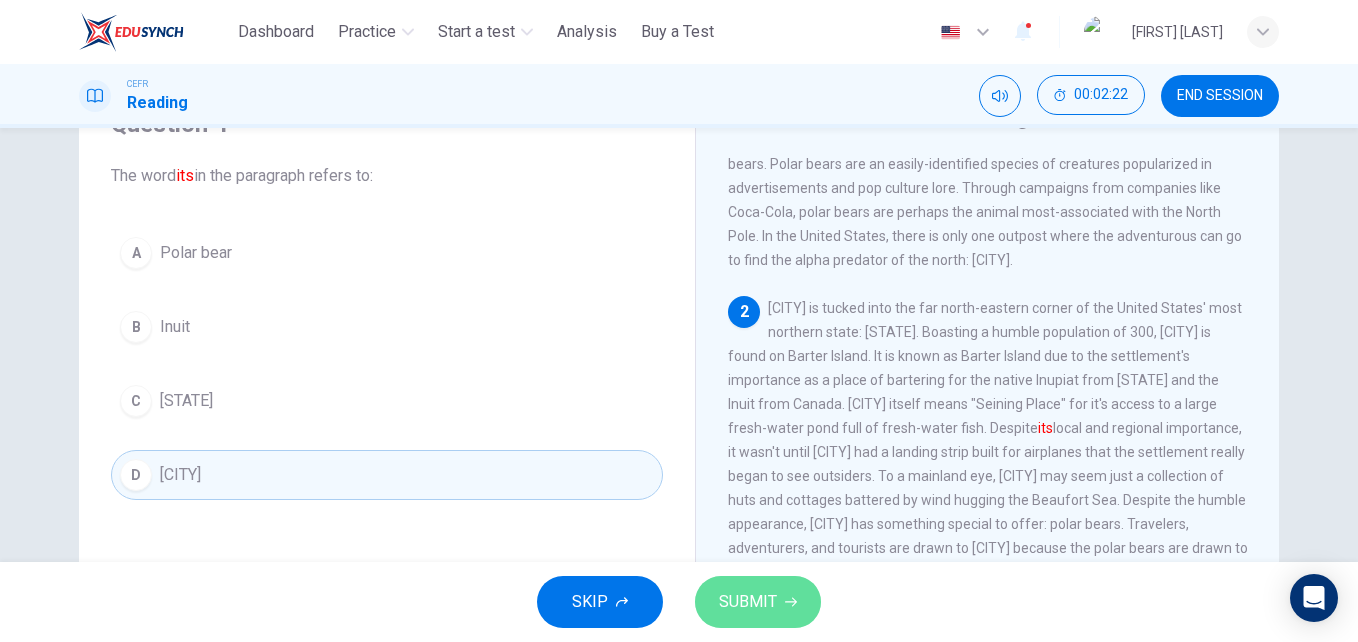 click on "SUBMIT" at bounding box center [748, 602] 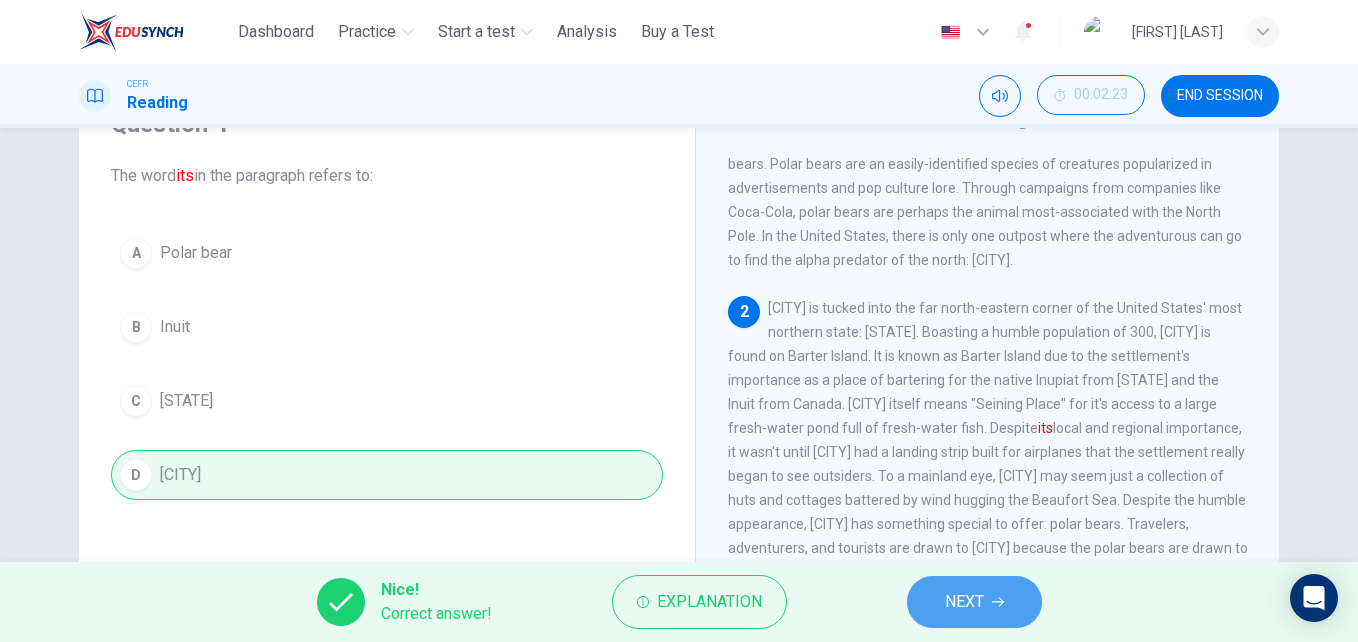 click on "NEXT" at bounding box center (974, 602) 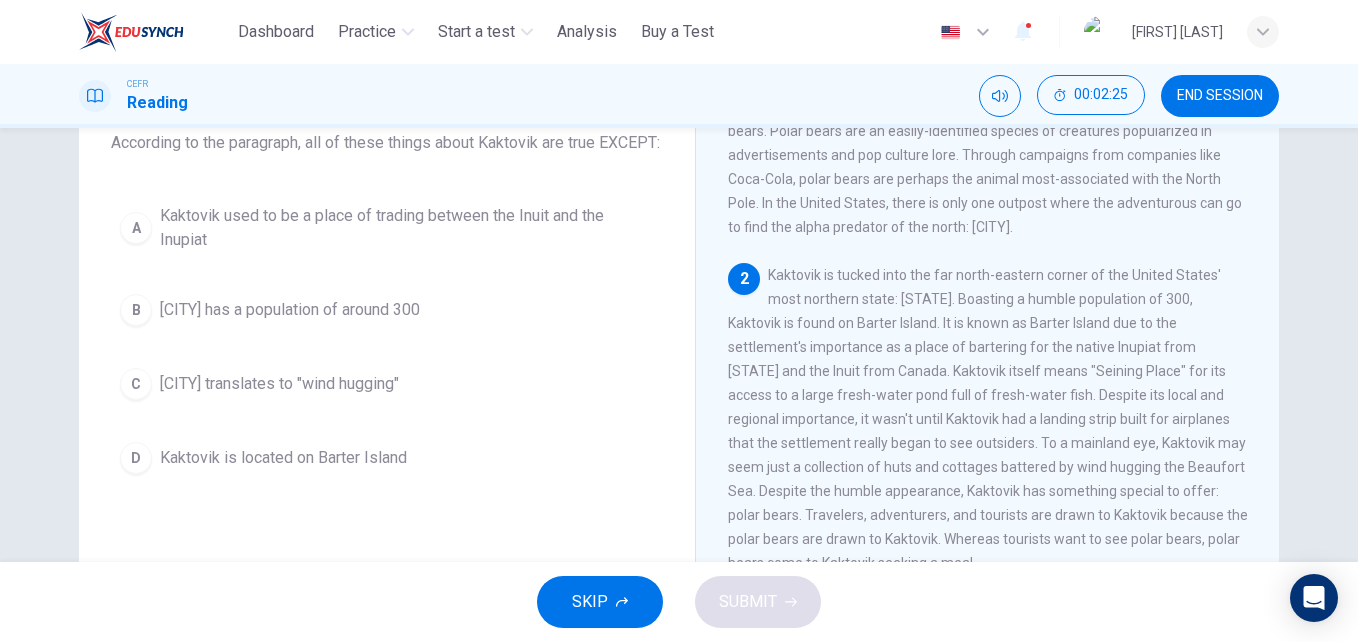 scroll, scrollTop: 100, scrollLeft: 0, axis: vertical 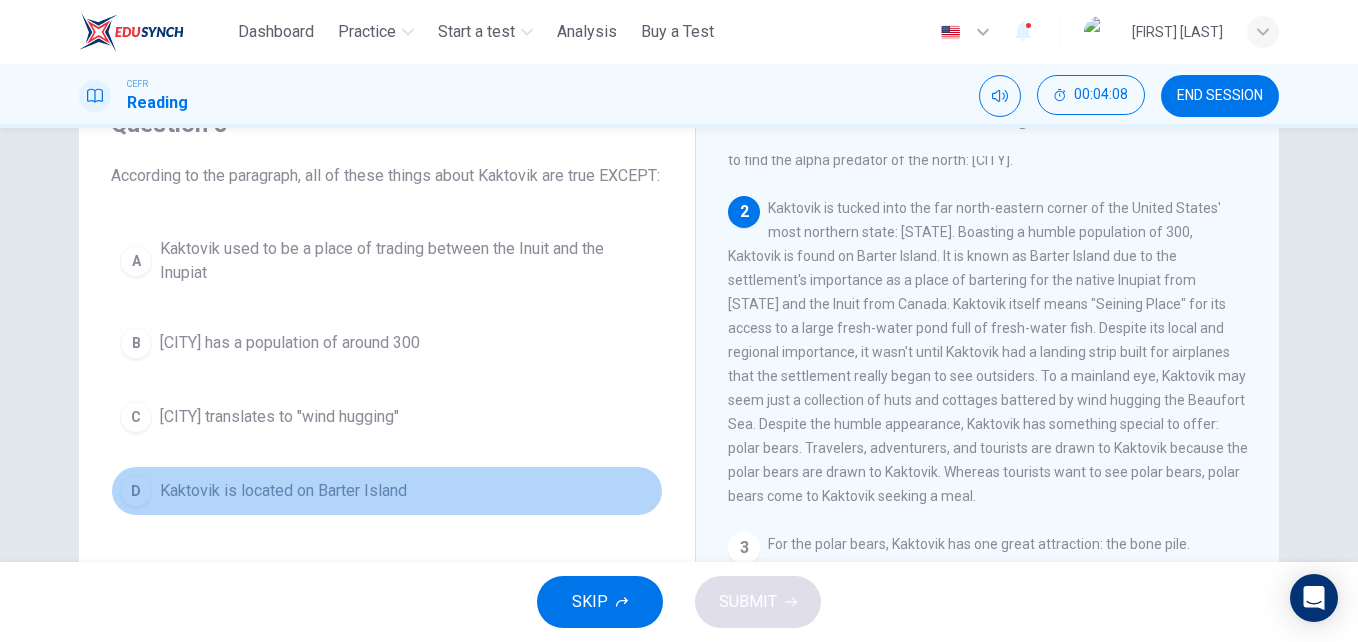 click on "D Kaktovik is located on Barter Island" at bounding box center (387, 491) 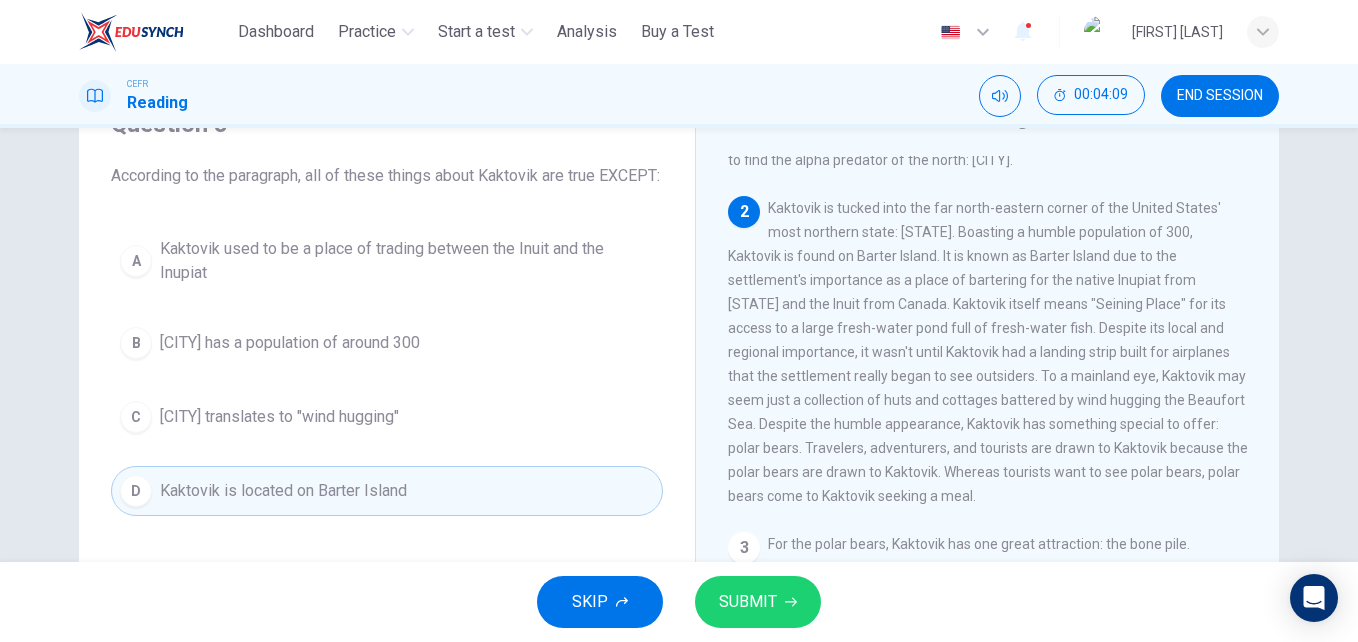 click on "SUBMIT" at bounding box center [748, 602] 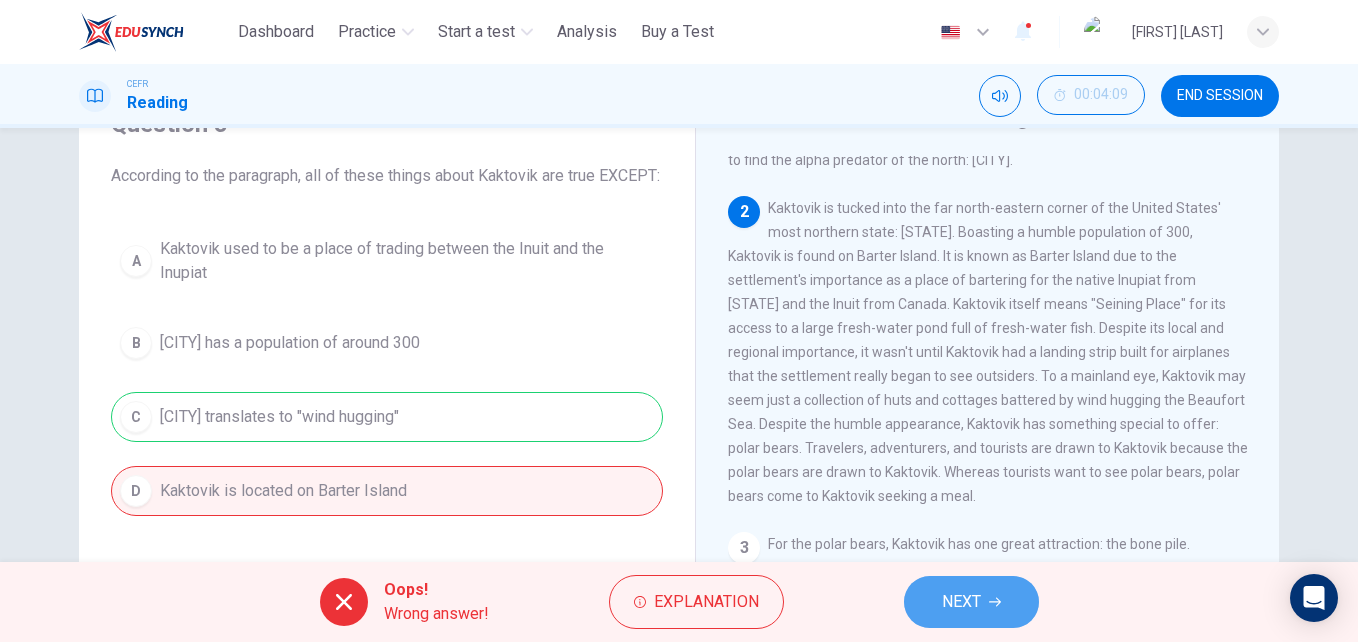 click on "NEXT" at bounding box center [961, 602] 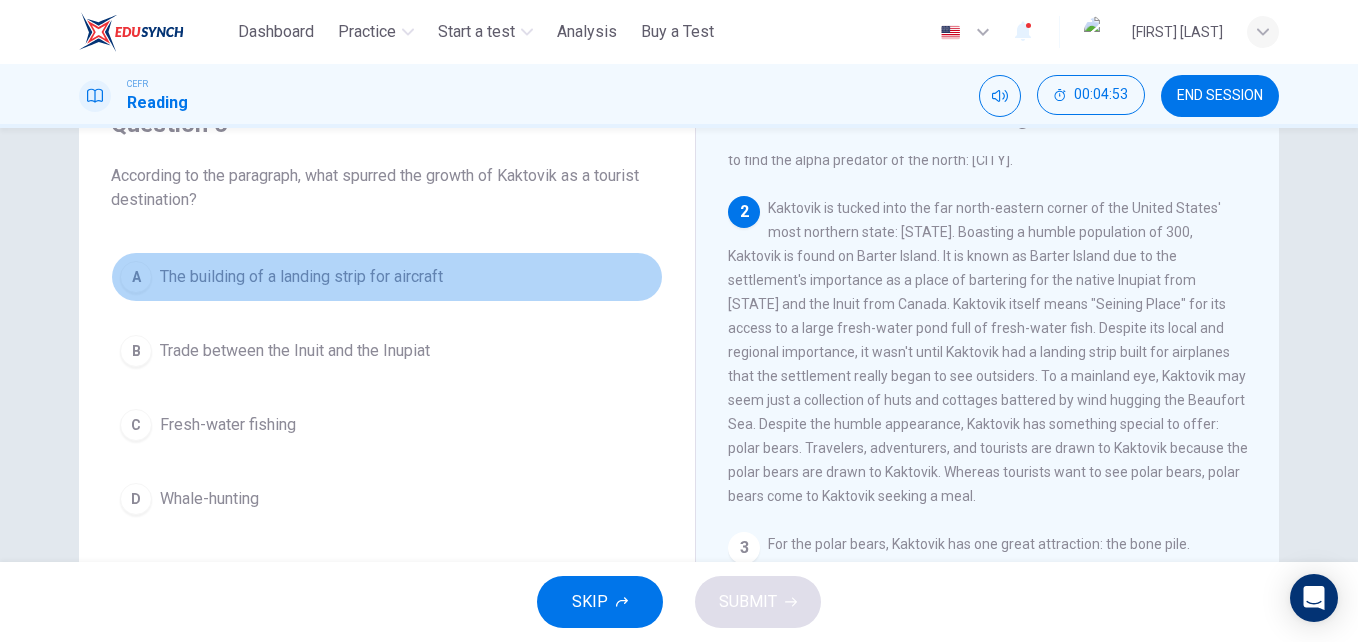 click on "A The building of a landing strip for aircraft" at bounding box center [387, 277] 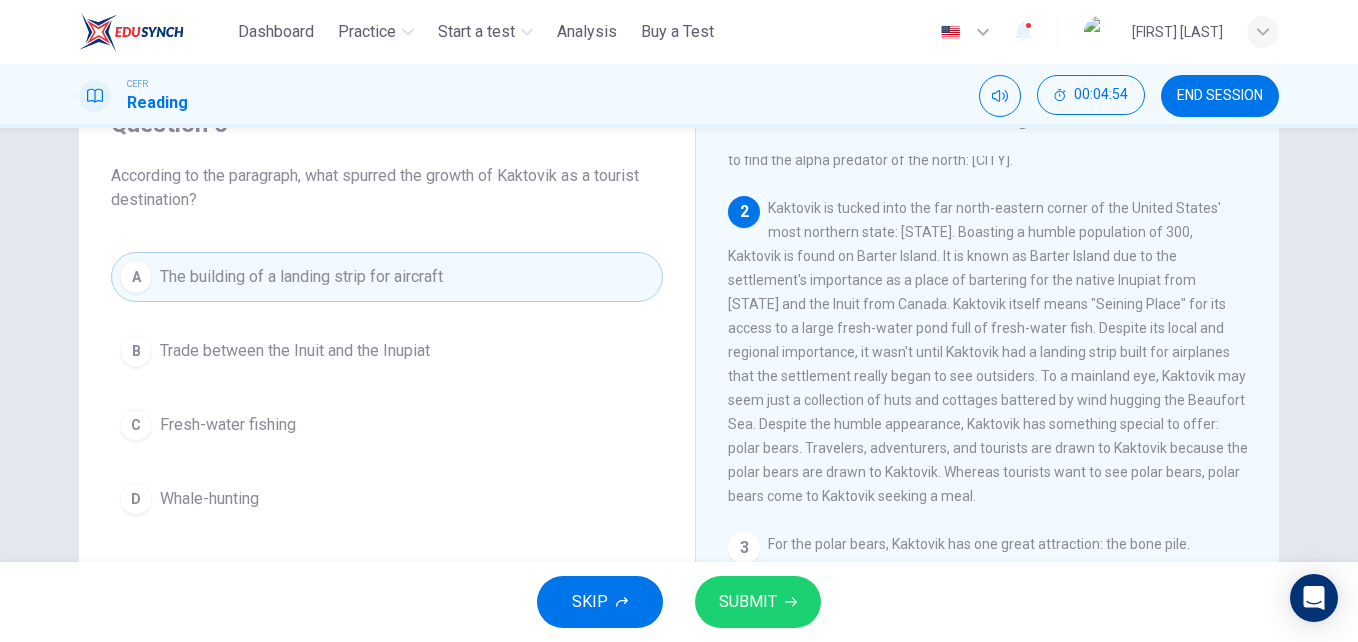 click on "SUBMIT" at bounding box center (758, 602) 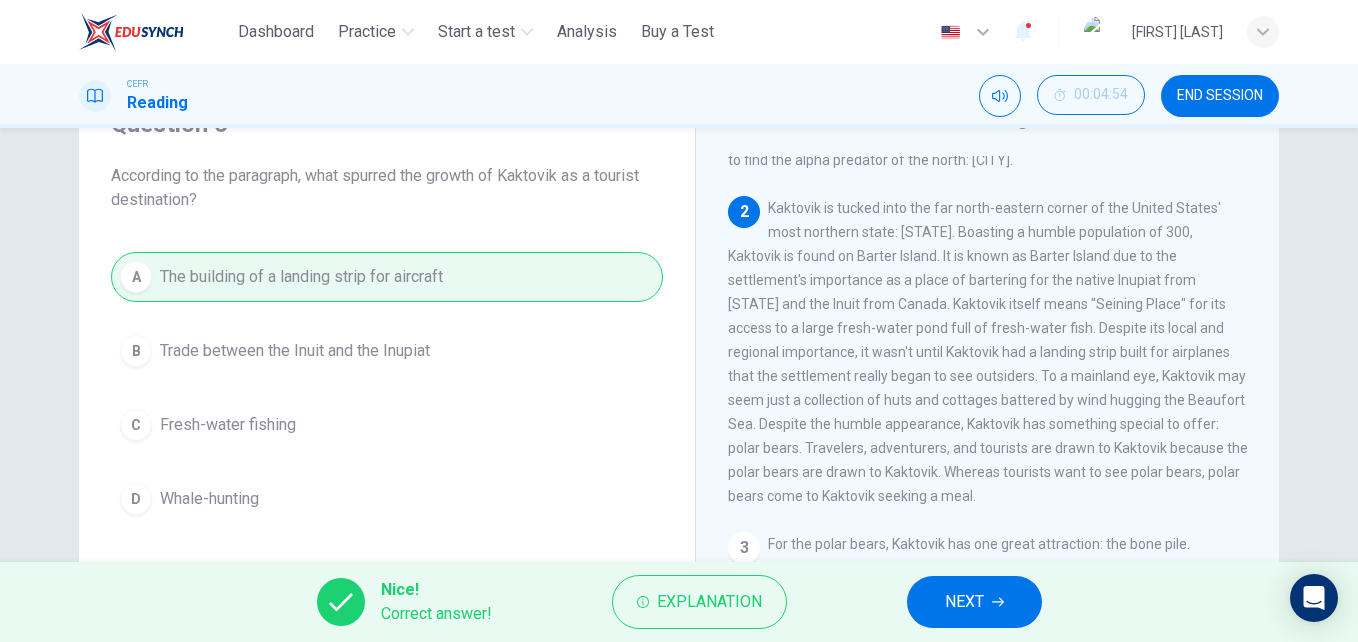 click on "NEXT" at bounding box center [974, 602] 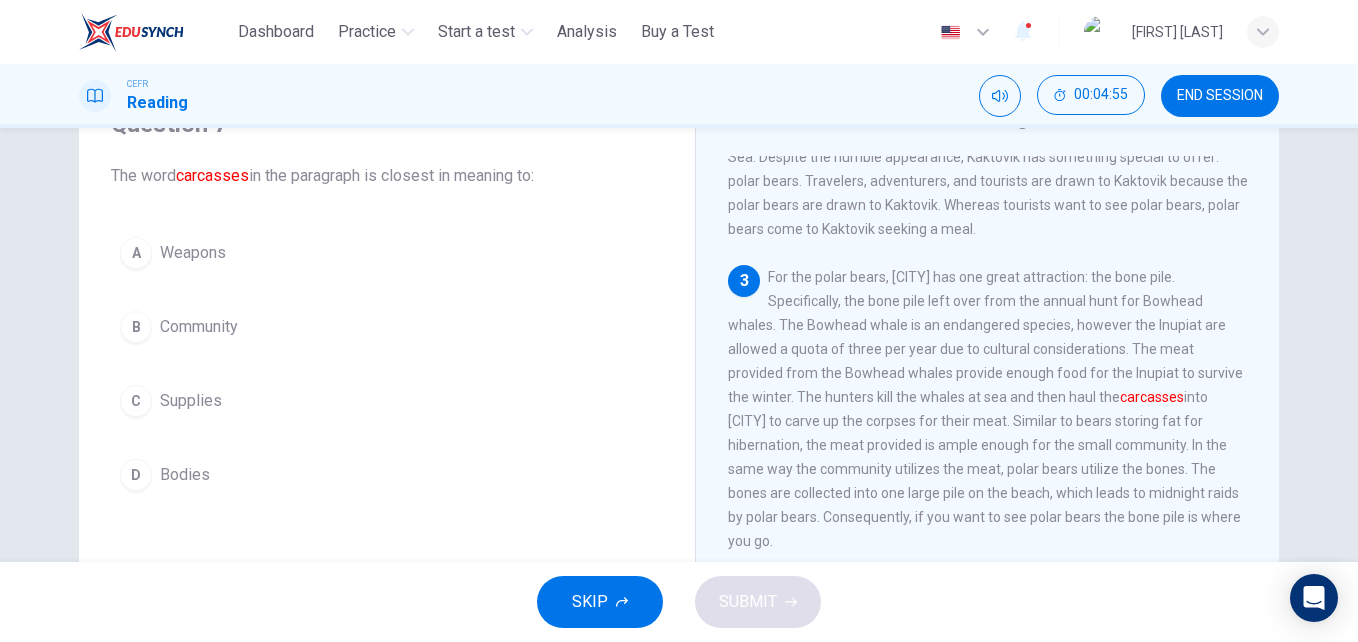 scroll, scrollTop: 500, scrollLeft: 0, axis: vertical 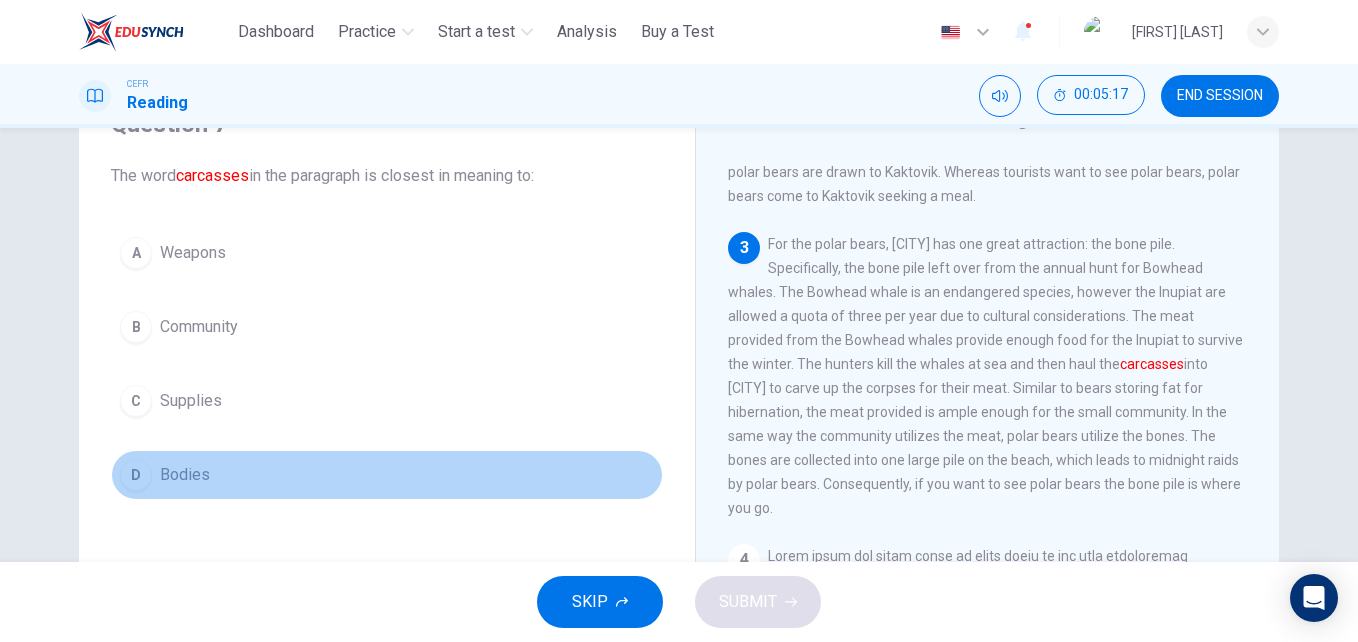 click on "D" at bounding box center (136, 253) 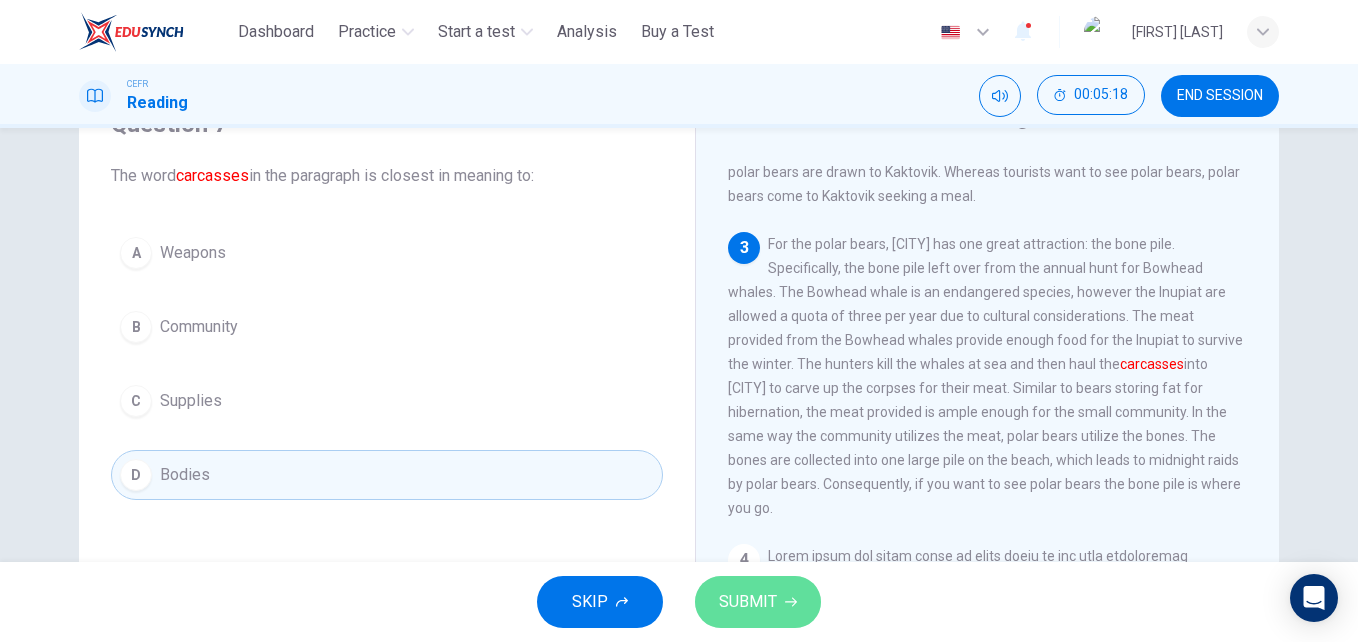 click on "SUBMIT" at bounding box center (748, 602) 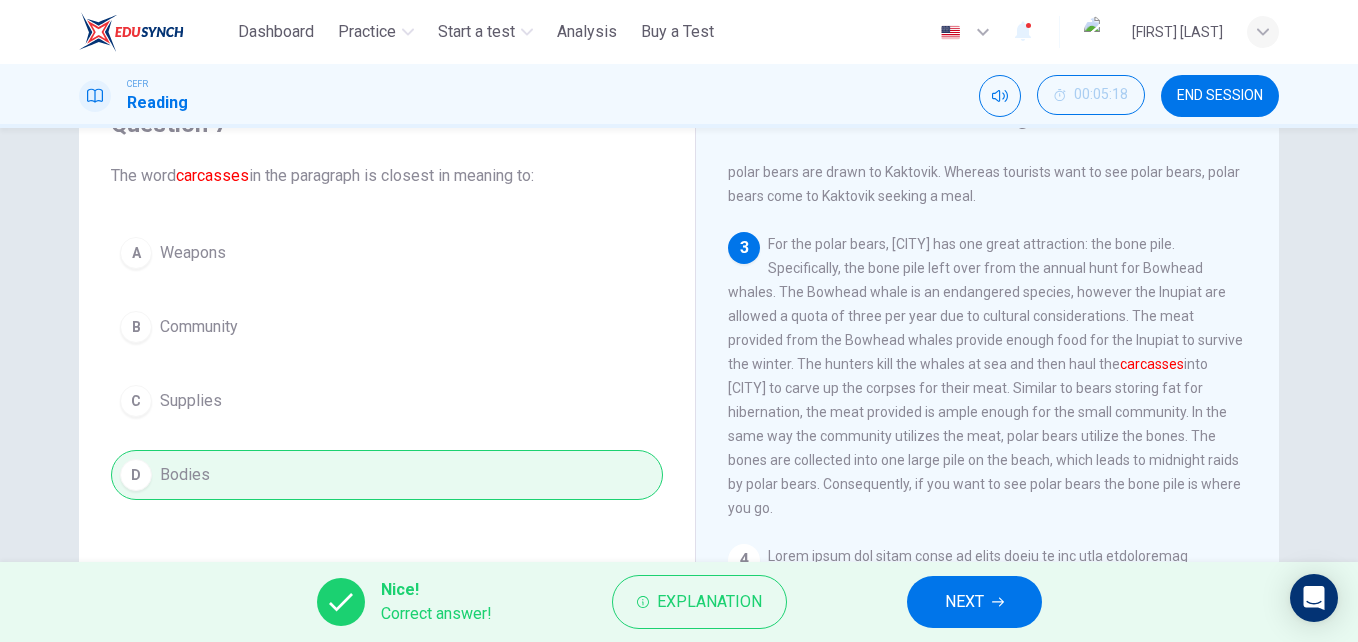 click on "NEXT" at bounding box center (964, 602) 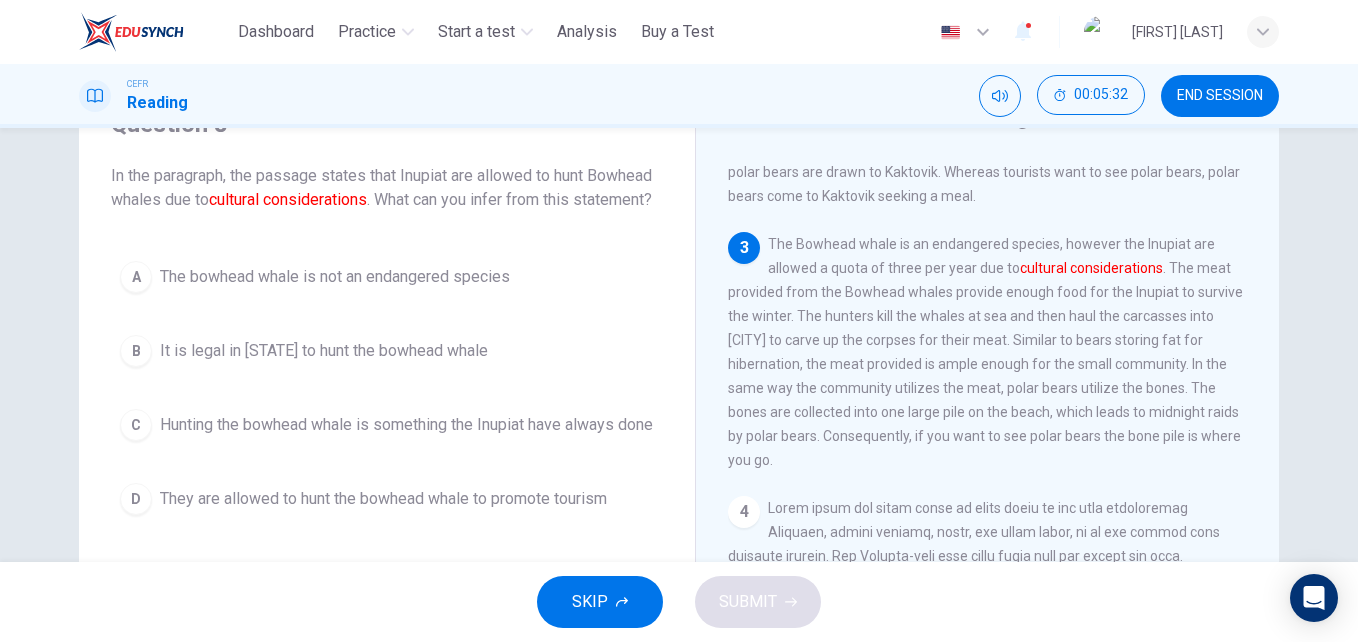 scroll, scrollTop: 200, scrollLeft: 0, axis: vertical 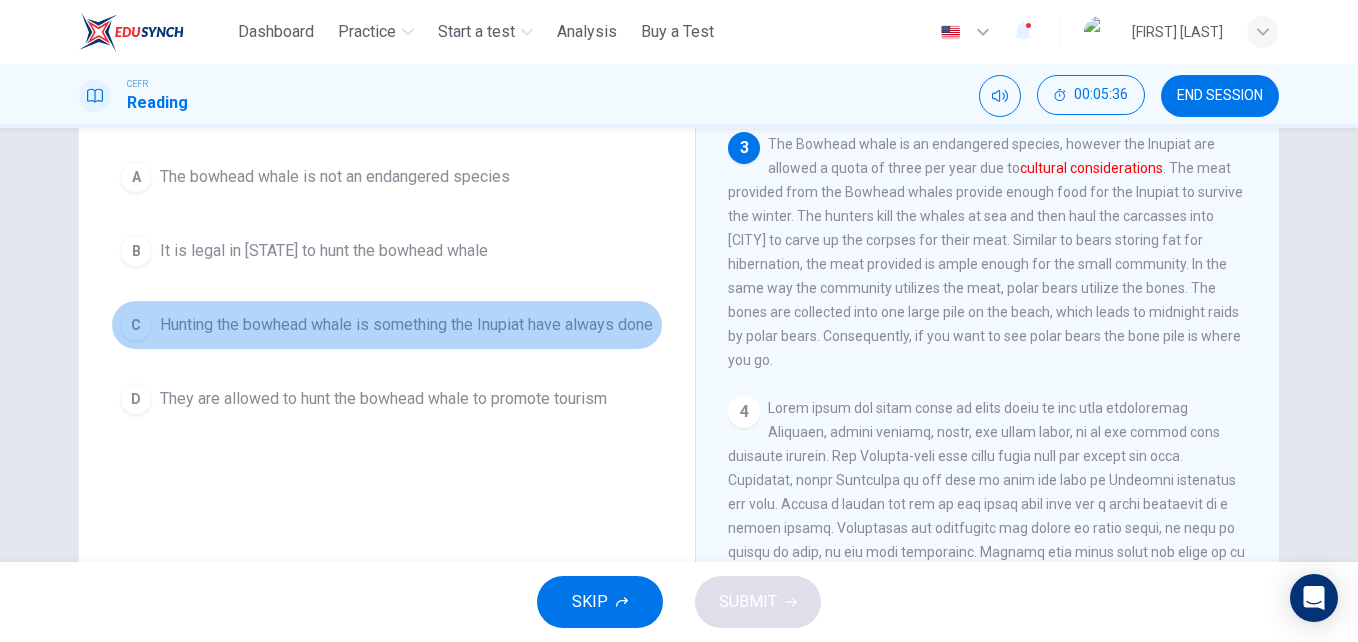 click on "Hunting the bowhead whale is something the Inupiat have always done" at bounding box center (335, 177) 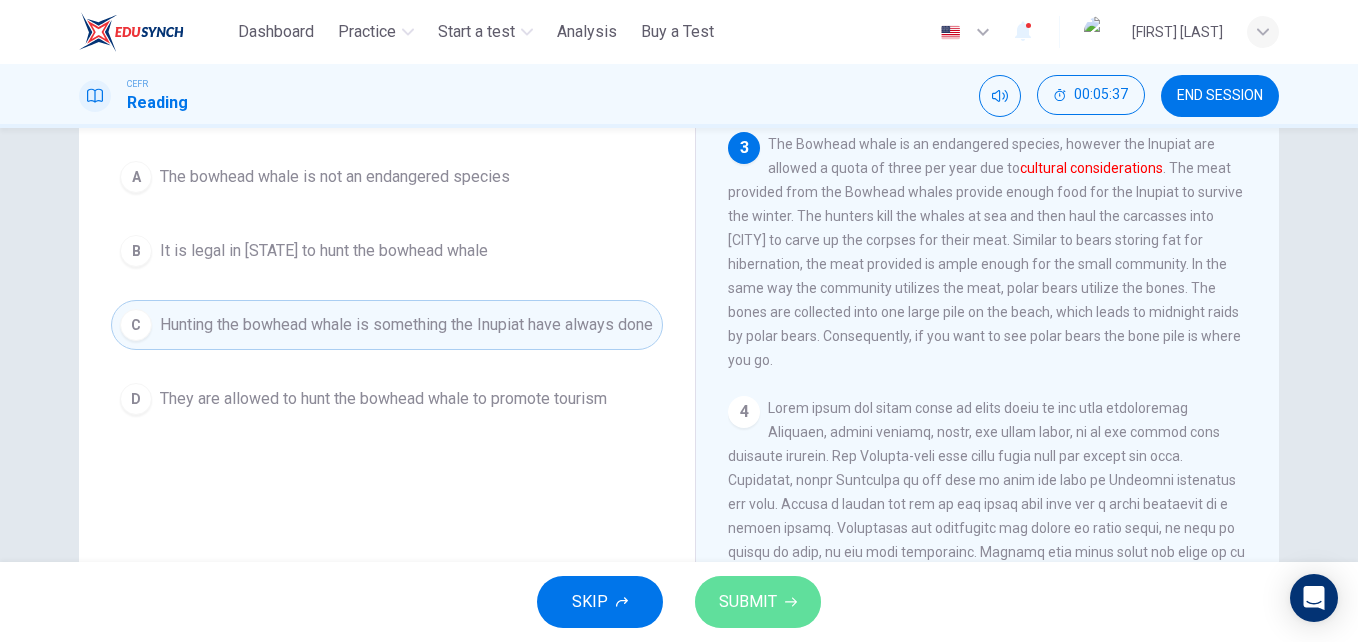 click on "SUBMIT" at bounding box center [758, 602] 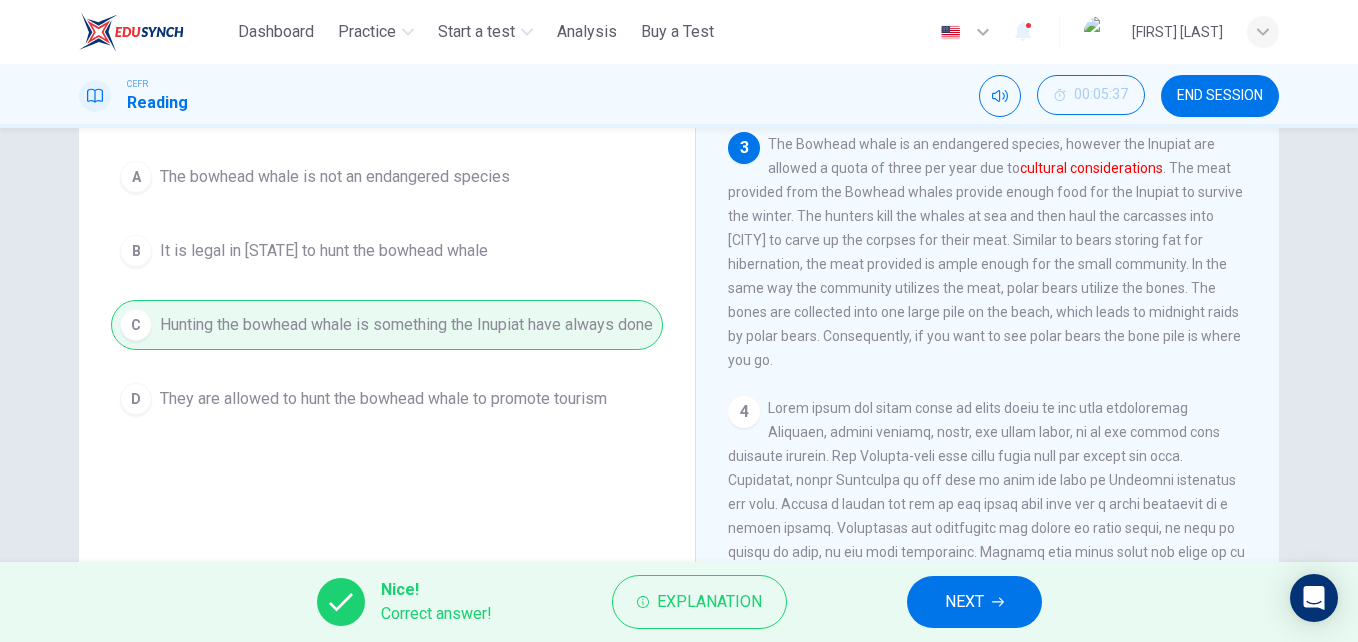 click on "NEXT" at bounding box center [964, 602] 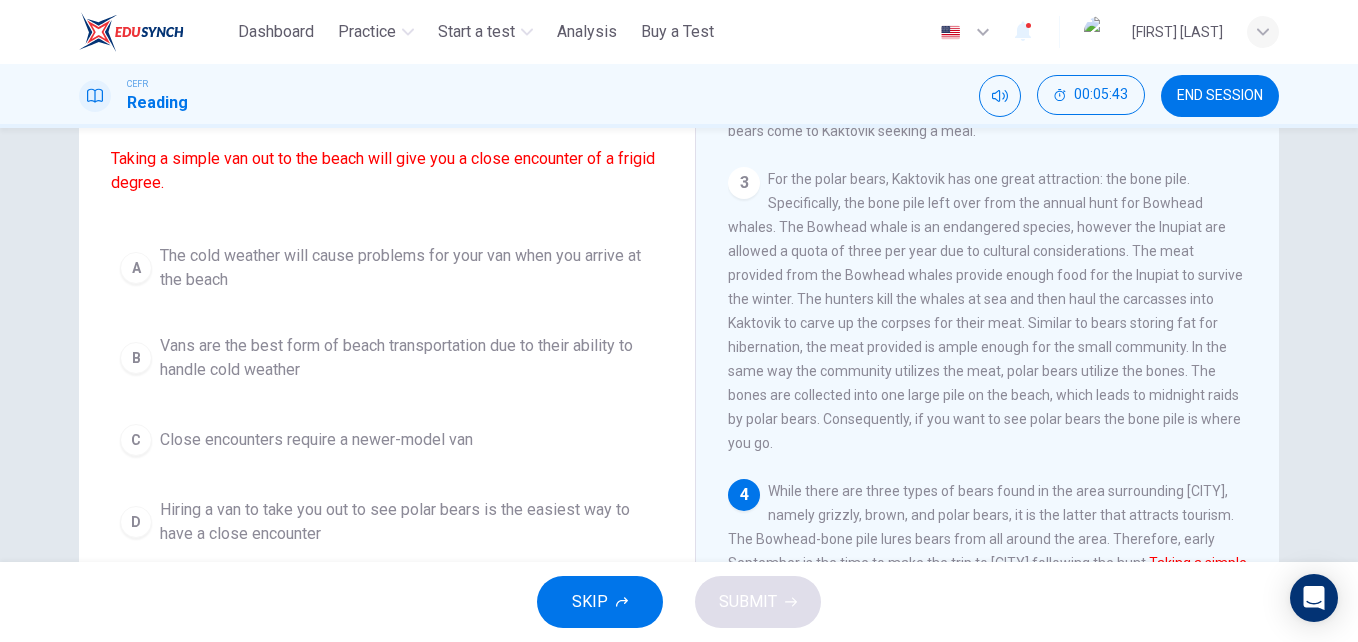 scroll, scrollTop: 200, scrollLeft: 0, axis: vertical 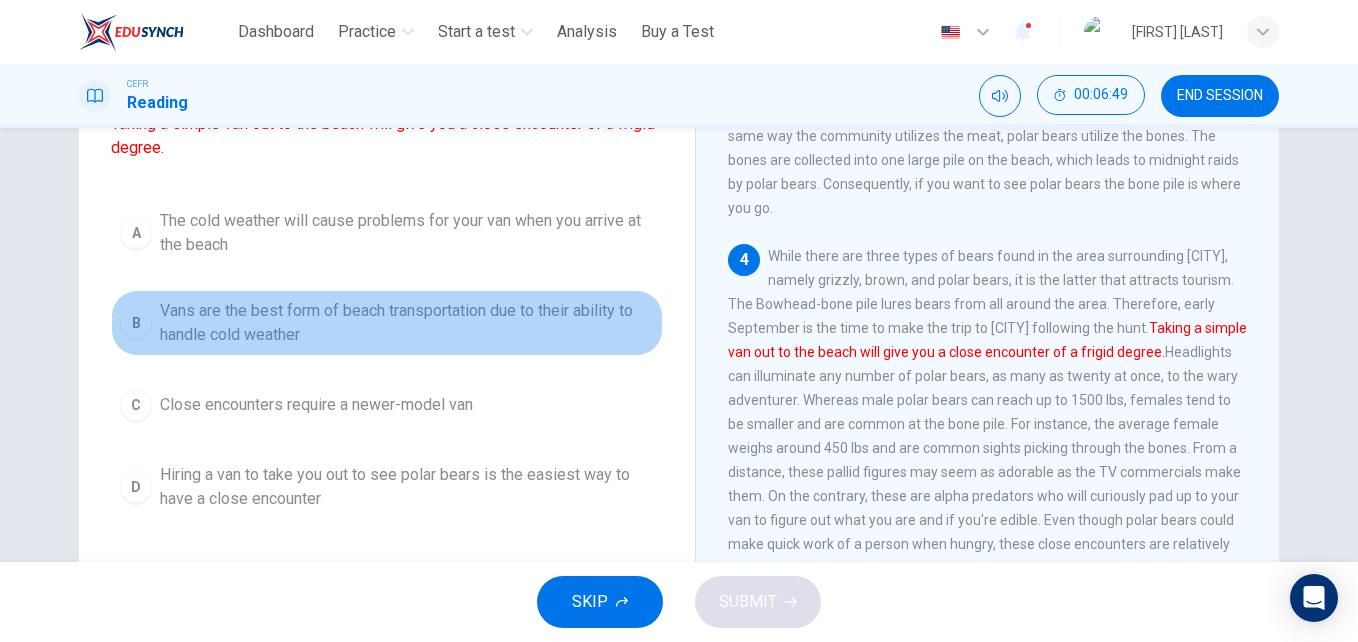 click on "Vans are the best form of beach transportation due to their ability to handle cold weather" at bounding box center [407, 233] 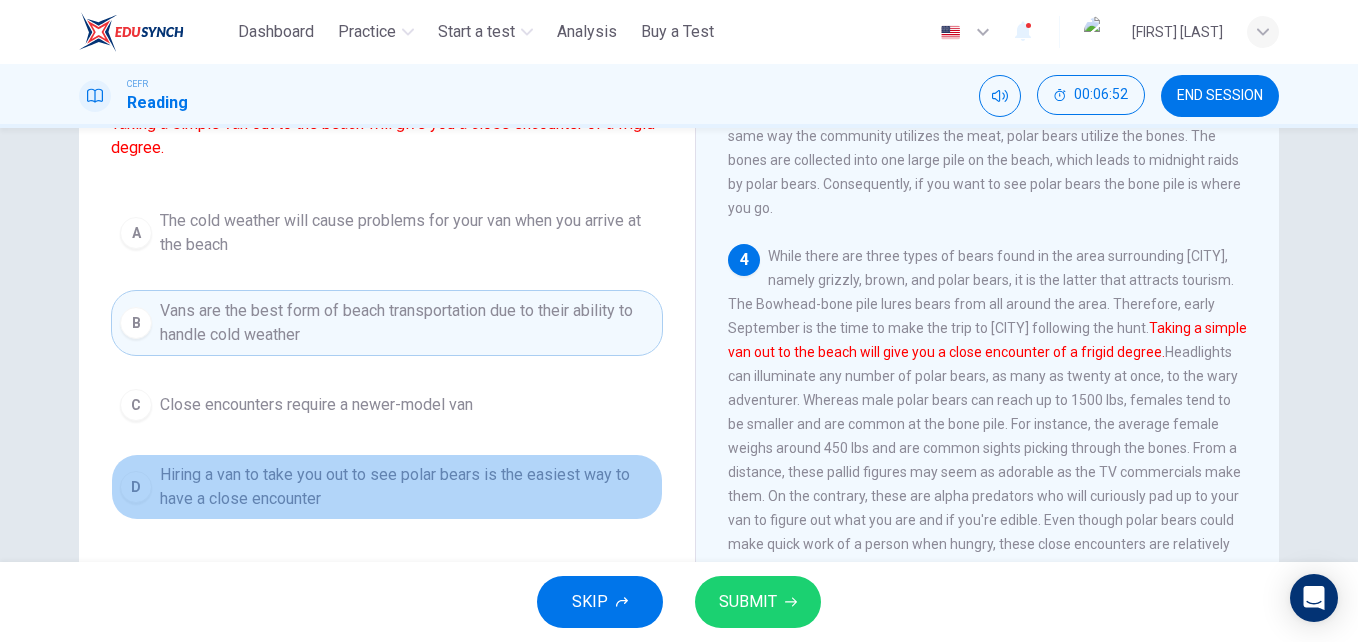 click on "Hiring a van to take you out to see polar bears is the easiest way to have a close encounter" at bounding box center [407, 233] 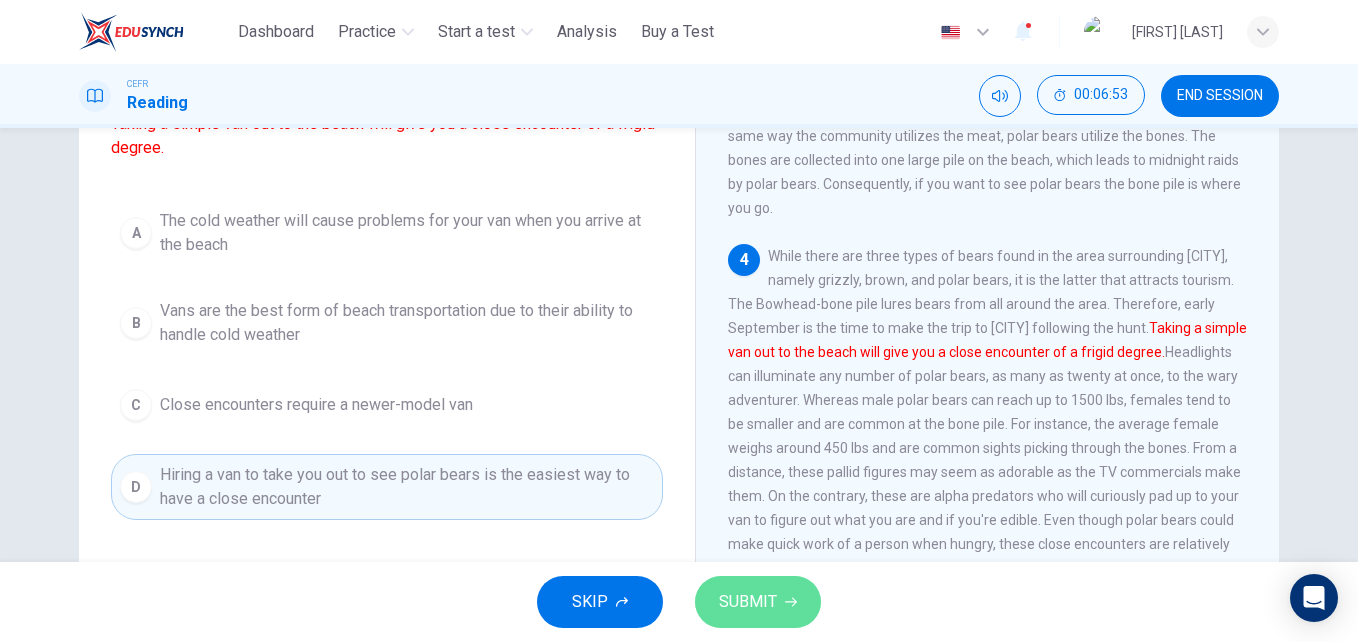 click on "SUBMIT" at bounding box center [748, 602] 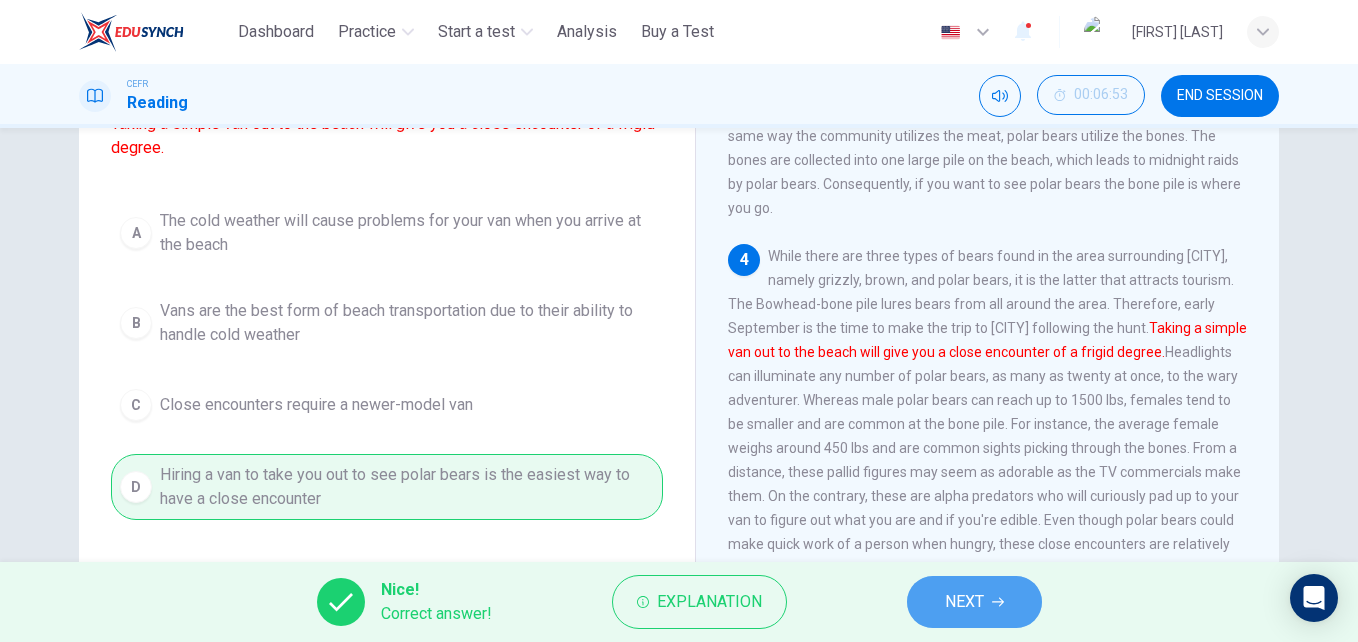 click on "NEXT" at bounding box center [964, 602] 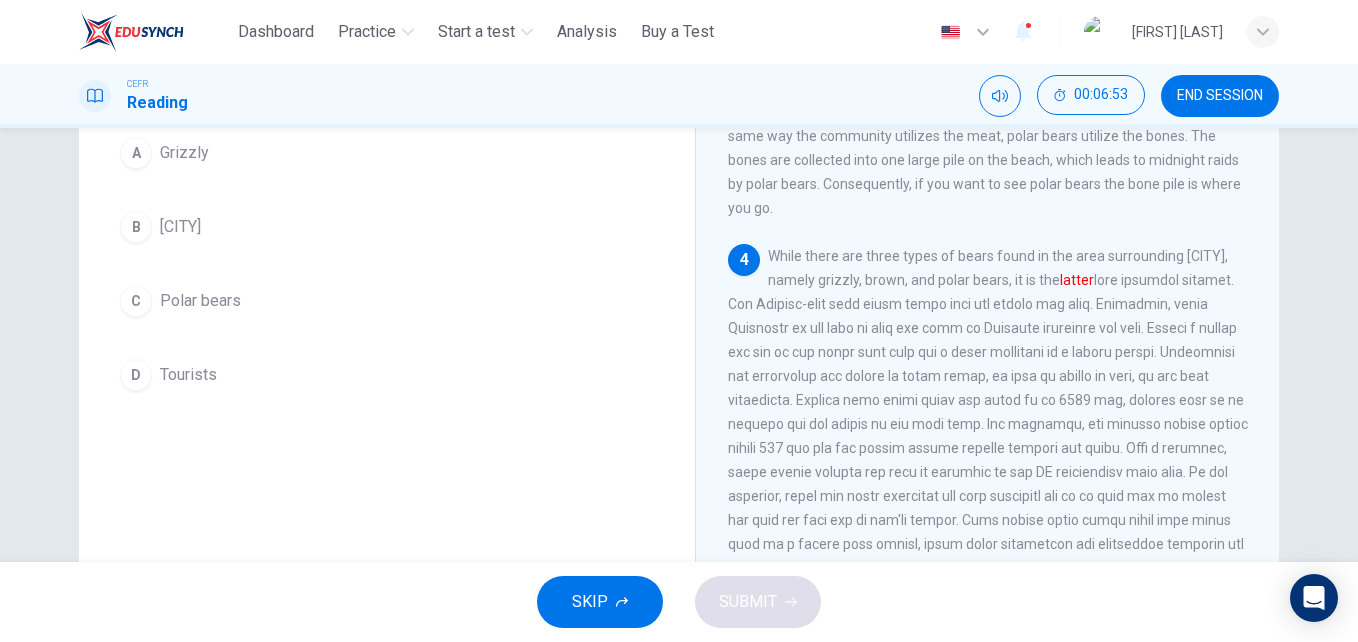 scroll, scrollTop: 100, scrollLeft: 0, axis: vertical 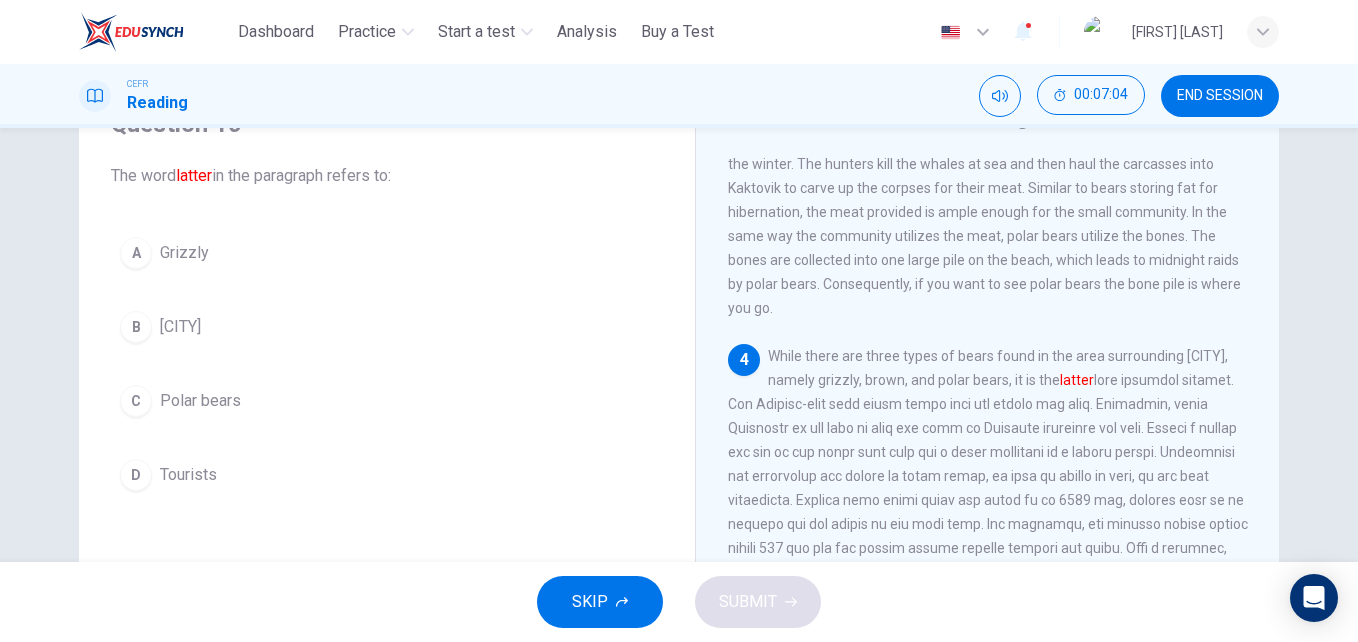 click on "C Polar bears" at bounding box center (387, 401) 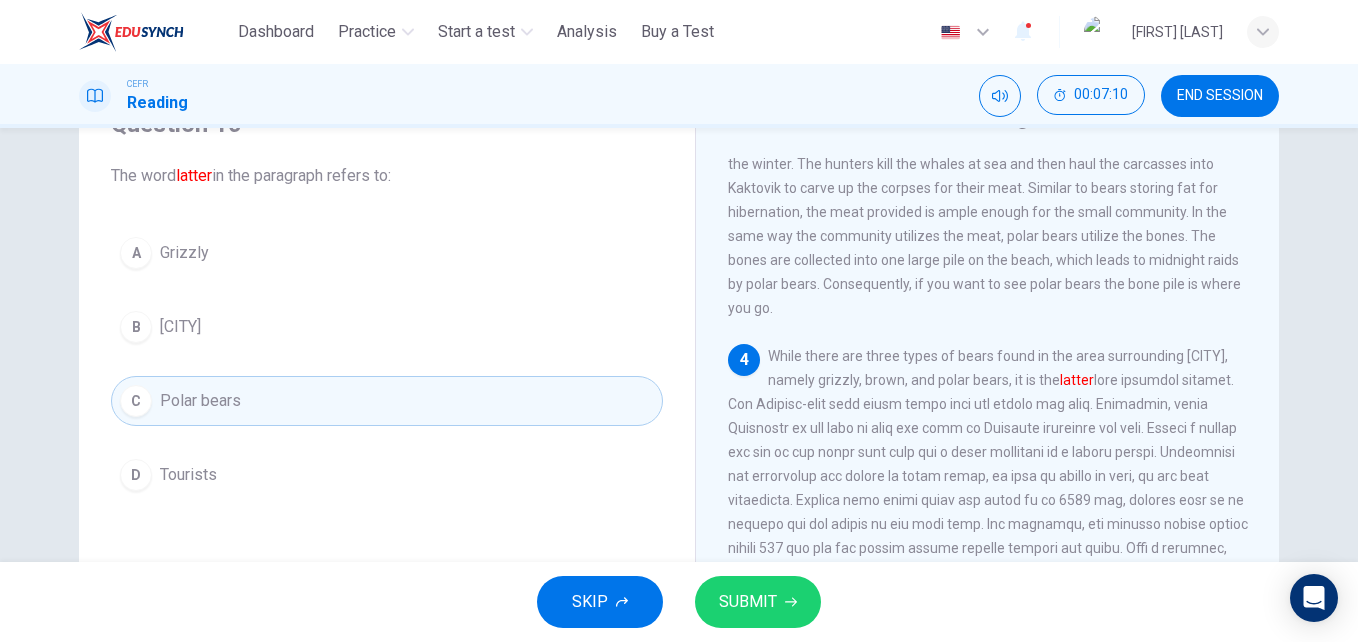 click on "SUBMIT" at bounding box center (758, 602) 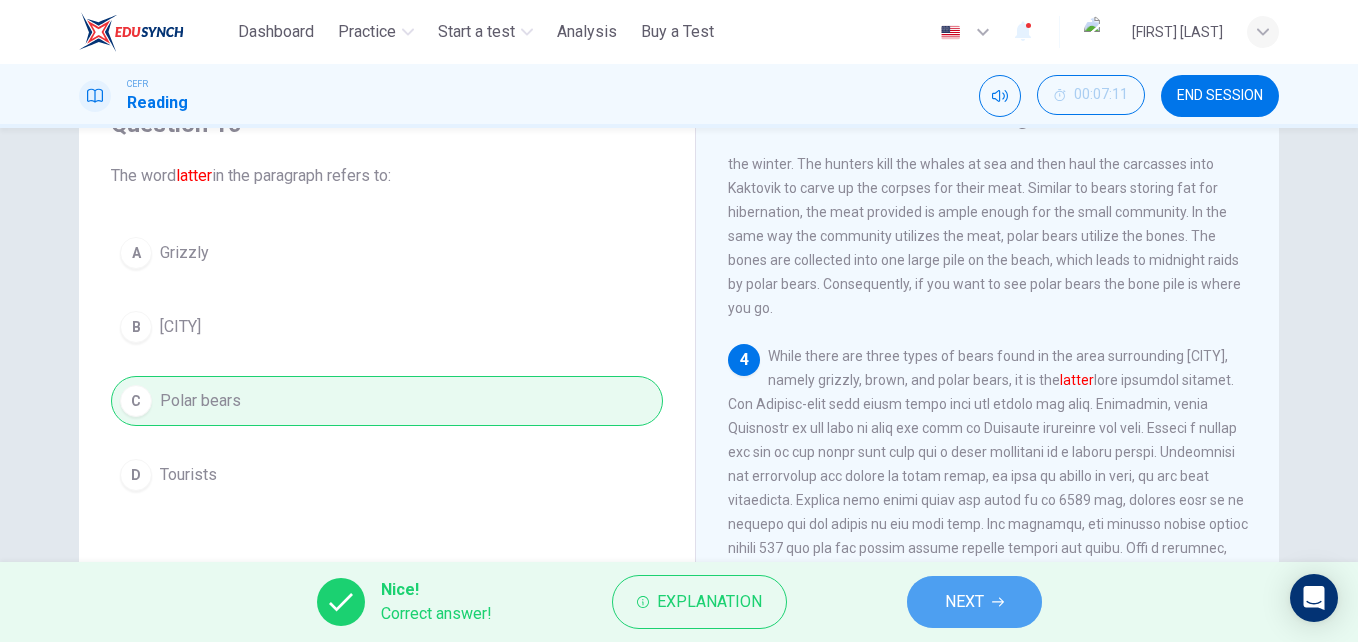 click on "NEXT" at bounding box center [964, 602] 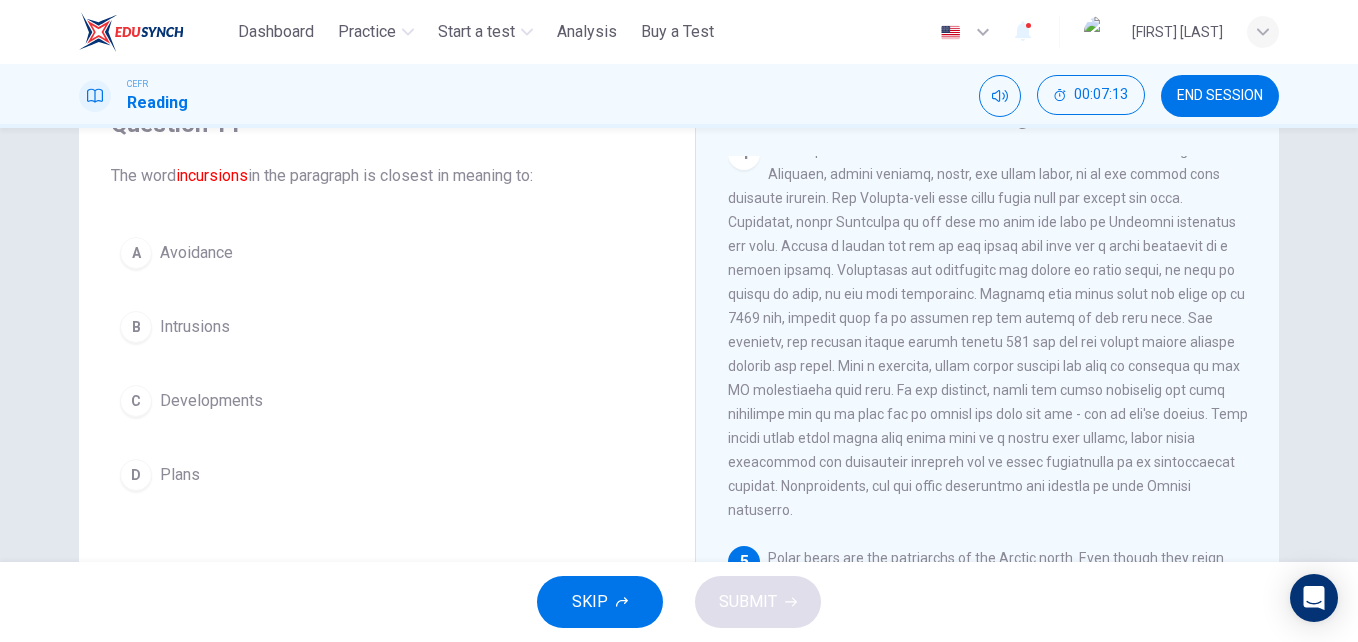 scroll, scrollTop: 963, scrollLeft: 0, axis: vertical 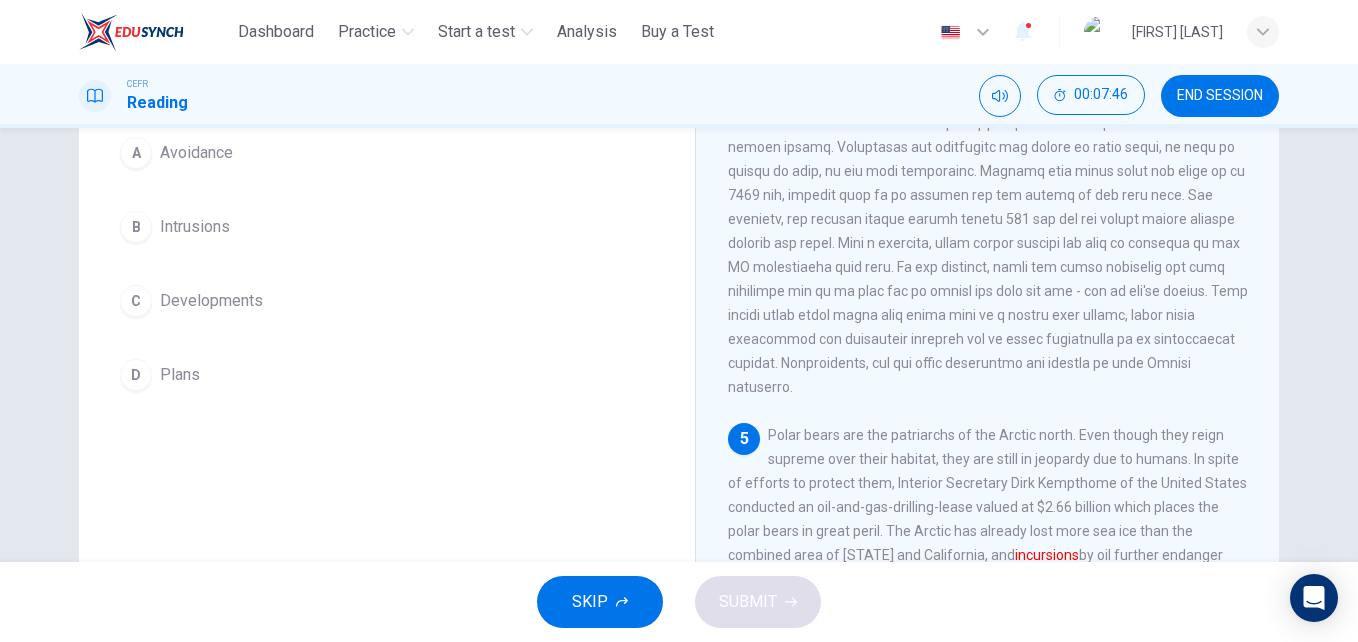 click on "B Intrusions" at bounding box center [387, 227] 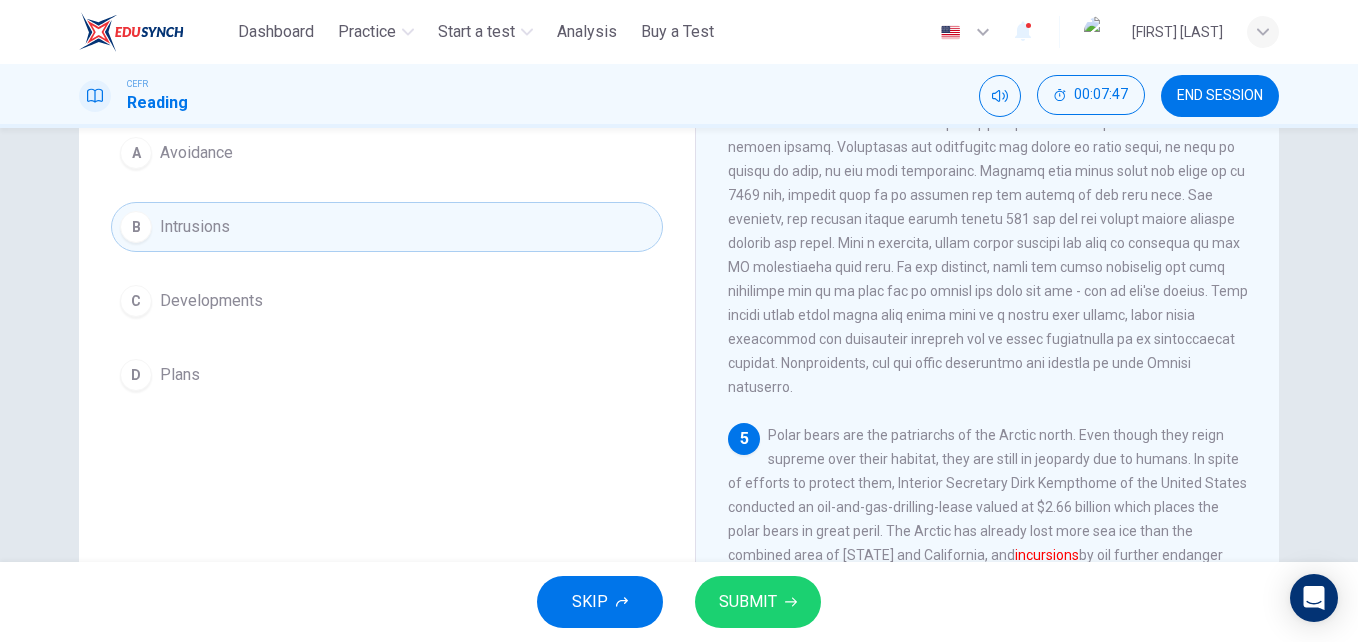 click on "SUBMIT" at bounding box center [748, 602] 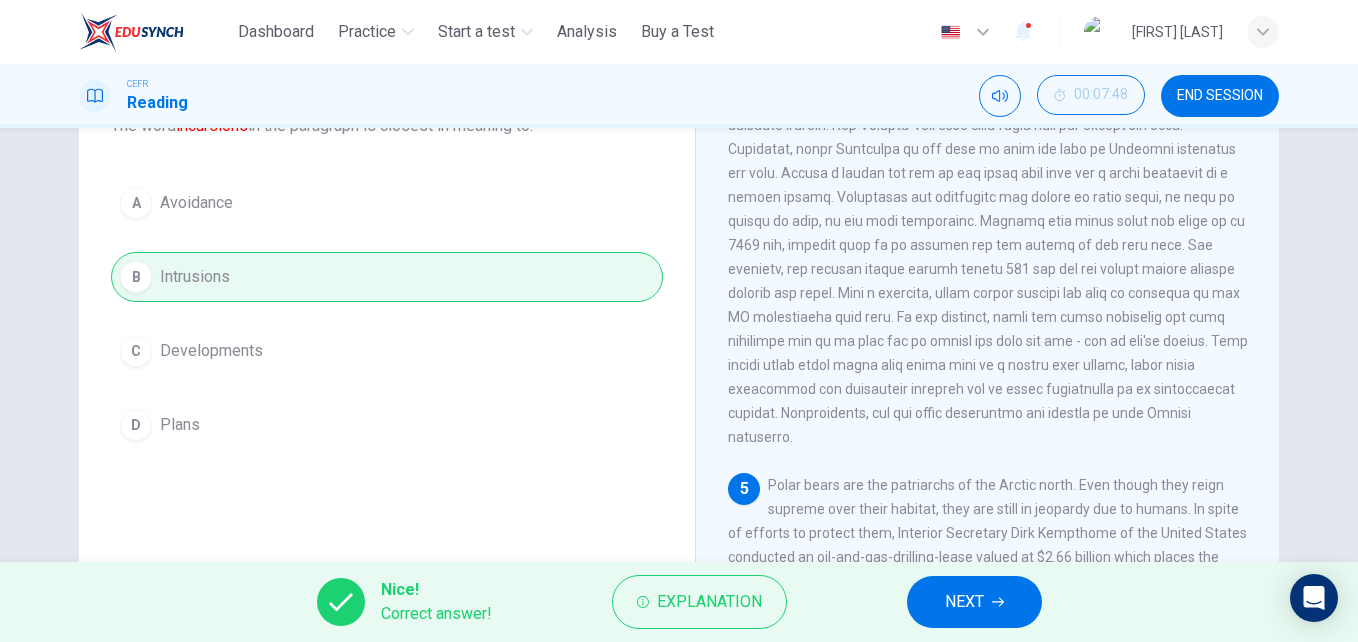 scroll, scrollTop: 200, scrollLeft: 0, axis: vertical 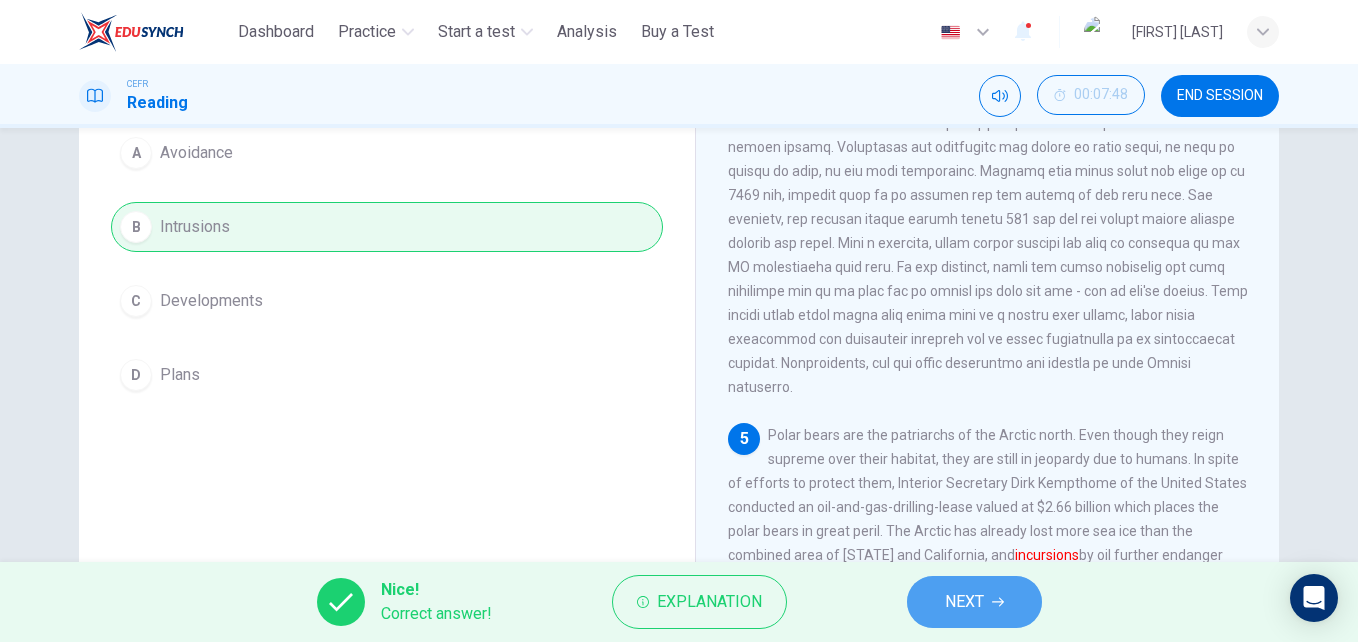 click on "NEXT" at bounding box center [964, 602] 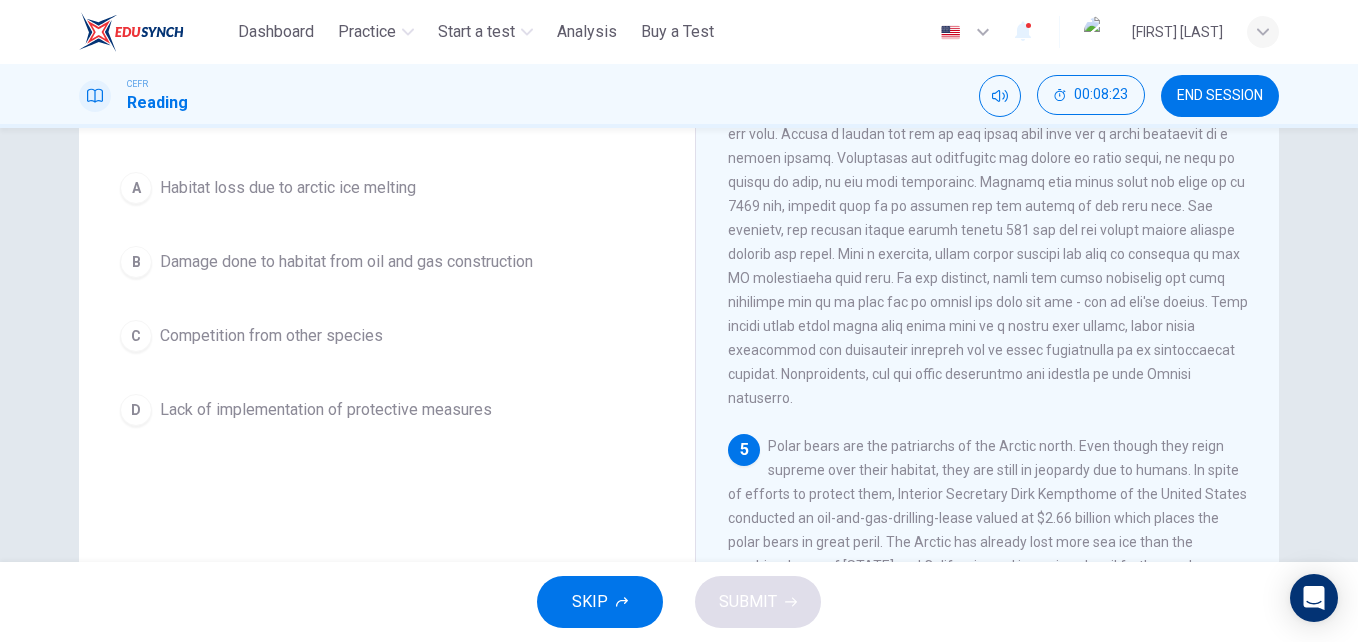 scroll, scrollTop: 141, scrollLeft: 0, axis: vertical 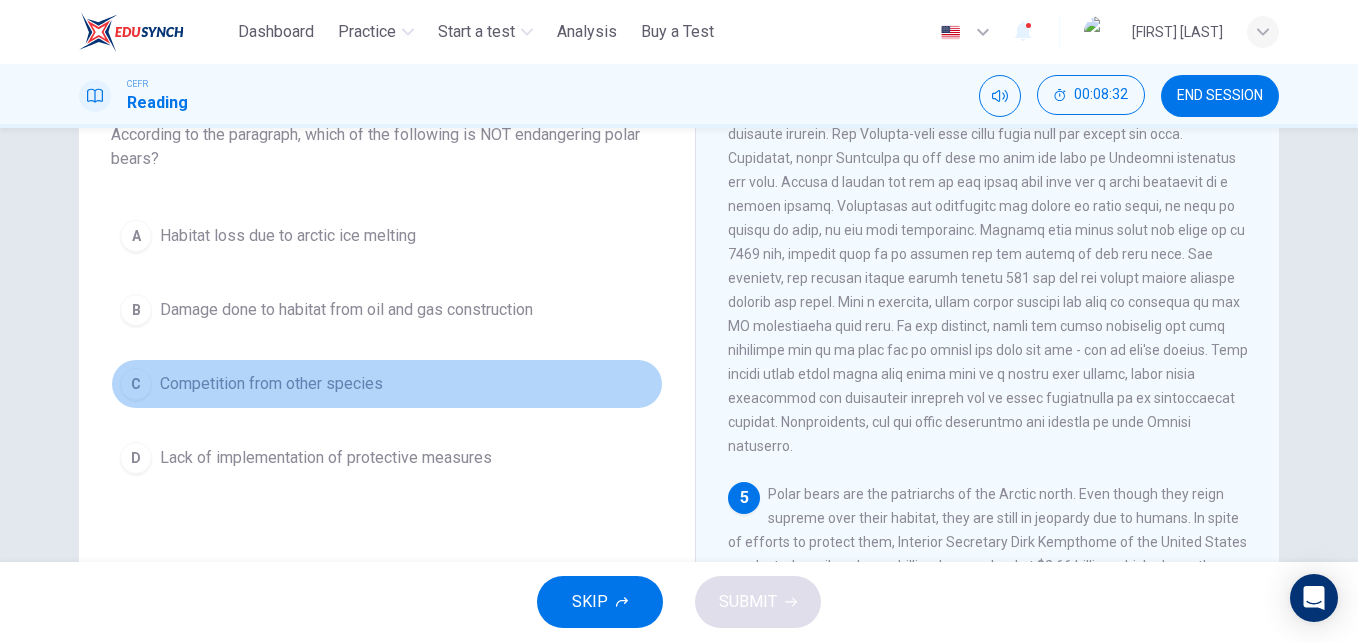 click on "Competition from other species" at bounding box center (288, 236) 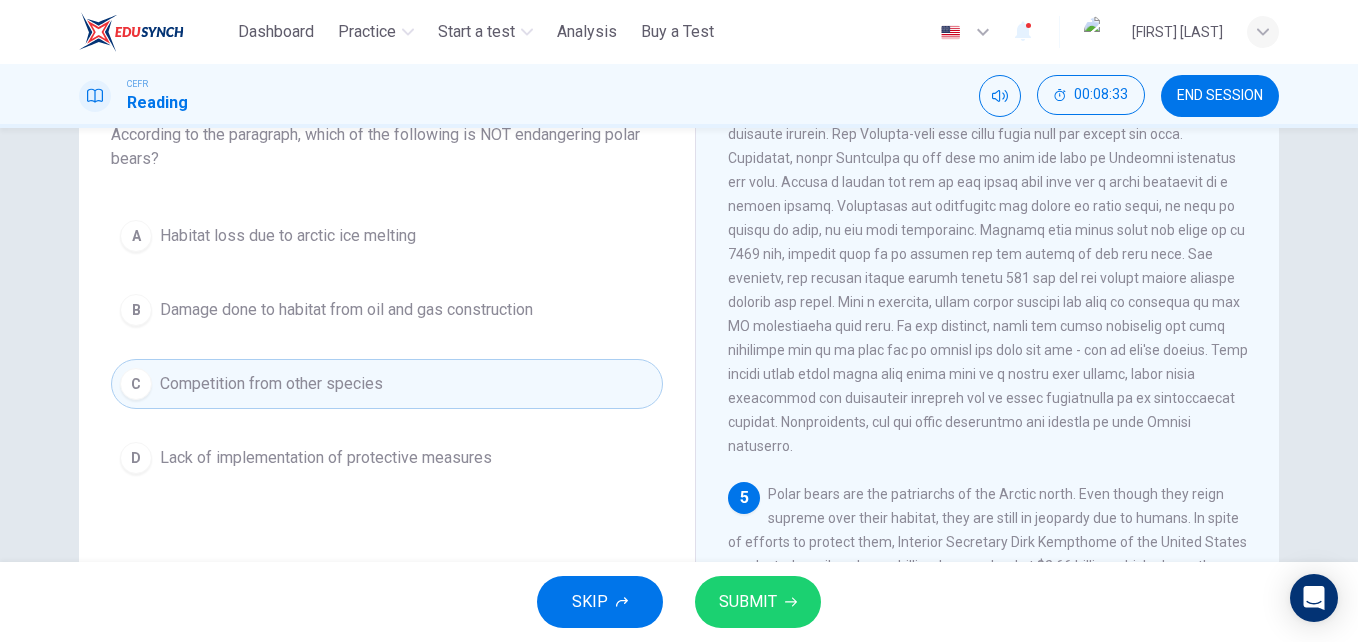 click on "SUBMIT" at bounding box center (748, 602) 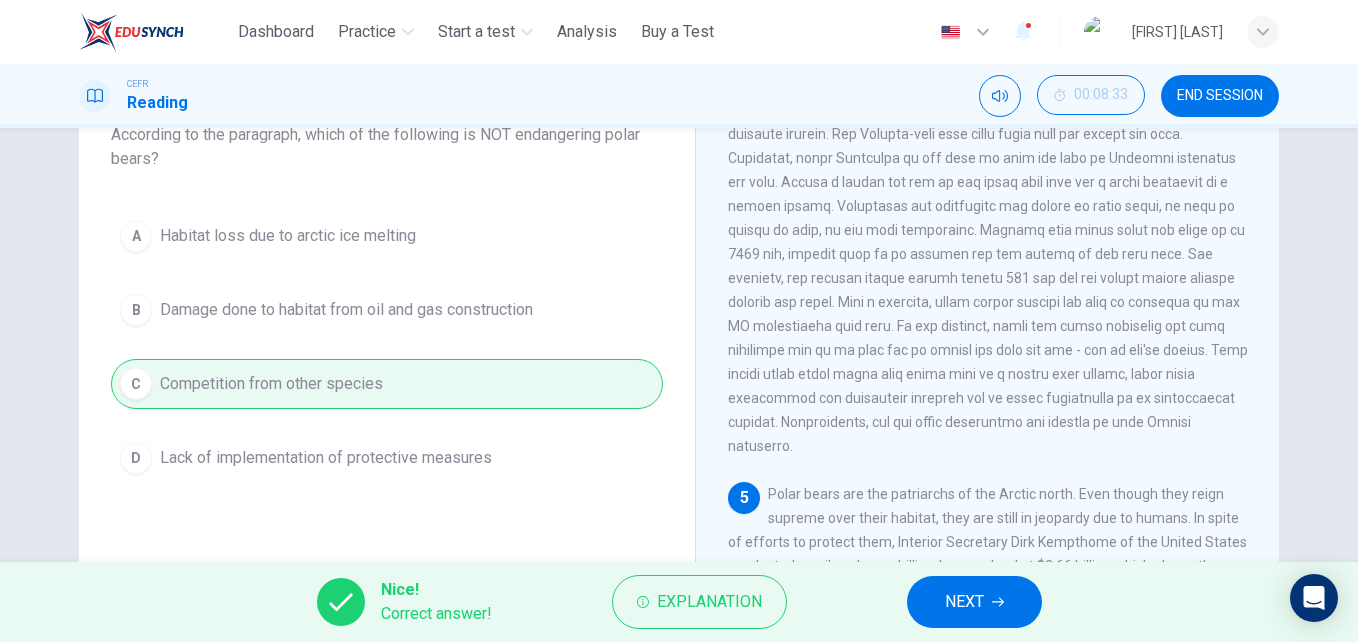 click on "NEXT" at bounding box center [964, 602] 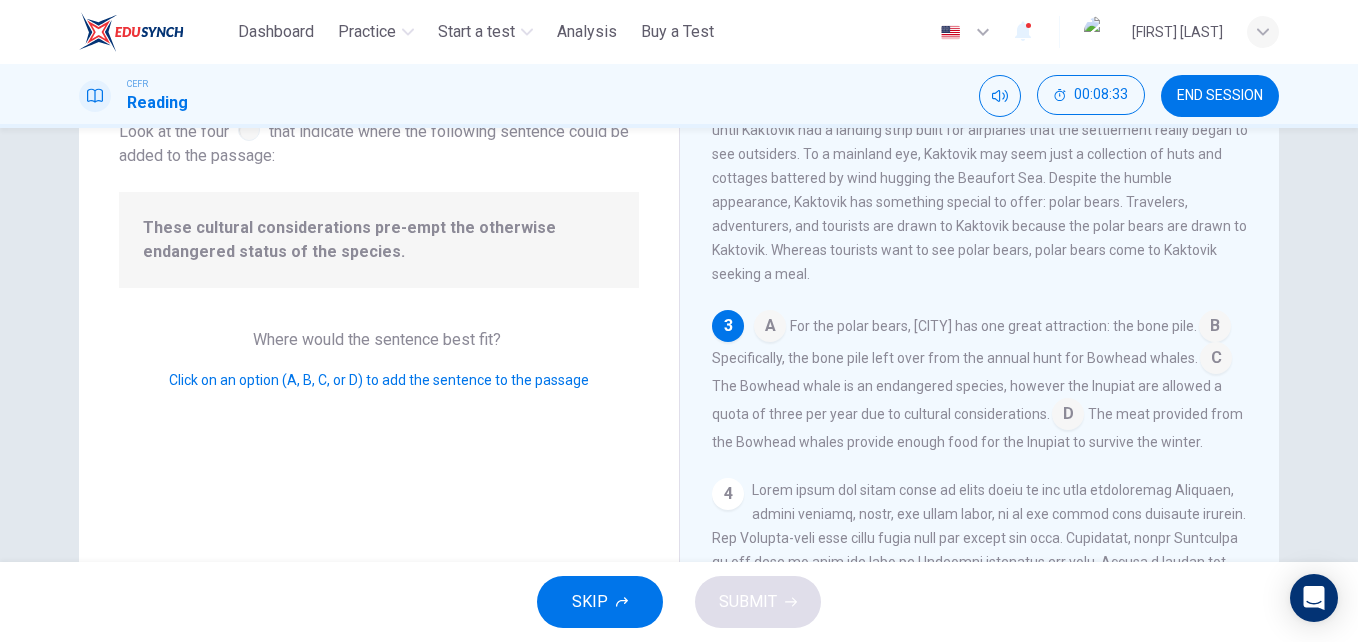 scroll, scrollTop: 399, scrollLeft: 0, axis: vertical 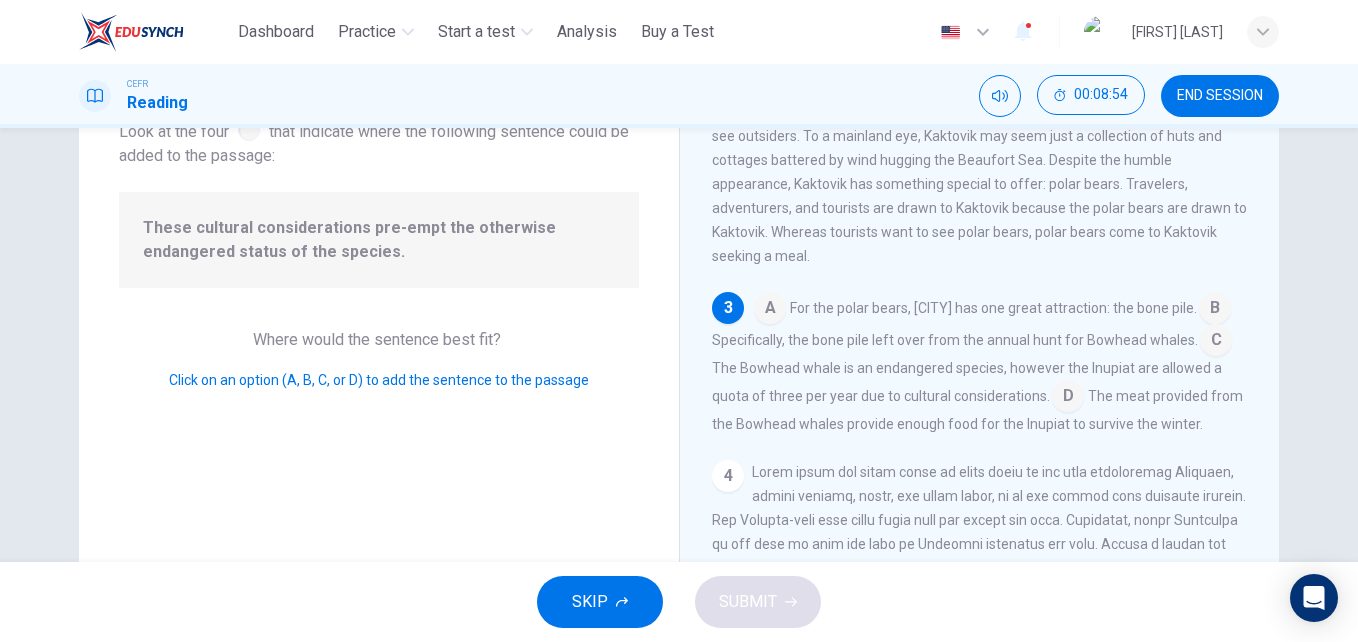click at bounding box center [770, 310] 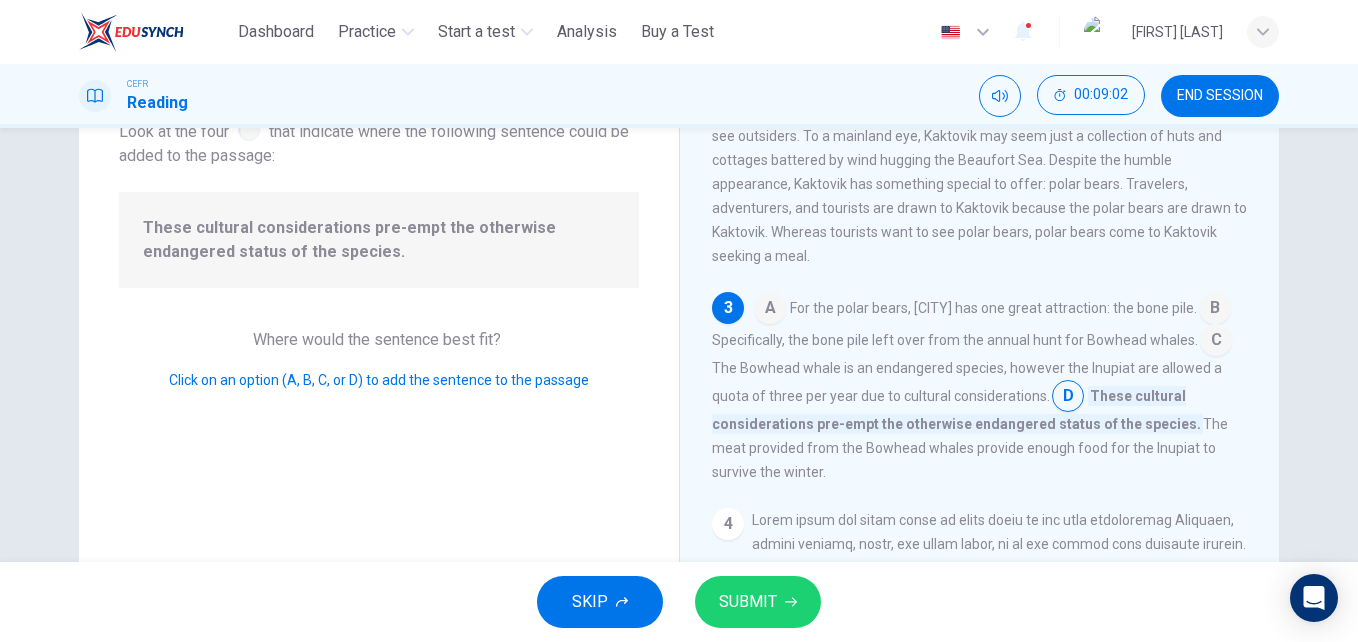 click on "SUBMIT" at bounding box center [758, 602] 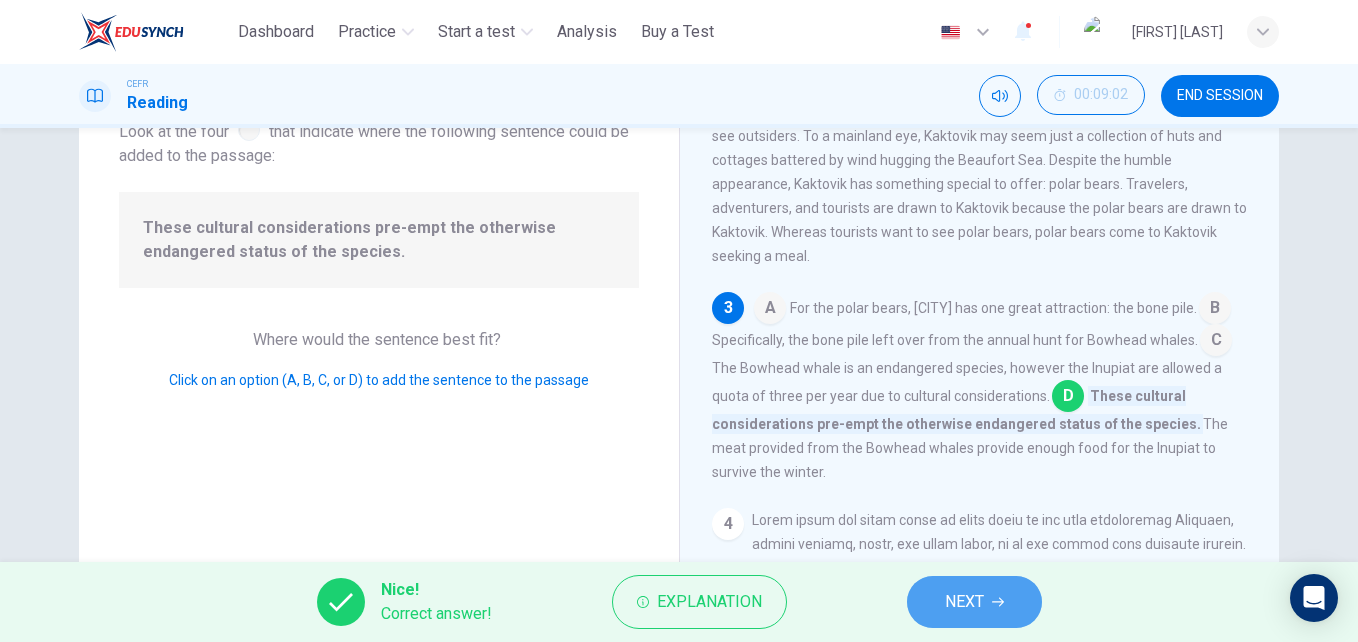 click on "NEXT" at bounding box center [964, 602] 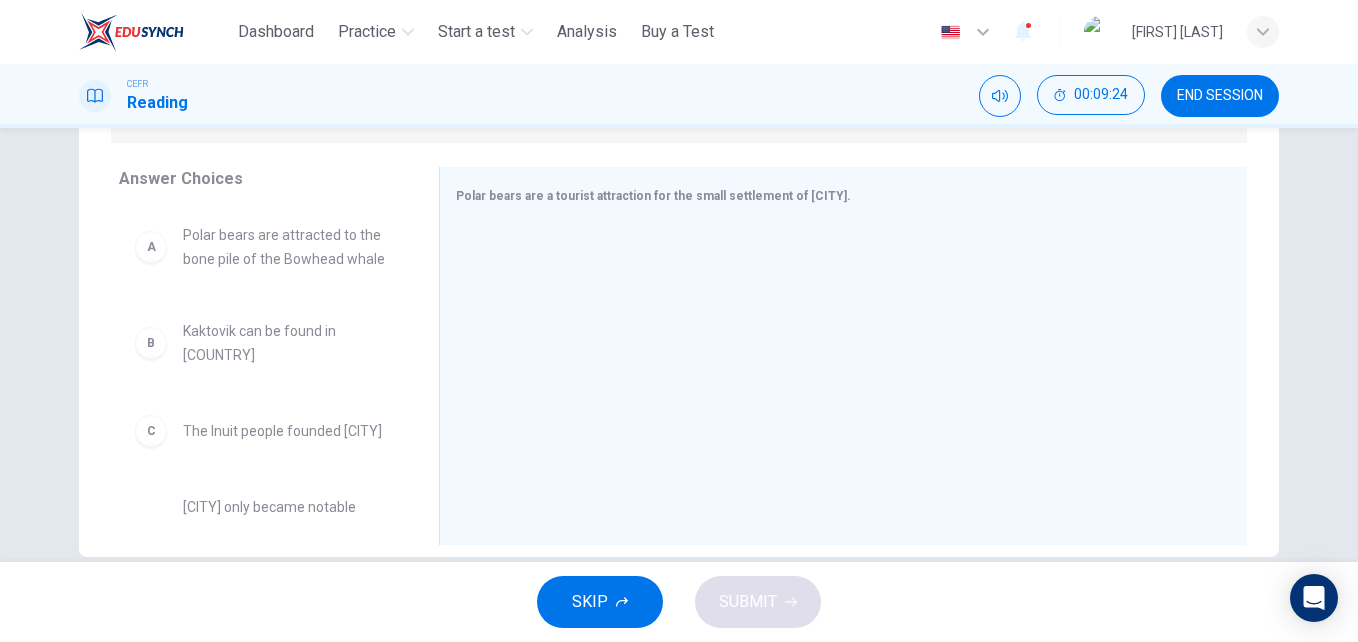 scroll, scrollTop: 341, scrollLeft: 0, axis: vertical 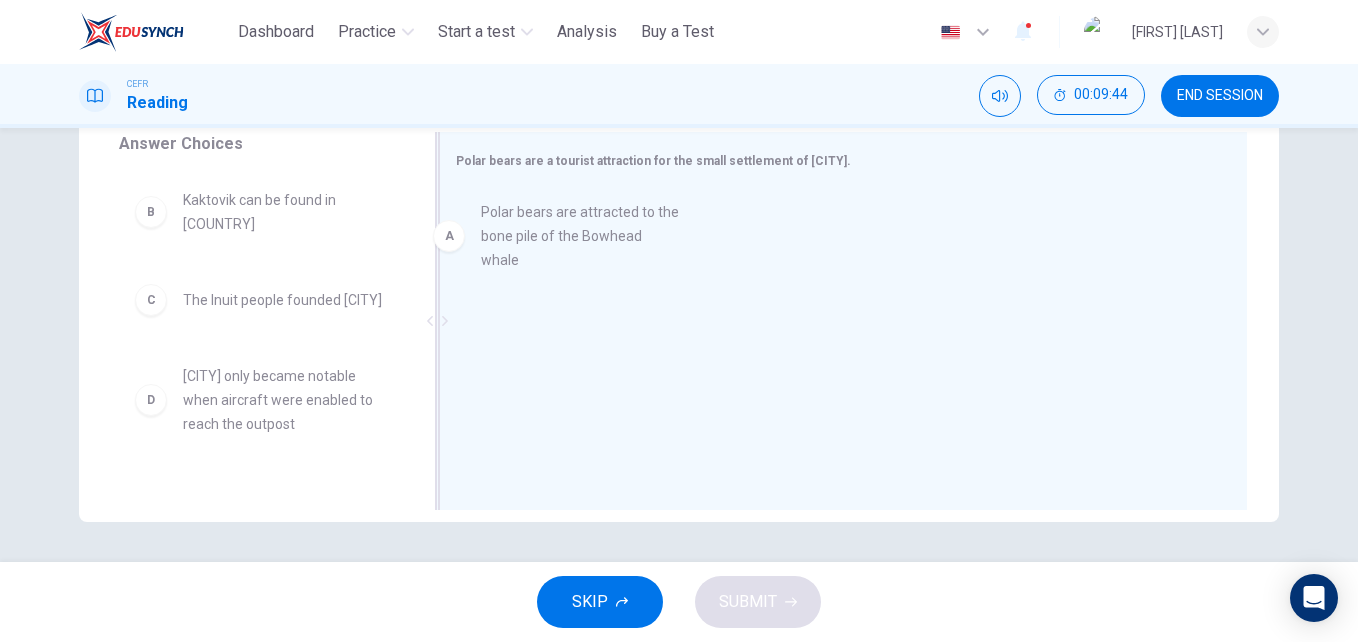 drag, startPoint x: 297, startPoint y: 234, endPoint x: 619, endPoint y: 242, distance: 322.09937 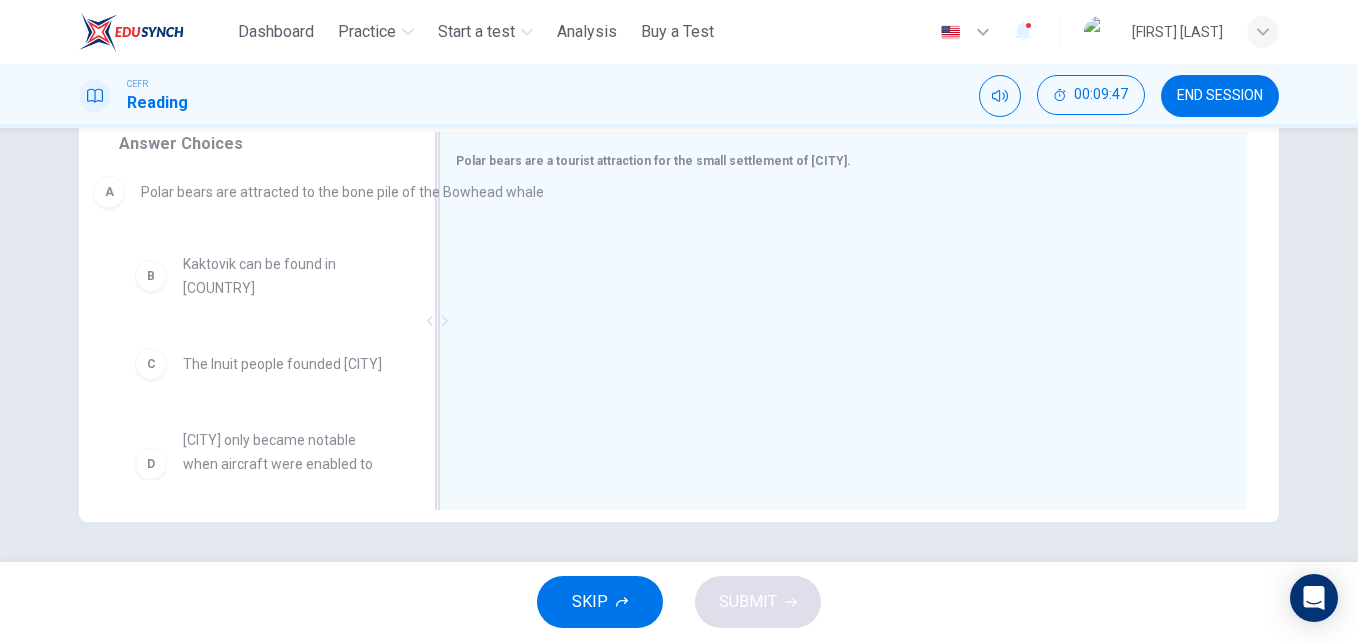 drag, startPoint x: 771, startPoint y: 216, endPoint x: 393, endPoint y: 187, distance: 379.1108 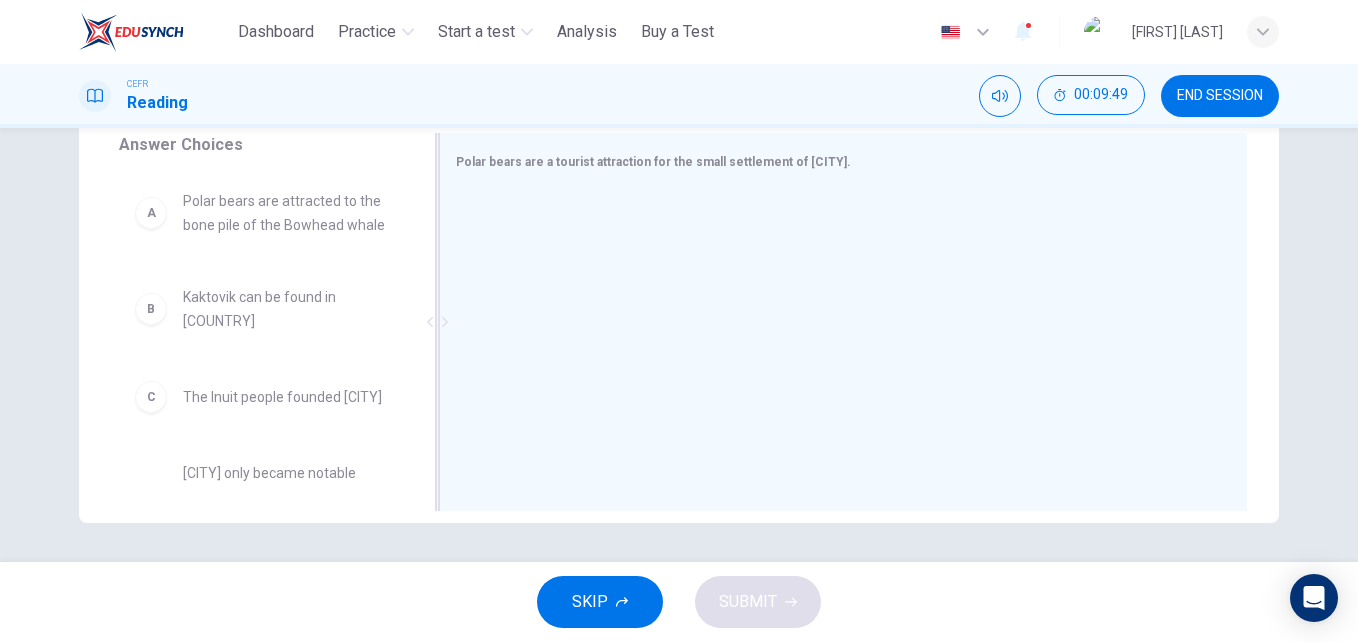scroll, scrollTop: 341, scrollLeft: 0, axis: vertical 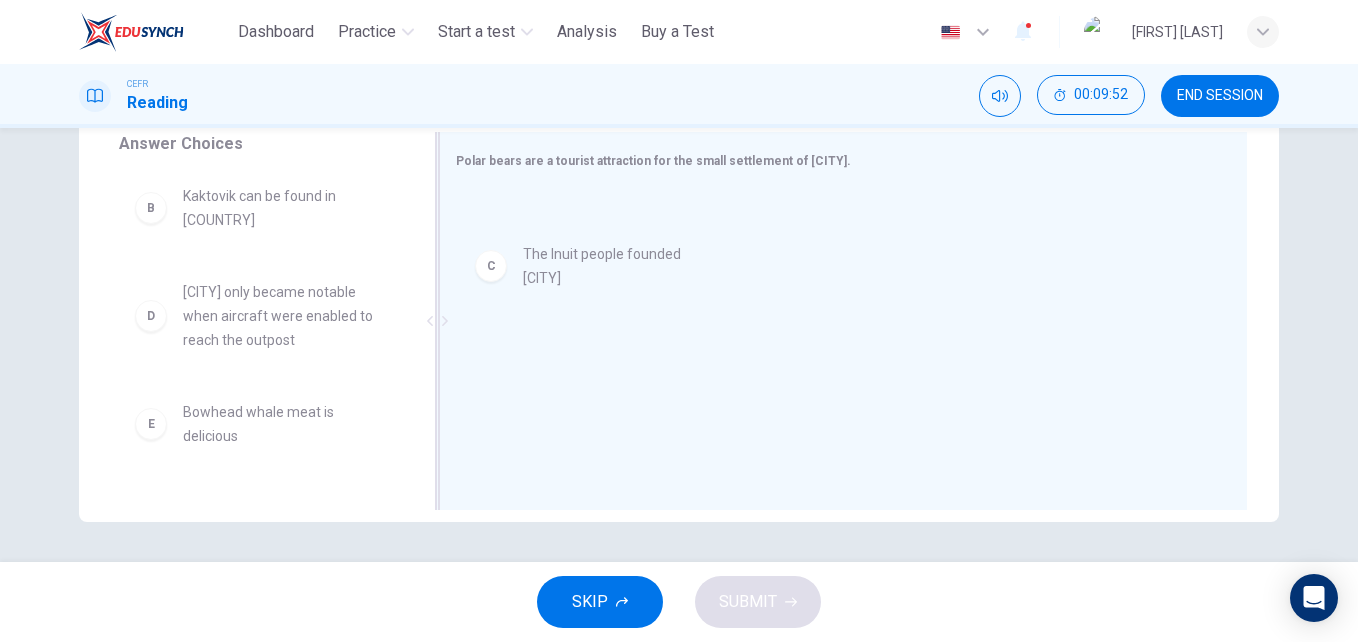 drag, startPoint x: 282, startPoint y: 309, endPoint x: 635, endPoint y: 269, distance: 355.25906 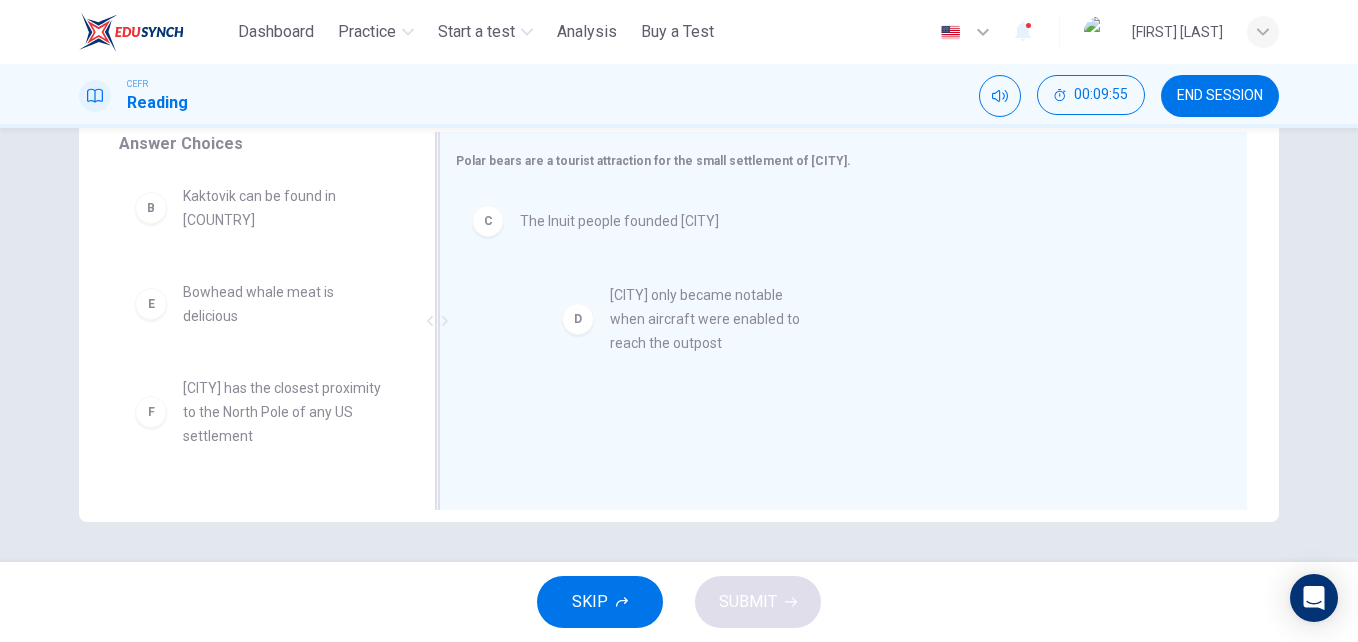 drag, startPoint x: 311, startPoint y: 334, endPoint x: 757, endPoint y: 338, distance: 446.01794 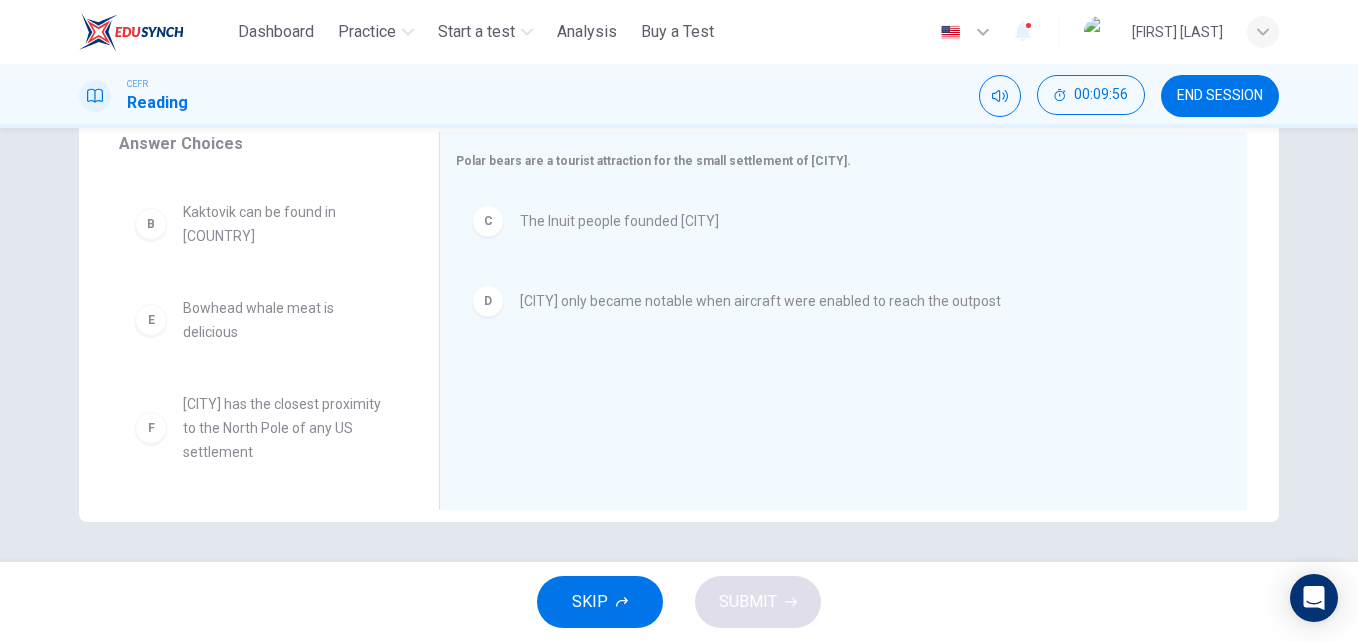 scroll, scrollTop: 84, scrollLeft: 0, axis: vertical 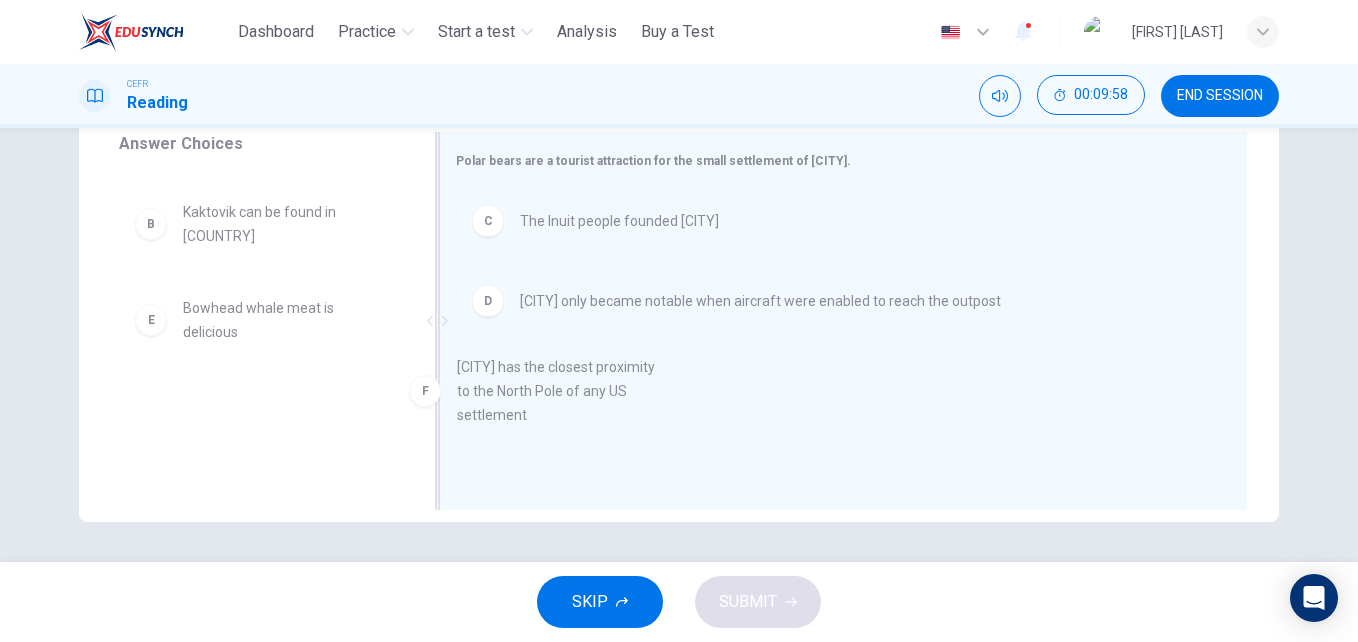 drag, startPoint x: 326, startPoint y: 418, endPoint x: 612, endPoint y: 380, distance: 288.51343 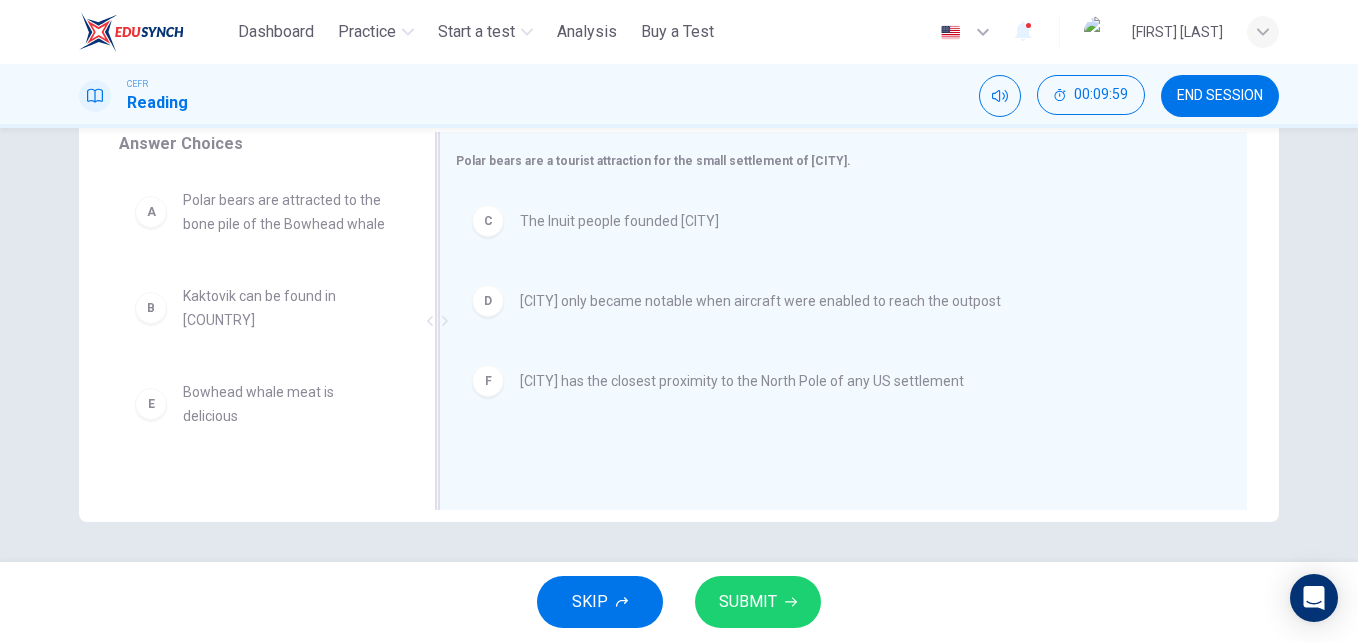 scroll, scrollTop: 0, scrollLeft: 0, axis: both 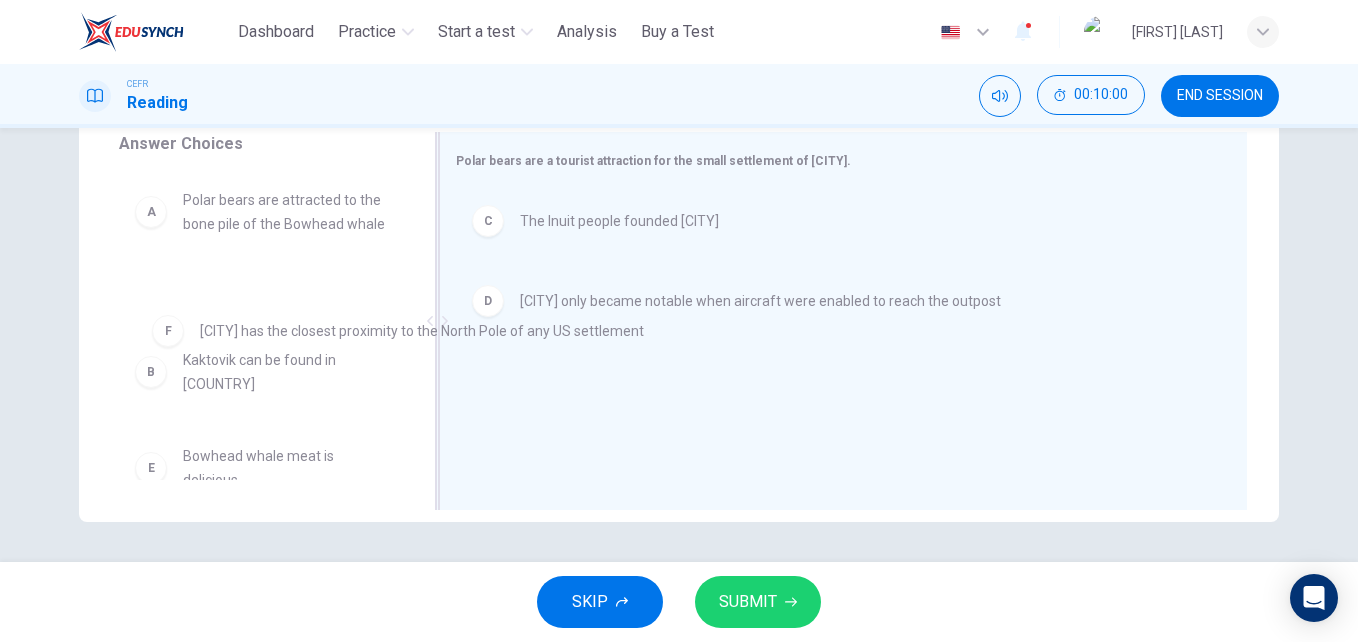 drag, startPoint x: 612, startPoint y: 393, endPoint x: 275, endPoint y: 333, distance: 342.2996 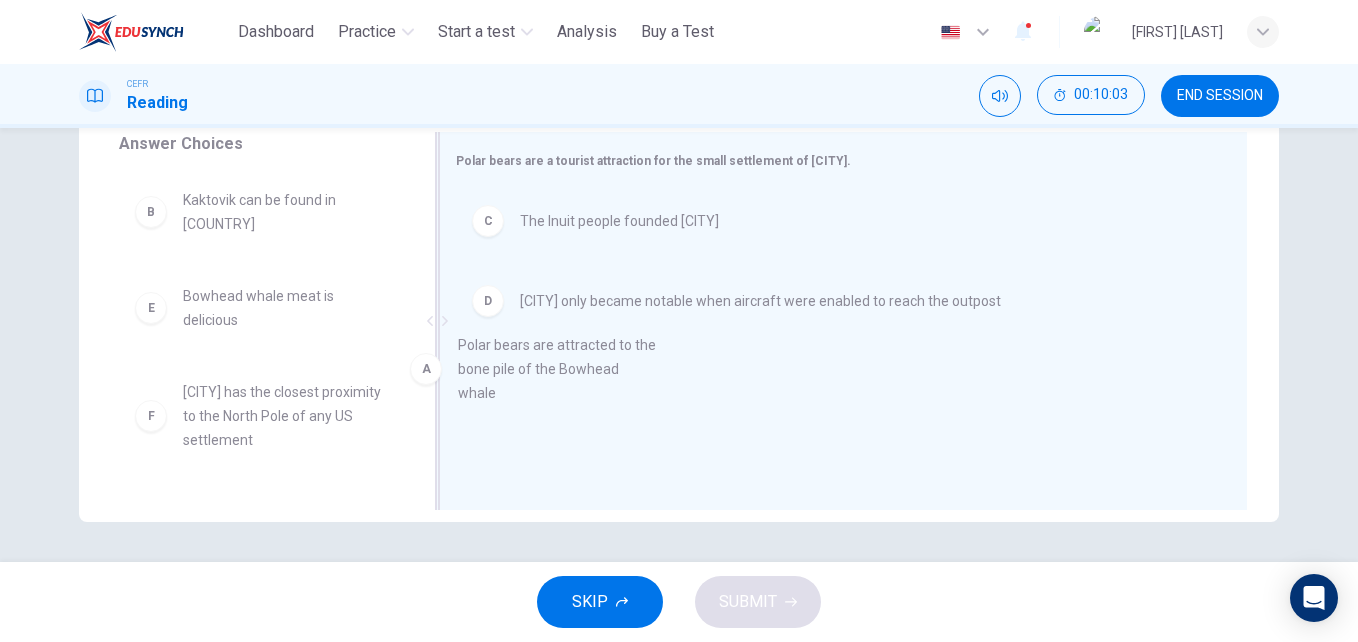 drag, startPoint x: 321, startPoint y: 243, endPoint x: 607, endPoint y: 389, distance: 321.11057 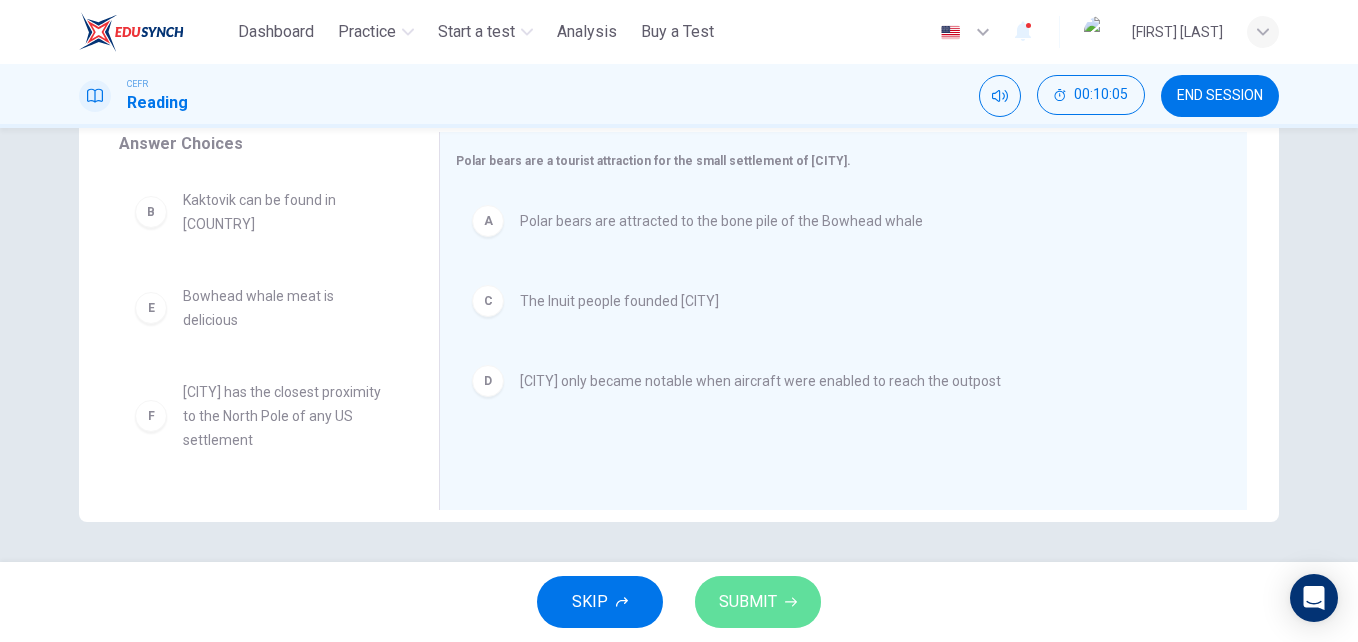 click at bounding box center [791, 602] 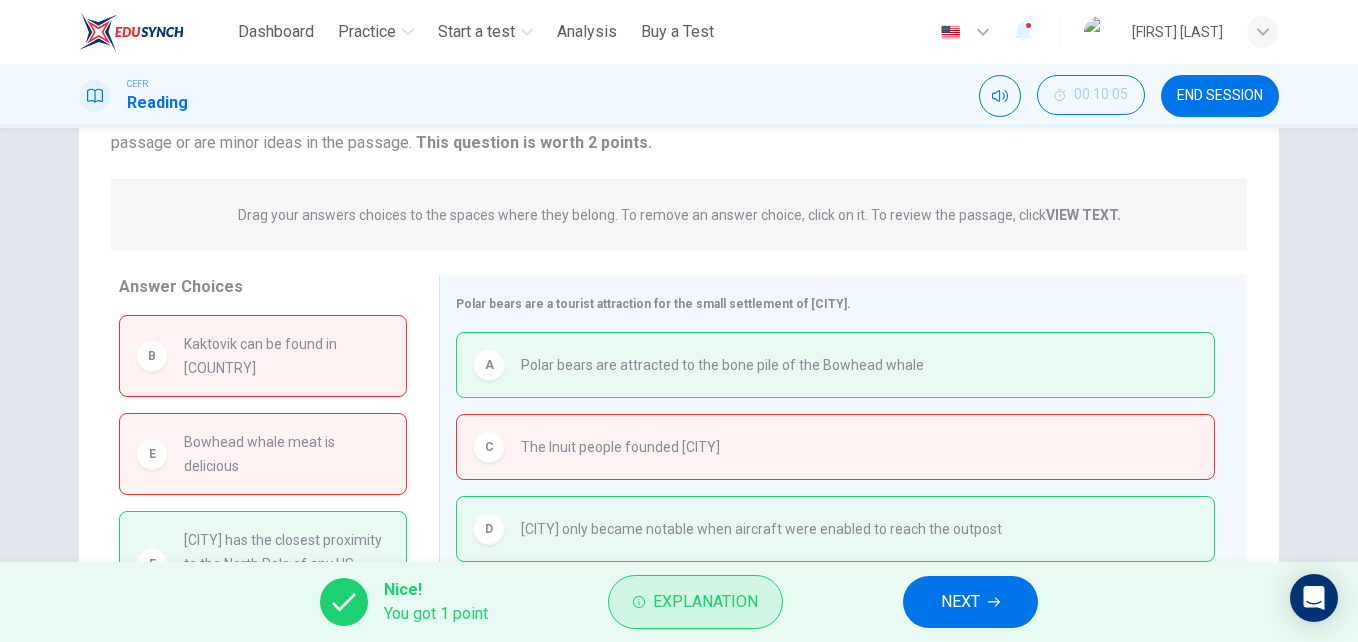 scroll, scrollTop: 341, scrollLeft: 0, axis: vertical 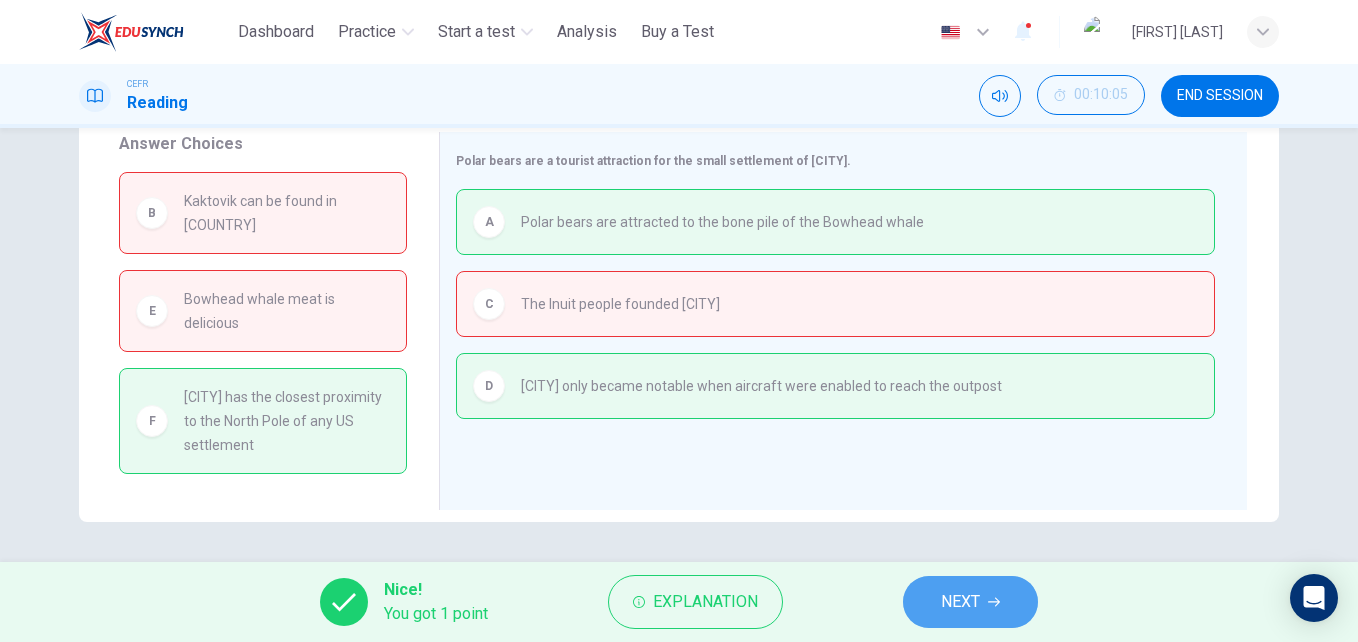 click on "NEXT" at bounding box center (970, 602) 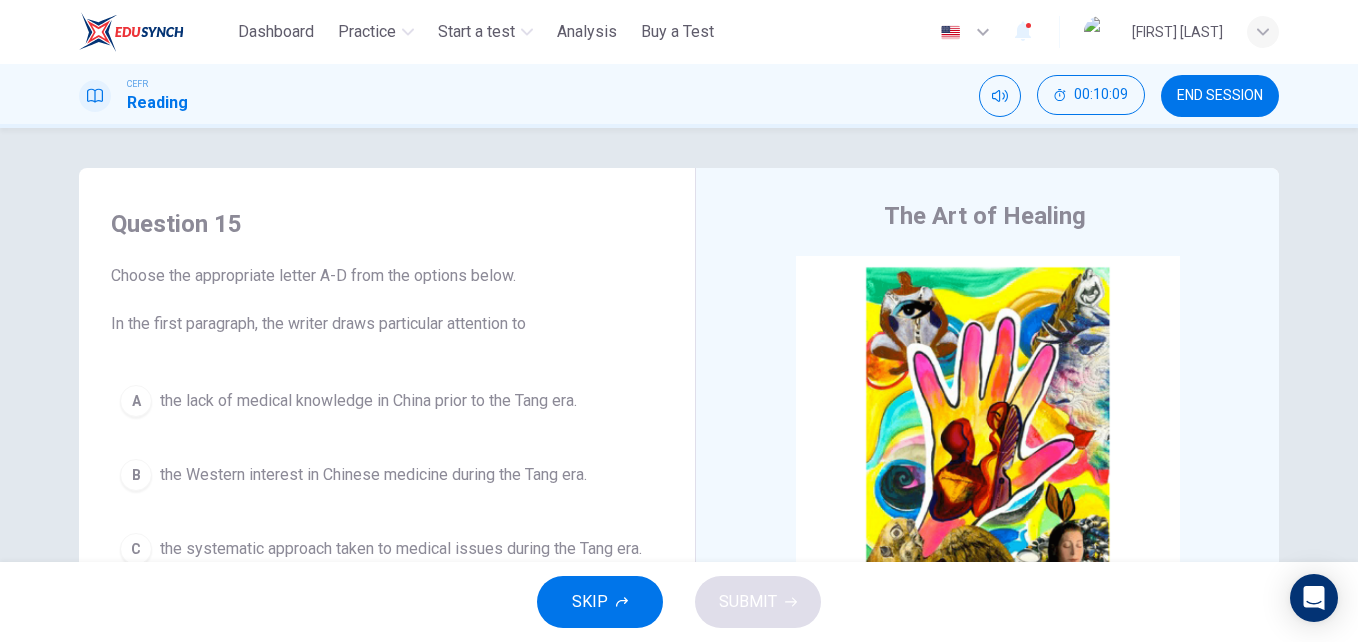 scroll, scrollTop: 100, scrollLeft: 0, axis: vertical 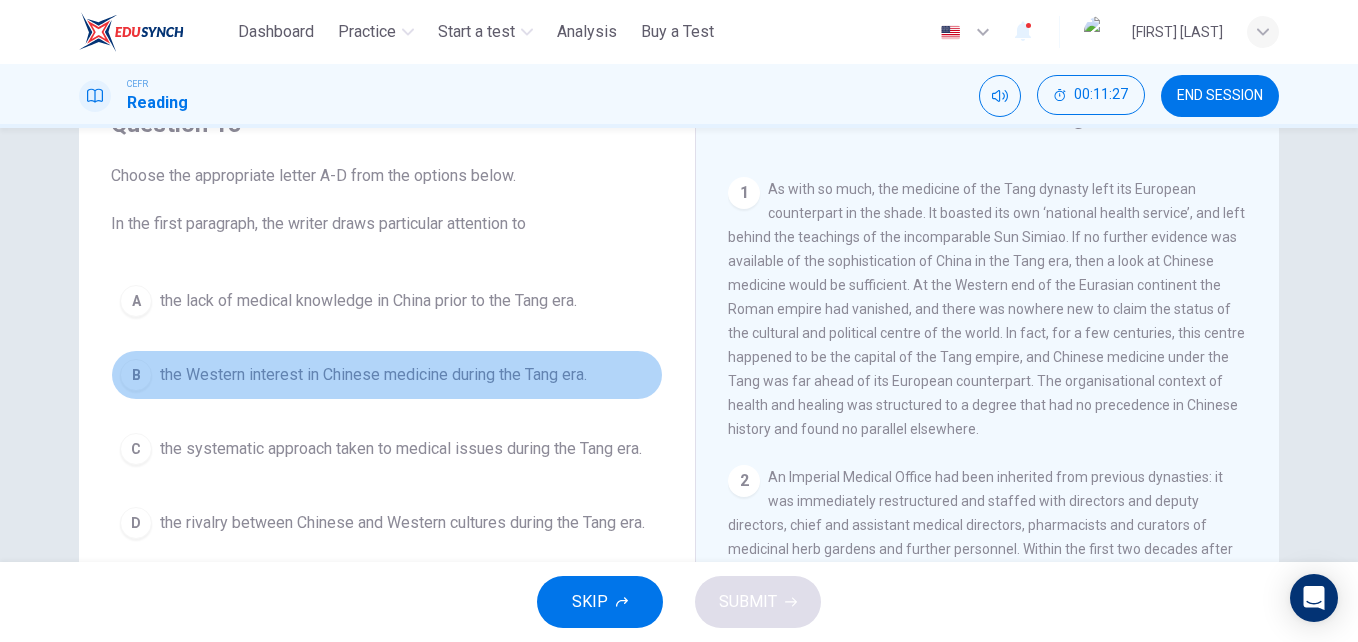 click on "the Western interest in Chinese medicine during the Tang era." at bounding box center (368, 301) 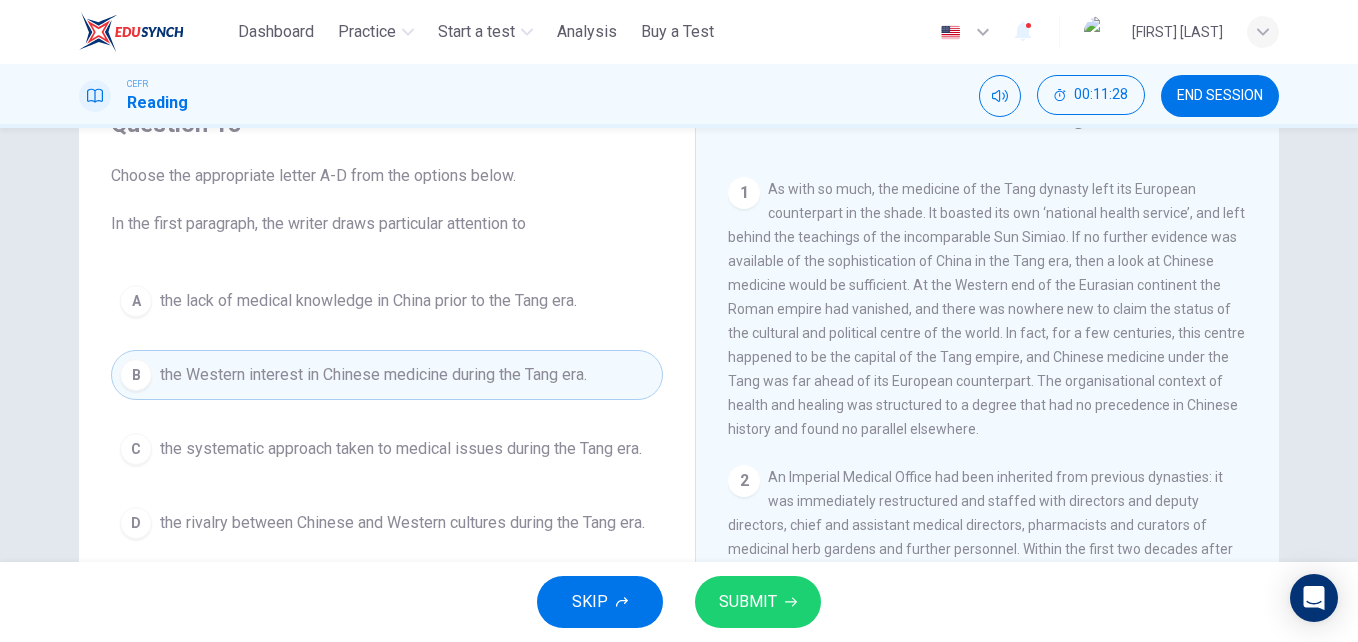 click on "SUBMIT" at bounding box center [748, 602] 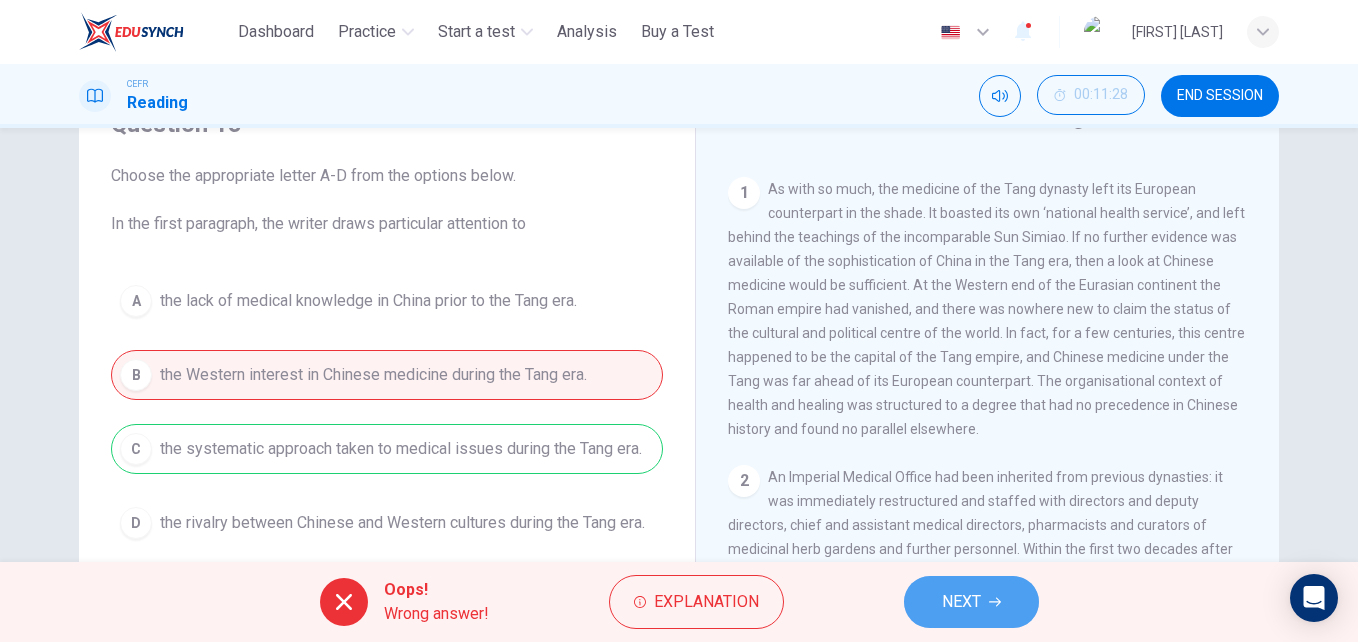 click on "NEXT" at bounding box center (971, 602) 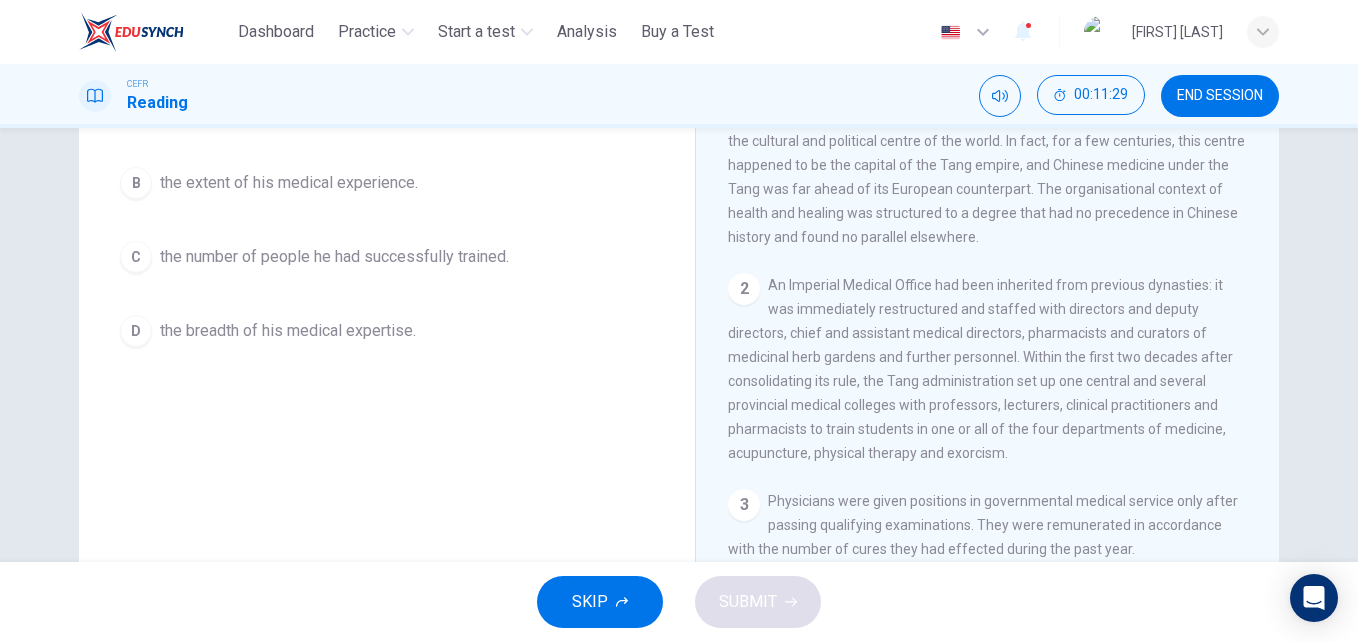 scroll, scrollTop: 300, scrollLeft: 0, axis: vertical 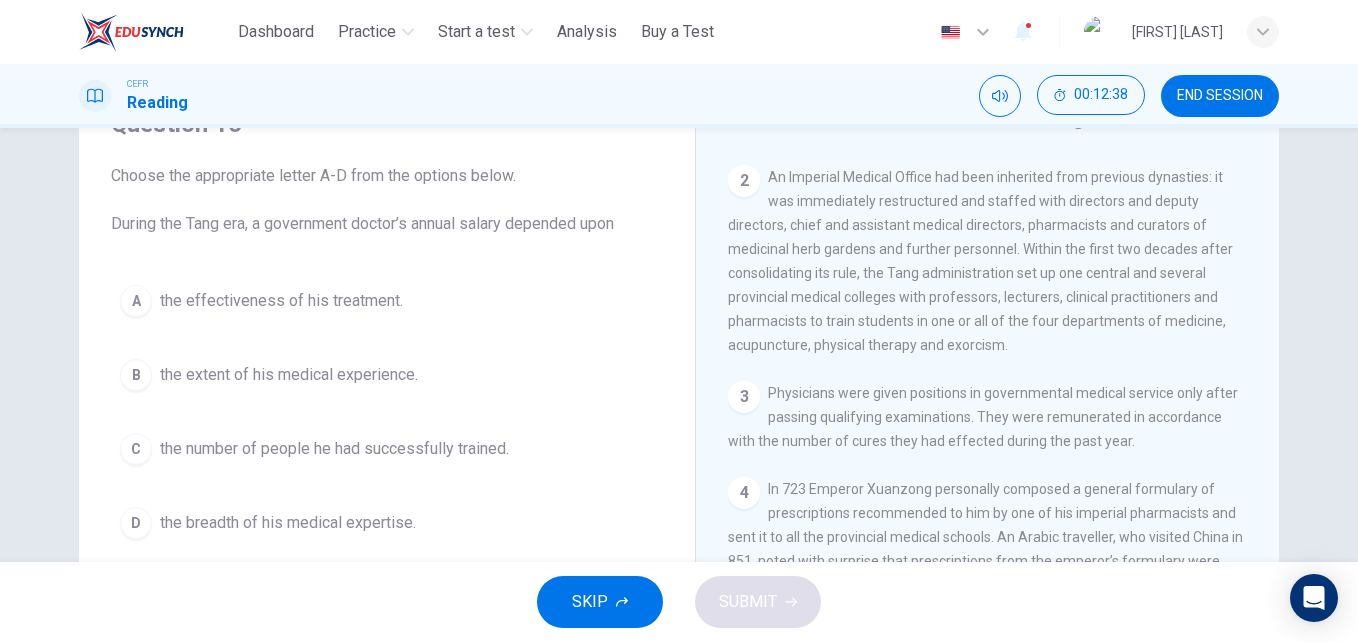 click on "the extent of his medical experience." at bounding box center [281, 301] 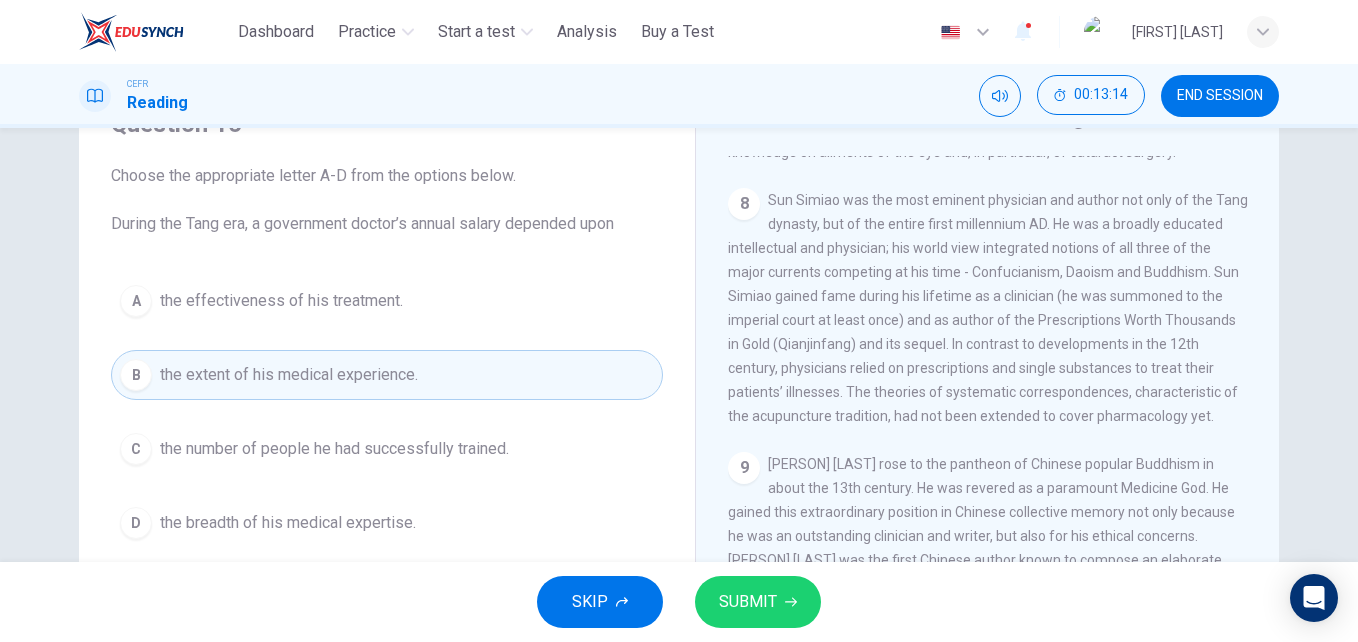 scroll, scrollTop: 2000, scrollLeft: 0, axis: vertical 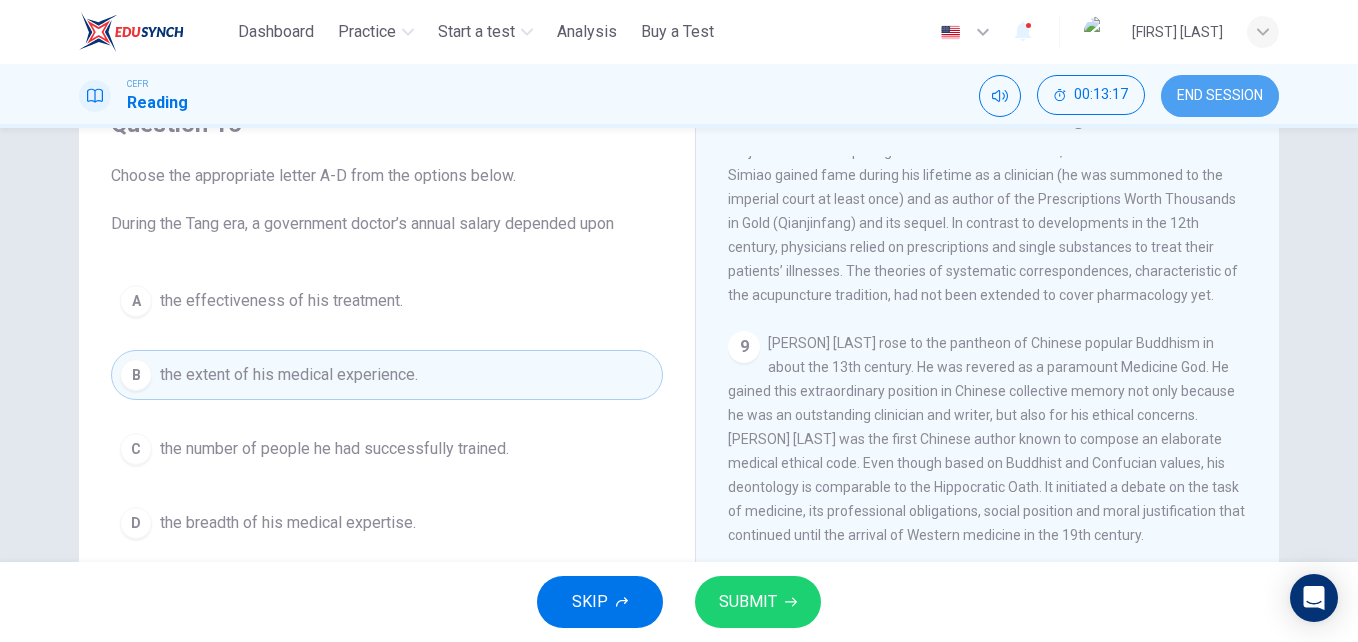 drag, startPoint x: 1183, startPoint y: 95, endPoint x: 787, endPoint y: 111, distance: 396.3231 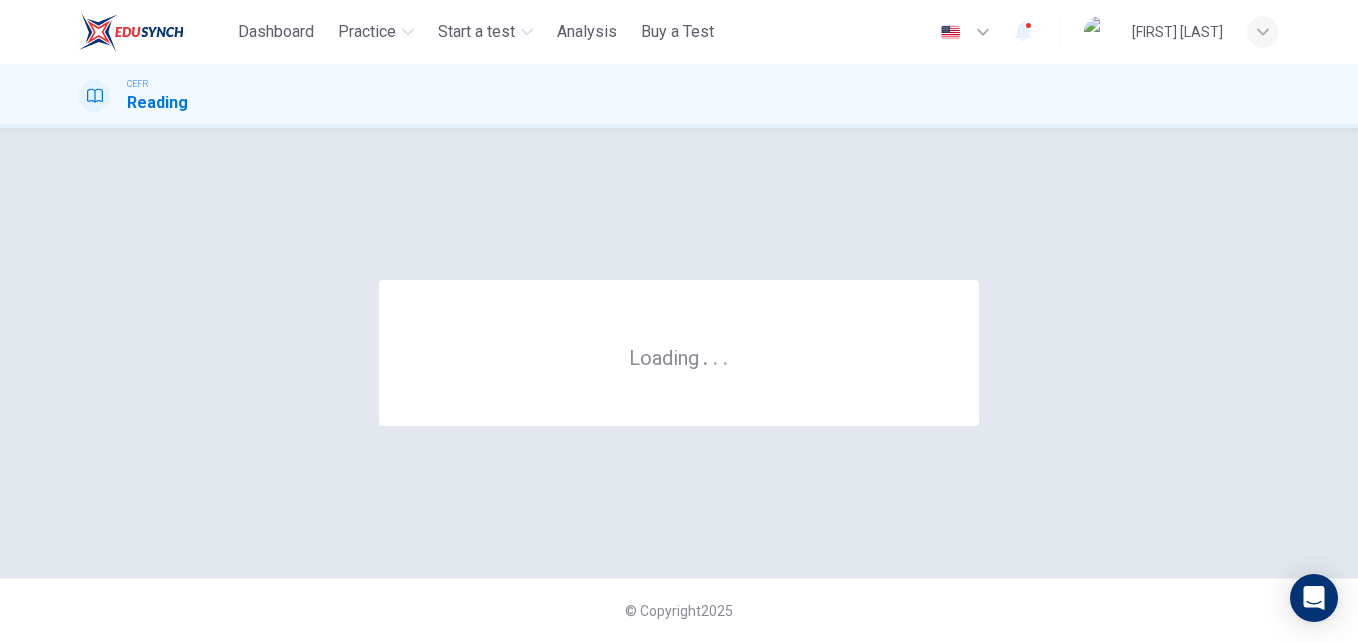 scroll, scrollTop: 0, scrollLeft: 0, axis: both 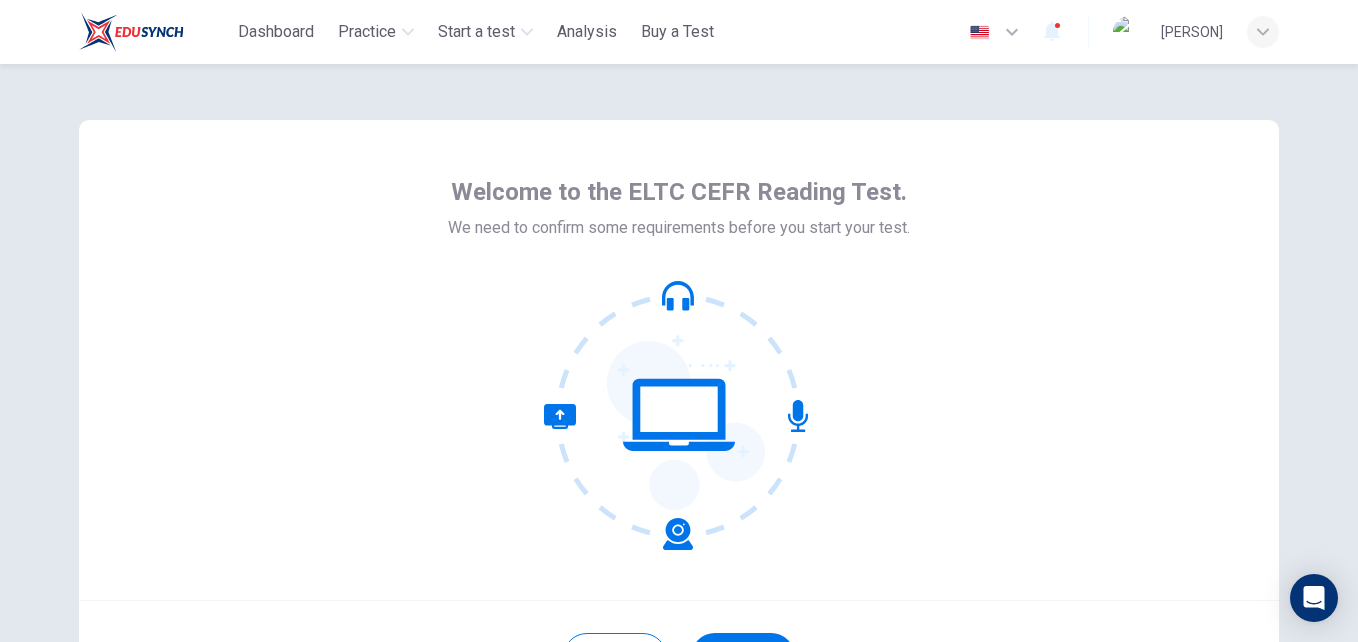 click at bounding box center [679, 415] 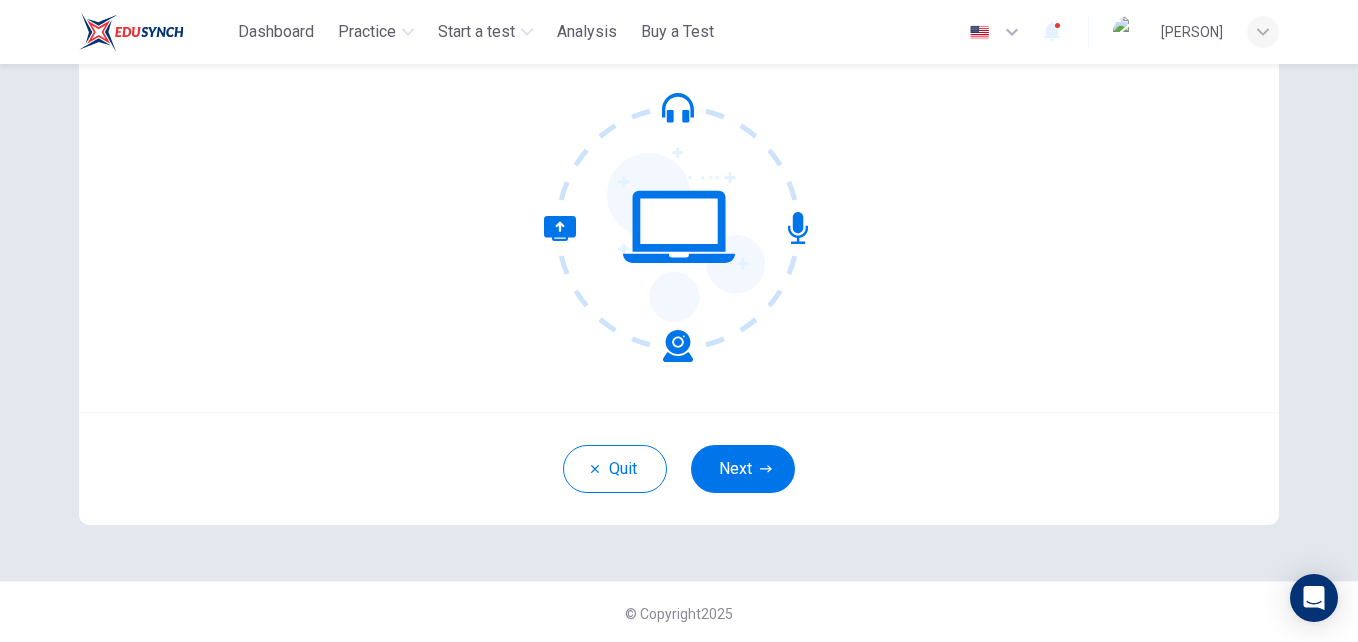 scroll, scrollTop: 191, scrollLeft: 0, axis: vertical 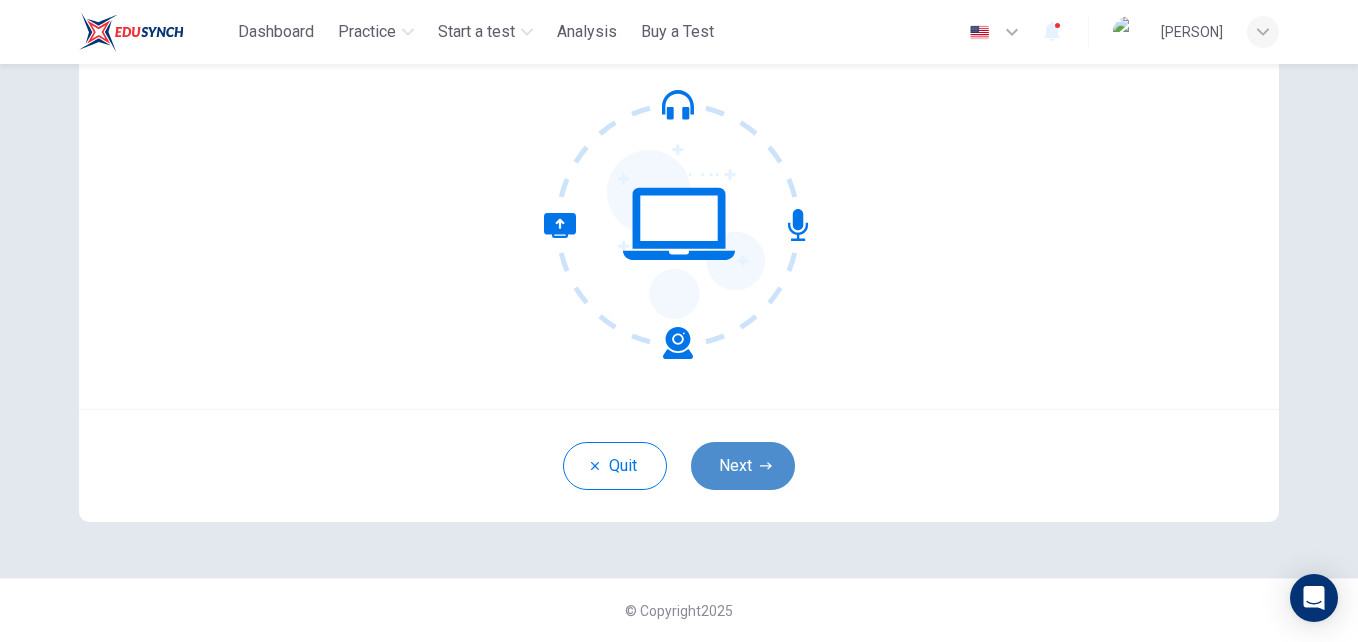 click on "Next" at bounding box center (743, 466) 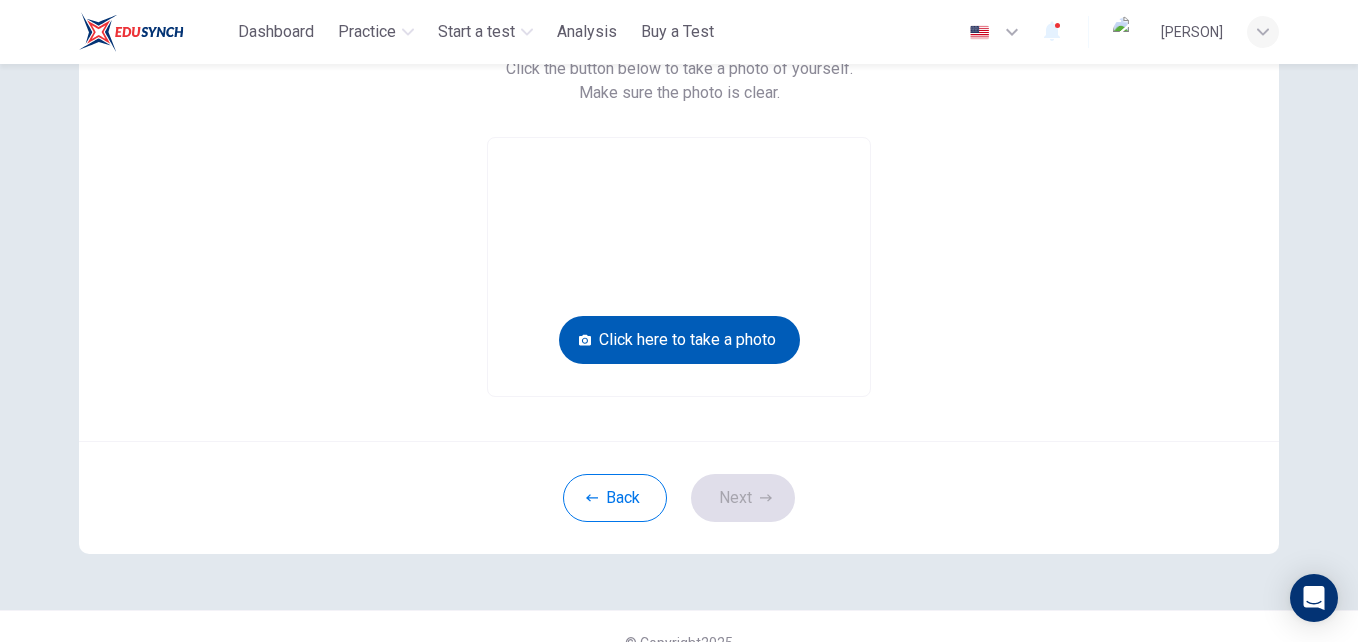 click on "Click here to take a photo" at bounding box center [679, 340] 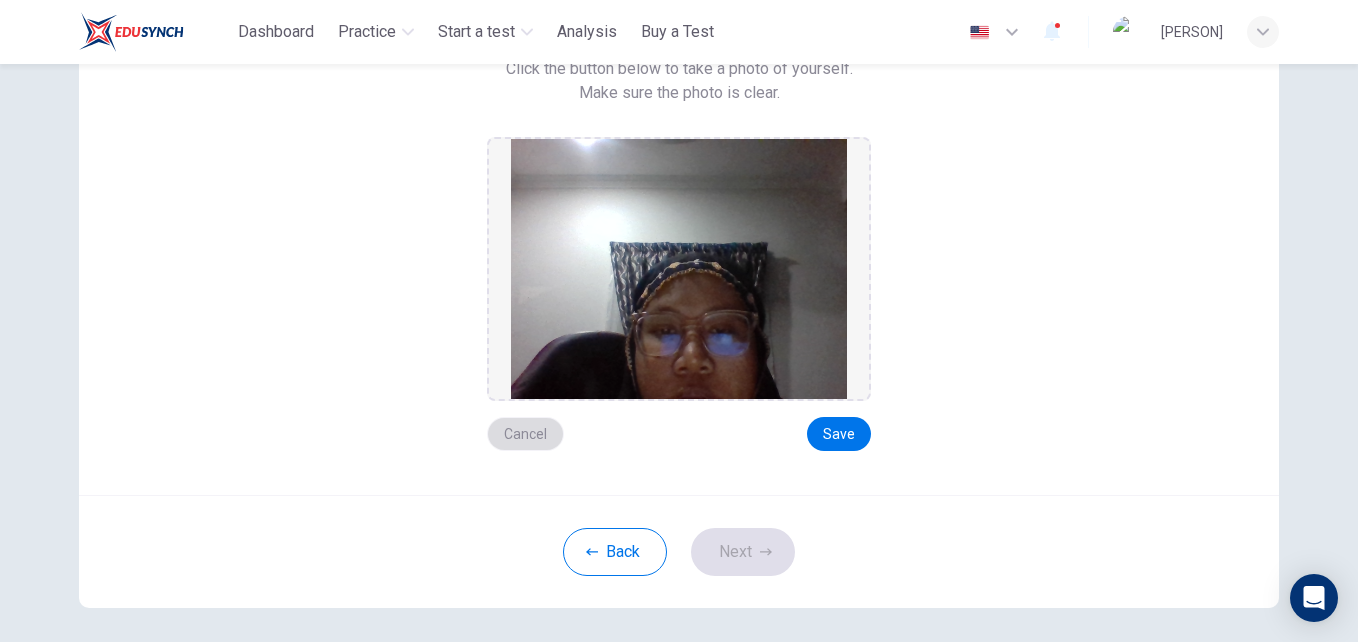click on "Cancel" at bounding box center [525, 434] 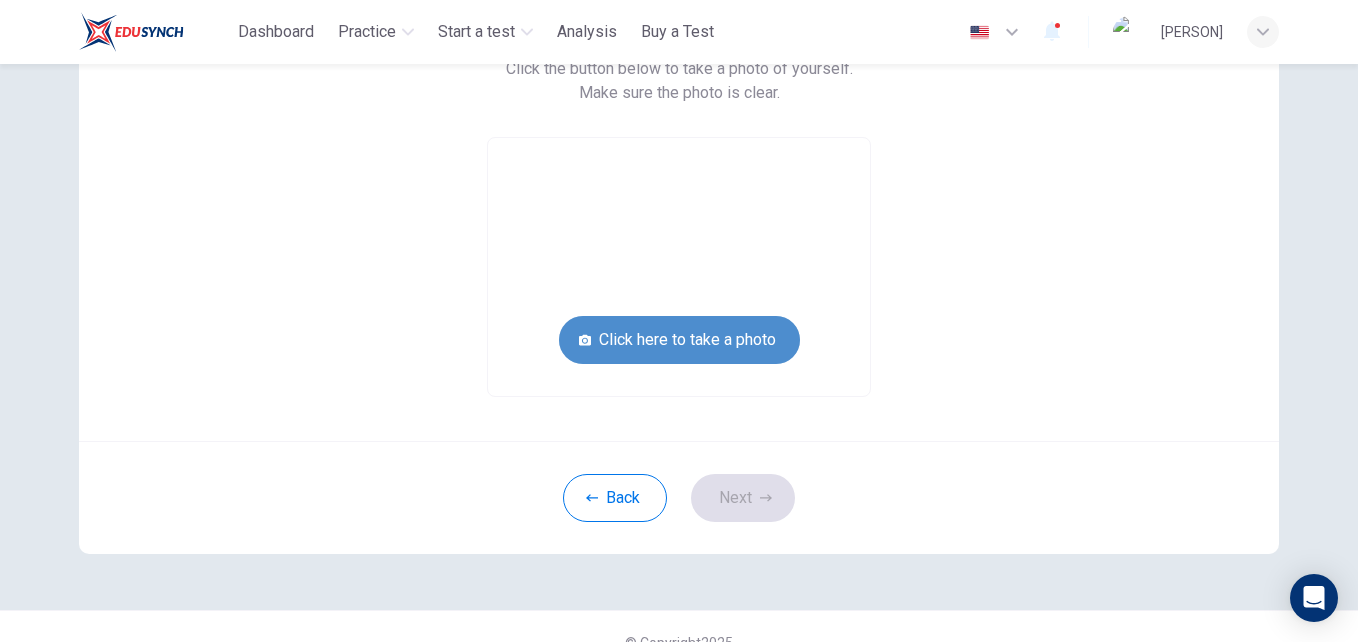 click on "Click here to take a photo" at bounding box center [679, 340] 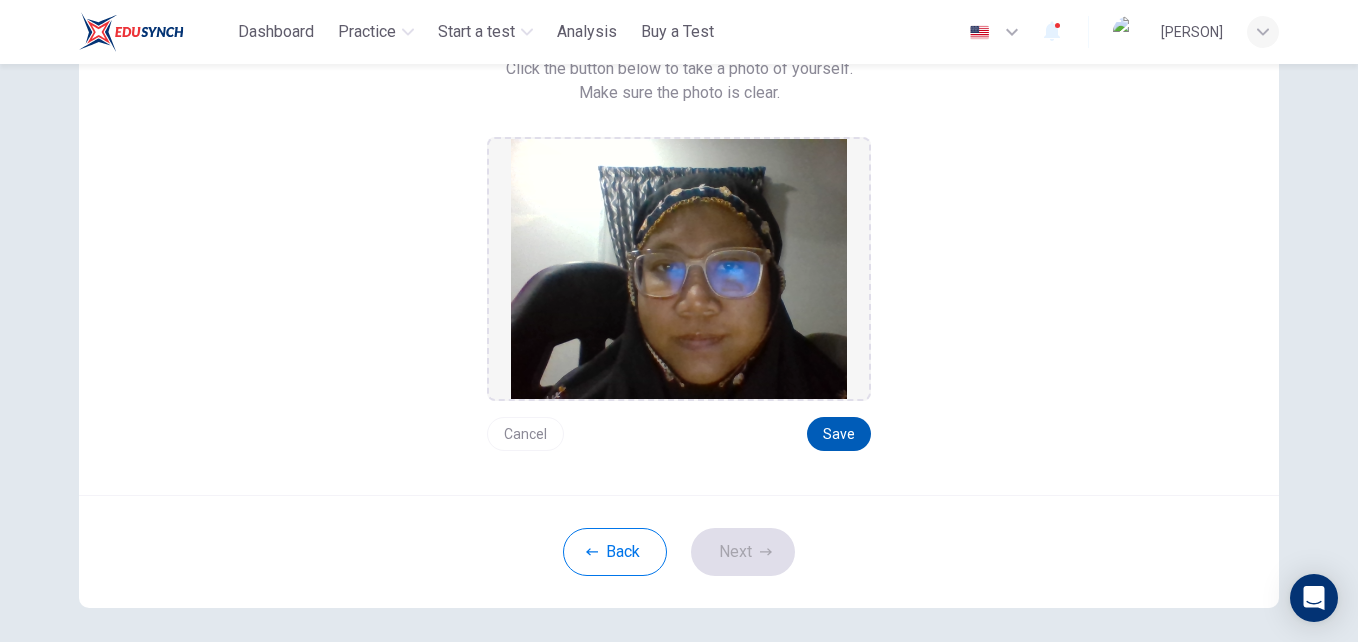 click on "Save" at bounding box center (839, 434) 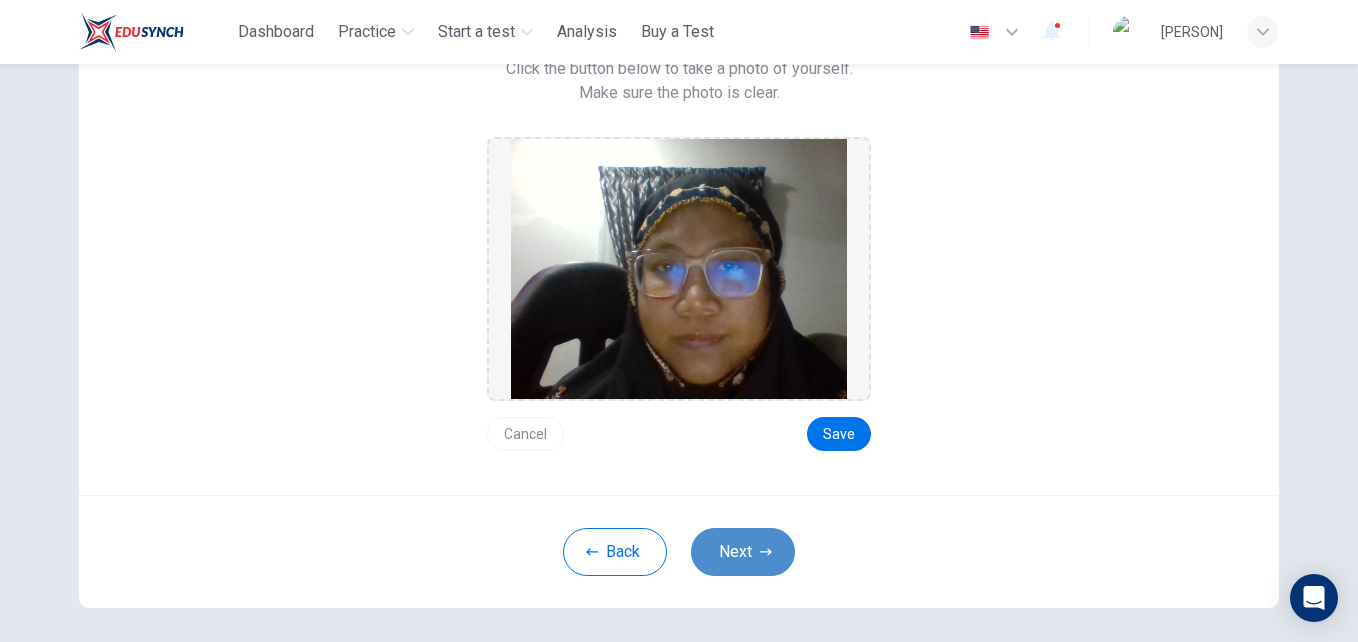 click on "Next" at bounding box center (743, 552) 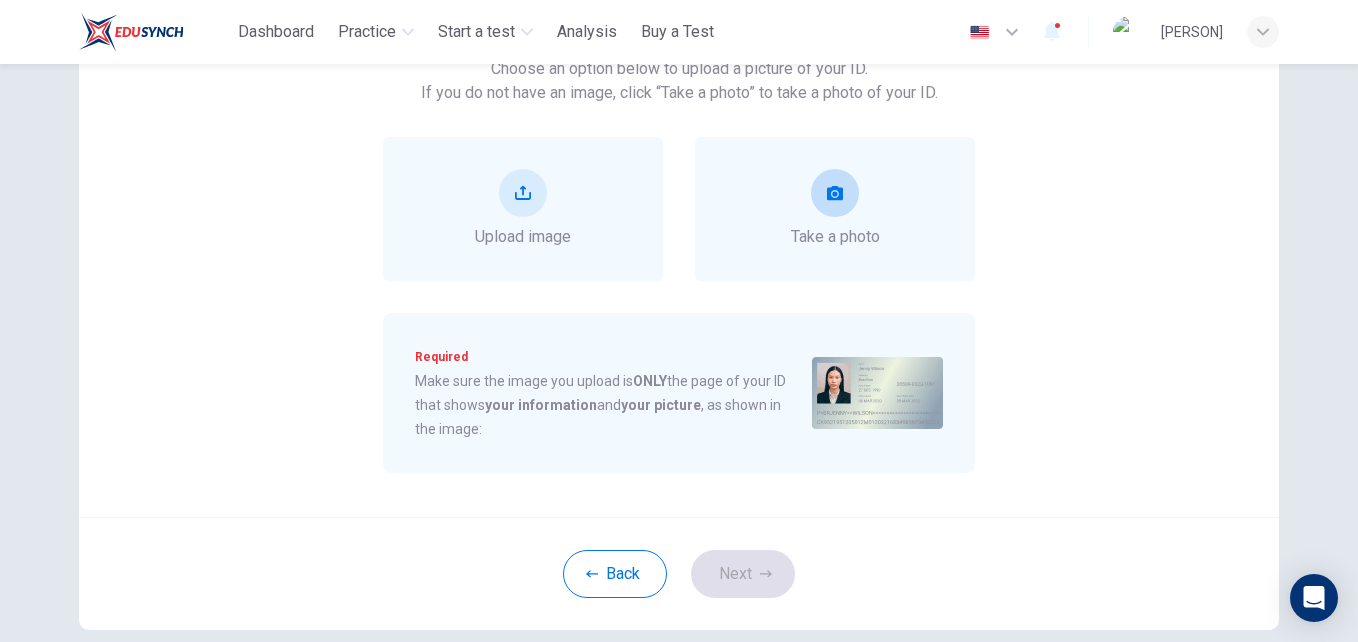 click on "Take a photo" at bounding box center (523, 209) 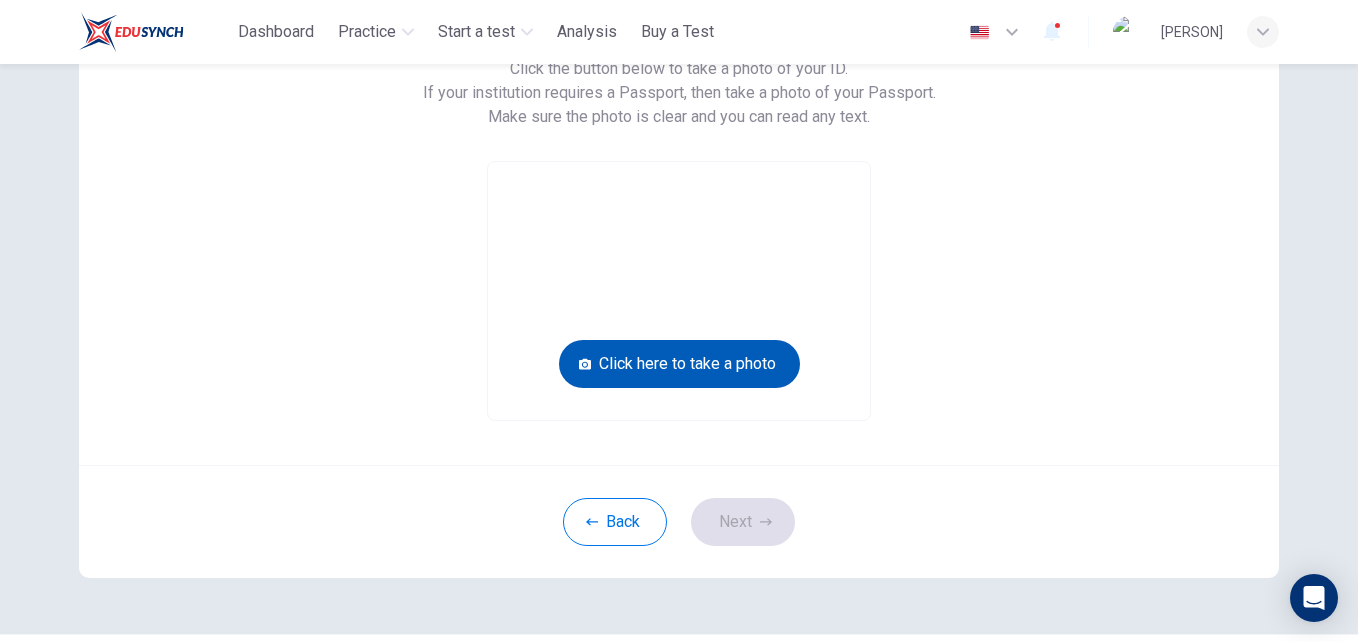 click on "Click here to take a photo" at bounding box center (679, 364) 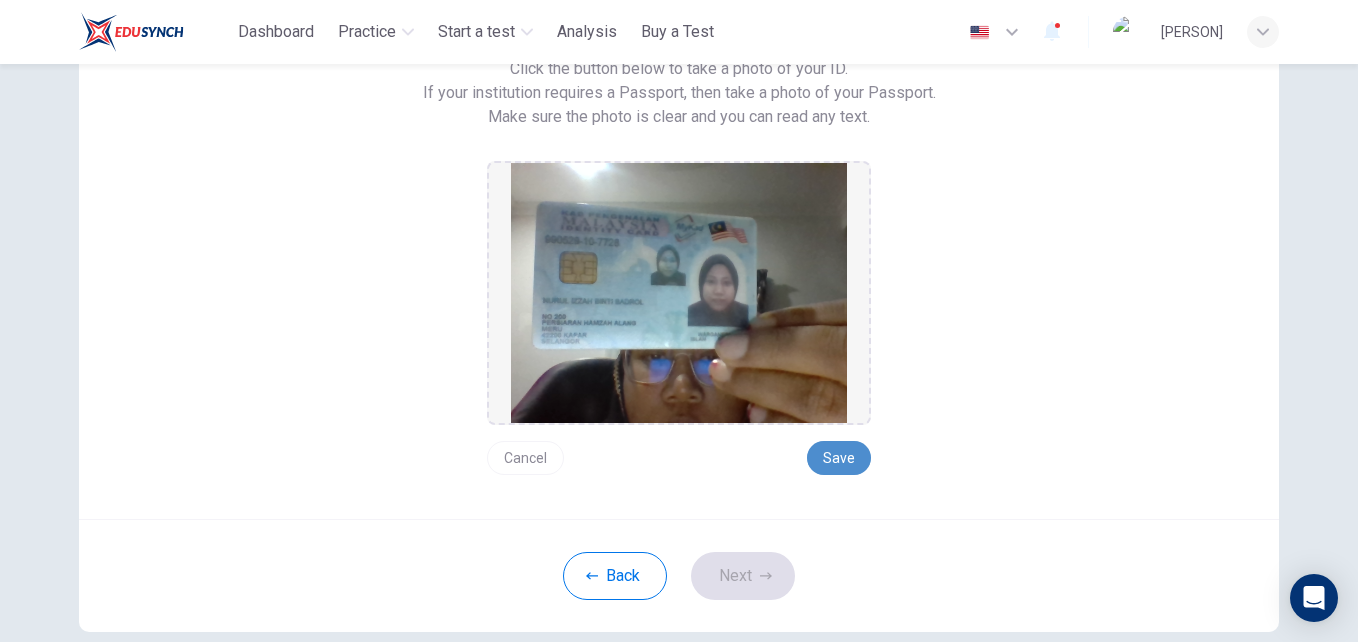 click on "Save" at bounding box center [839, 458] 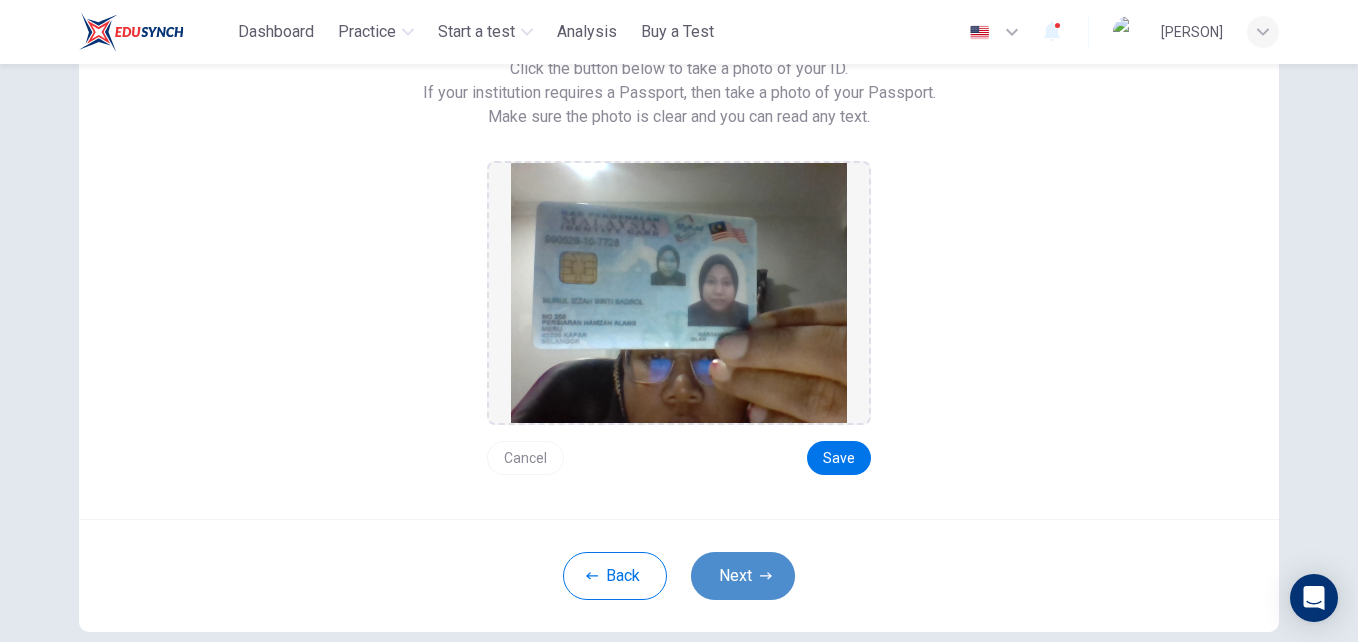 click on "Next" at bounding box center (743, 576) 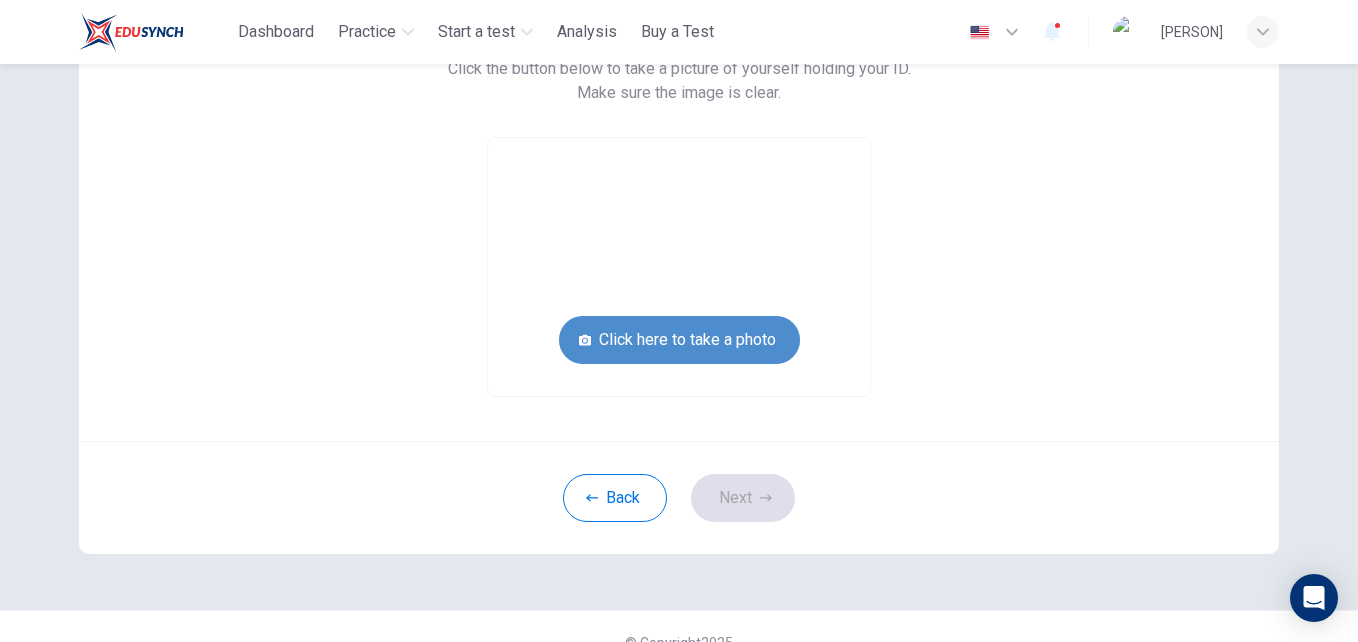 click on "Click here to take a photo" at bounding box center (679, 340) 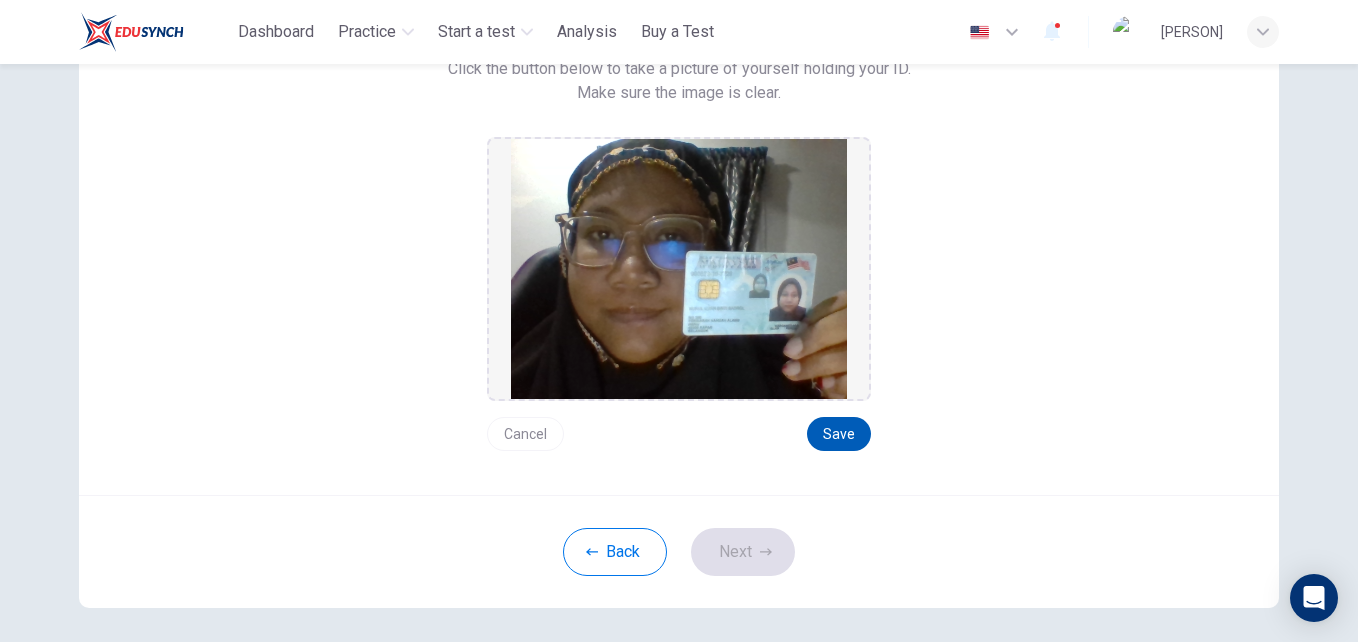 click on "Save" at bounding box center [839, 434] 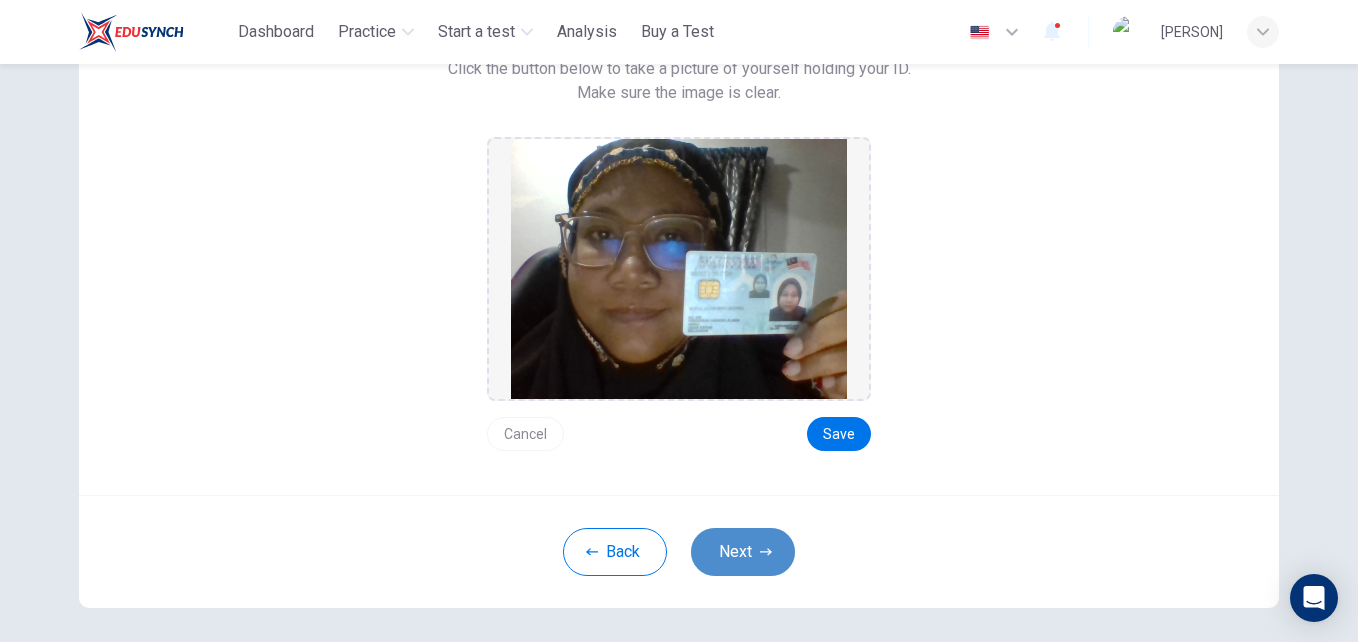 click at bounding box center [766, 552] 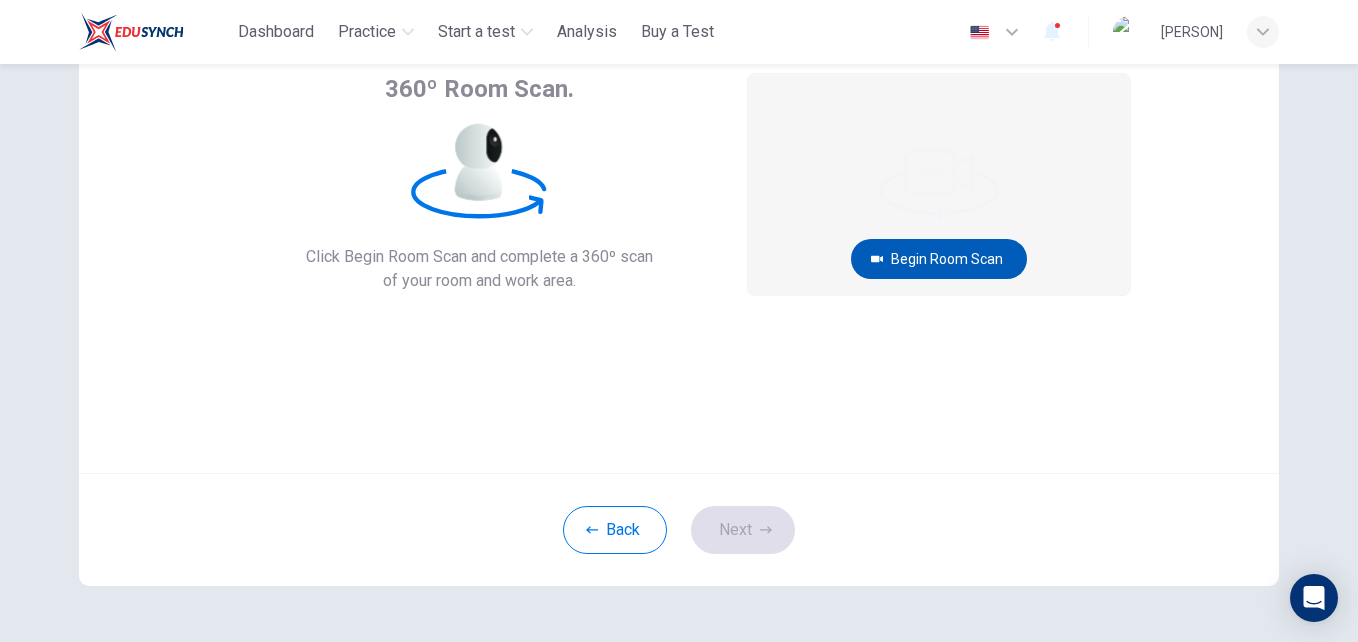 scroll, scrollTop: 91, scrollLeft: 0, axis: vertical 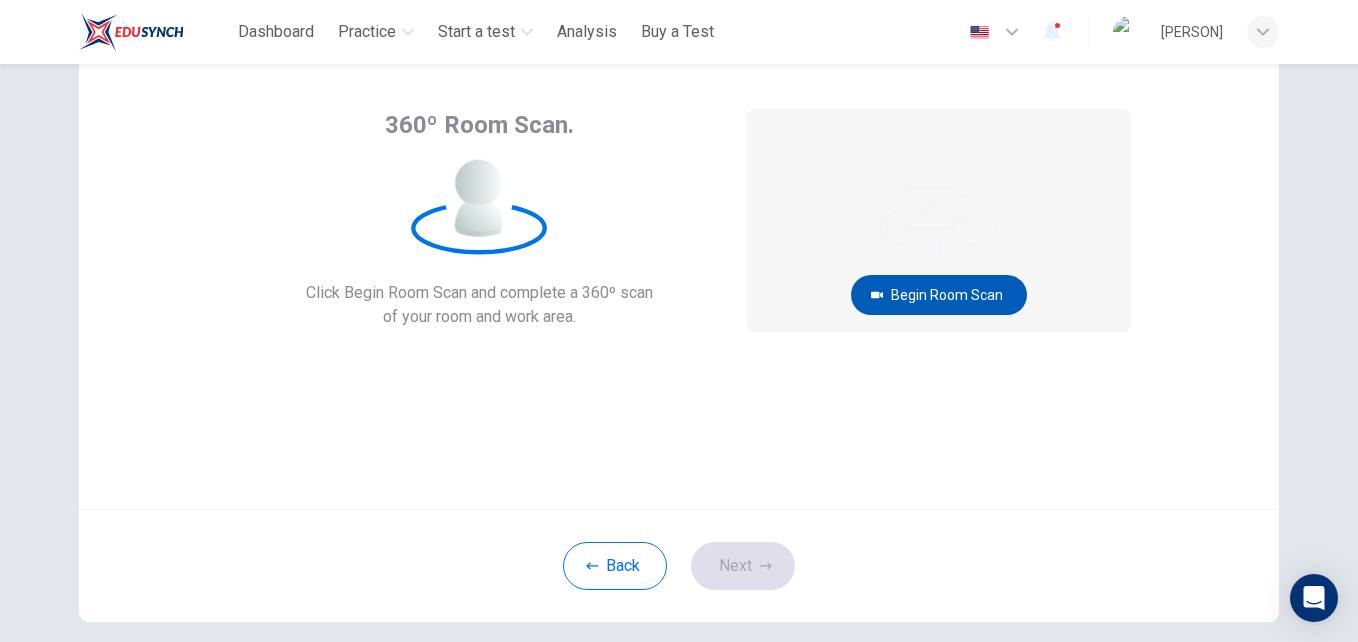 click on "Begin Room Scan" at bounding box center (939, 295) 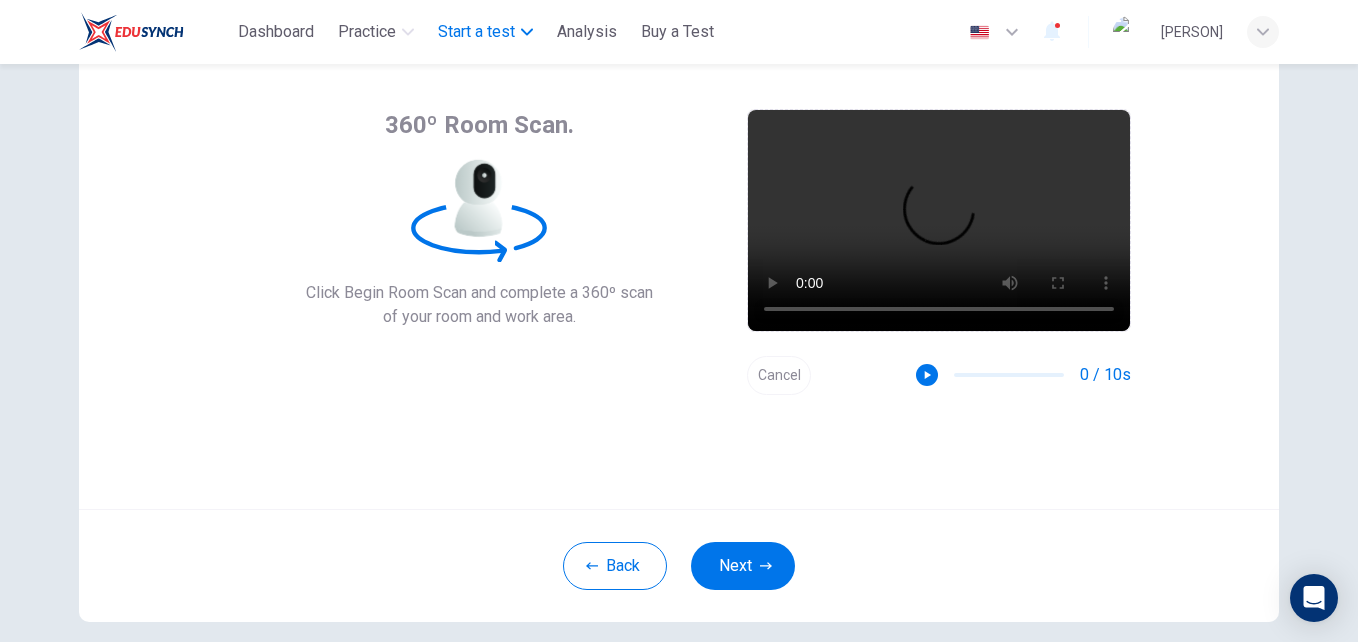 click on "Start a test" at bounding box center (367, 32) 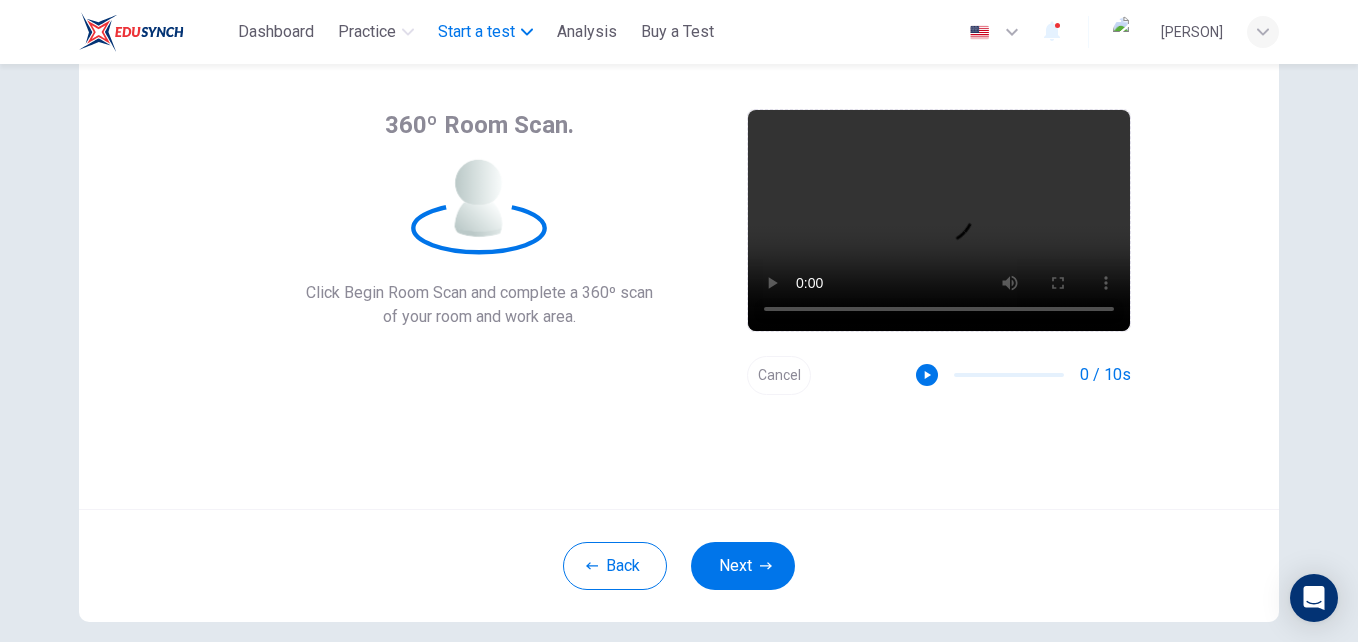 click on "Start a test" at bounding box center (367, 32) 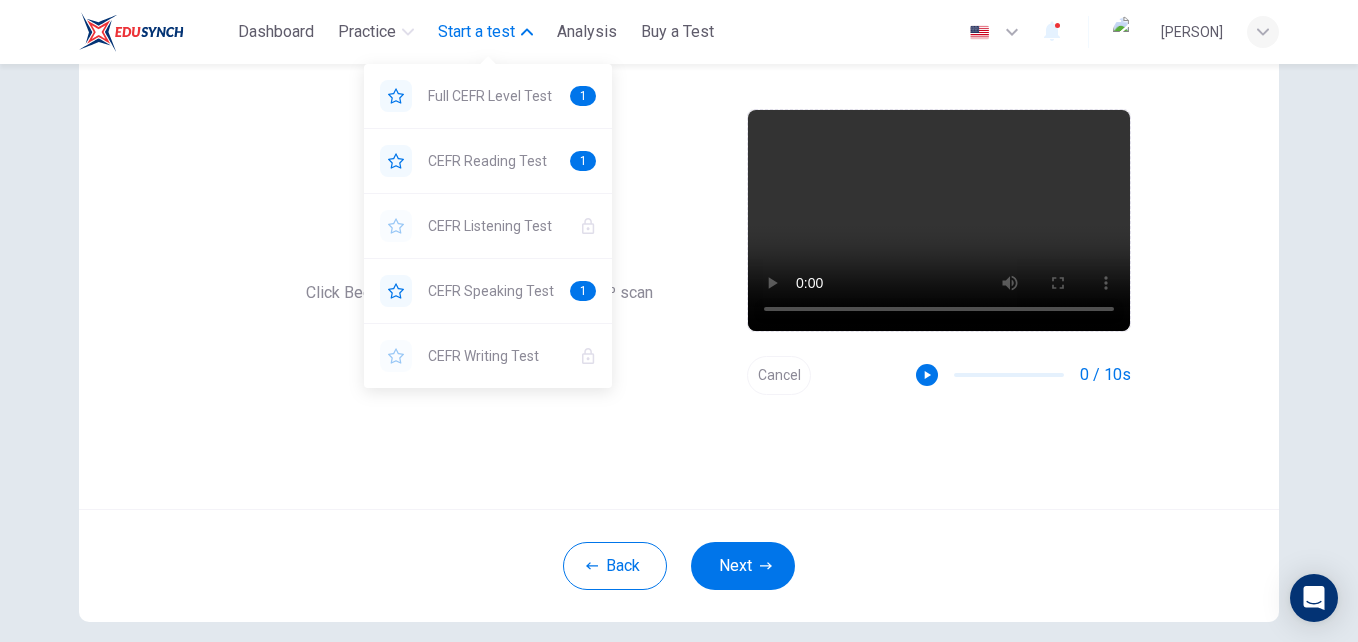 click on "Start a test" at bounding box center [476, 32] 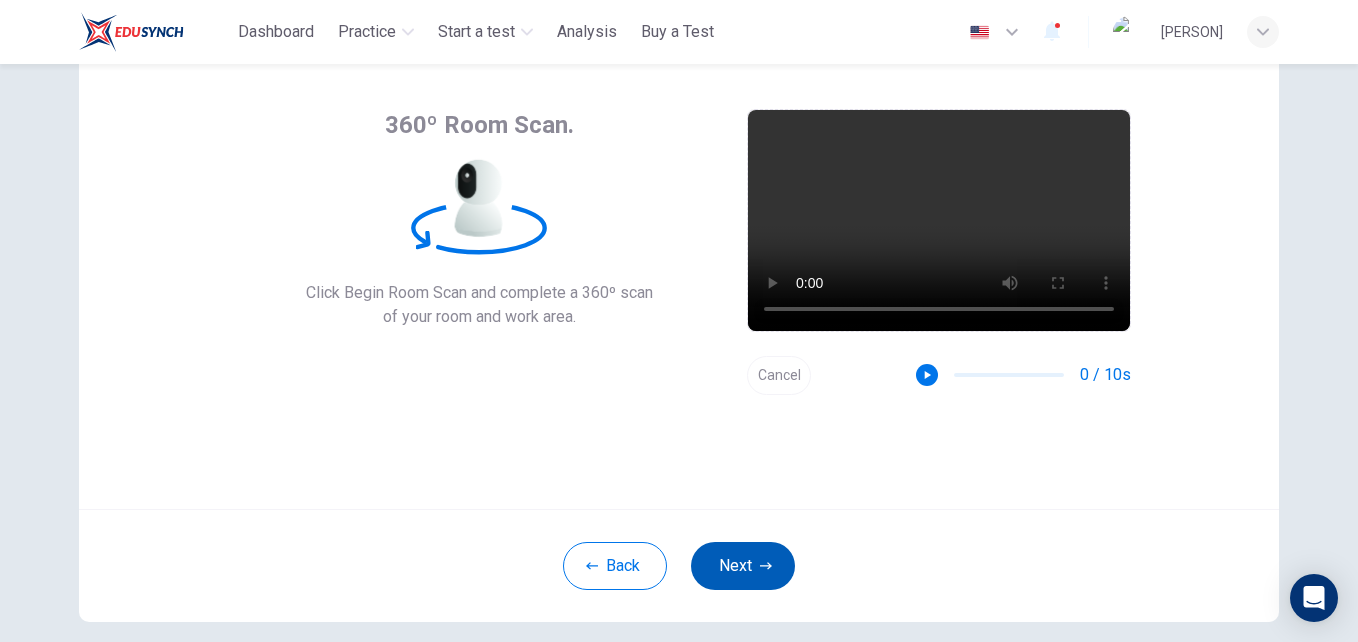 click on "Next" at bounding box center [743, 566] 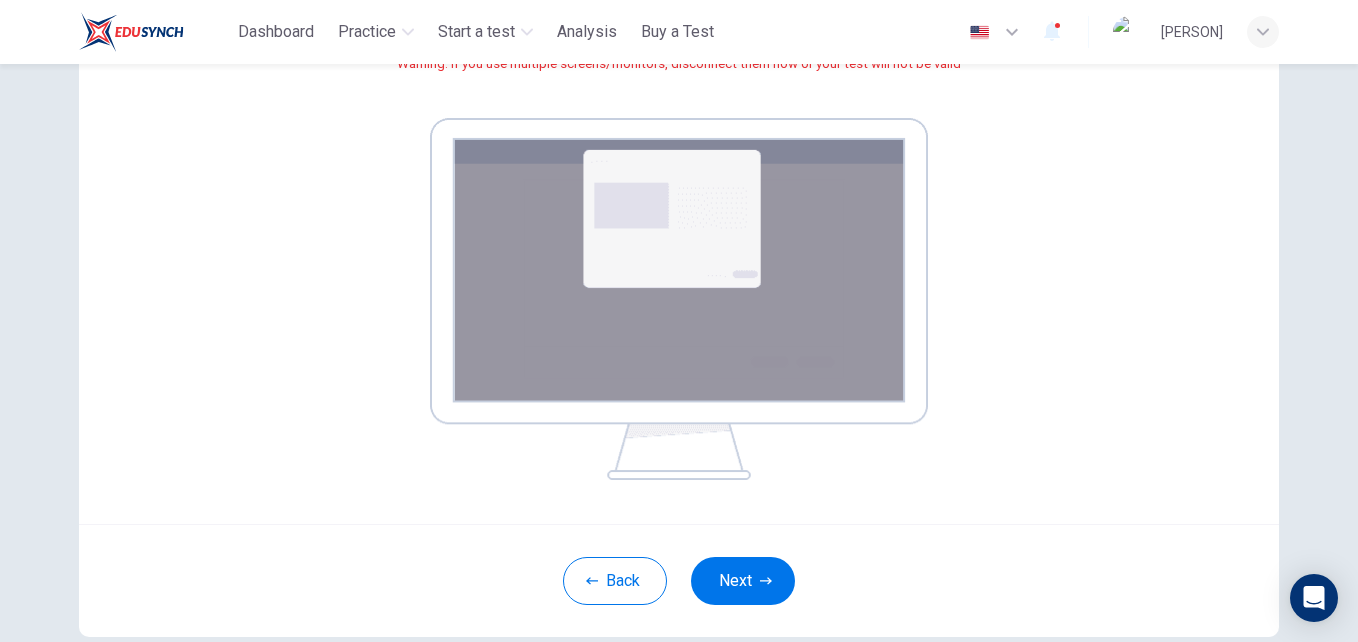 scroll, scrollTop: 300, scrollLeft: 0, axis: vertical 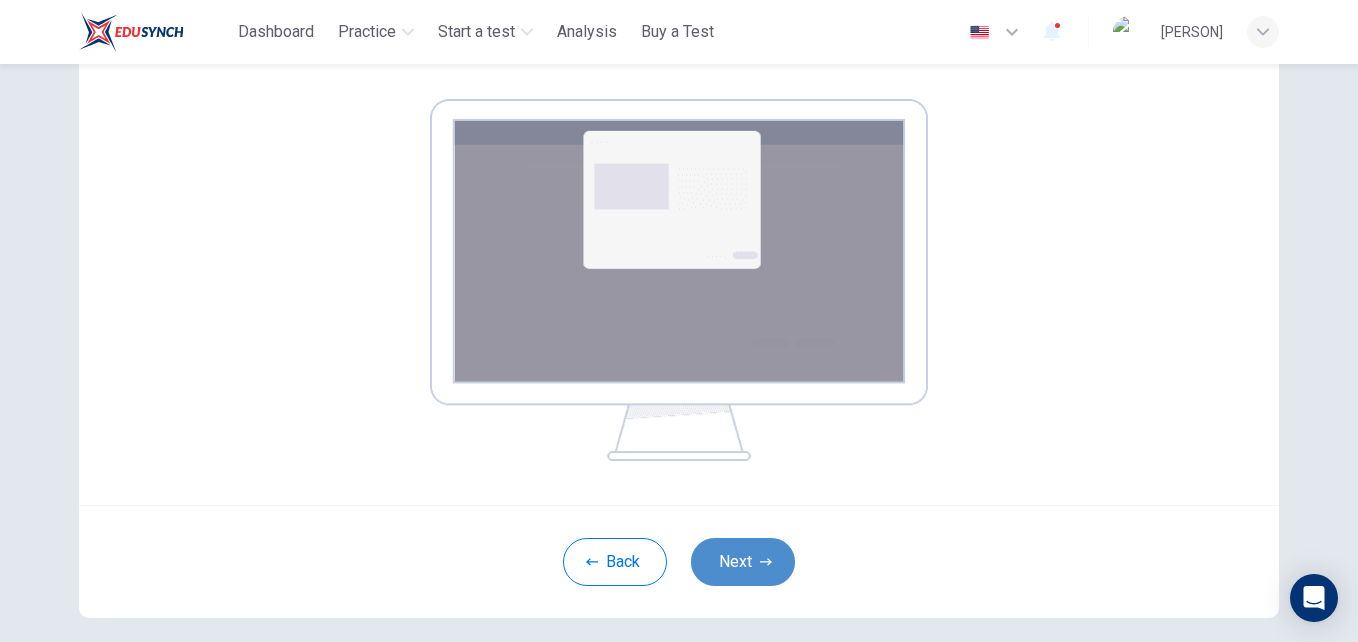 click on "Next" at bounding box center [743, 562] 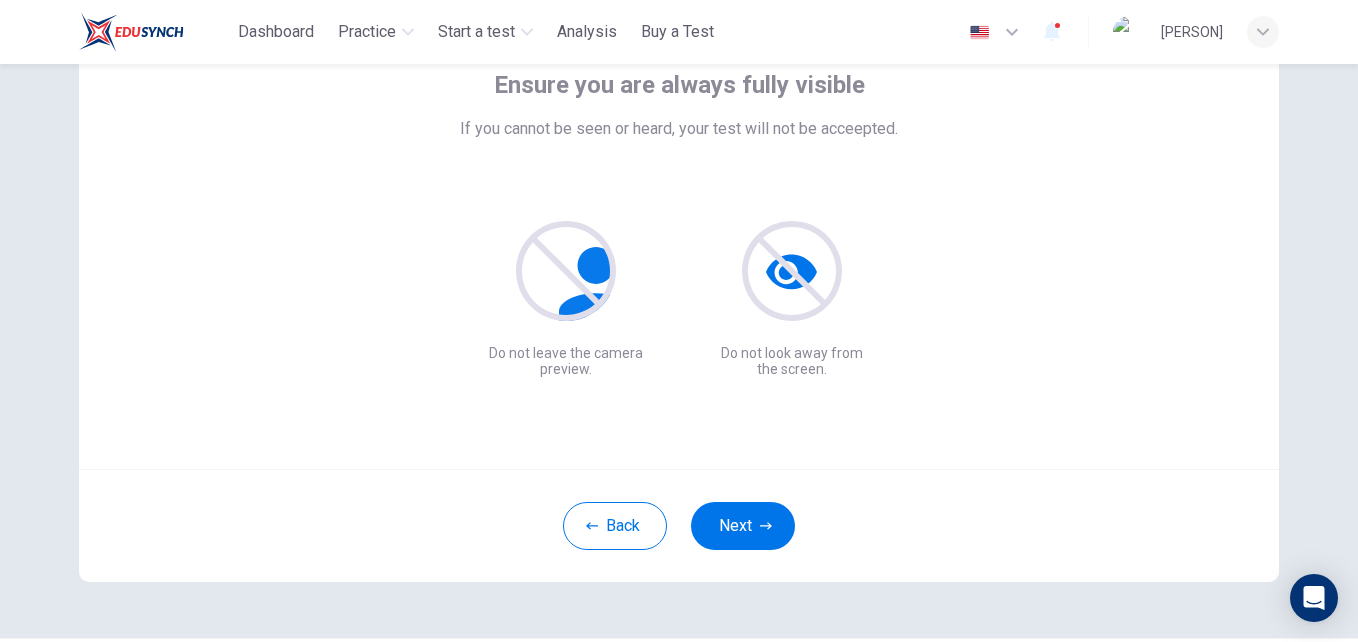 scroll, scrollTop: 0, scrollLeft: 0, axis: both 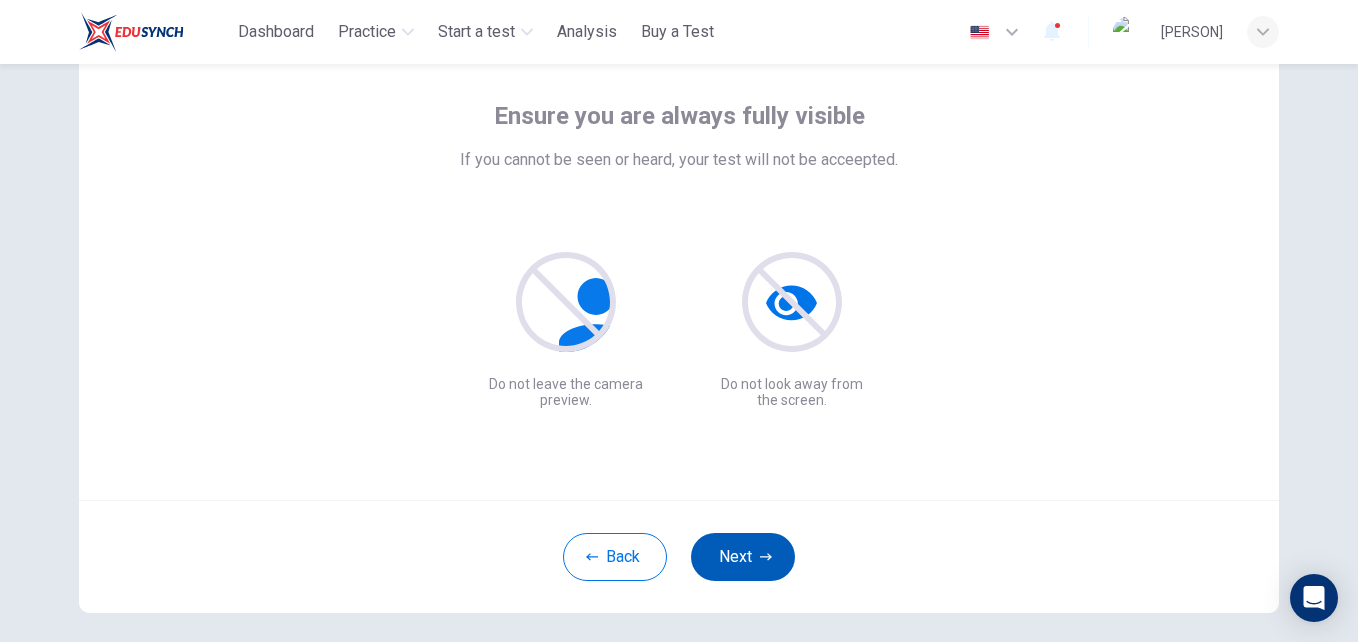 click on "Next" at bounding box center (743, 557) 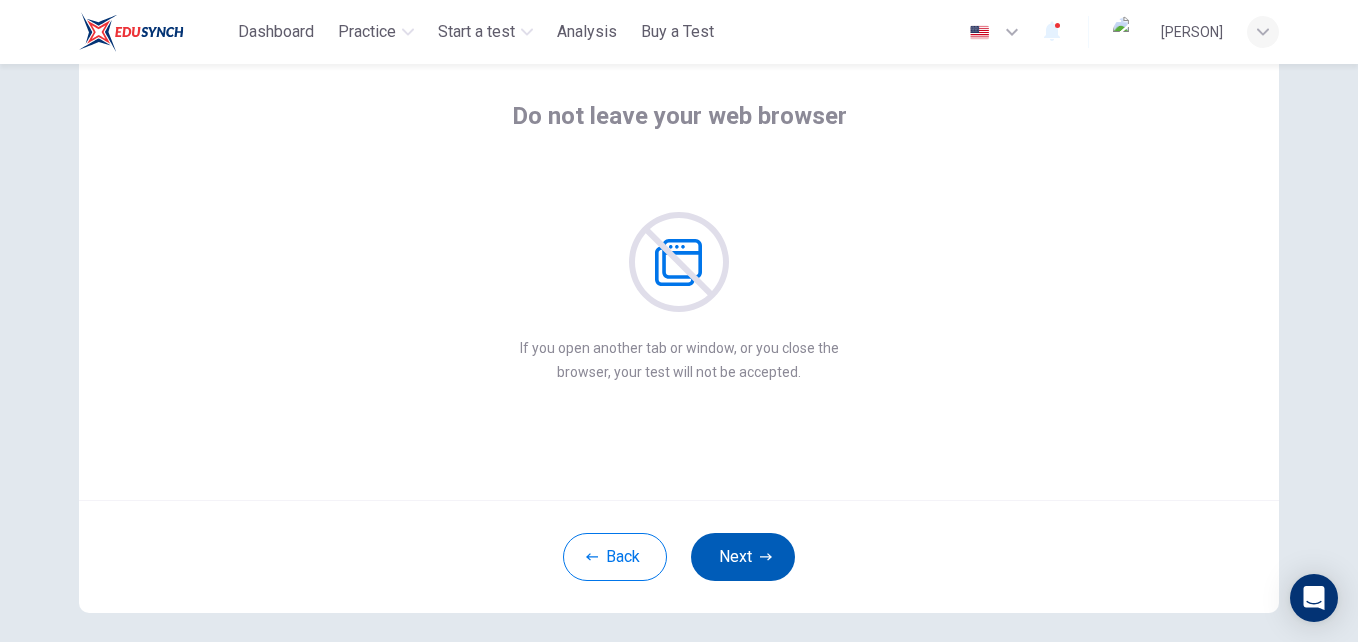 click at bounding box center (766, 557) 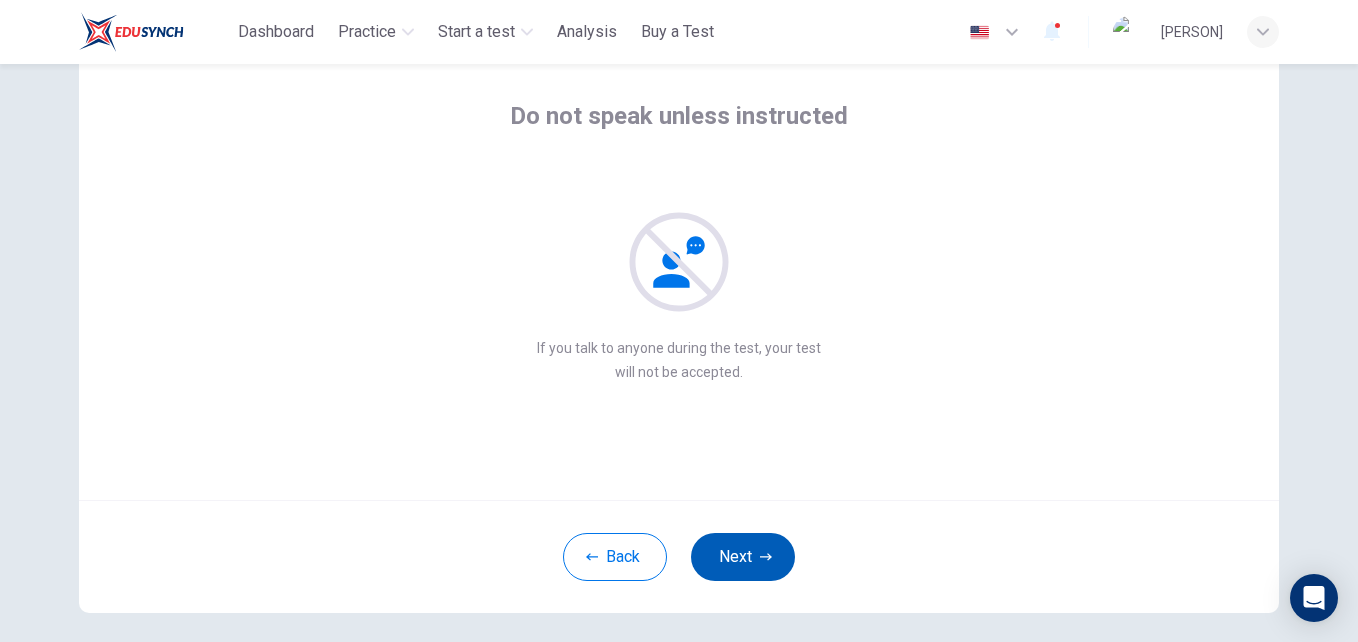 click at bounding box center [766, 557] 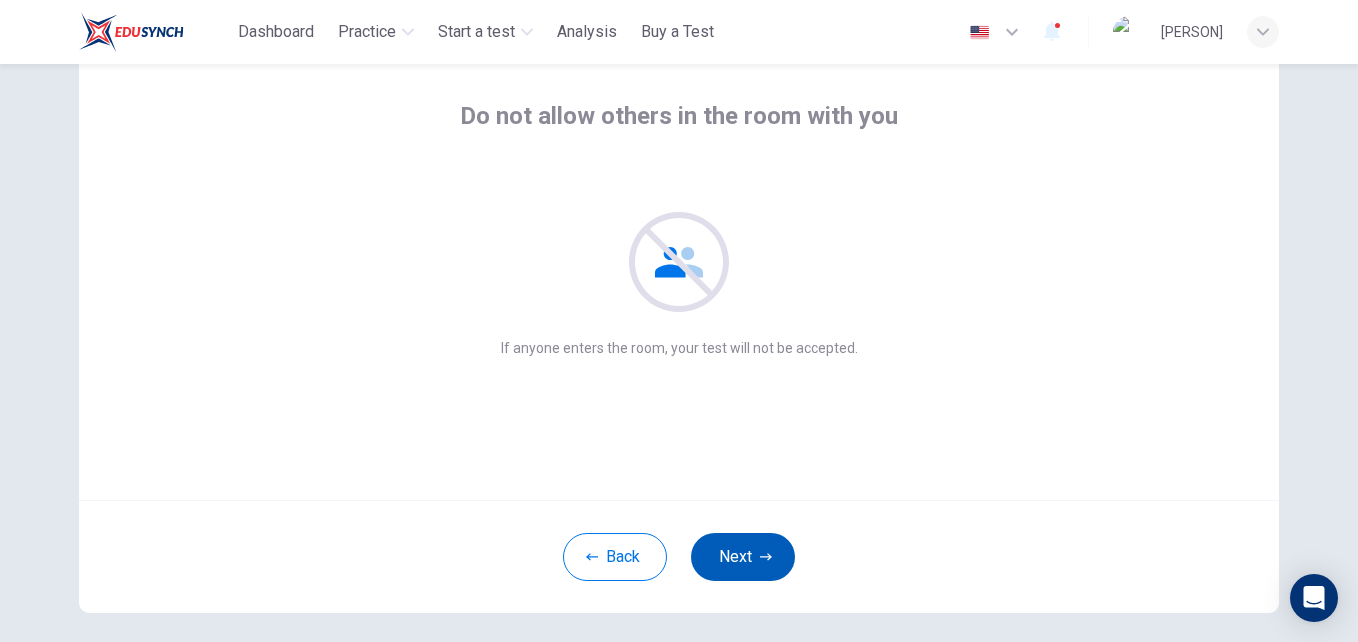 click at bounding box center [766, 557] 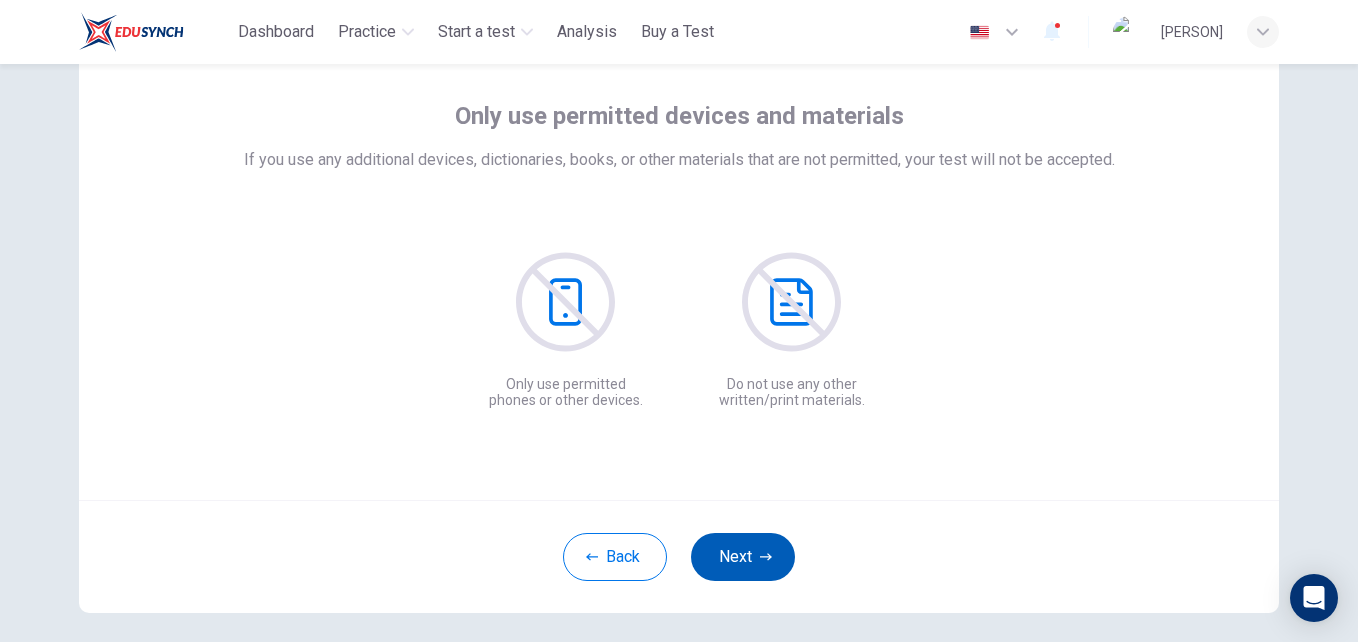 click at bounding box center [766, 557] 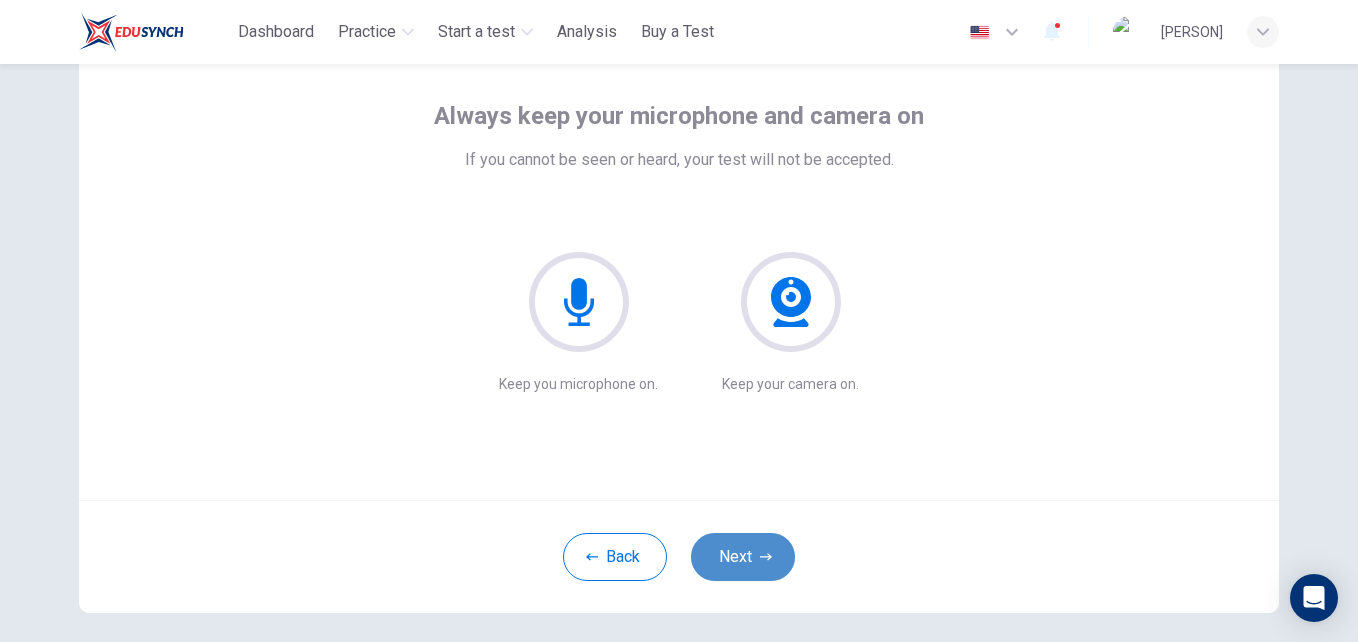 click at bounding box center (766, 557) 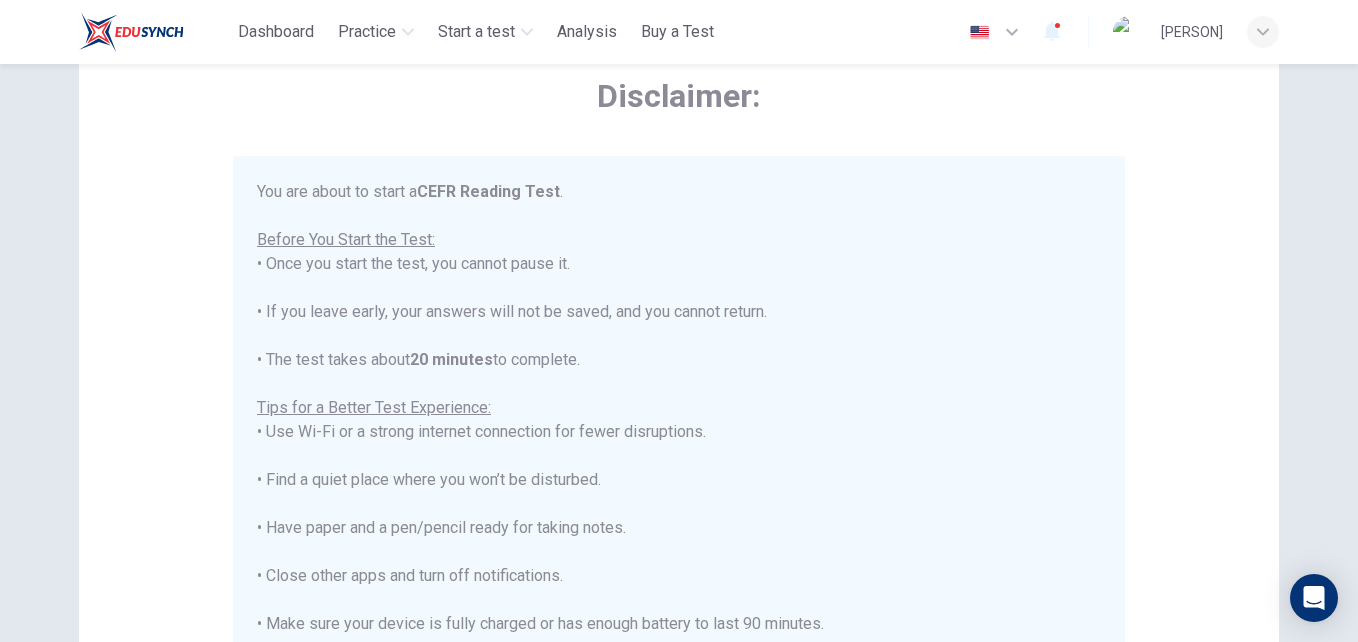 scroll, scrollTop: 23, scrollLeft: 0, axis: vertical 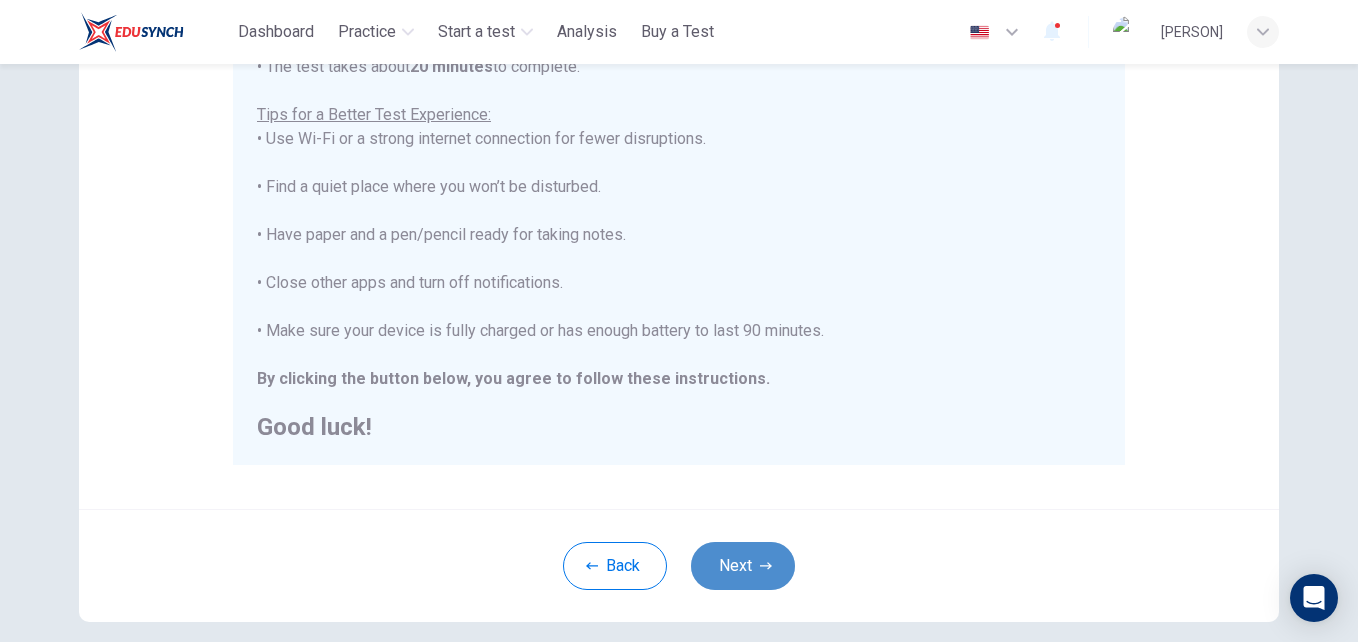 click on "Next" at bounding box center [743, 566] 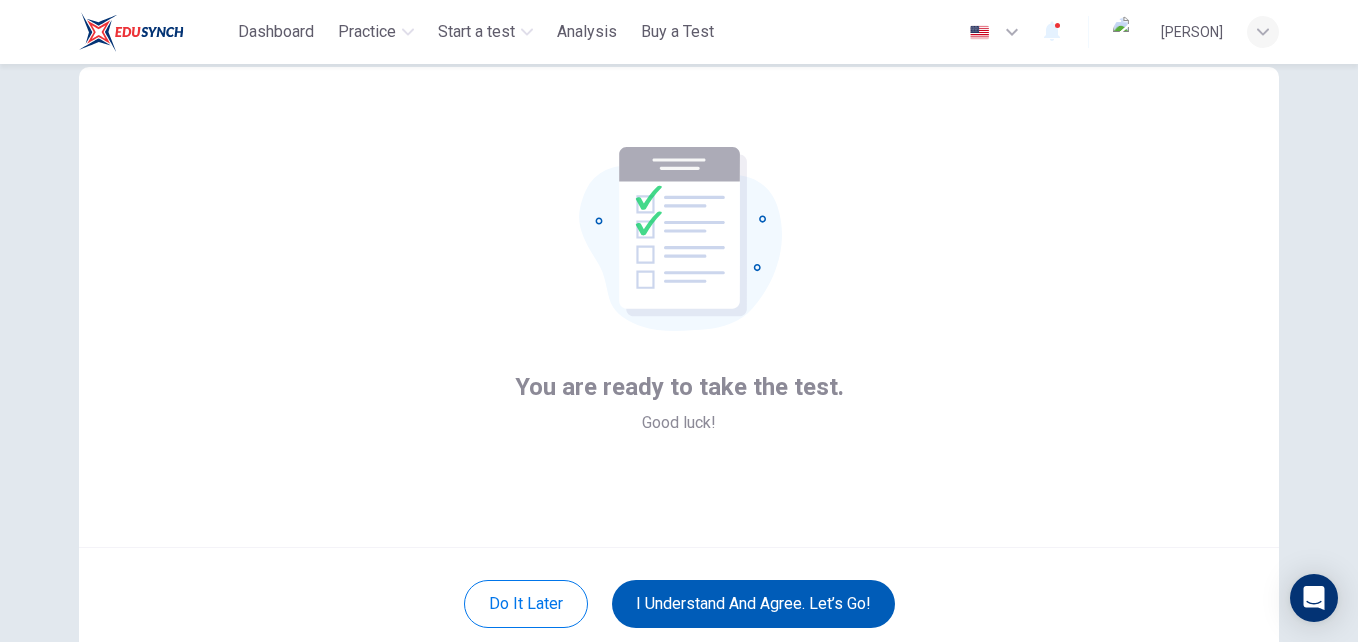 scroll, scrollTop: 100, scrollLeft: 0, axis: vertical 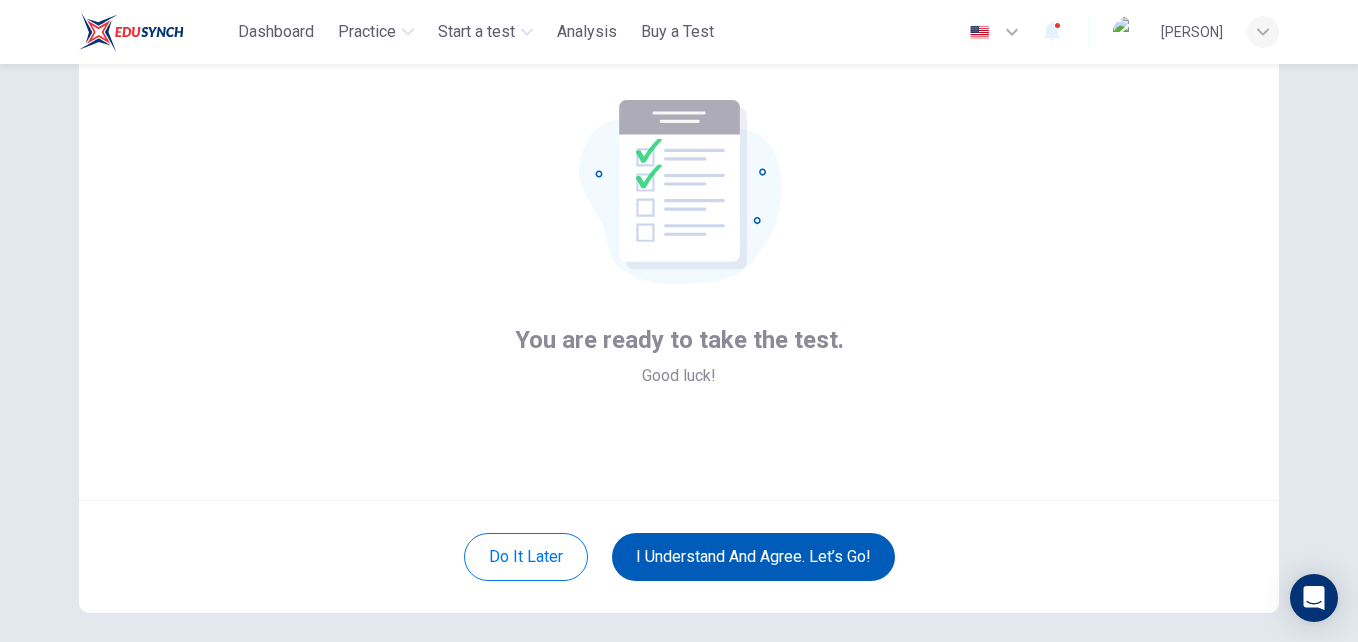 click on "I understand and agree. Let’s go!" at bounding box center [753, 557] 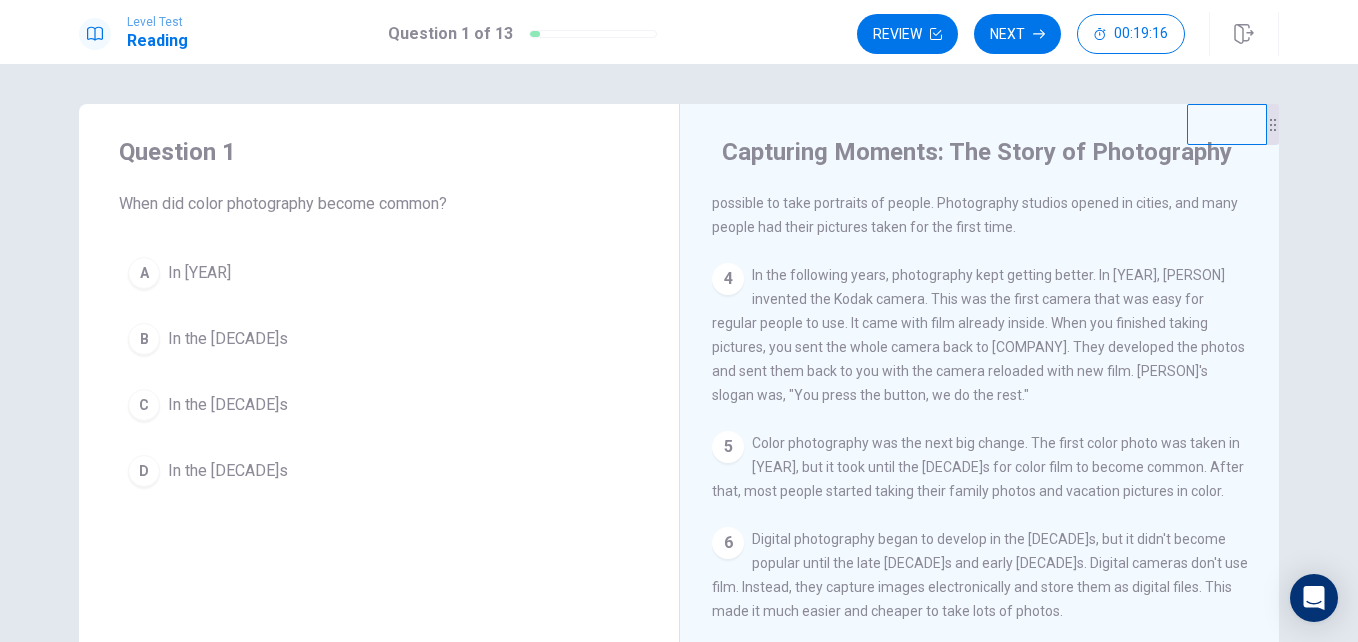 scroll, scrollTop: 318, scrollLeft: 0, axis: vertical 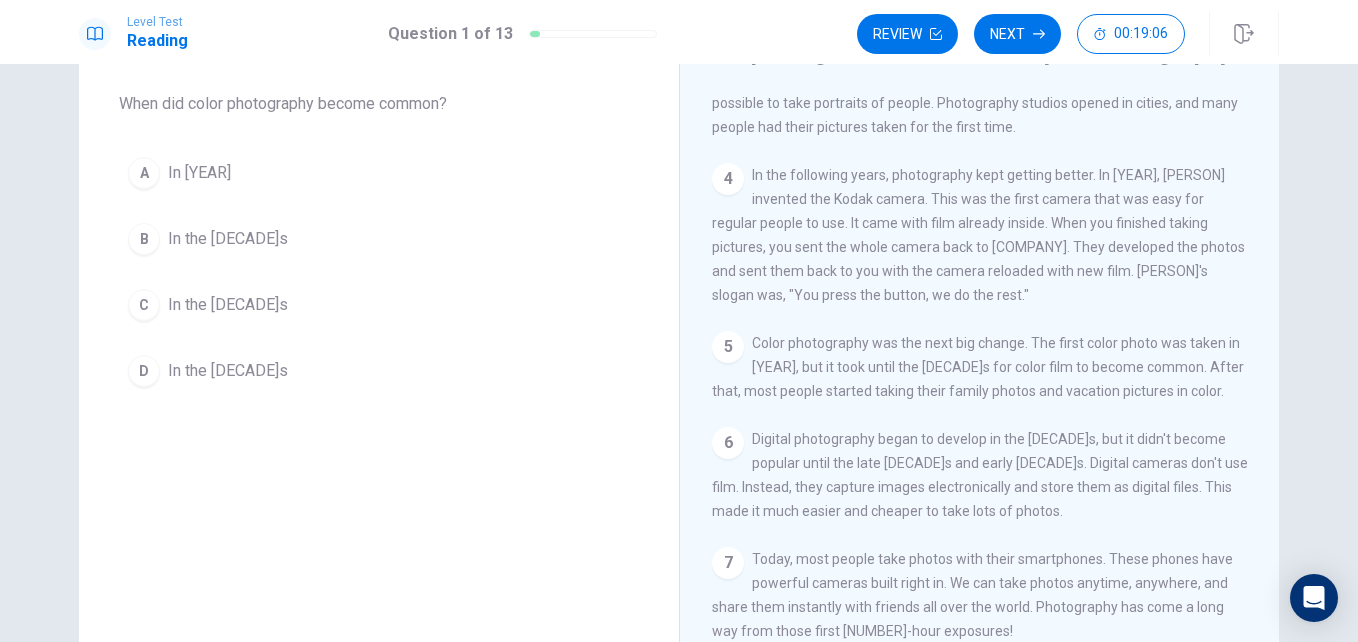 click on "A In 1861" at bounding box center [379, 173] 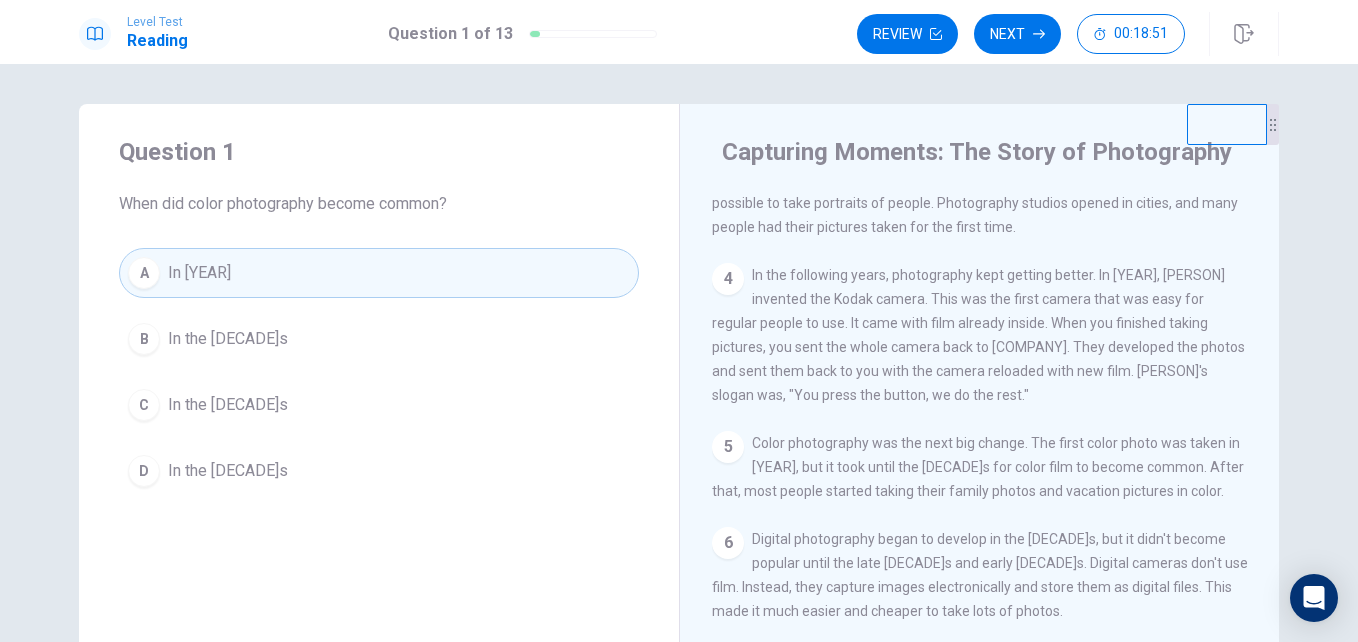 scroll, scrollTop: 100, scrollLeft: 0, axis: vertical 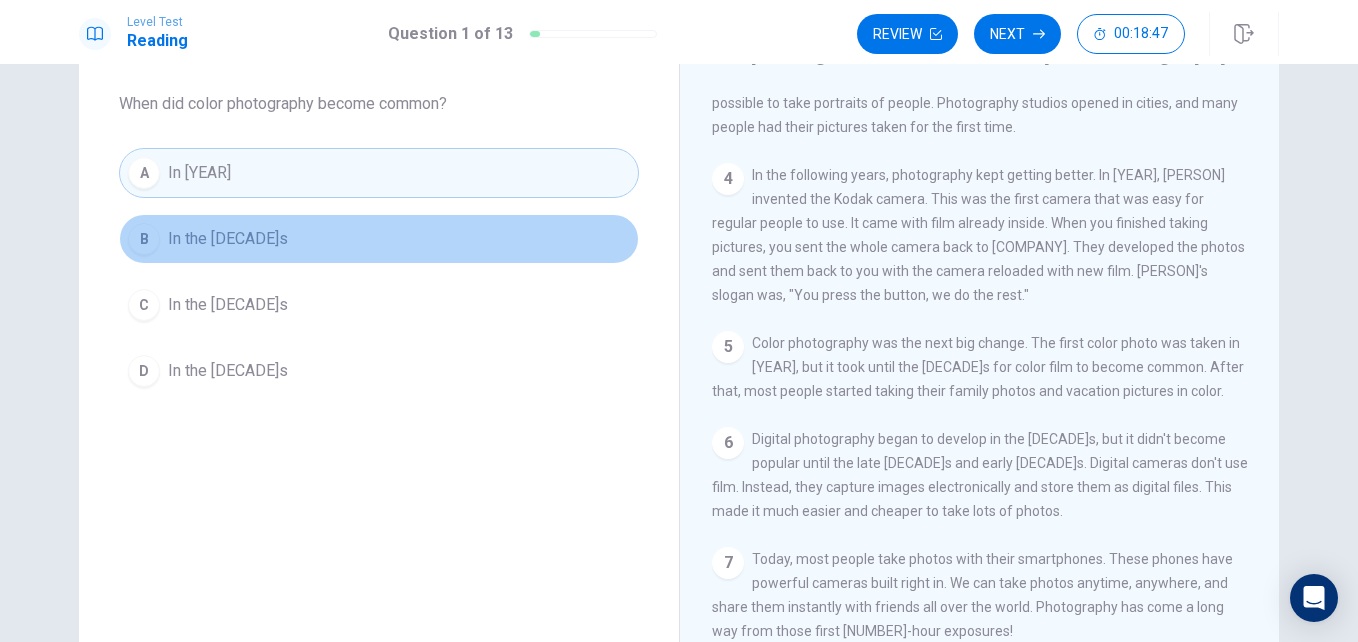 click on "B In the 1940s" at bounding box center (379, 239) 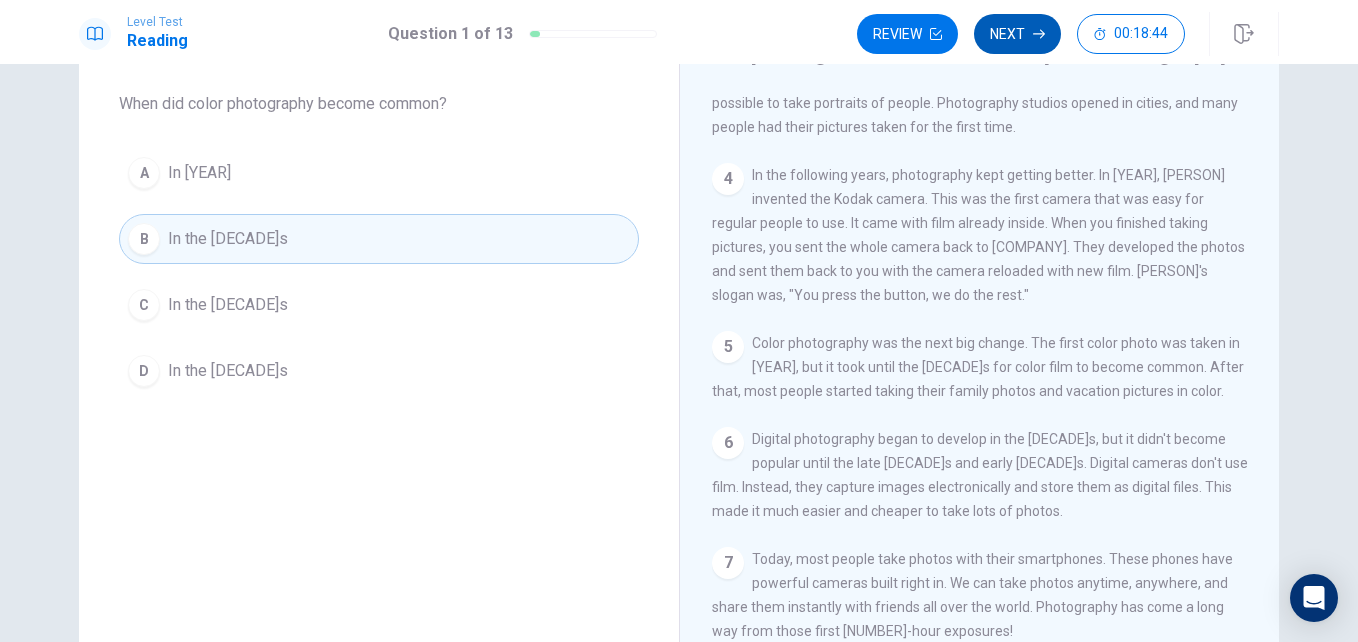 click on "Next" at bounding box center [1017, 34] 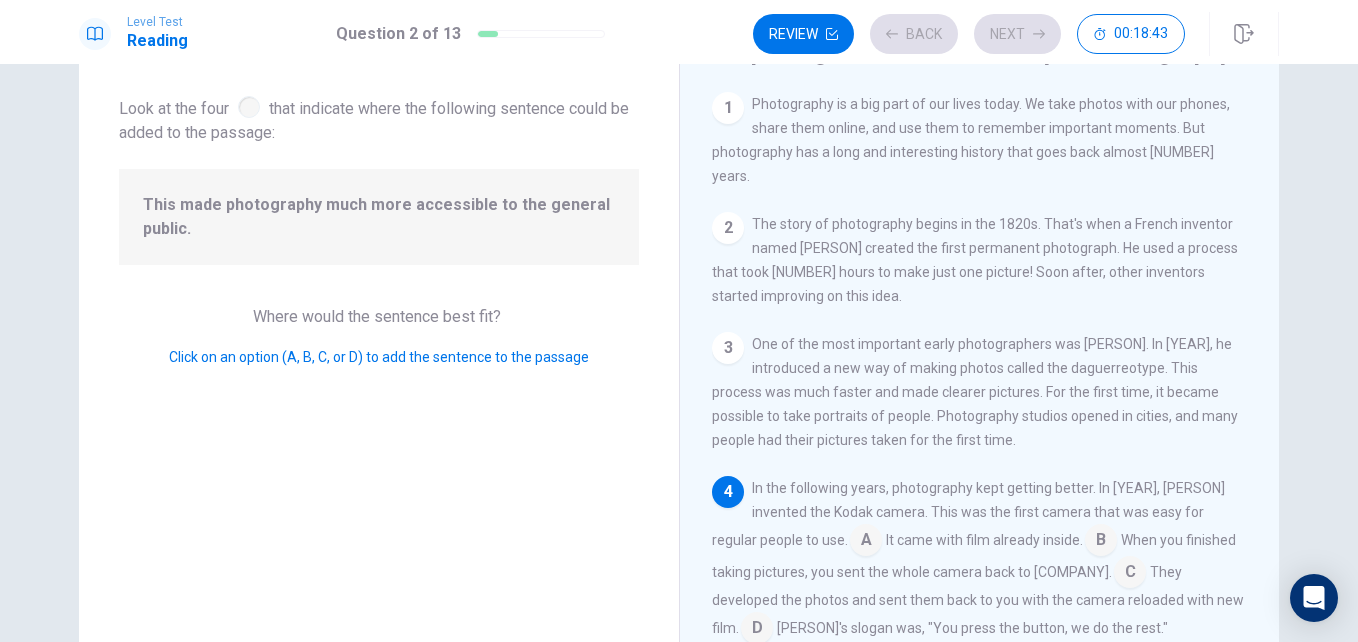 scroll, scrollTop: 165, scrollLeft: 0, axis: vertical 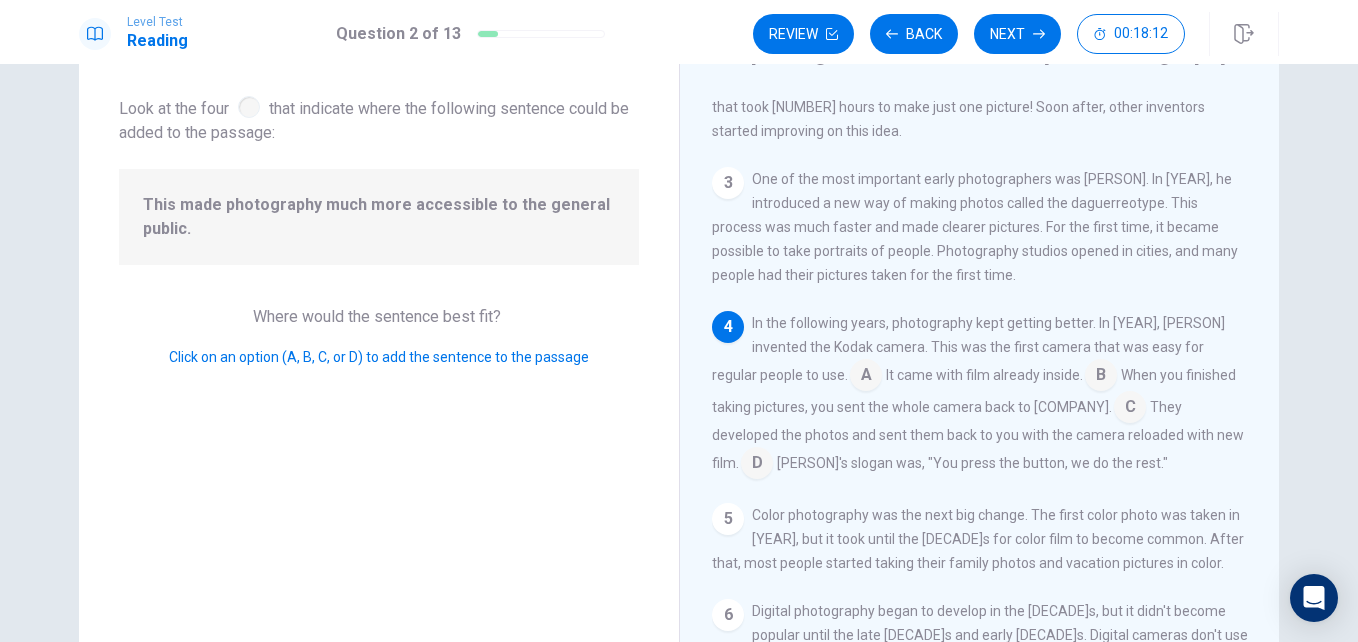 click at bounding box center (866, 377) 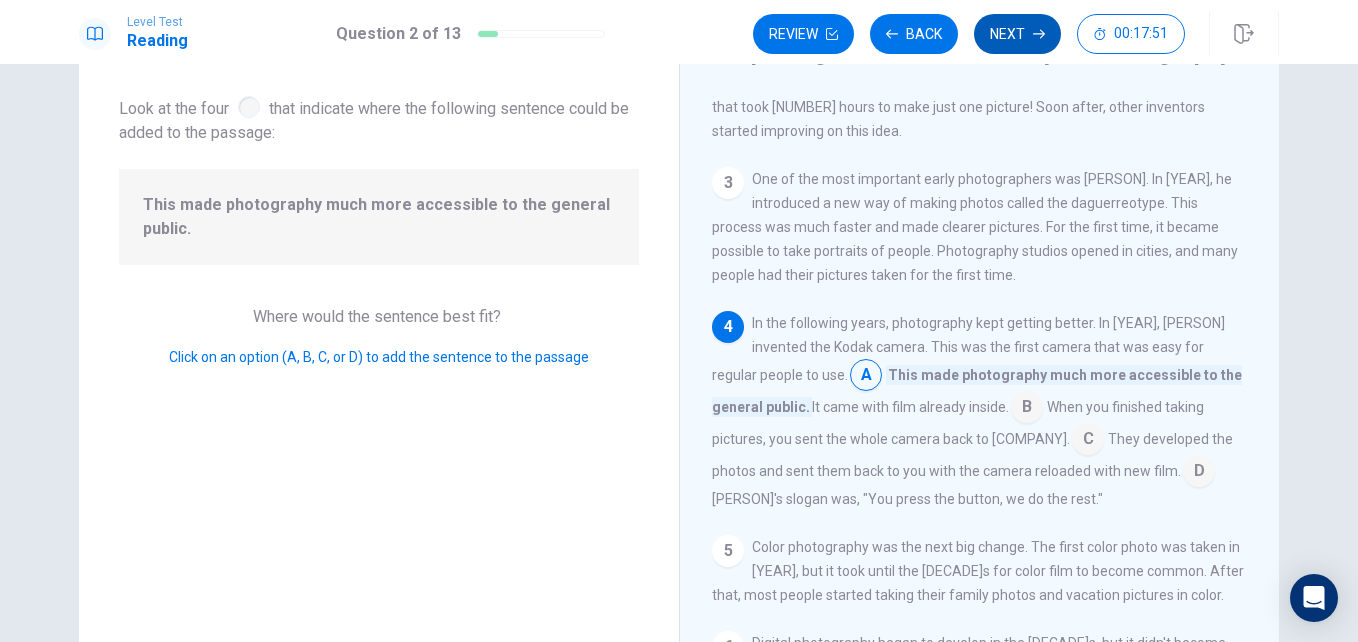 click on "Next" at bounding box center [1017, 34] 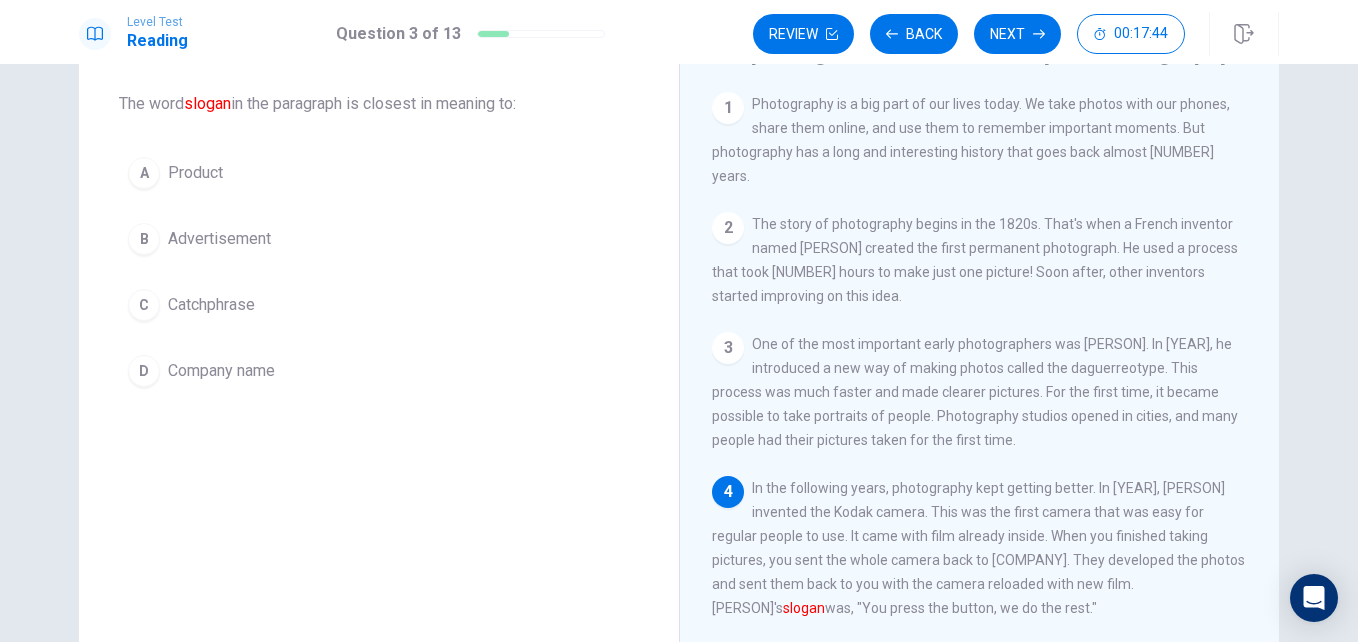 click on "C Catchphrase" at bounding box center (379, 305) 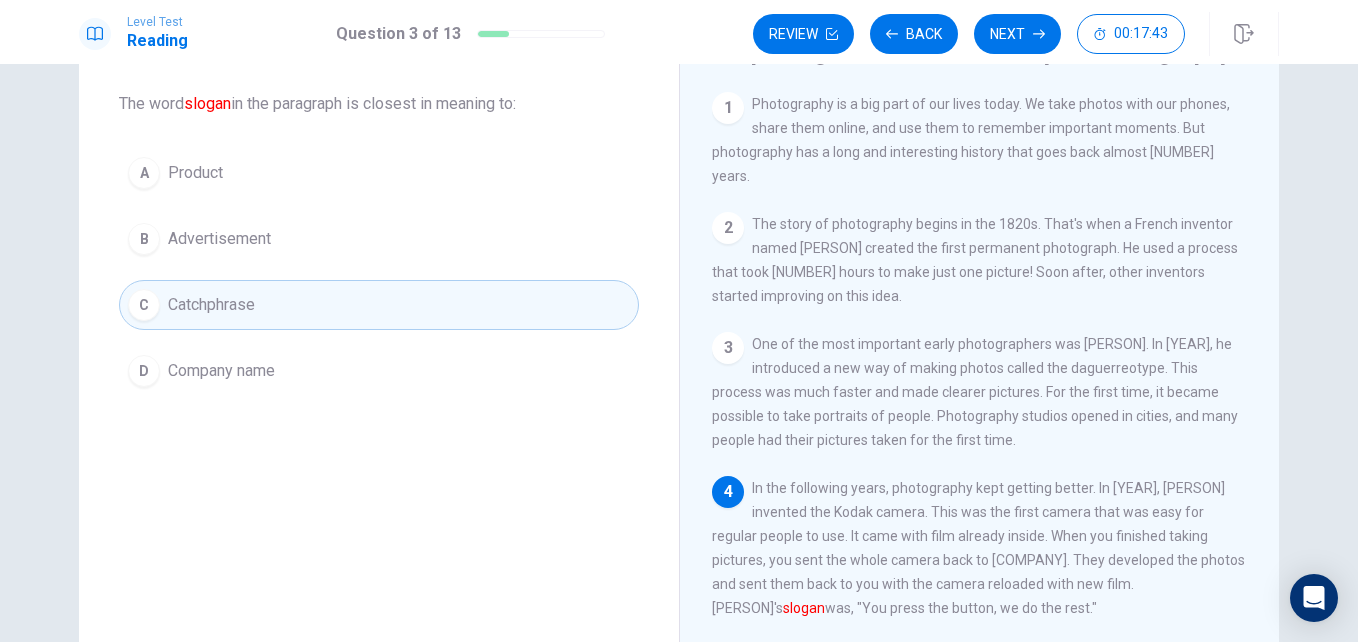 scroll, scrollTop: 200, scrollLeft: 0, axis: vertical 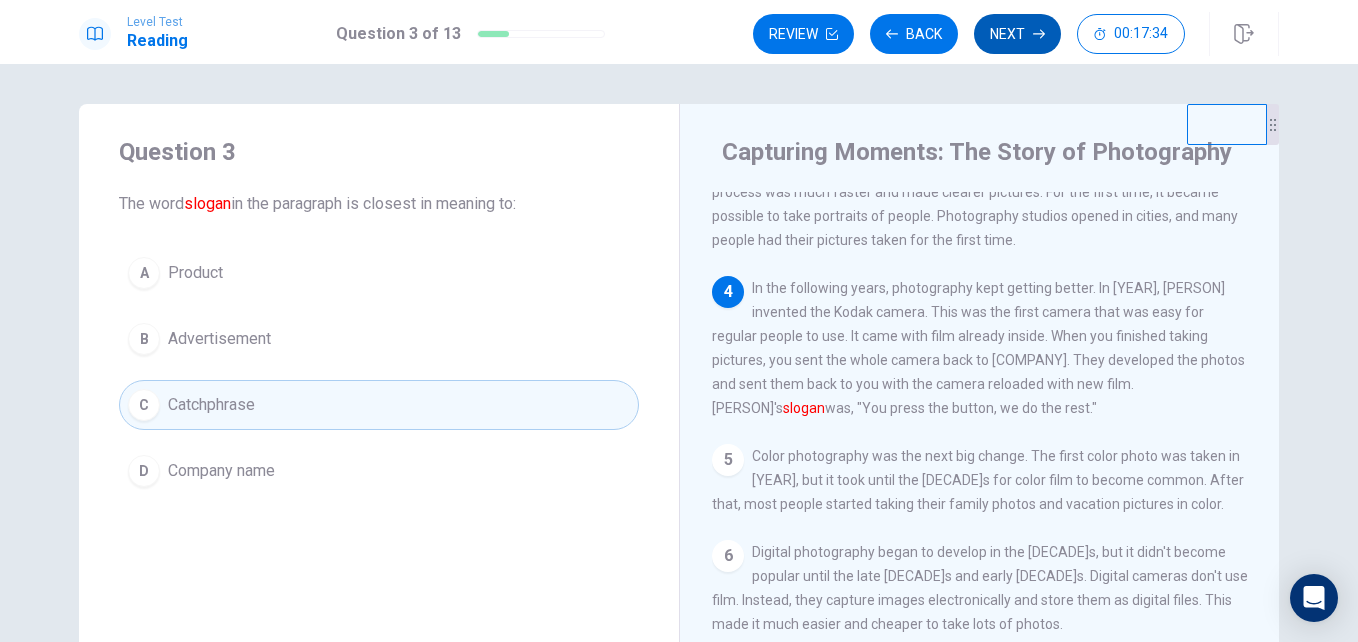 click on "Next" at bounding box center (1017, 34) 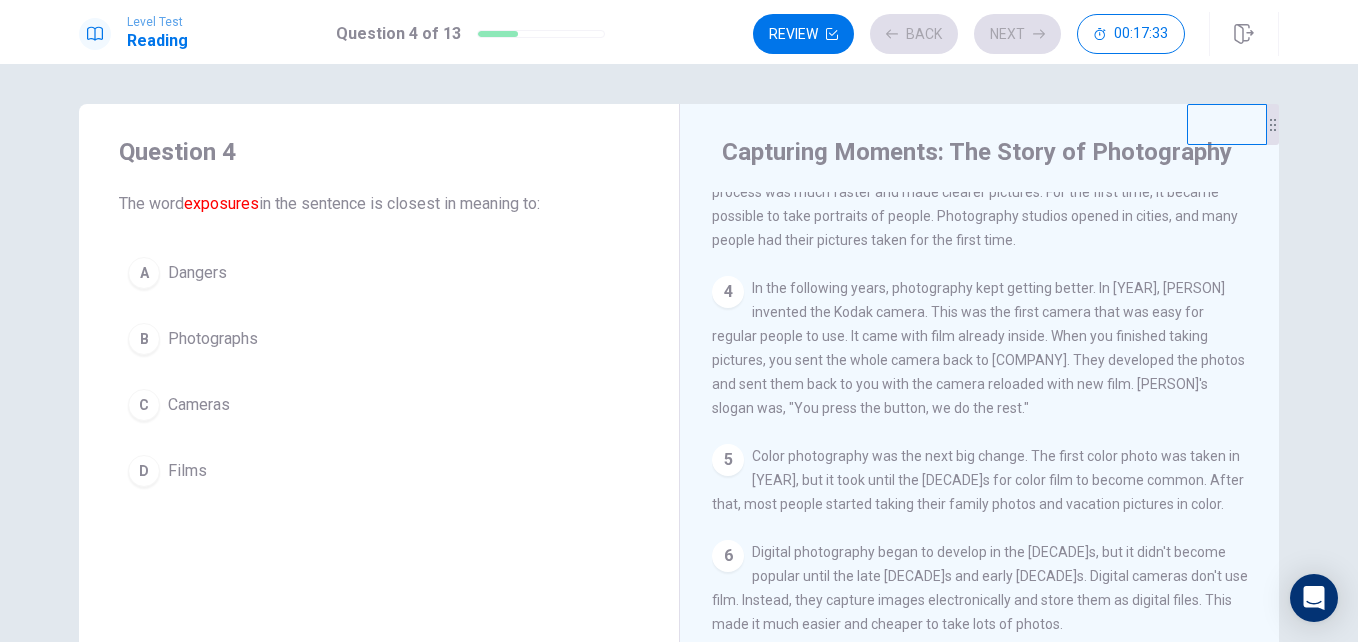 scroll, scrollTop: 318, scrollLeft: 0, axis: vertical 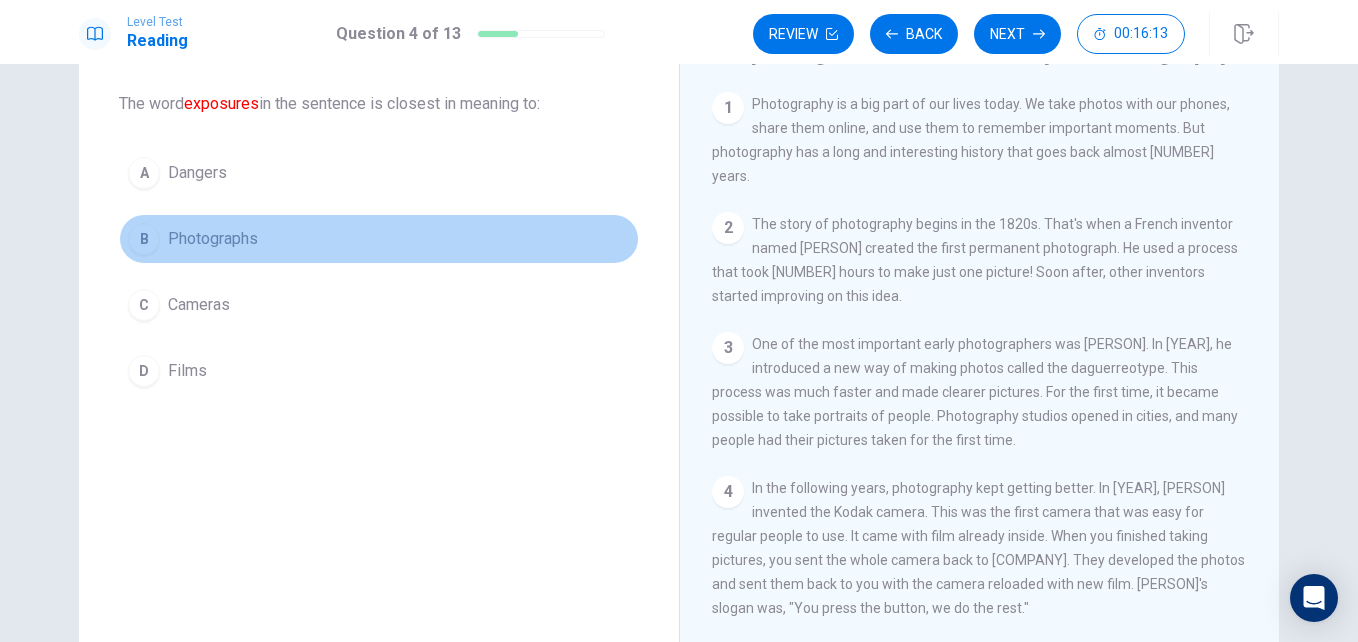 click on "B Photographs" at bounding box center (379, 239) 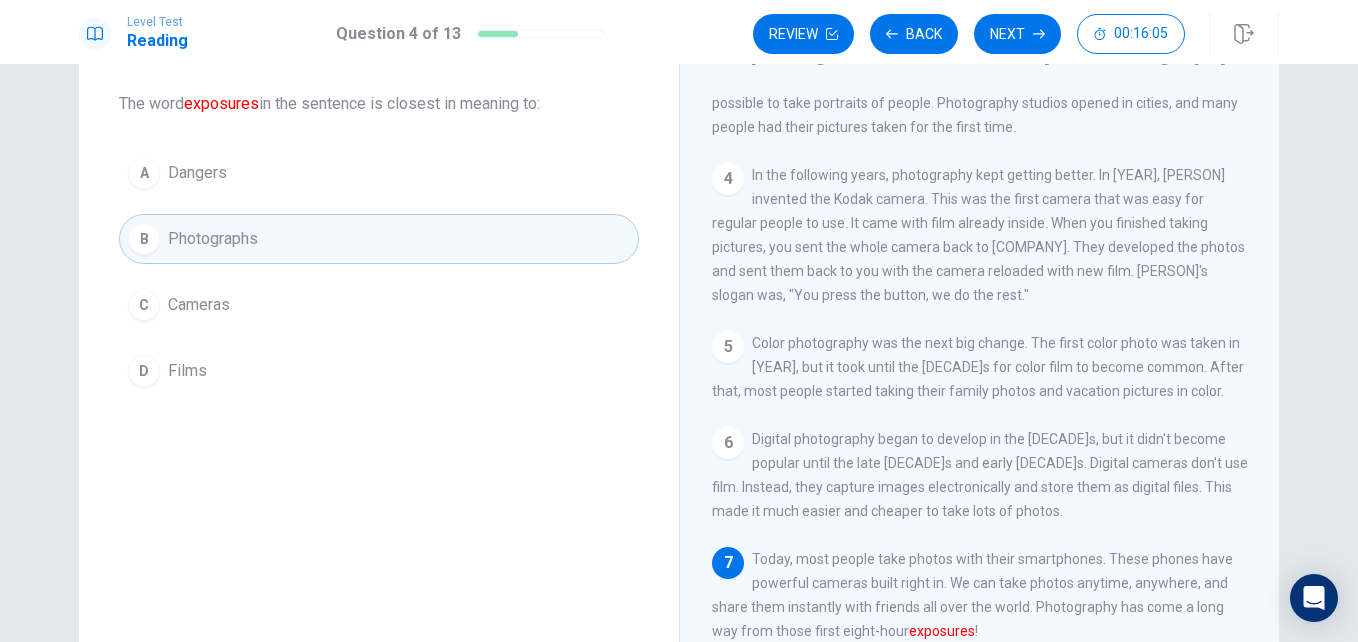 scroll, scrollTop: 318, scrollLeft: 0, axis: vertical 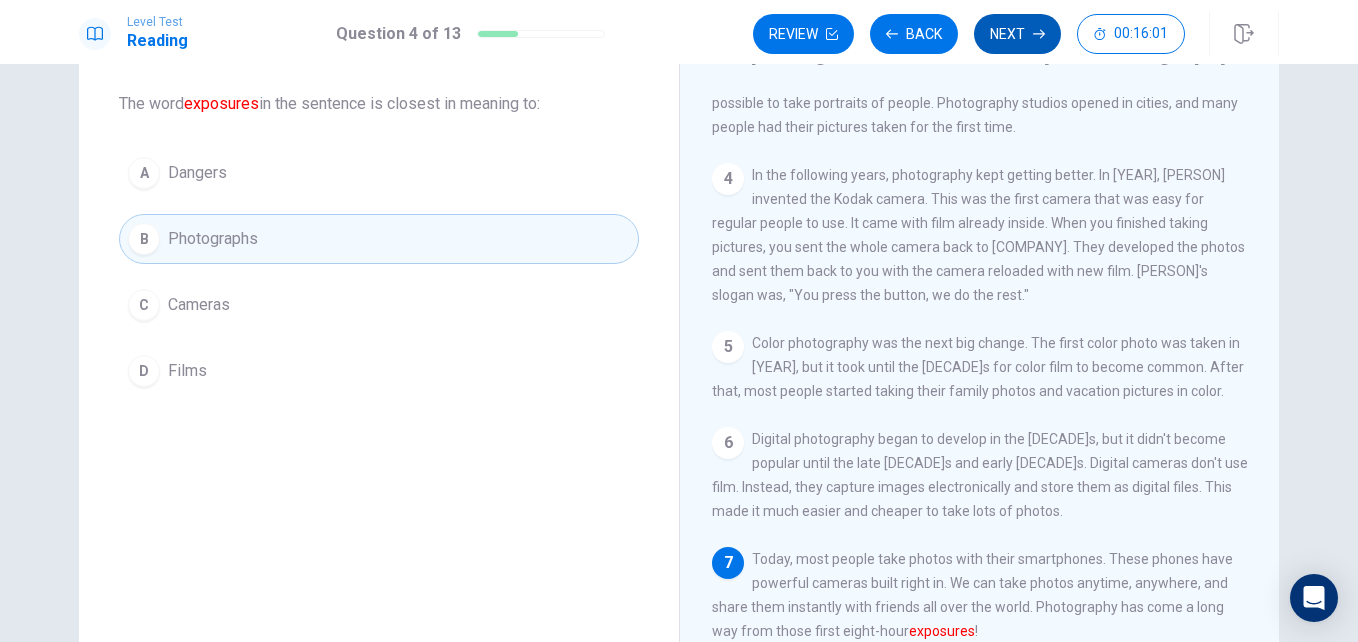 click on "Next" at bounding box center [1017, 34] 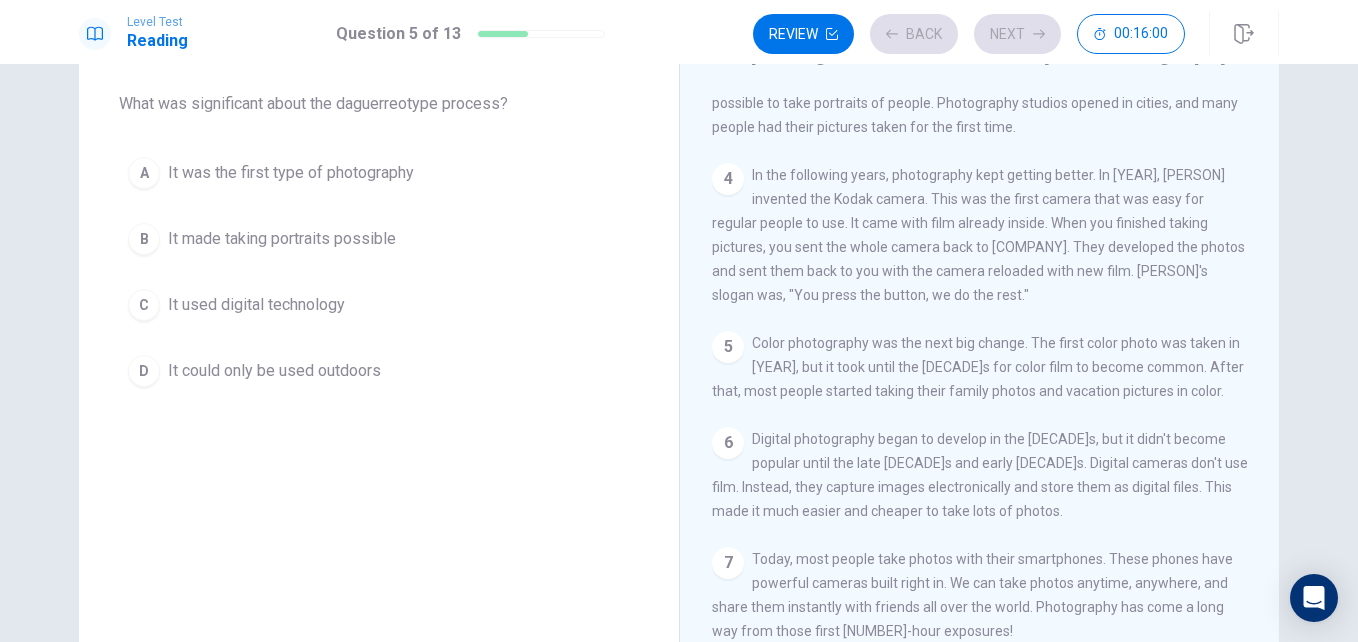 scroll, scrollTop: 0, scrollLeft: 0, axis: both 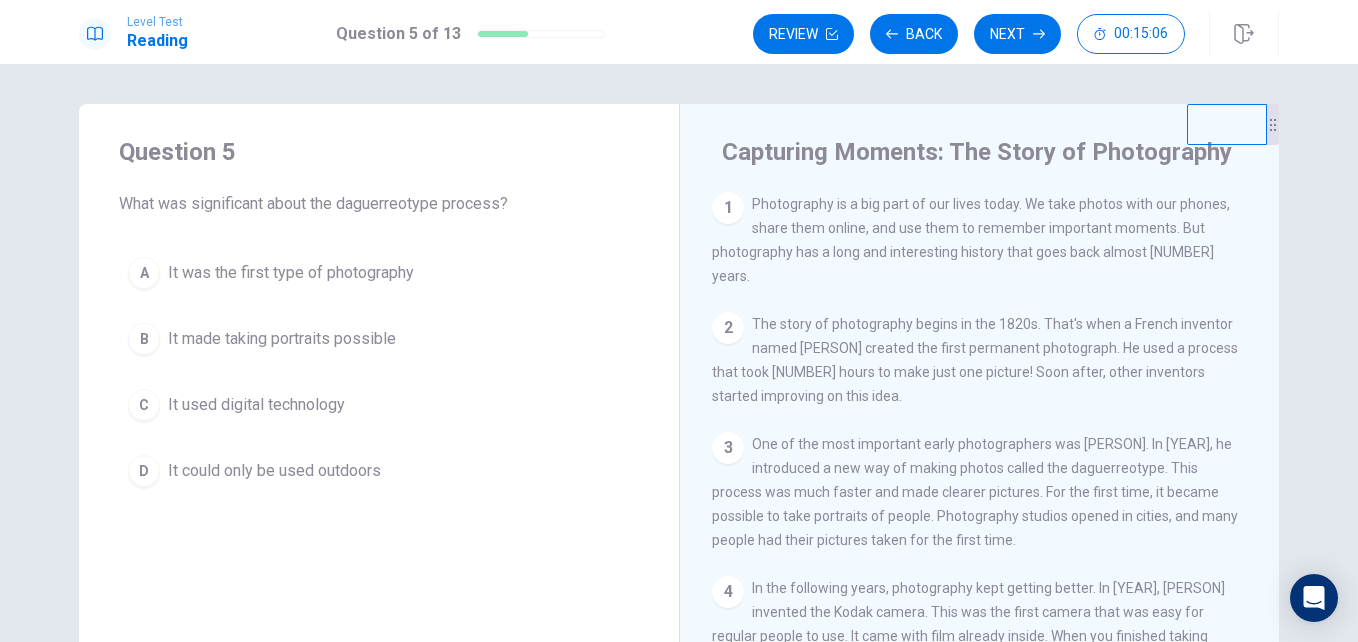 click on "It made taking portraits possible" at bounding box center (291, 273) 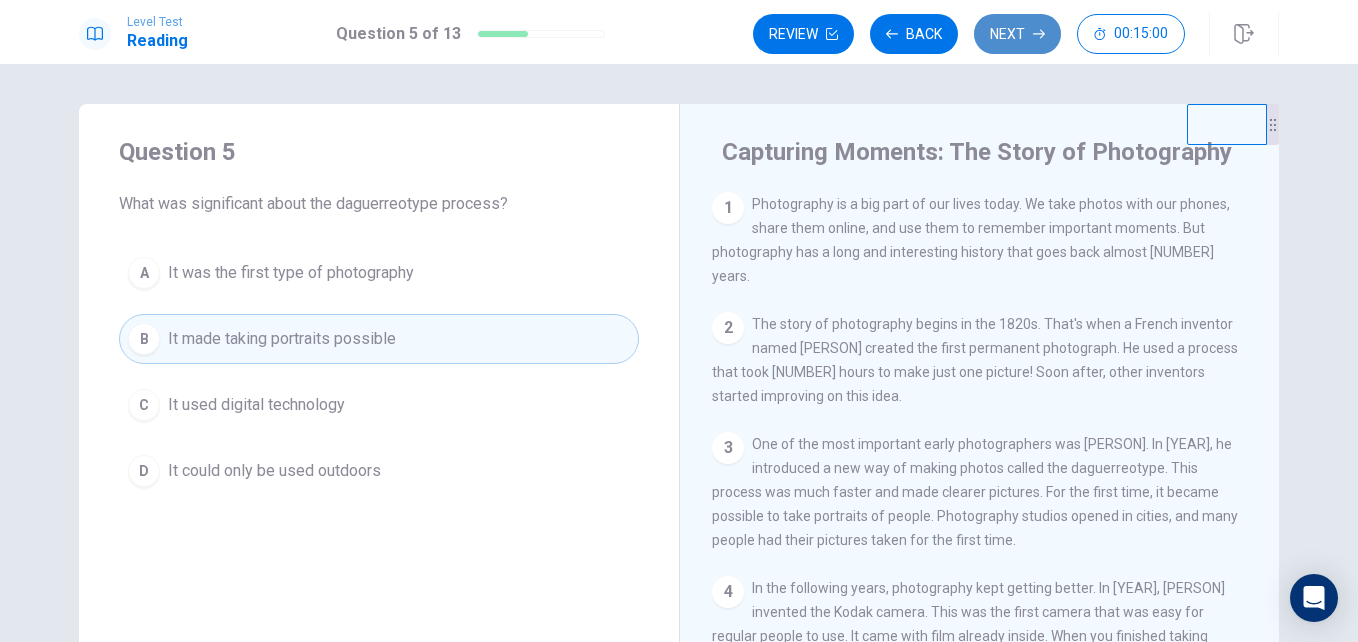 click on "Next" at bounding box center [1017, 34] 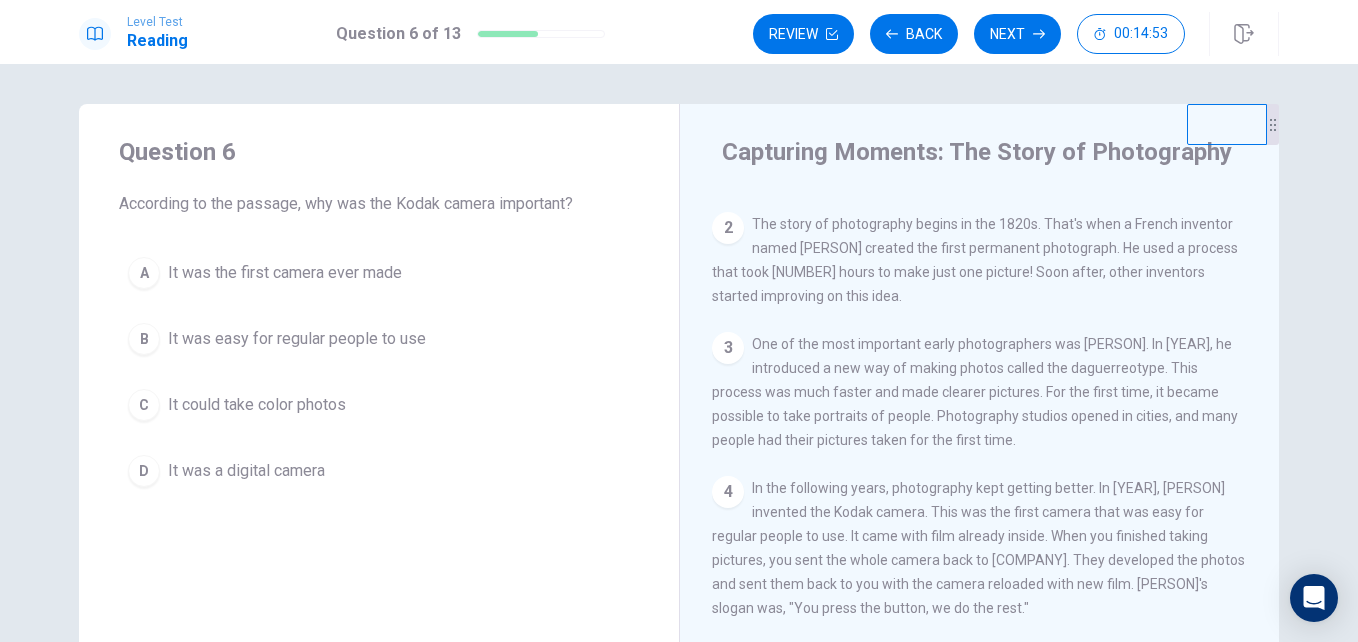 scroll, scrollTop: 200, scrollLeft: 0, axis: vertical 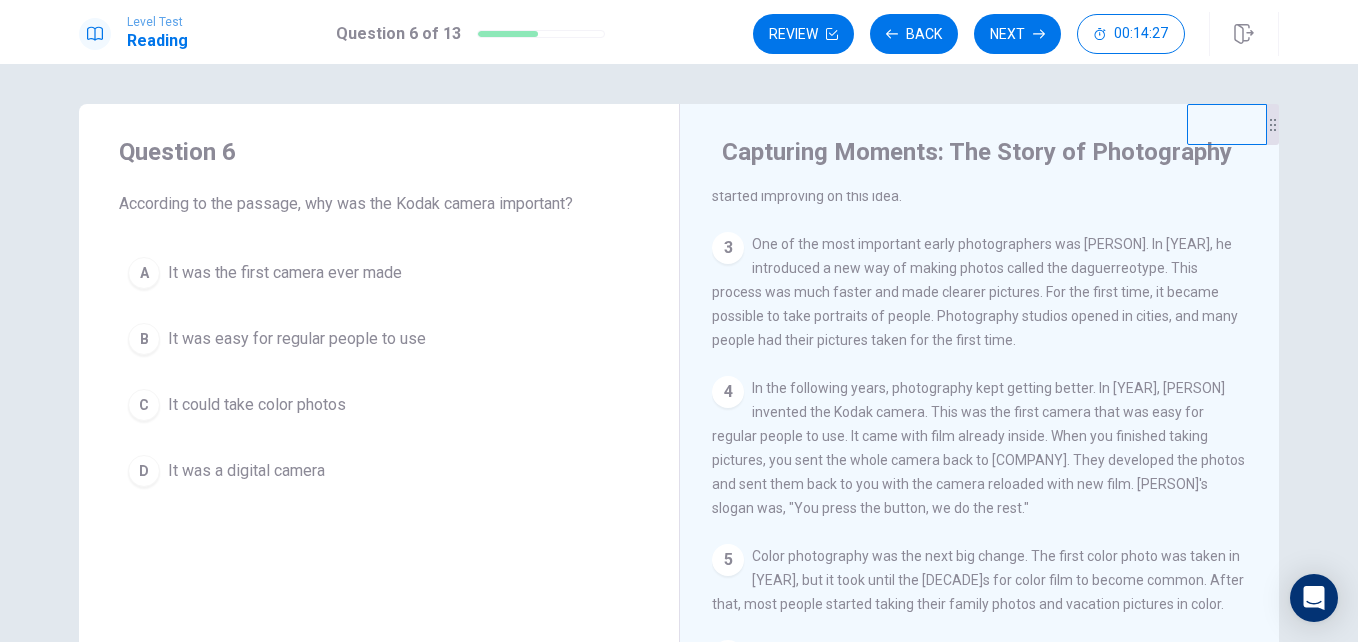click on "It was easy for regular people to use" at bounding box center [285, 273] 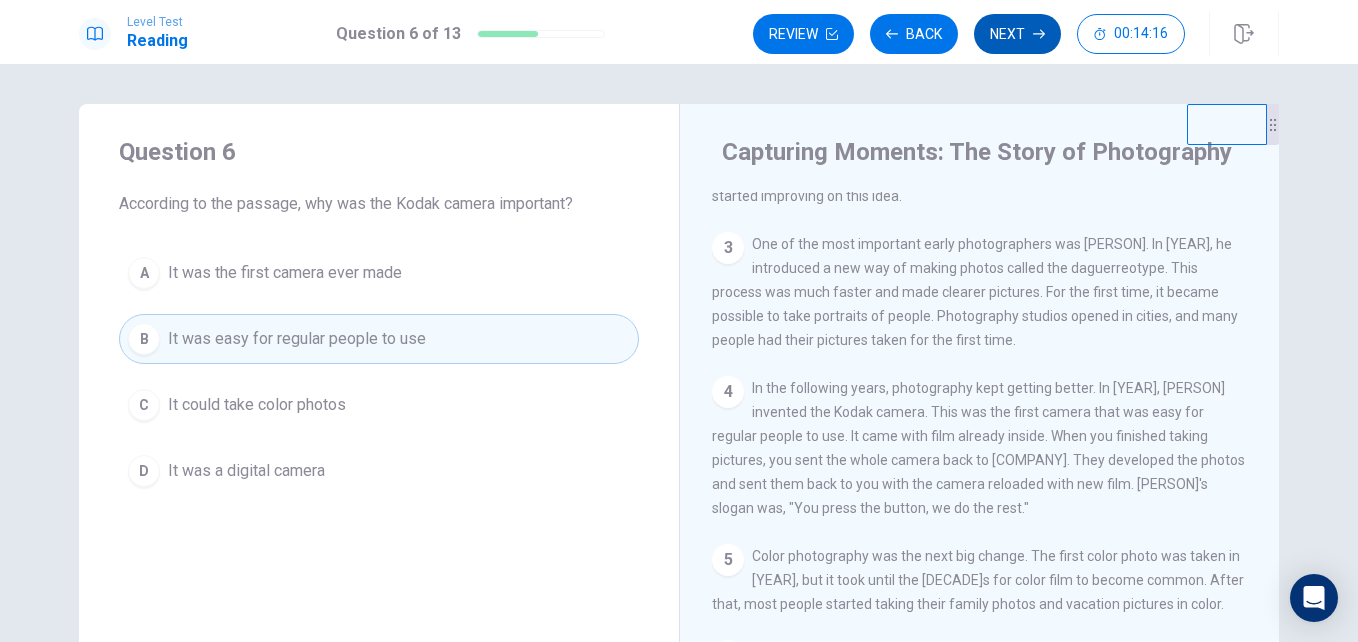 click on "Next" at bounding box center (1017, 34) 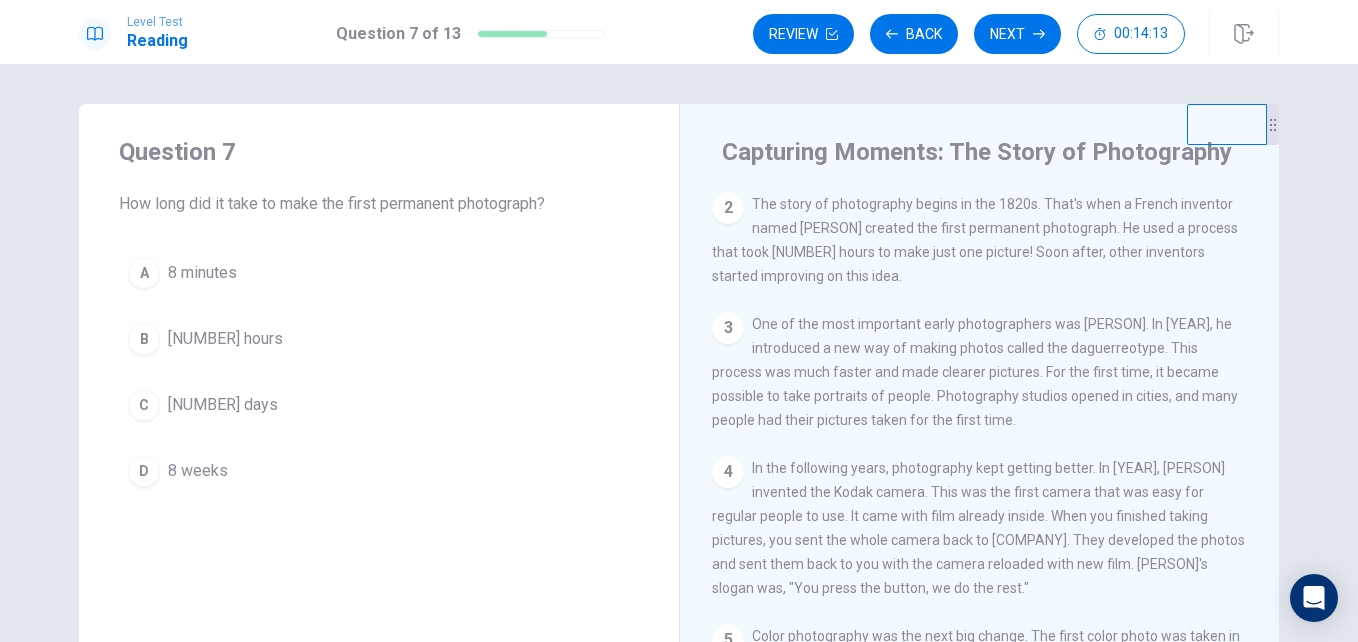 scroll, scrollTop: 0, scrollLeft: 0, axis: both 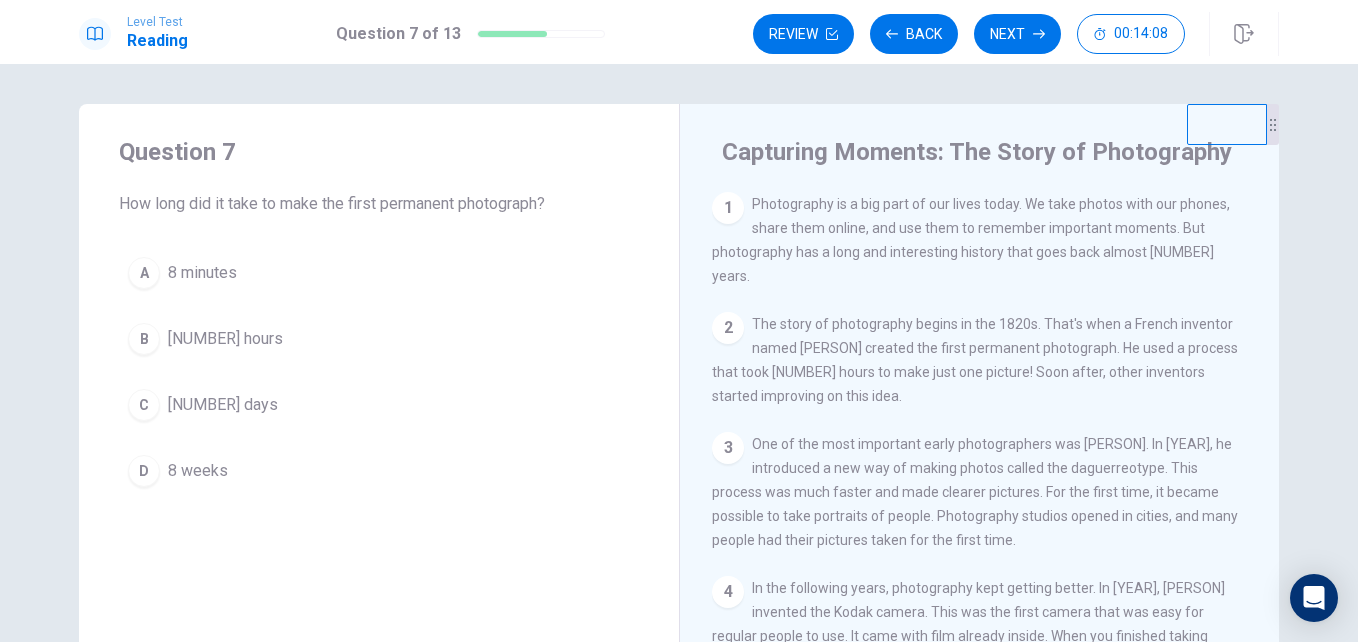 click on "8 hours" at bounding box center (202, 273) 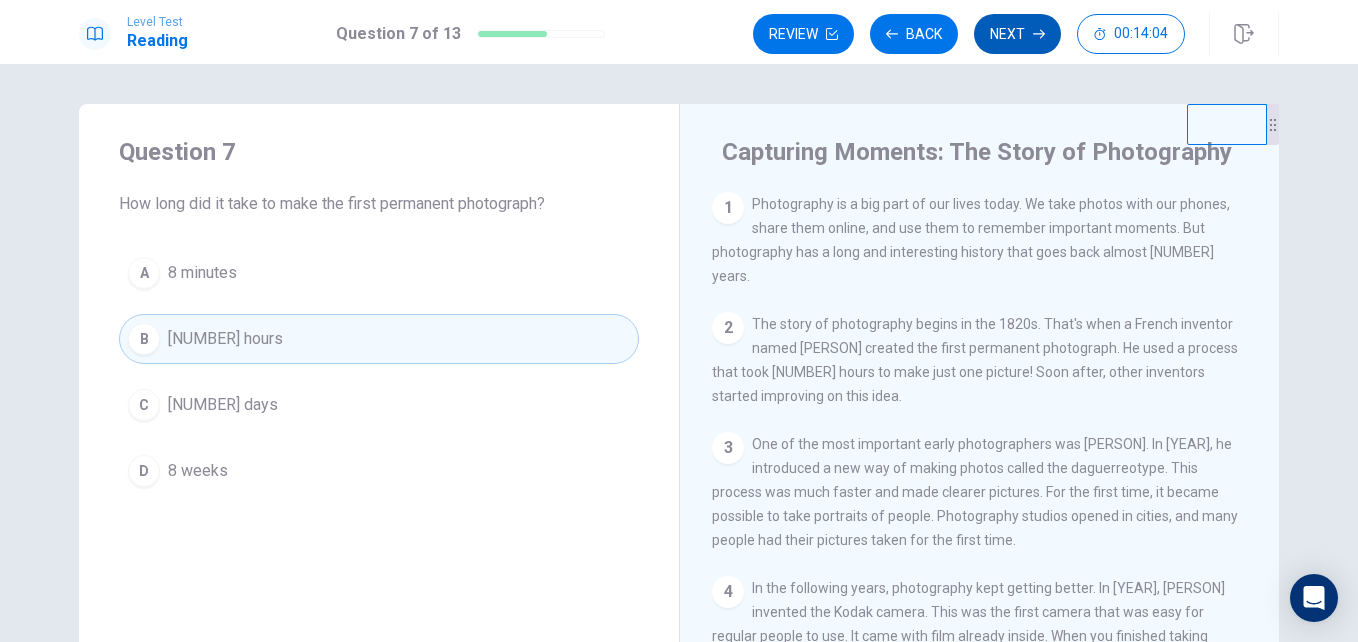 click on "Next" at bounding box center [1017, 34] 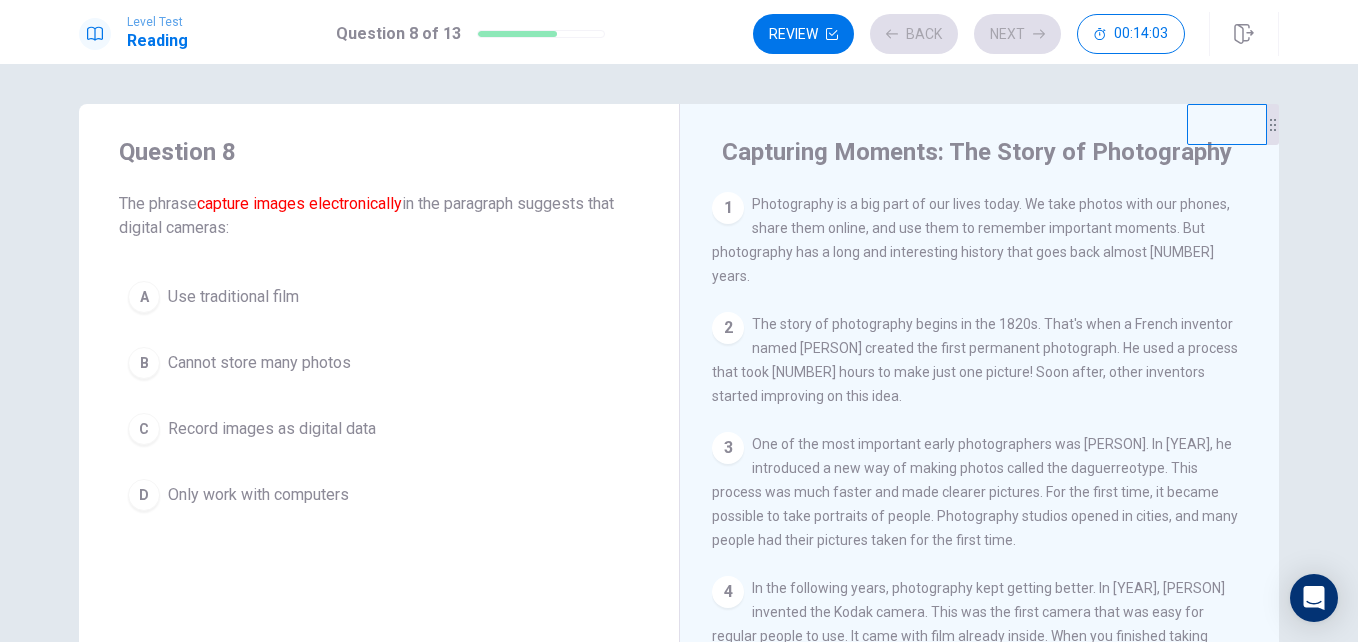scroll, scrollTop: 318, scrollLeft: 0, axis: vertical 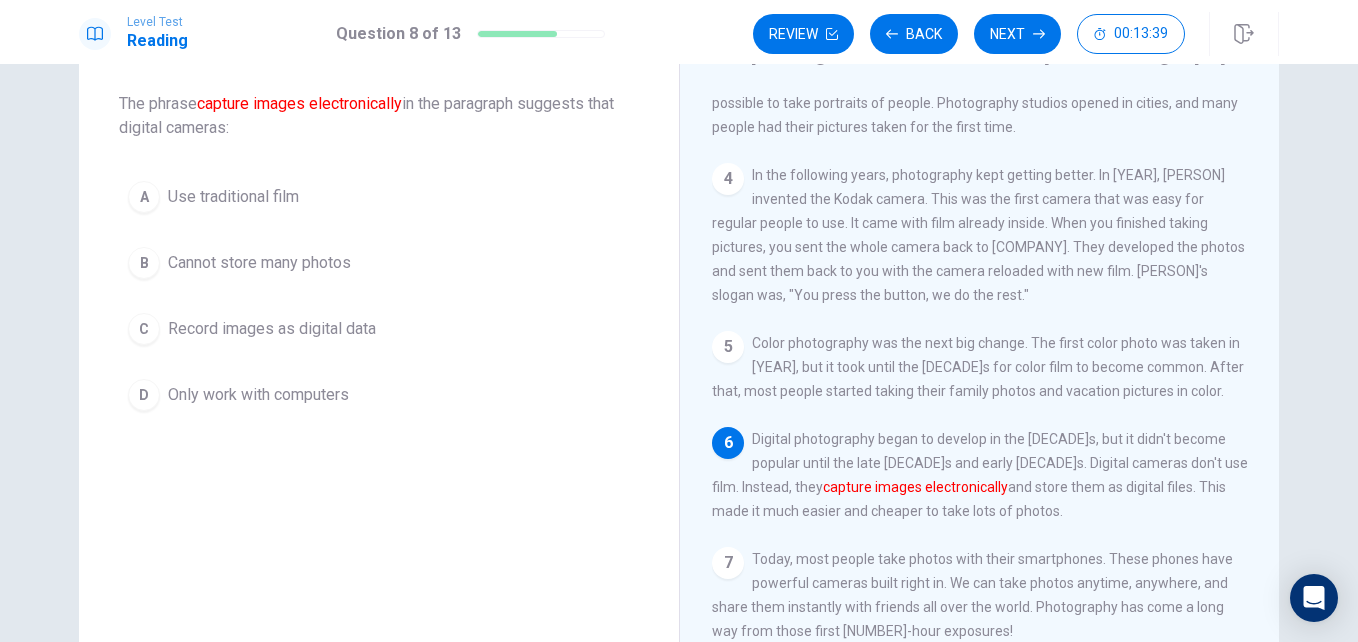 click on "C Record images as digital data" at bounding box center (379, 329) 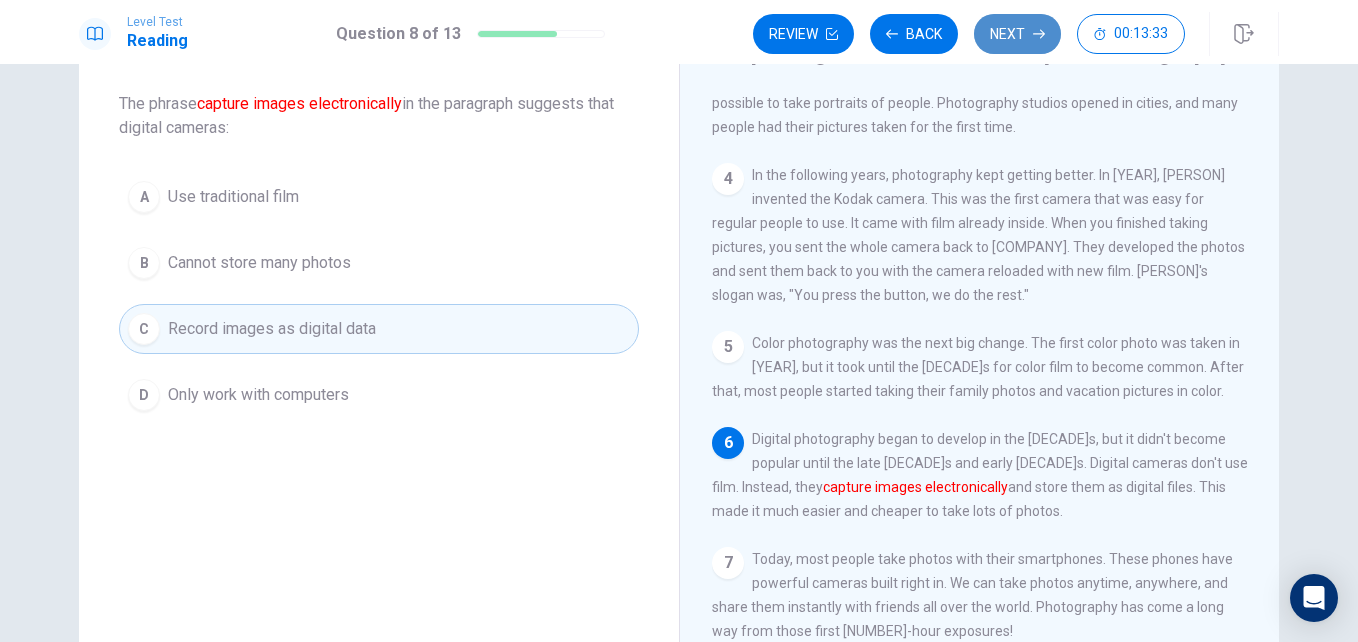 click on "Next" at bounding box center (1017, 34) 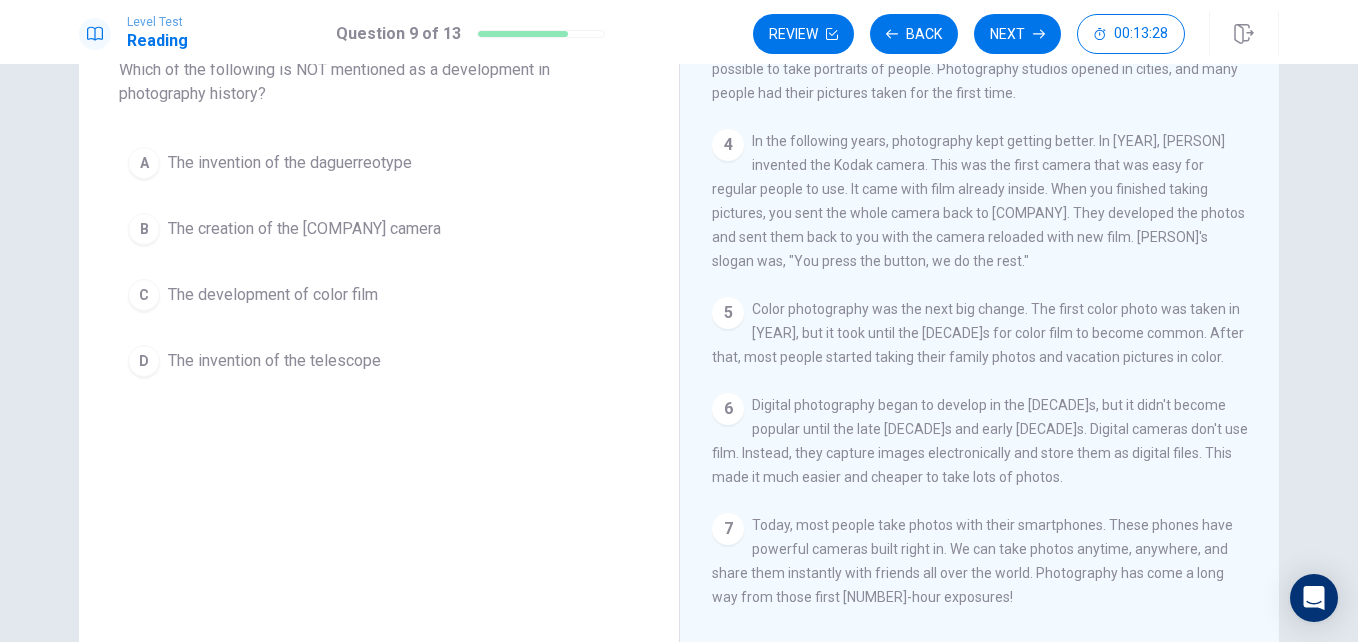 scroll, scrollTop: 100, scrollLeft: 0, axis: vertical 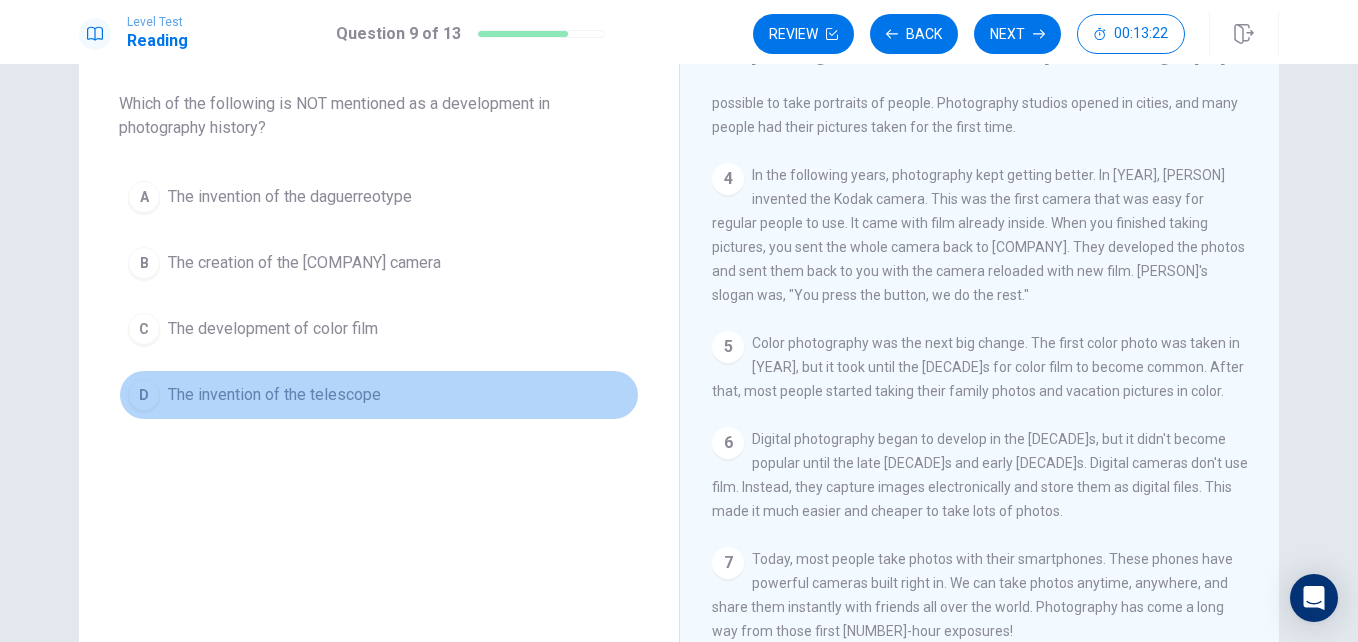 click on "The invention of the telescope" at bounding box center [290, 197] 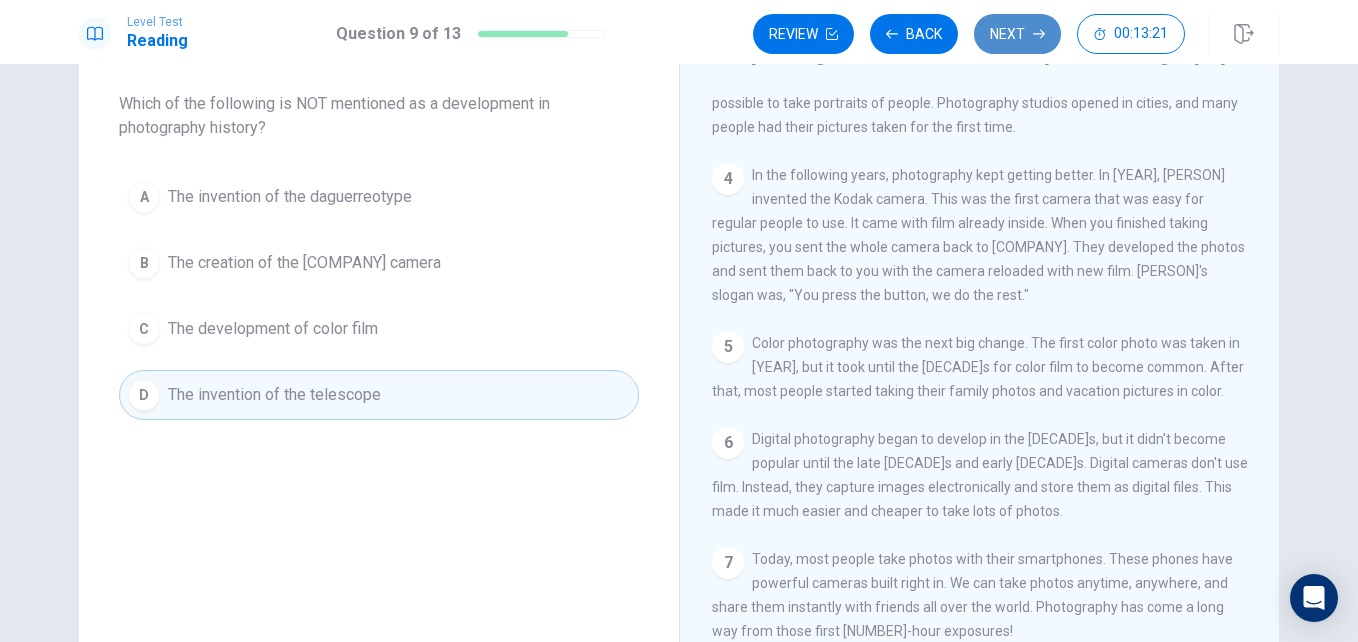 click at bounding box center [832, 34] 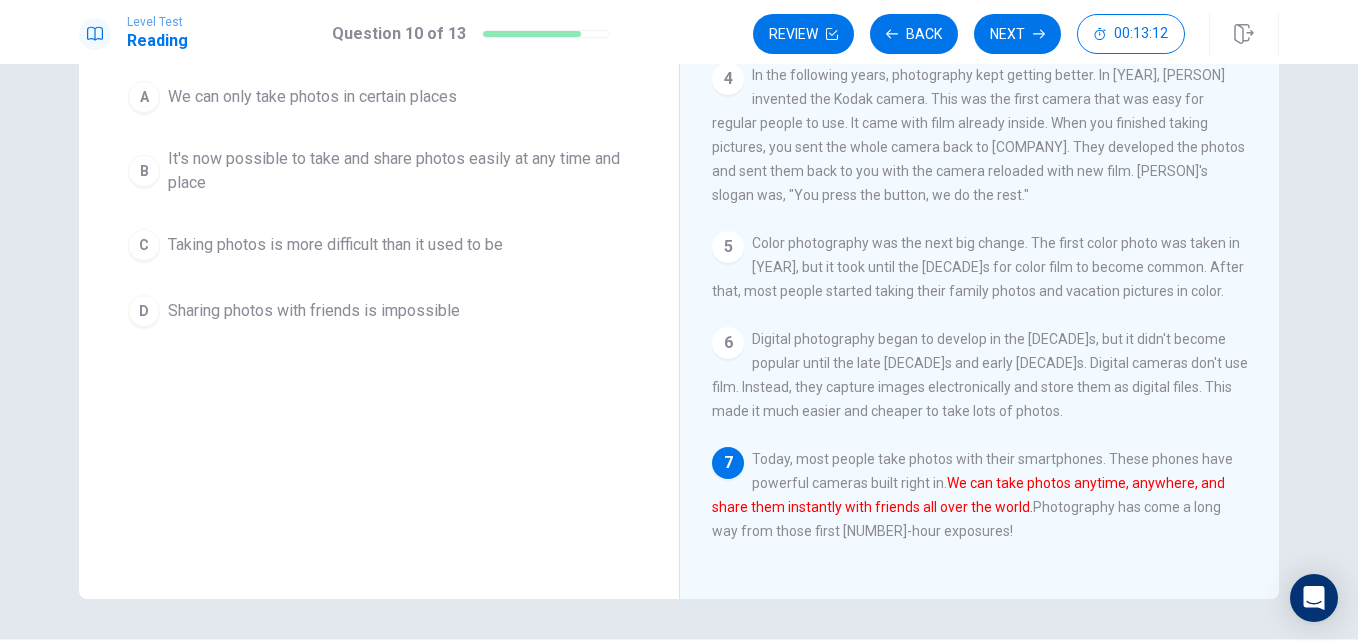 scroll, scrollTop: 100, scrollLeft: 0, axis: vertical 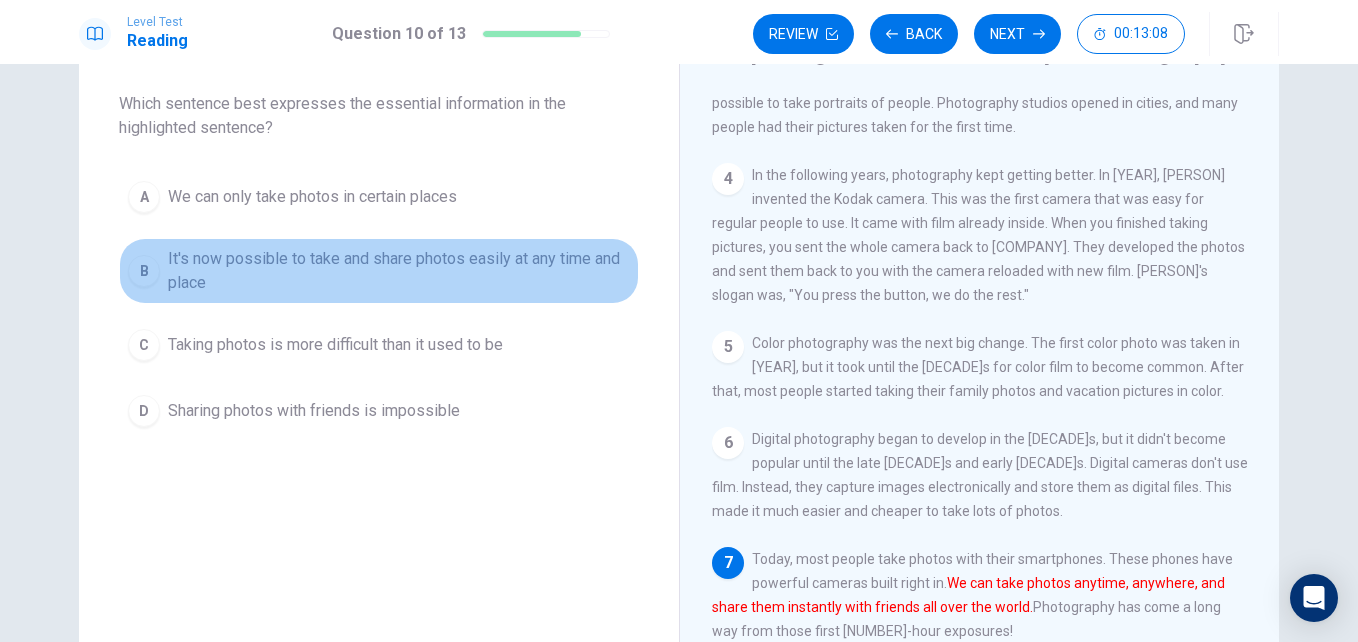 click on "It's now possible to take and share photos easily at any time and place" at bounding box center (312, 197) 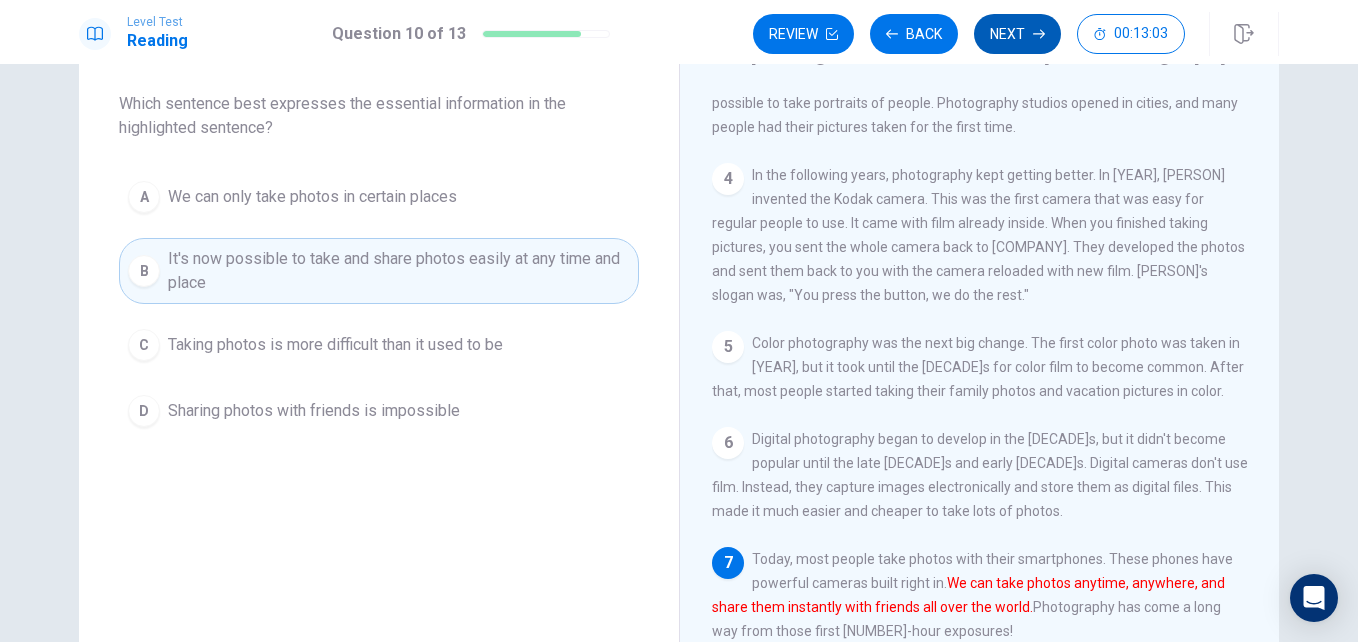 click on "Next" at bounding box center (1017, 34) 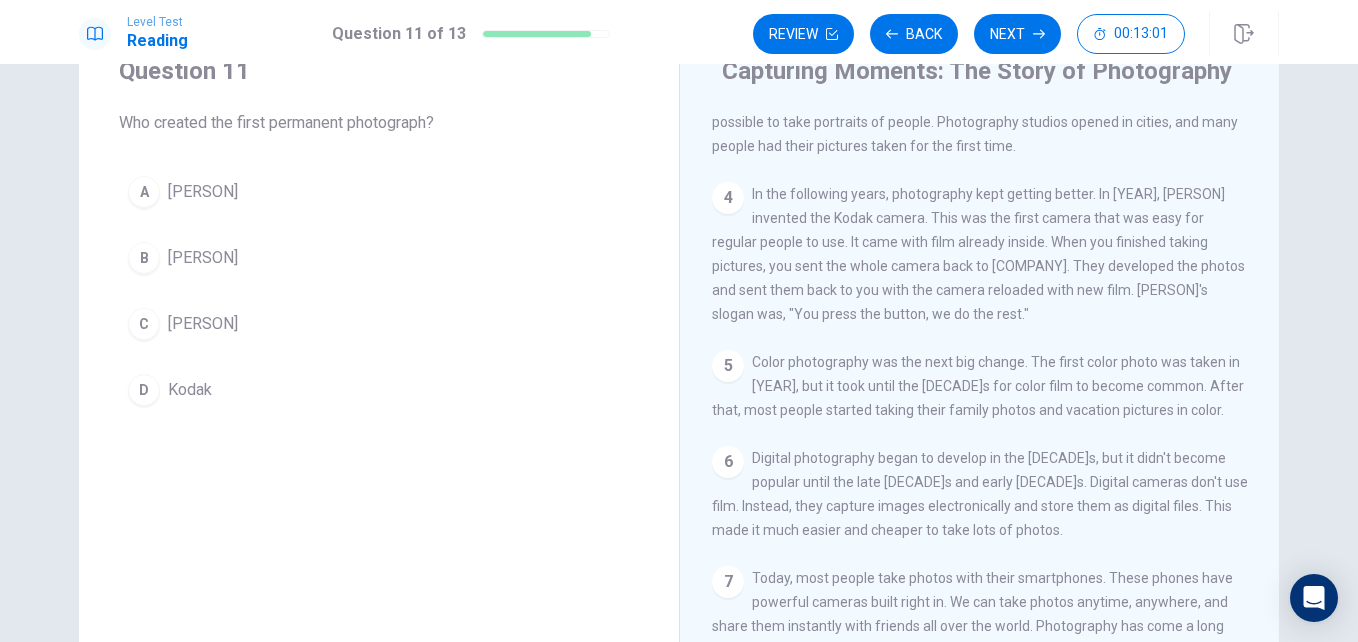 scroll, scrollTop: 100, scrollLeft: 0, axis: vertical 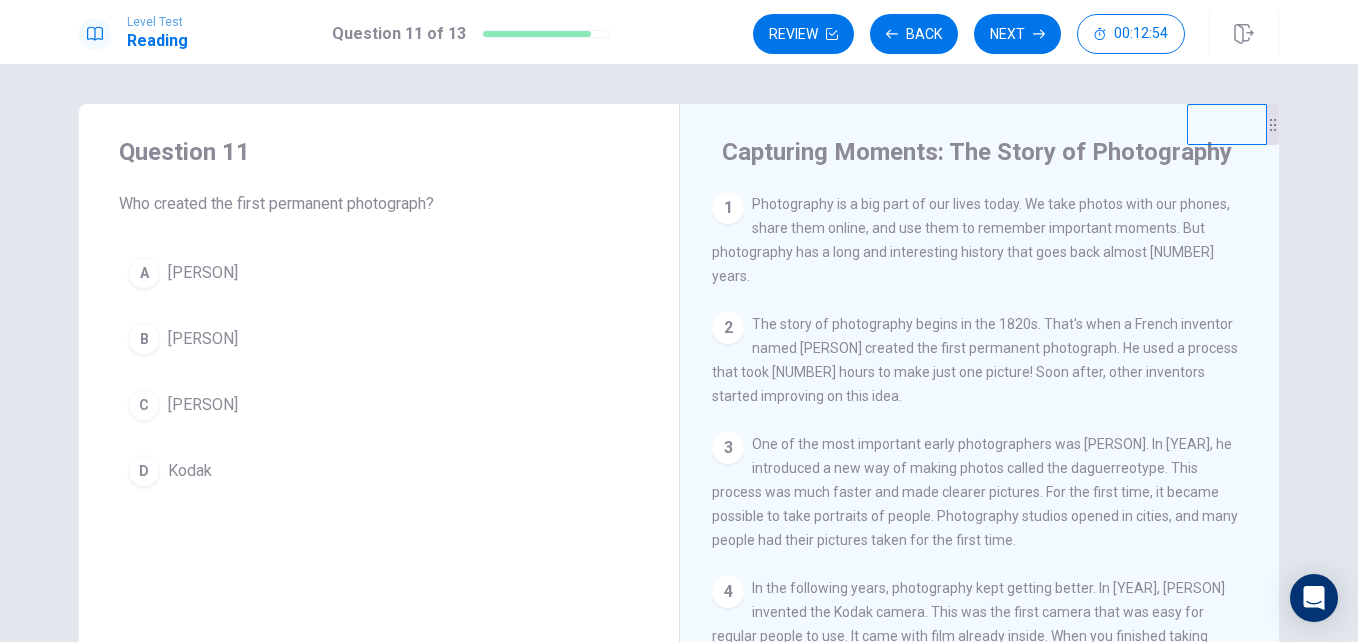 click on "Joseph Nicéphore Niépce" at bounding box center [203, 273] 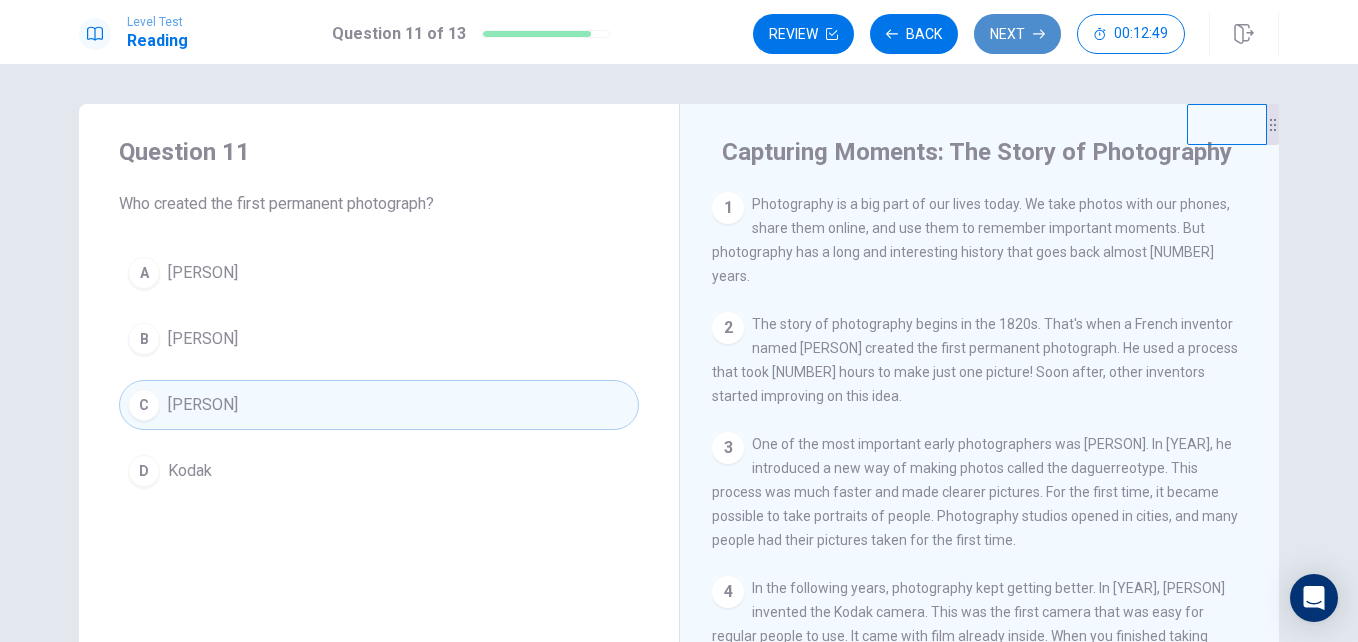 click on "Next" at bounding box center (1017, 34) 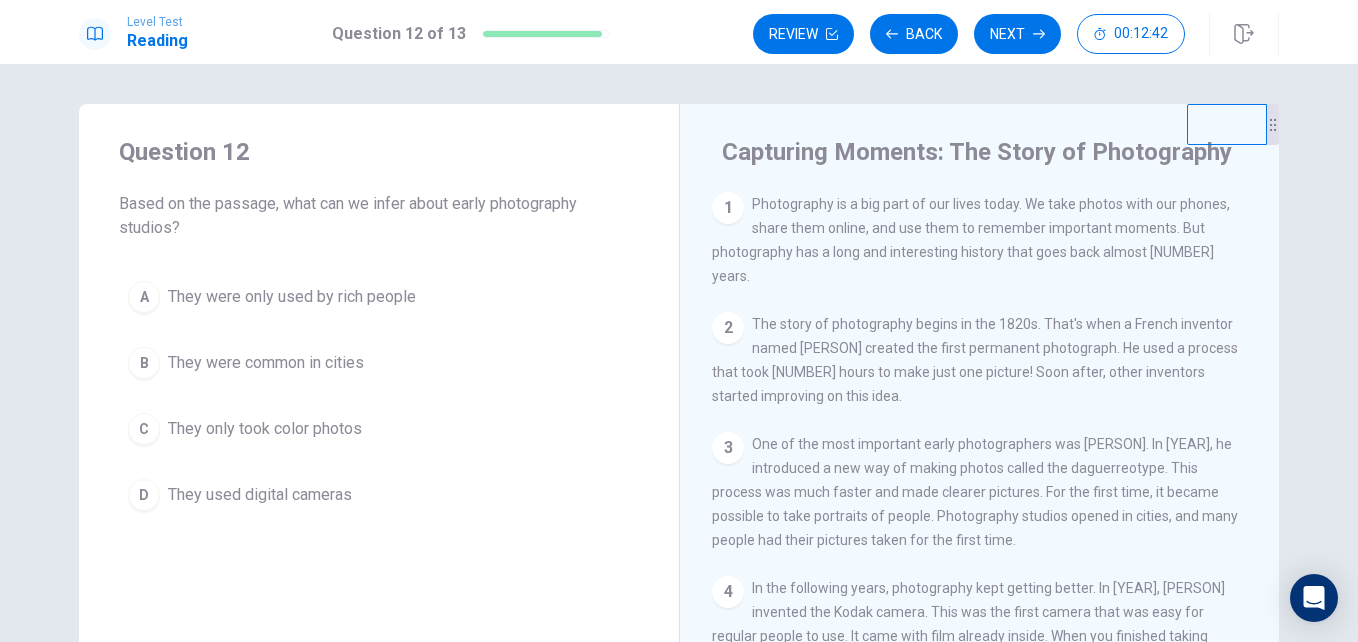 scroll, scrollTop: 261, scrollLeft: 0, axis: vertical 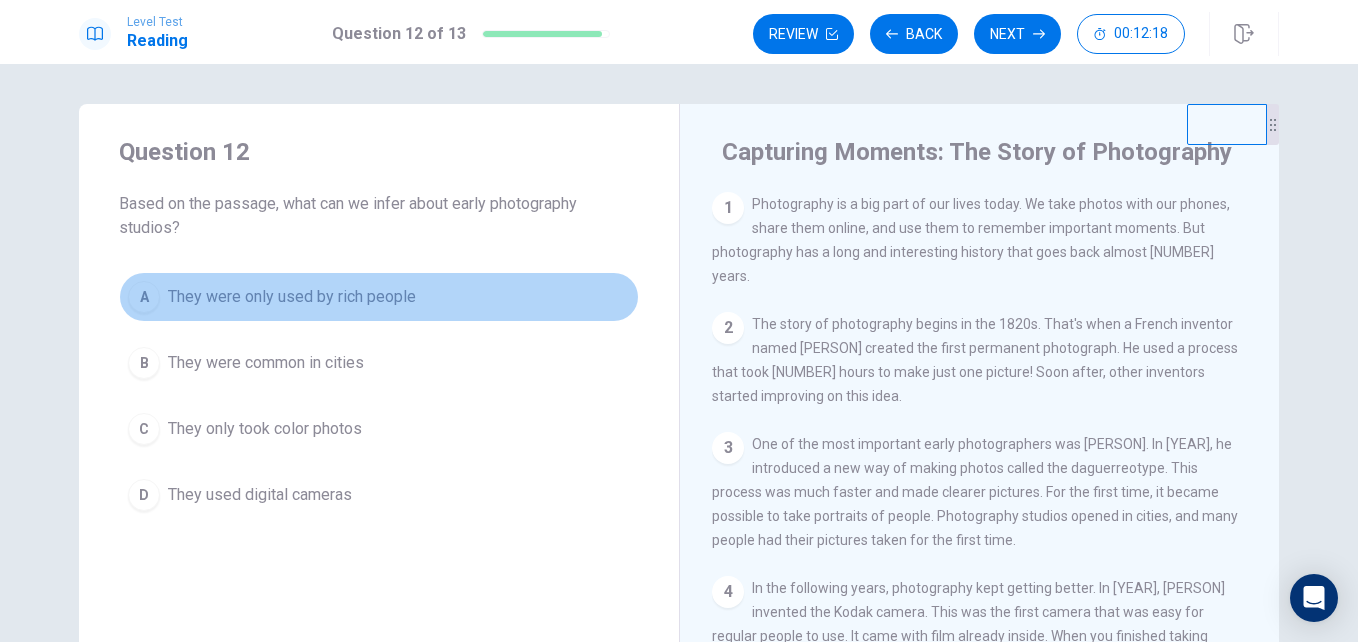 click on "They were only used by rich people" at bounding box center (292, 297) 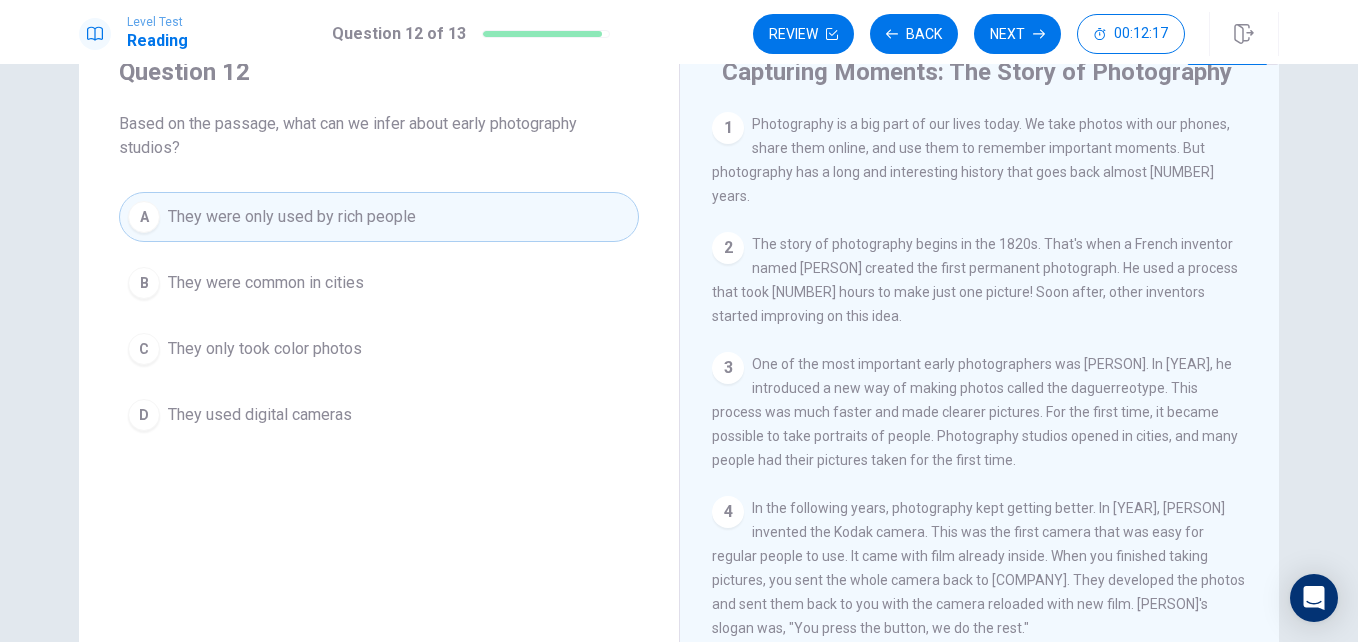 scroll, scrollTop: 100, scrollLeft: 0, axis: vertical 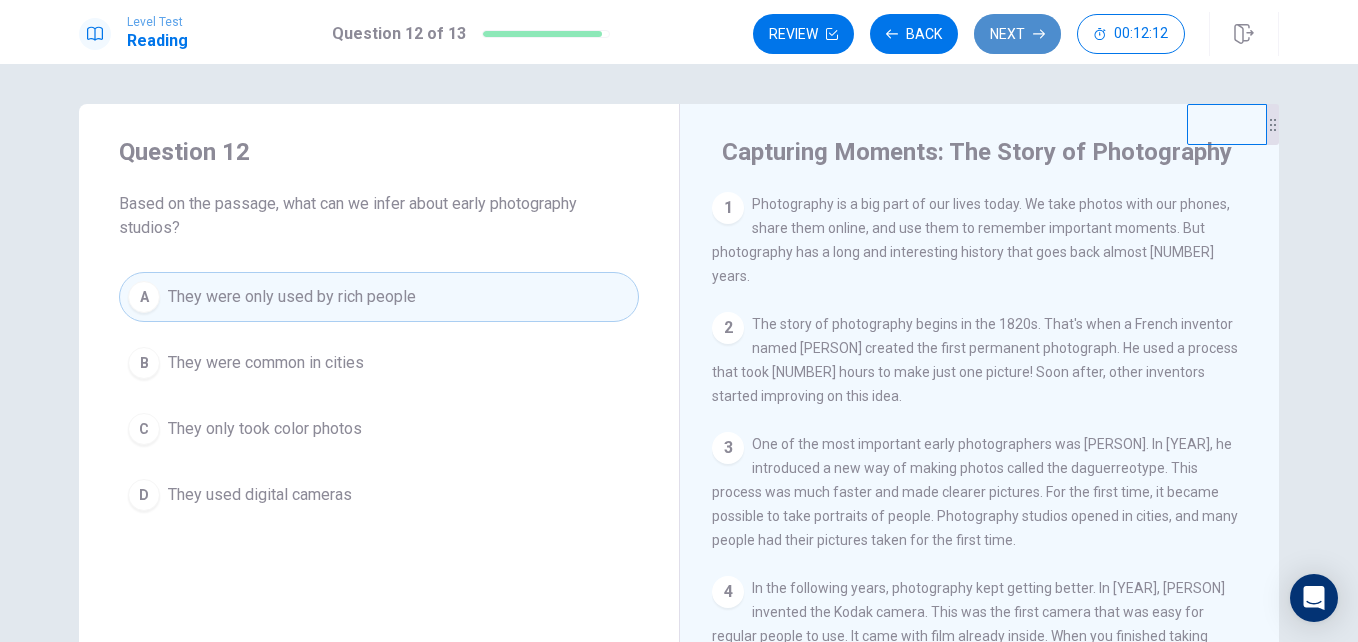 click on "Next" at bounding box center (1017, 34) 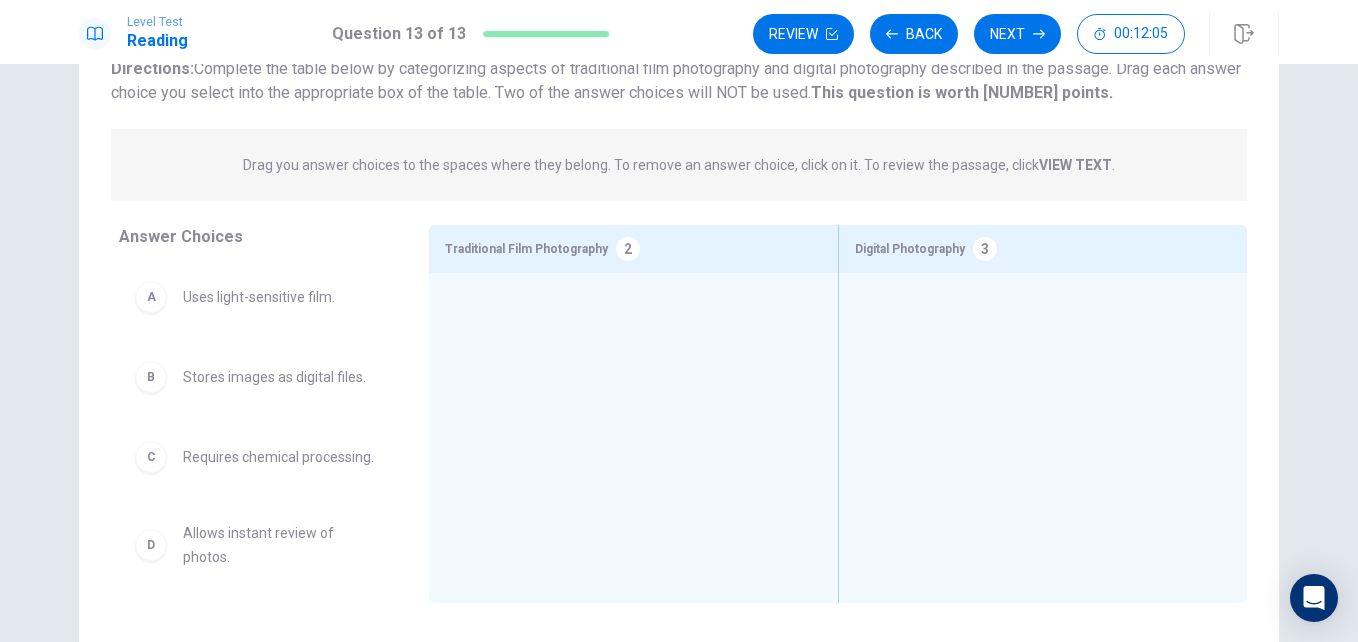 scroll, scrollTop: 200, scrollLeft: 0, axis: vertical 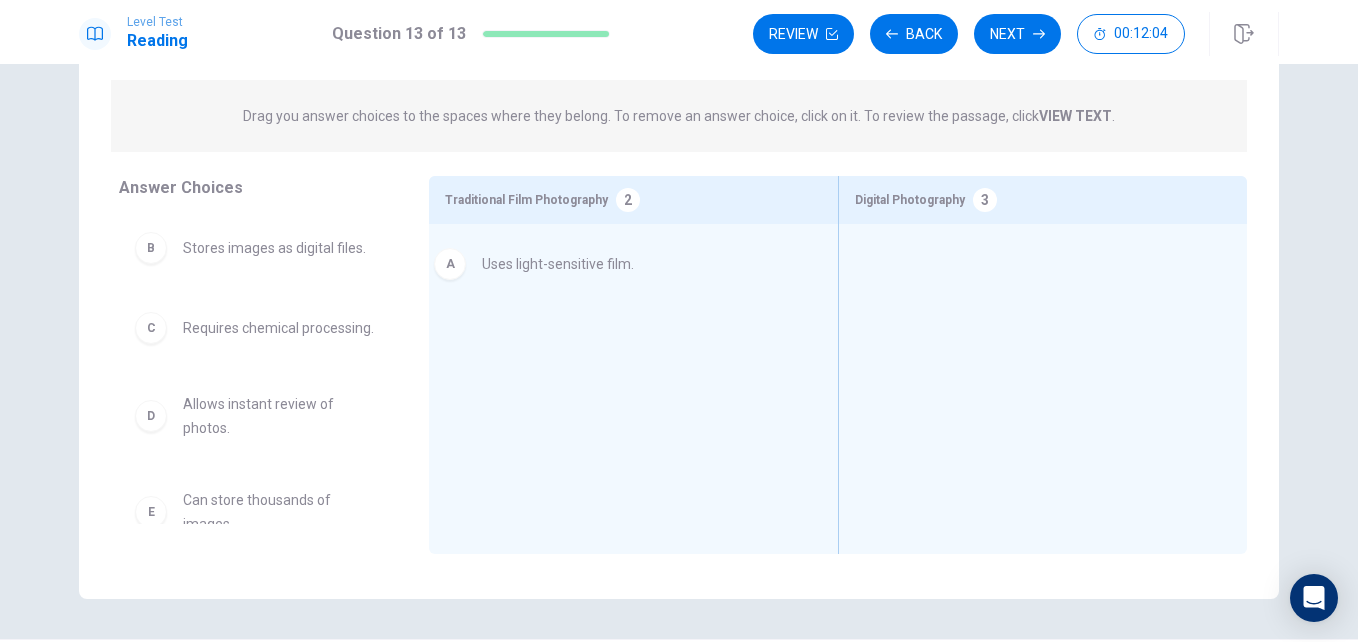 drag, startPoint x: 273, startPoint y: 252, endPoint x: 587, endPoint y: 269, distance: 314.45987 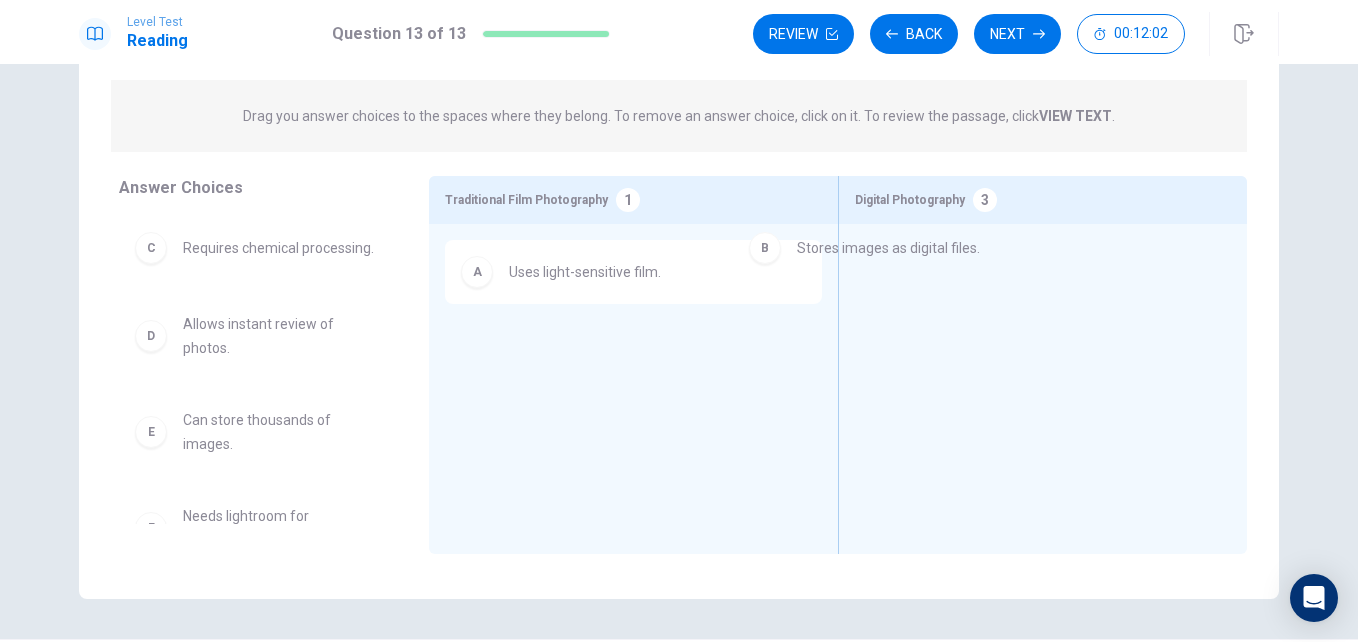 drag, startPoint x: 226, startPoint y: 256, endPoint x: 966, endPoint y: 256, distance: 740 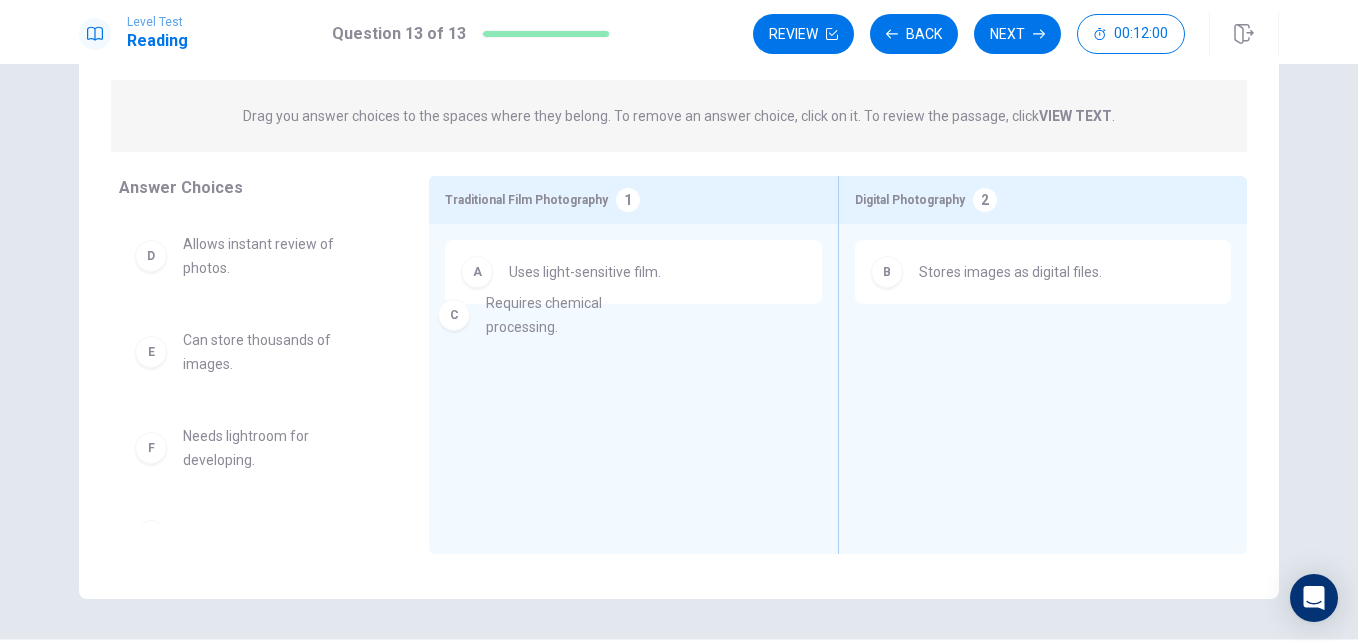 drag, startPoint x: 246, startPoint y: 279, endPoint x: 559, endPoint y: 343, distance: 319.47614 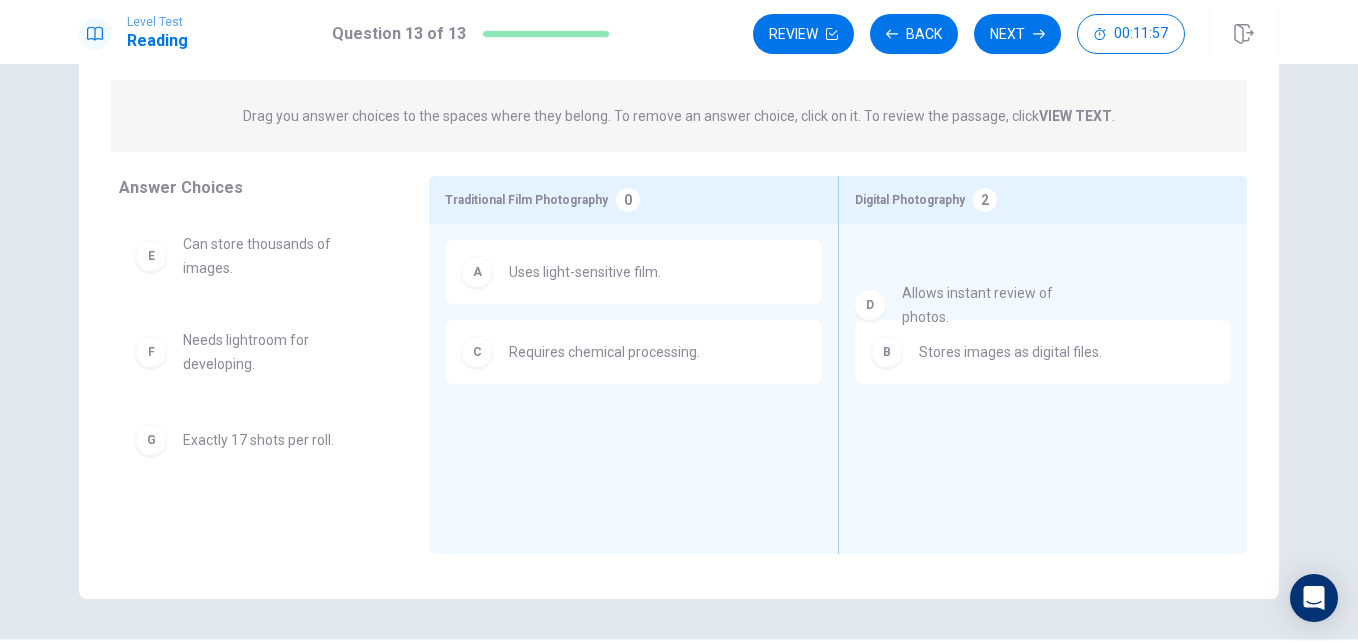 drag, startPoint x: 263, startPoint y: 280, endPoint x: 992, endPoint y: 333, distance: 730.9241 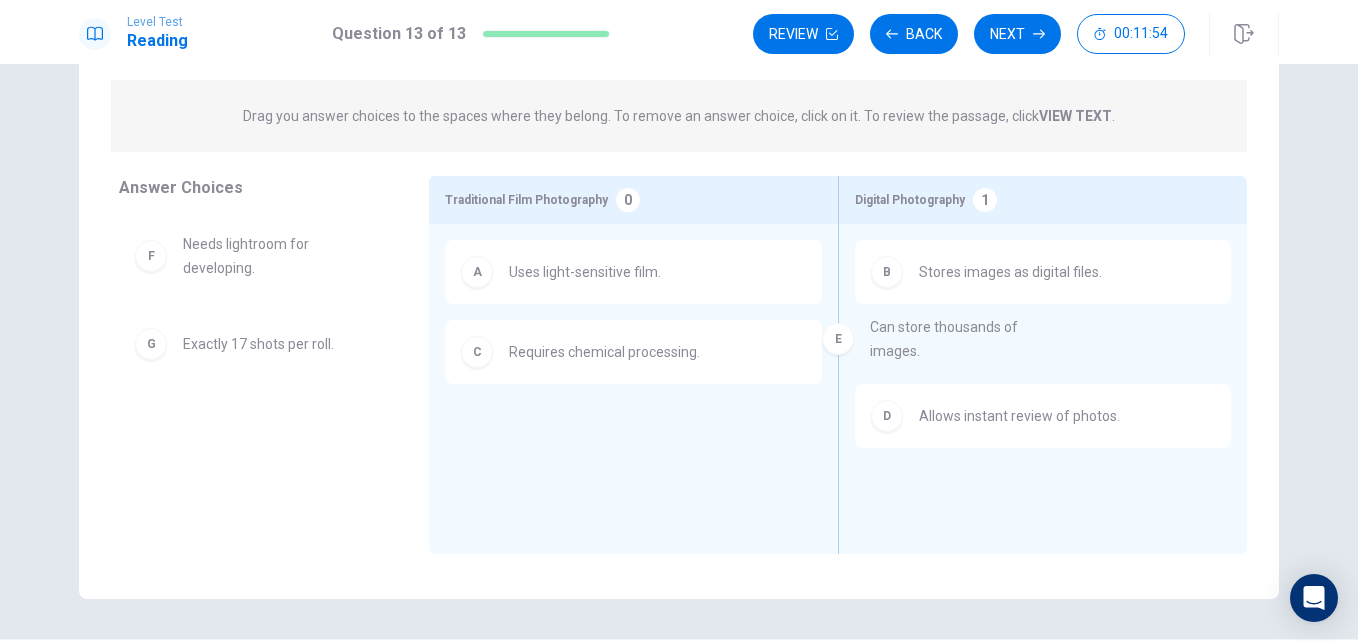 drag, startPoint x: 268, startPoint y: 265, endPoint x: 971, endPoint y: 350, distance: 708.12006 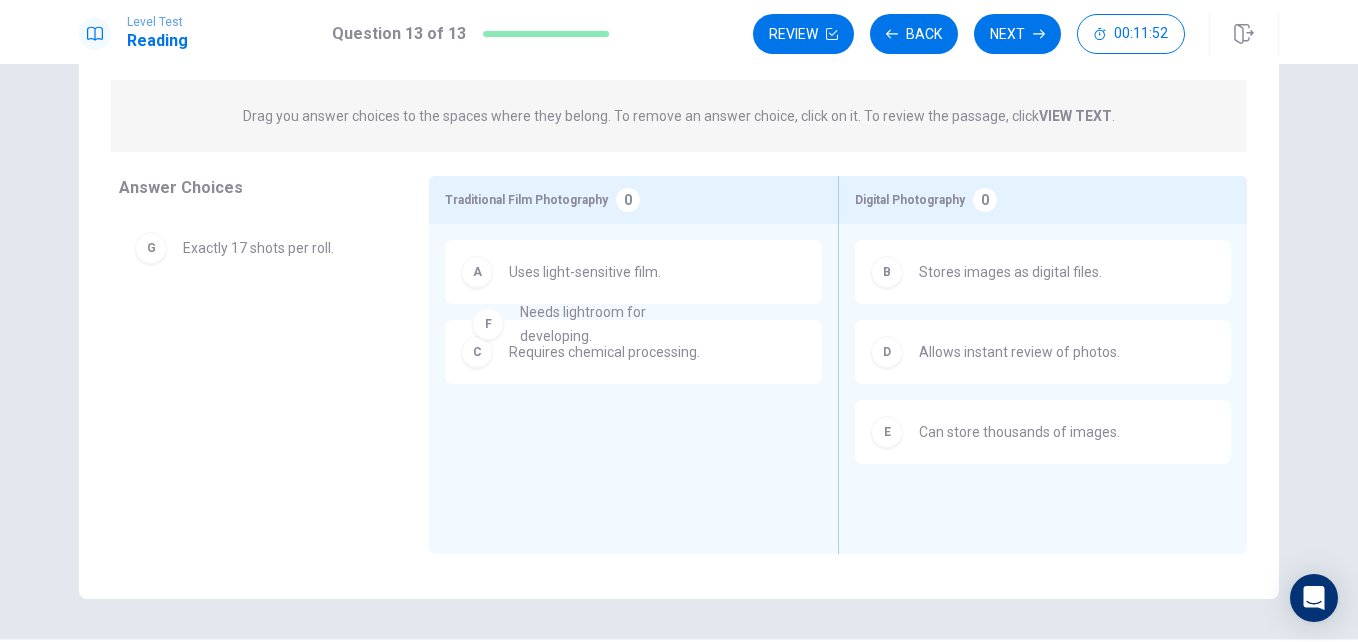 drag, startPoint x: 271, startPoint y: 260, endPoint x: 622, endPoint y: 328, distance: 357.5262 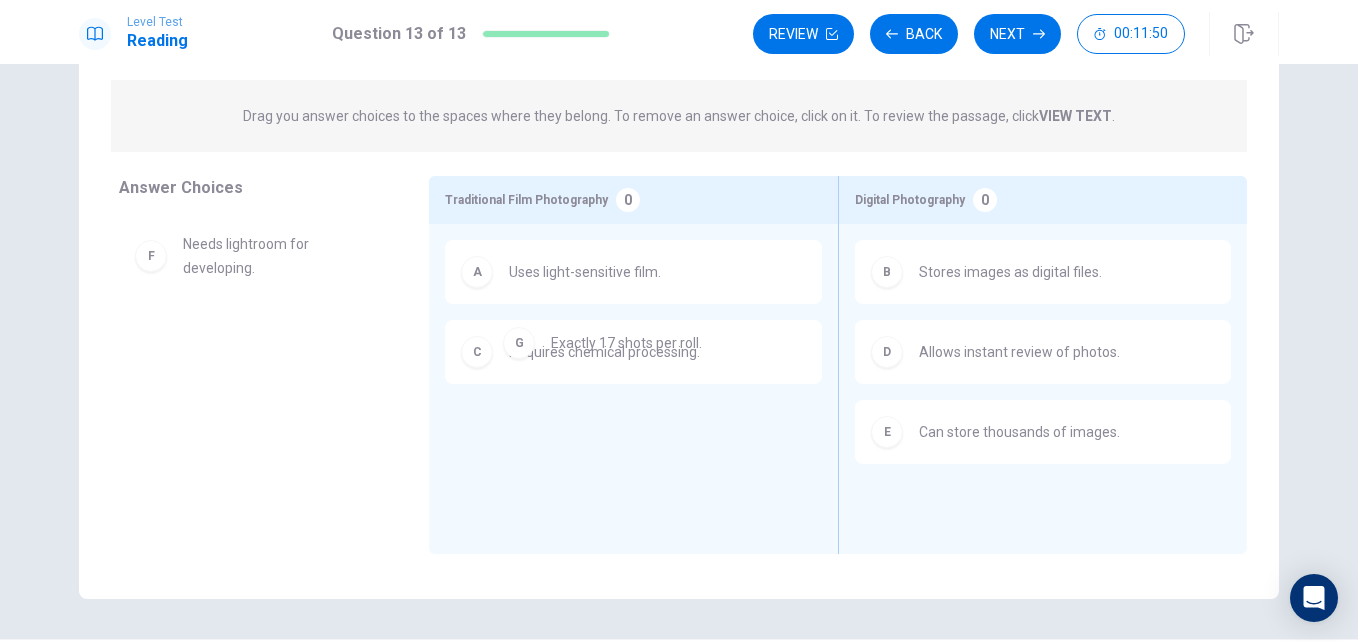 drag, startPoint x: 218, startPoint y: 348, endPoint x: 596, endPoint y: 347, distance: 378.0013 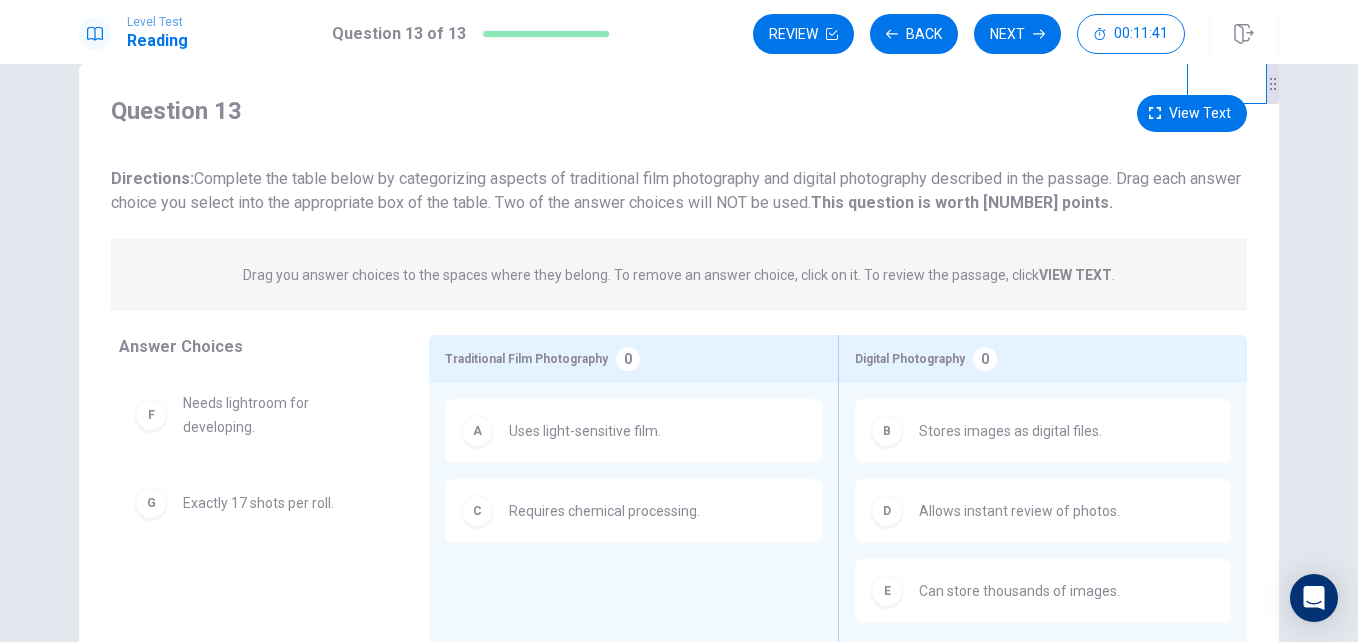 scroll, scrollTop: 0, scrollLeft: 0, axis: both 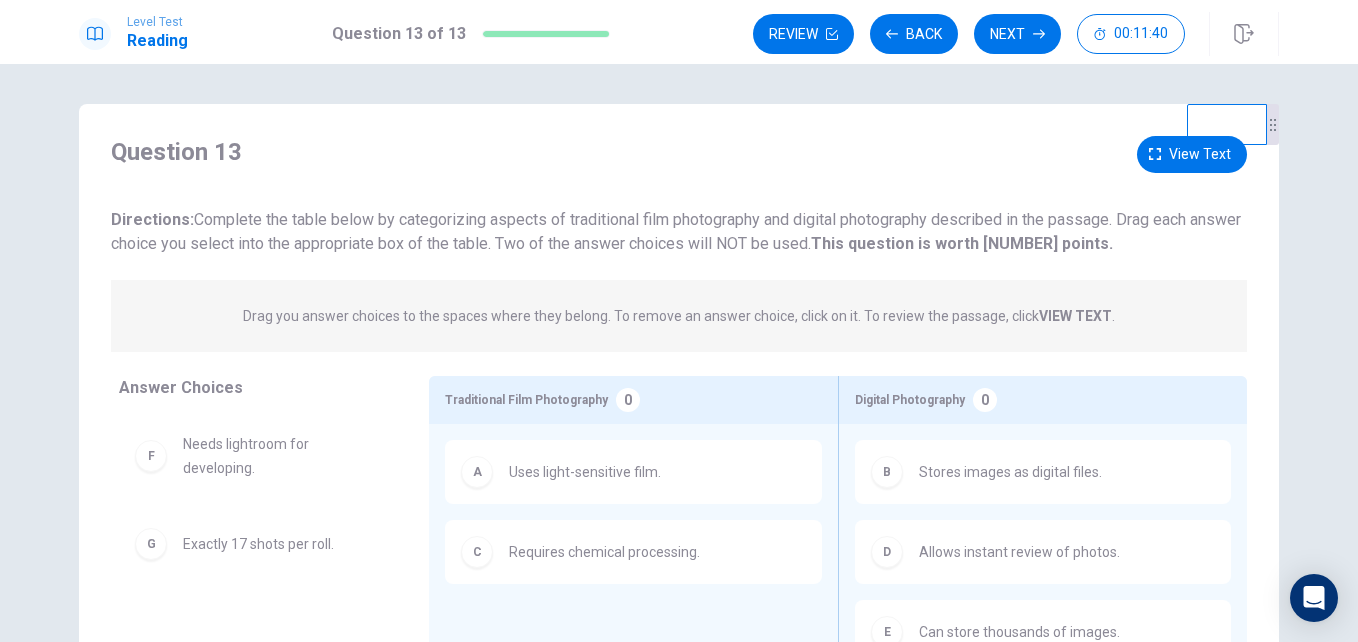 click on "VIEW TEXT" at bounding box center [1075, 316] 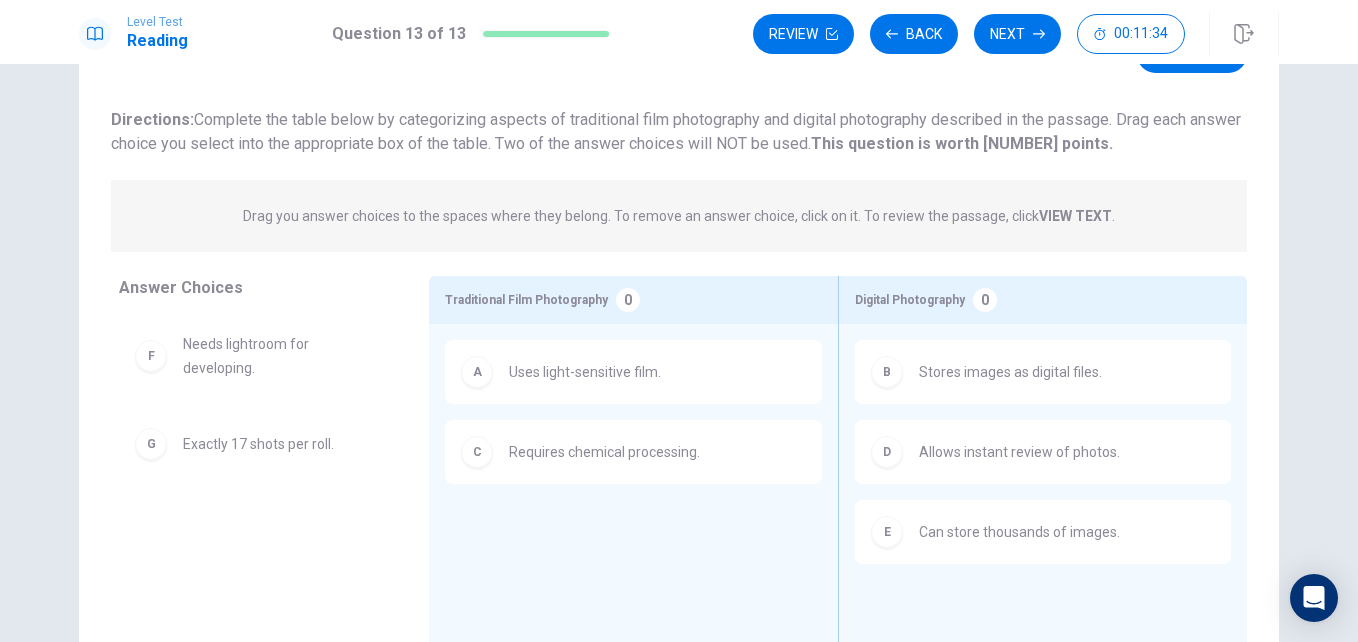 scroll, scrollTop: 0, scrollLeft: 0, axis: both 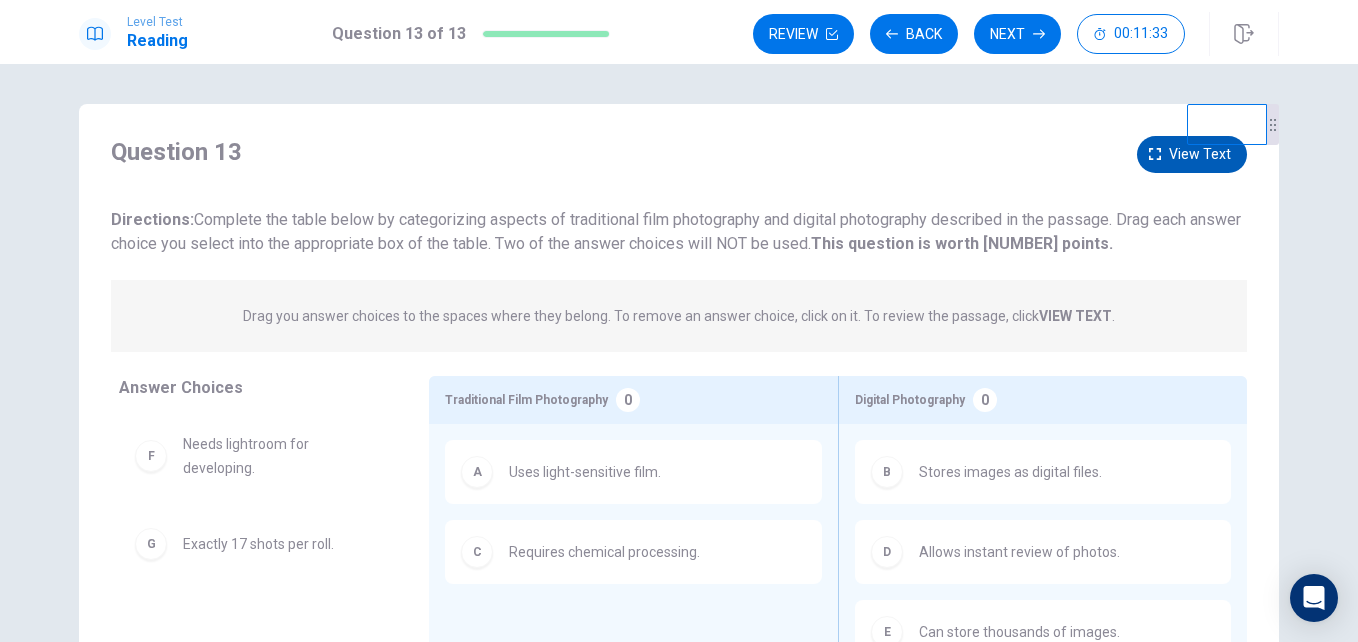 click on "View text" at bounding box center [1192, 154] 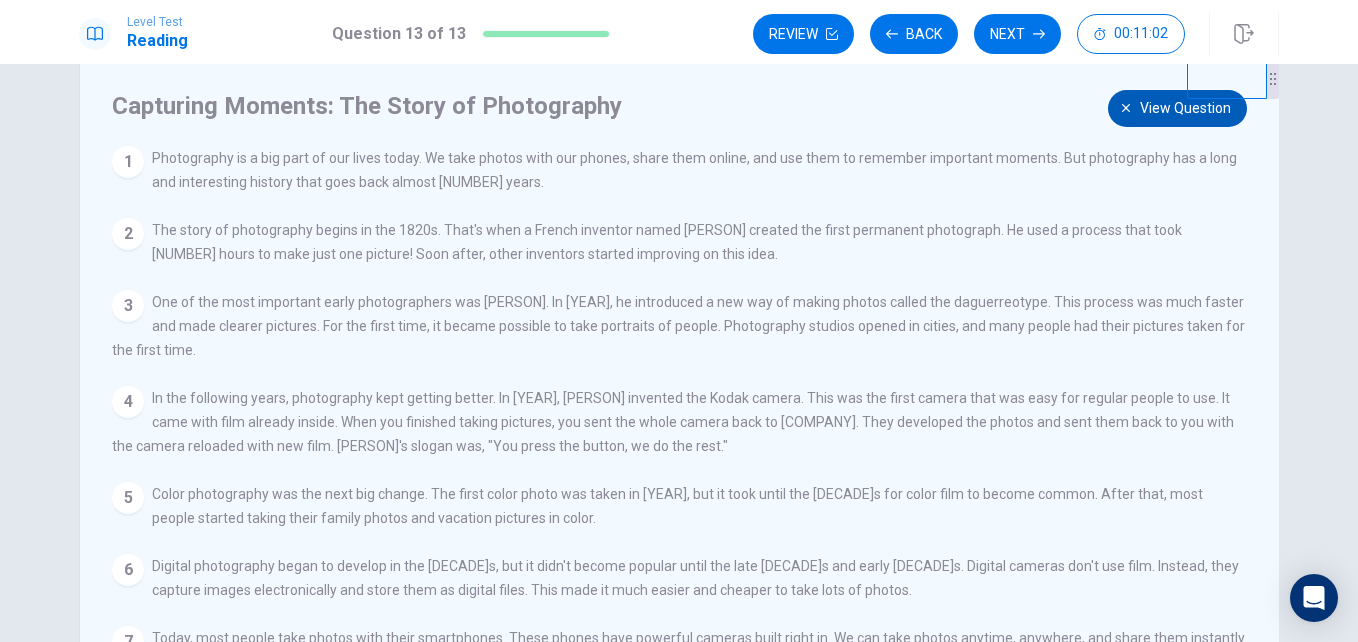 scroll, scrollTop: 0, scrollLeft: 0, axis: both 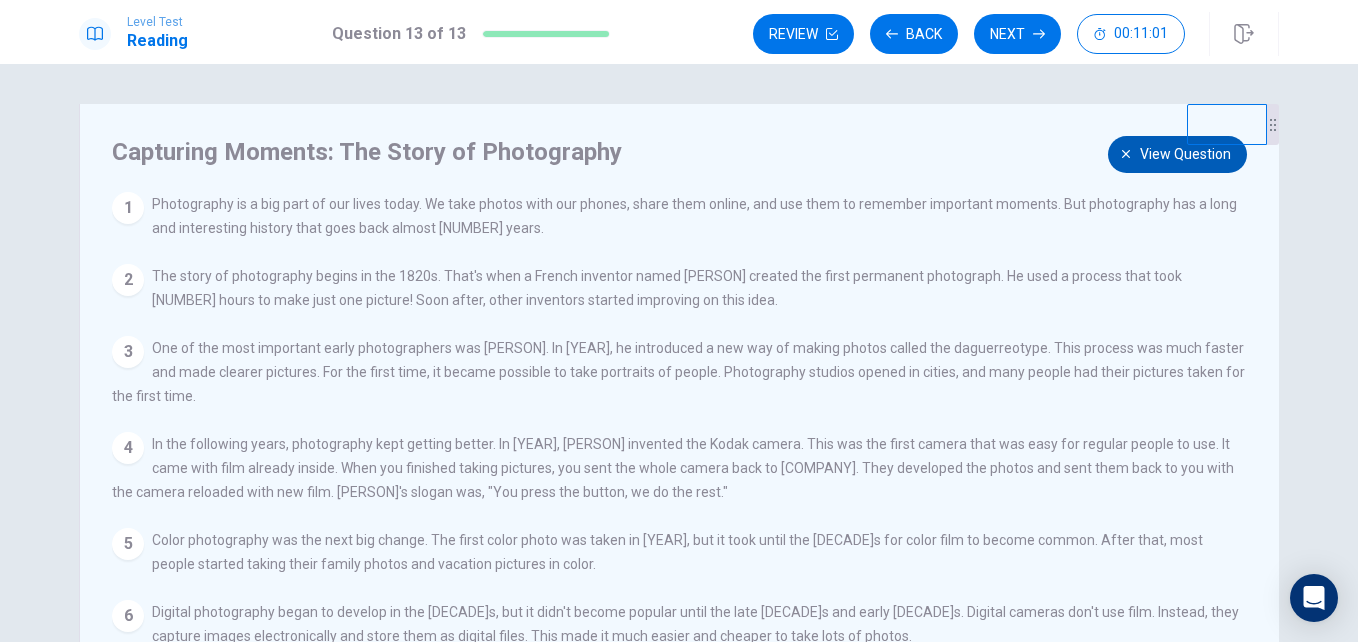 click on "View question" at bounding box center (1185, 154) 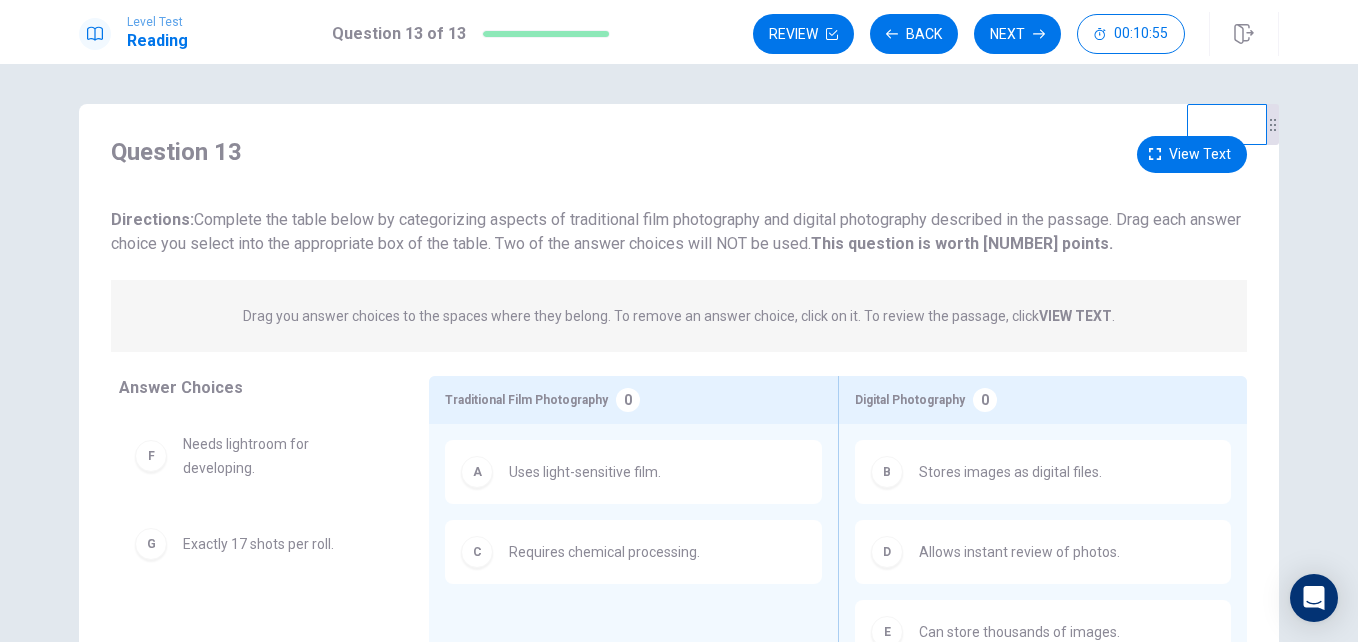 scroll, scrollTop: 100, scrollLeft: 0, axis: vertical 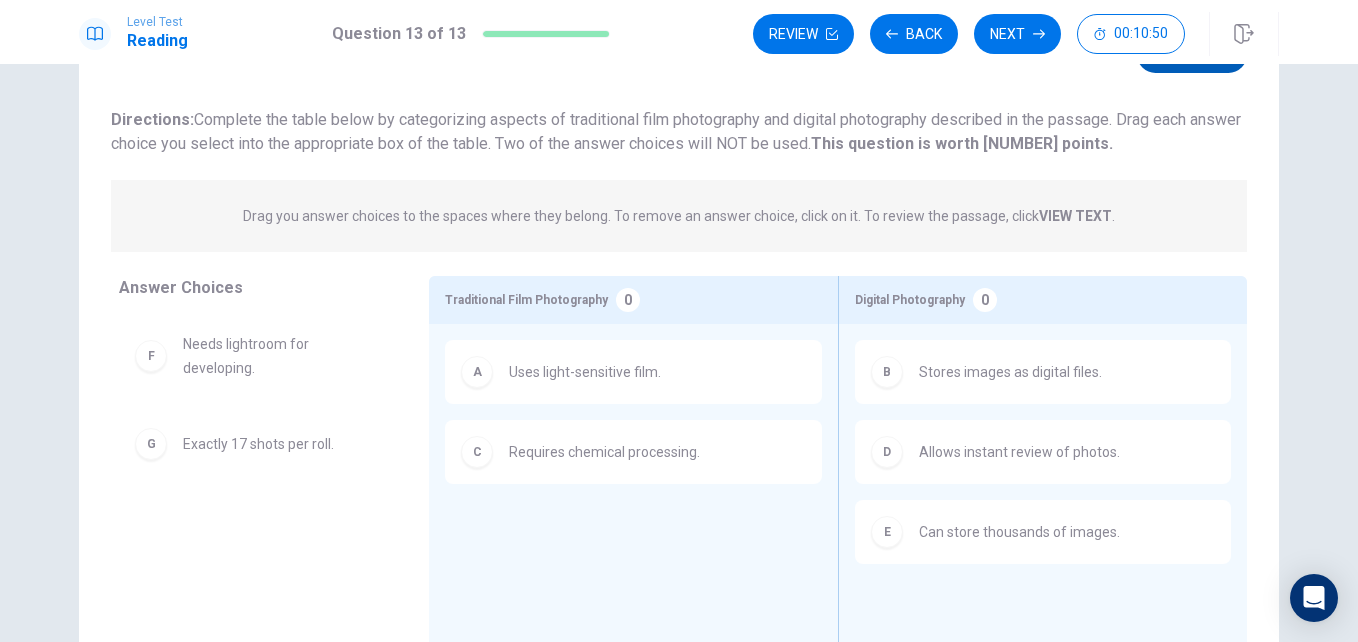 click on "View text" at bounding box center (1200, 54) 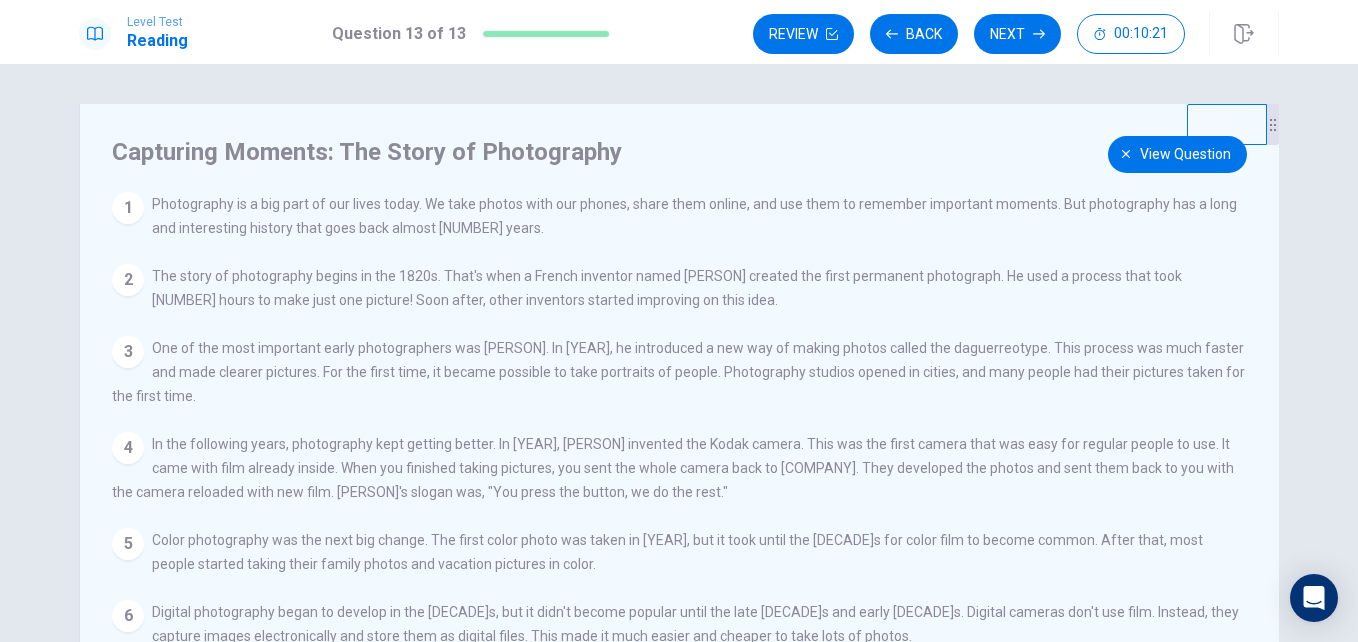 scroll, scrollTop: 100, scrollLeft: 0, axis: vertical 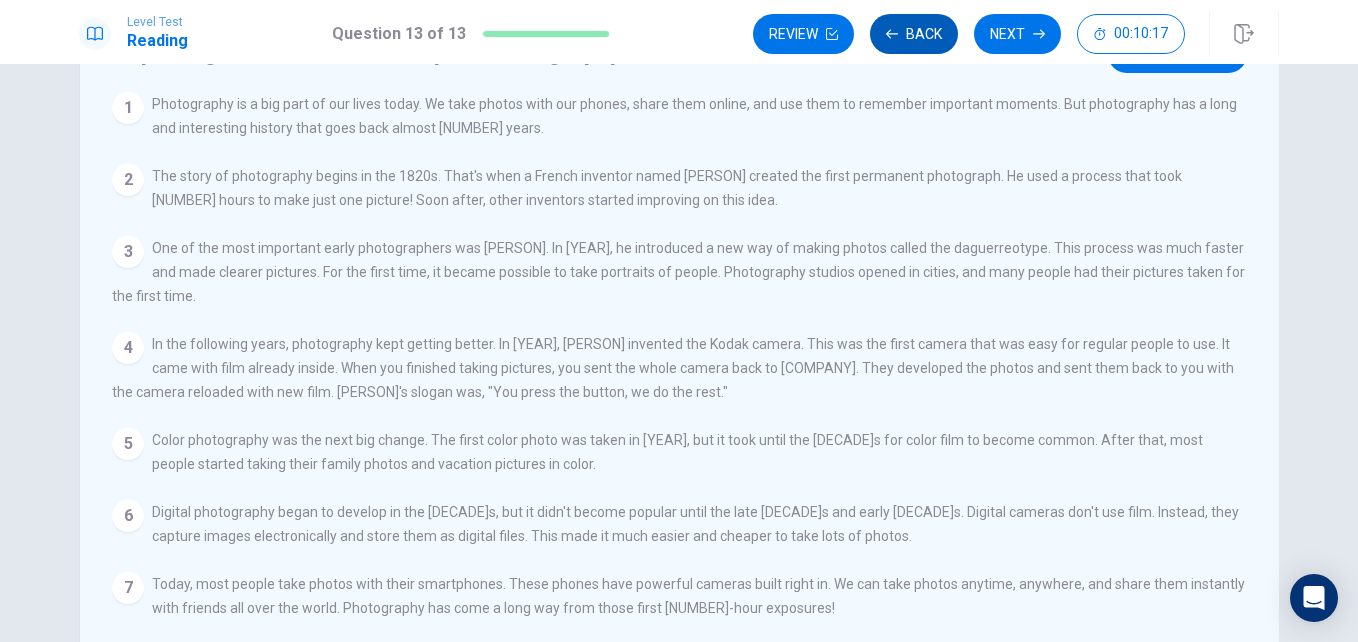 click on "Back" at bounding box center (914, 34) 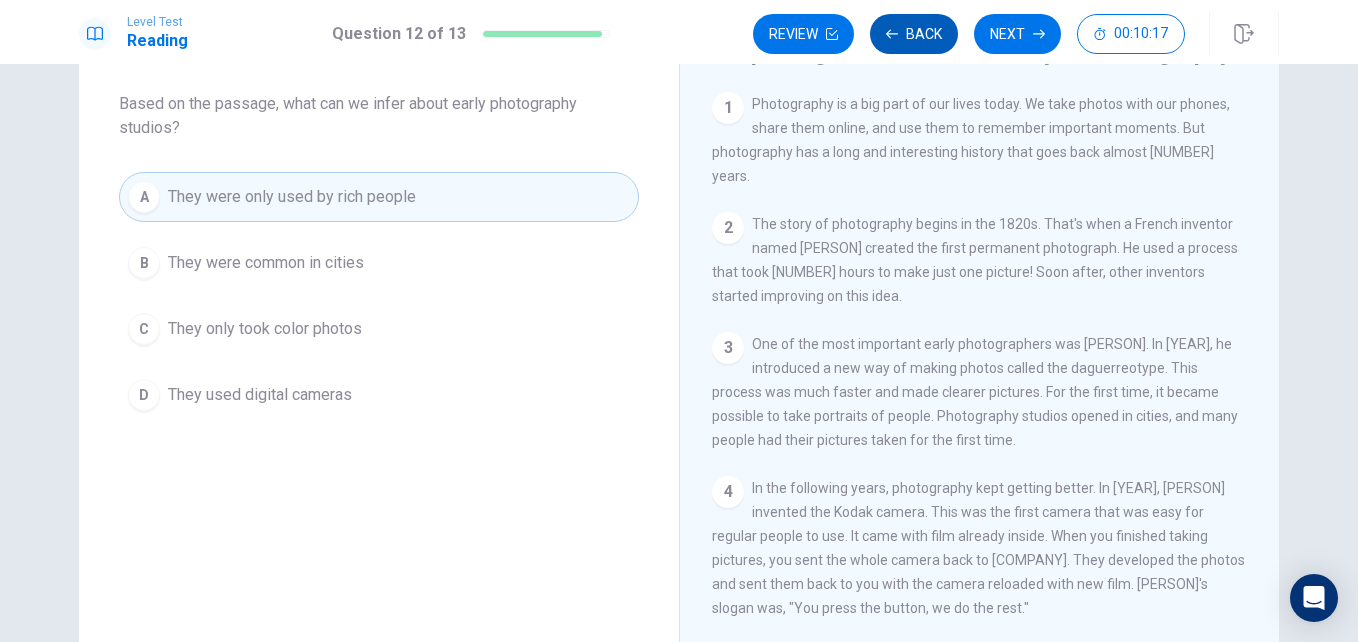 click on "Back" at bounding box center (914, 34) 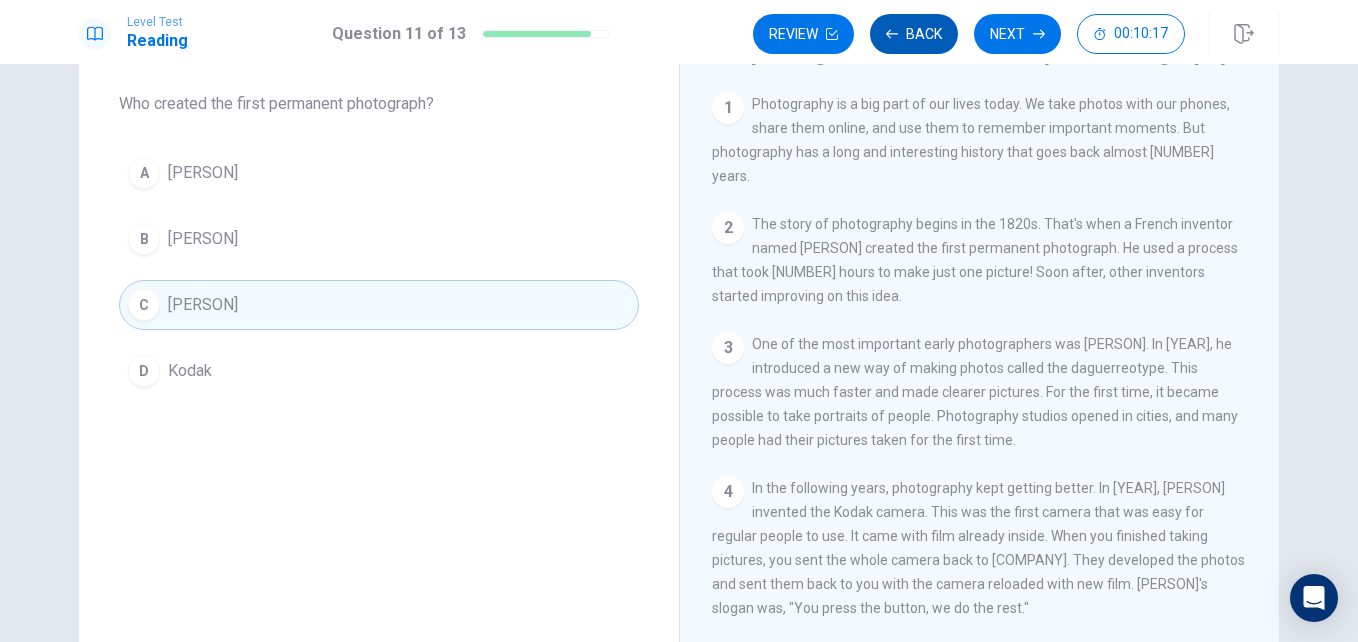 click on "Back" at bounding box center [914, 34] 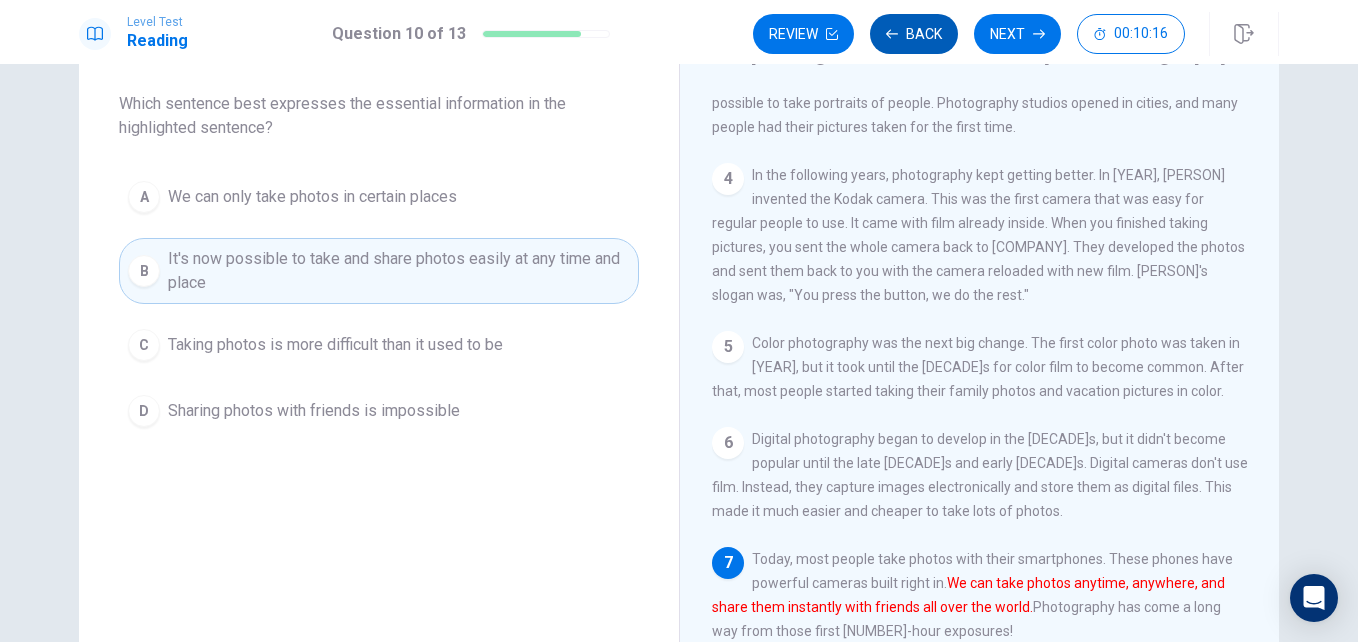 scroll, scrollTop: 318, scrollLeft: 0, axis: vertical 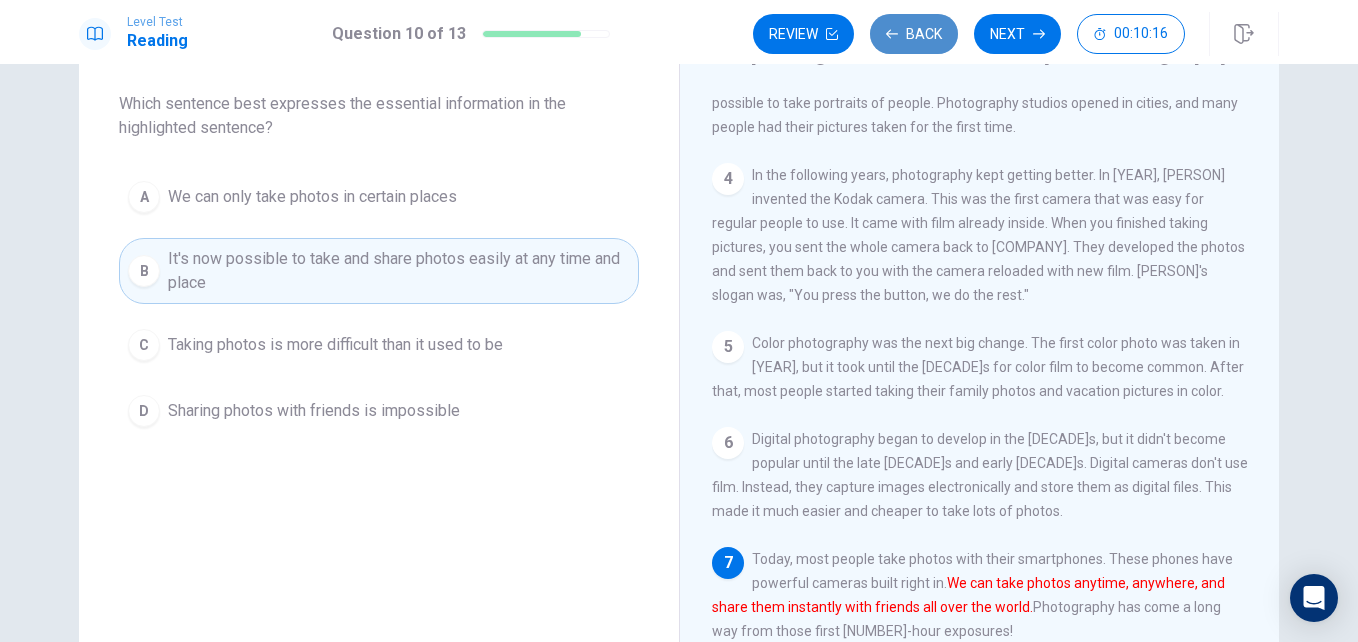 click on "Back" at bounding box center (914, 34) 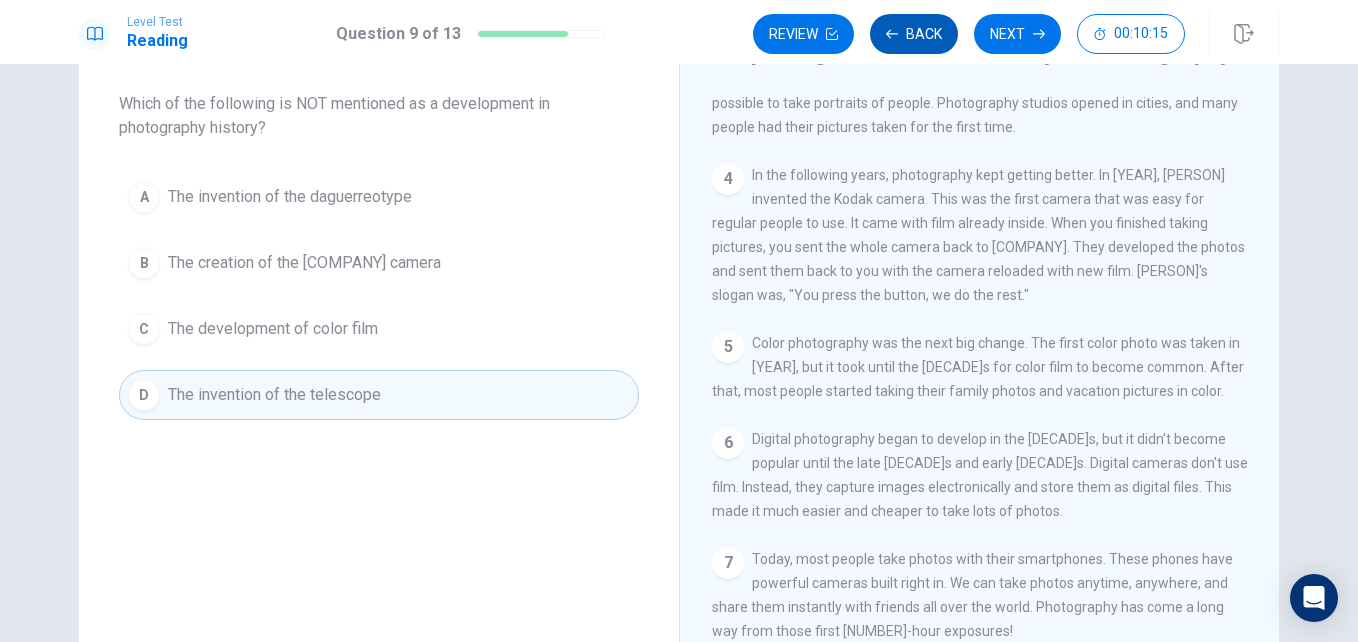 click on "Back" at bounding box center [914, 34] 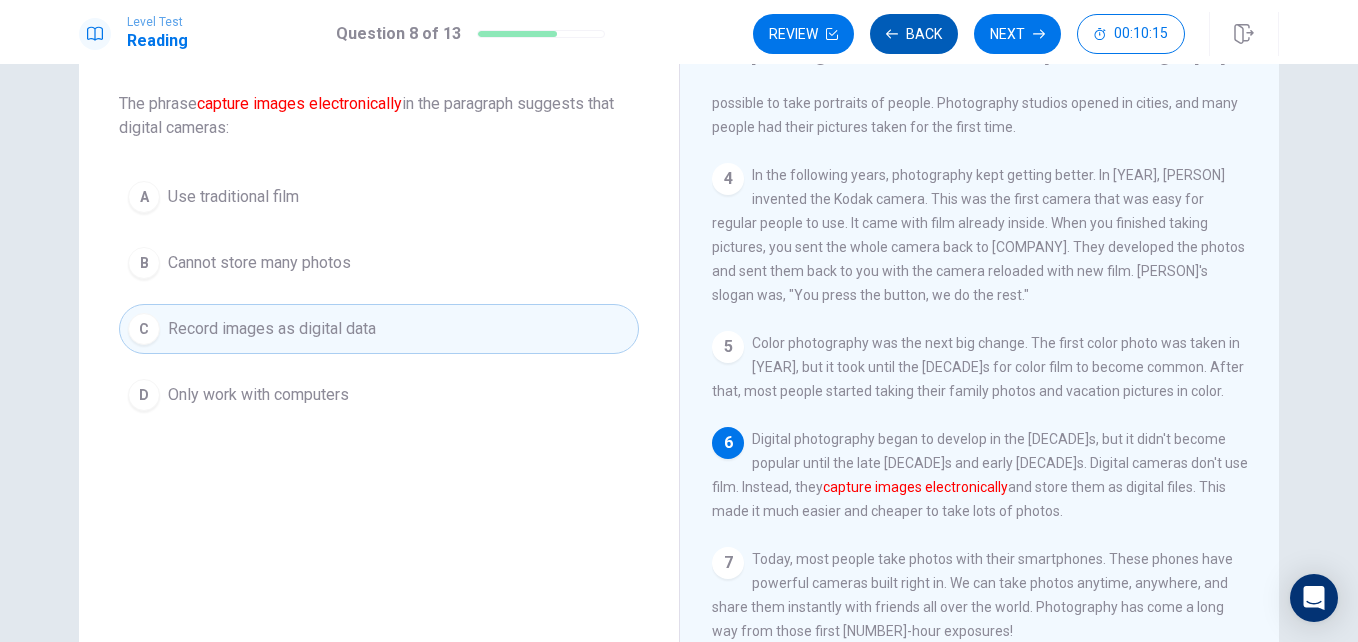 click on "Back" at bounding box center (914, 34) 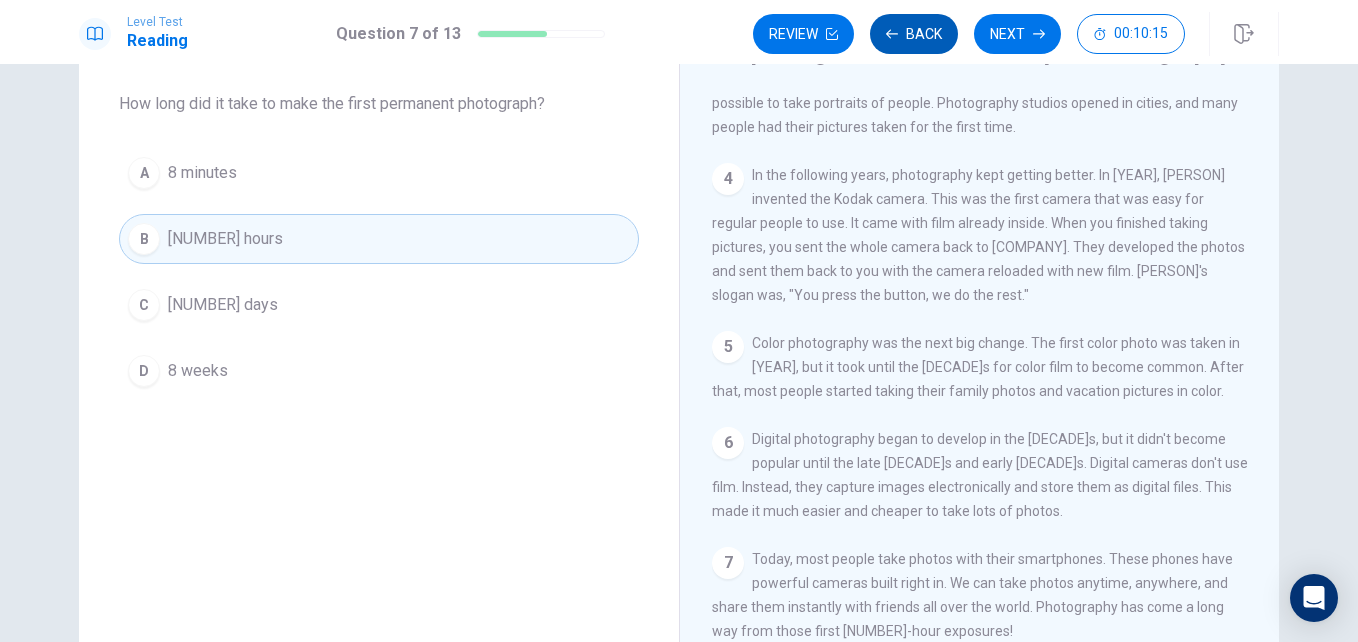 click on "Back" at bounding box center (914, 34) 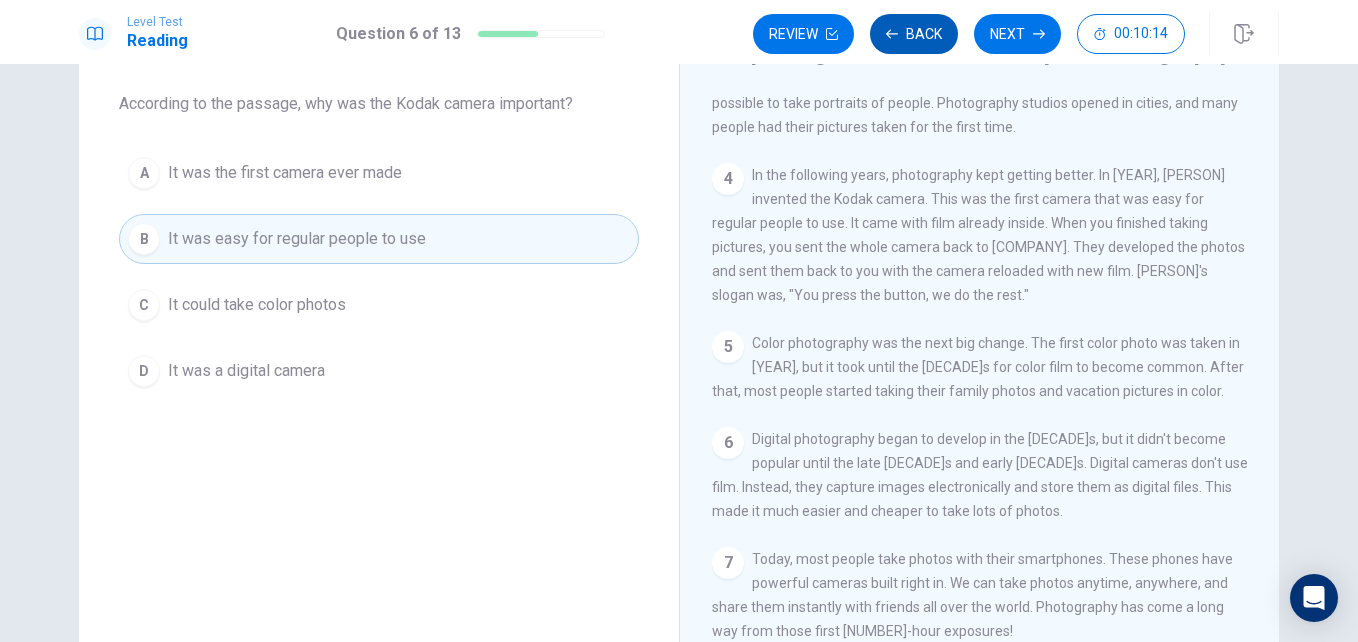 click on "Back" at bounding box center (914, 34) 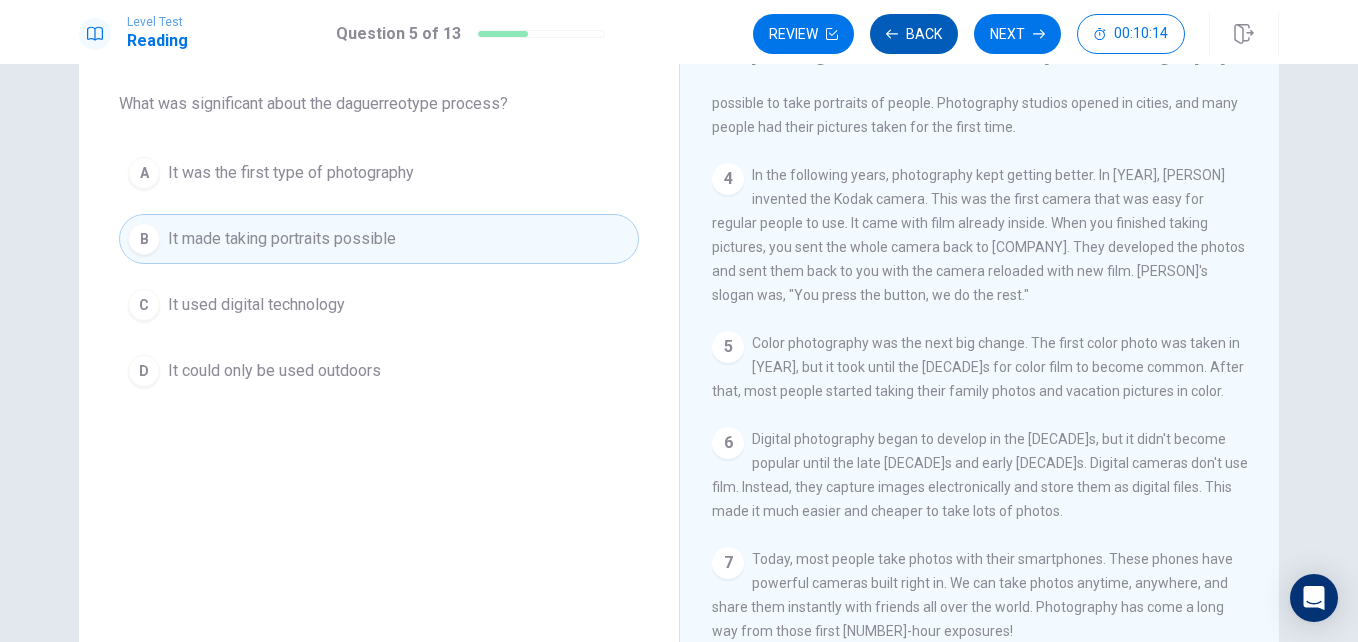 click on "Back" at bounding box center (914, 34) 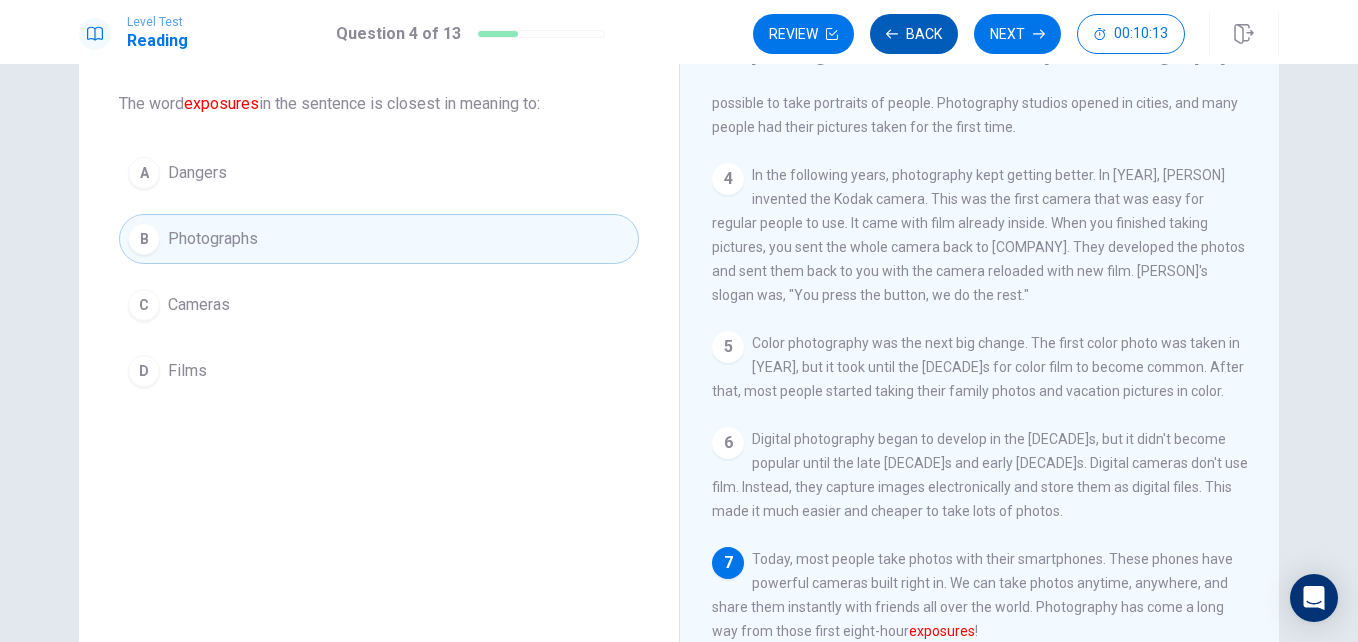 click on "Back" at bounding box center (914, 34) 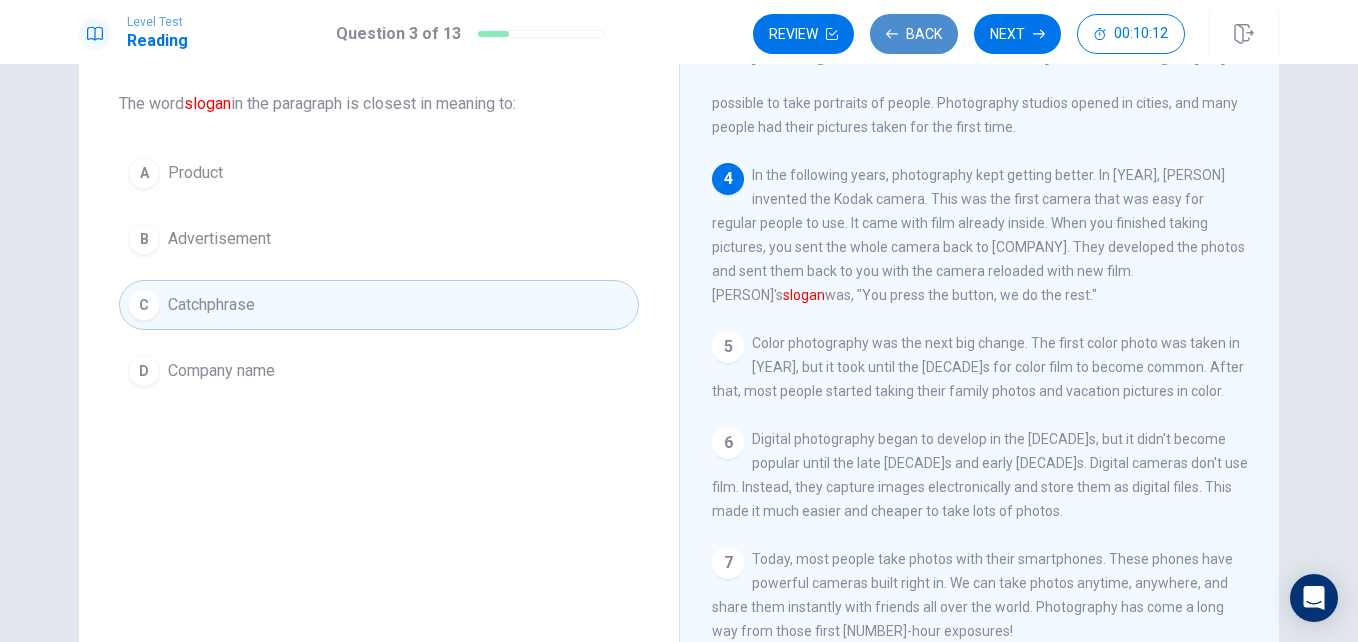 click on "Back" at bounding box center (914, 34) 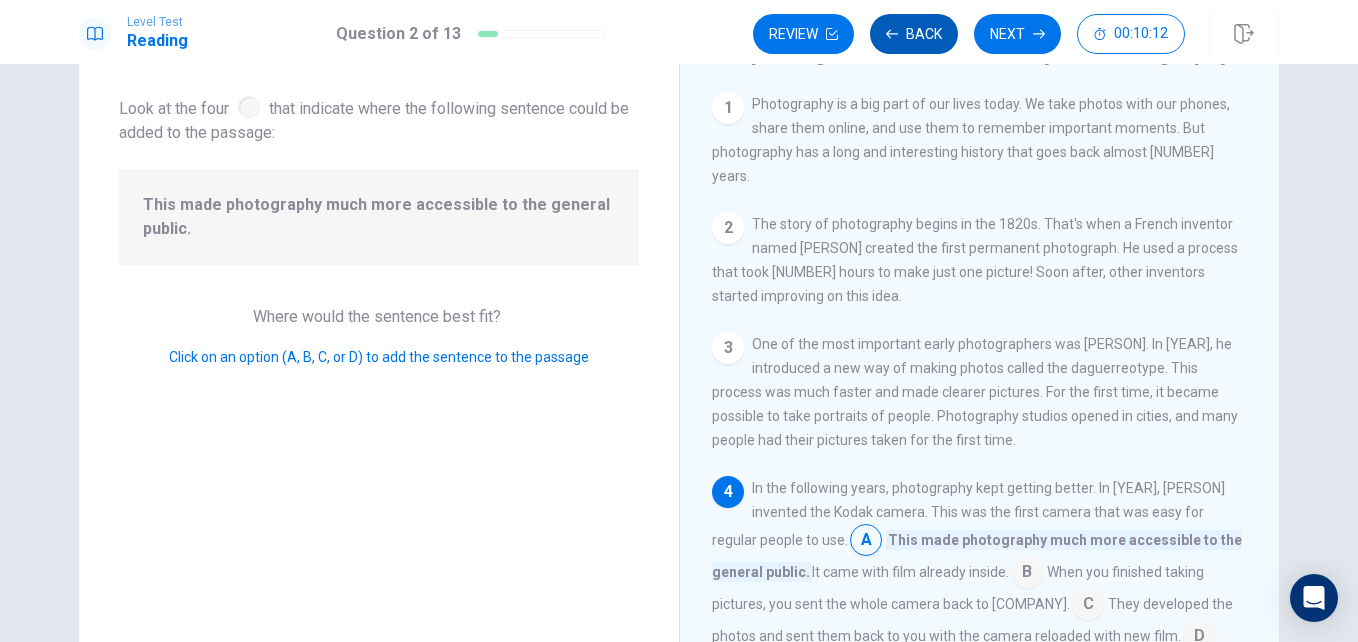 scroll, scrollTop: 197, scrollLeft: 0, axis: vertical 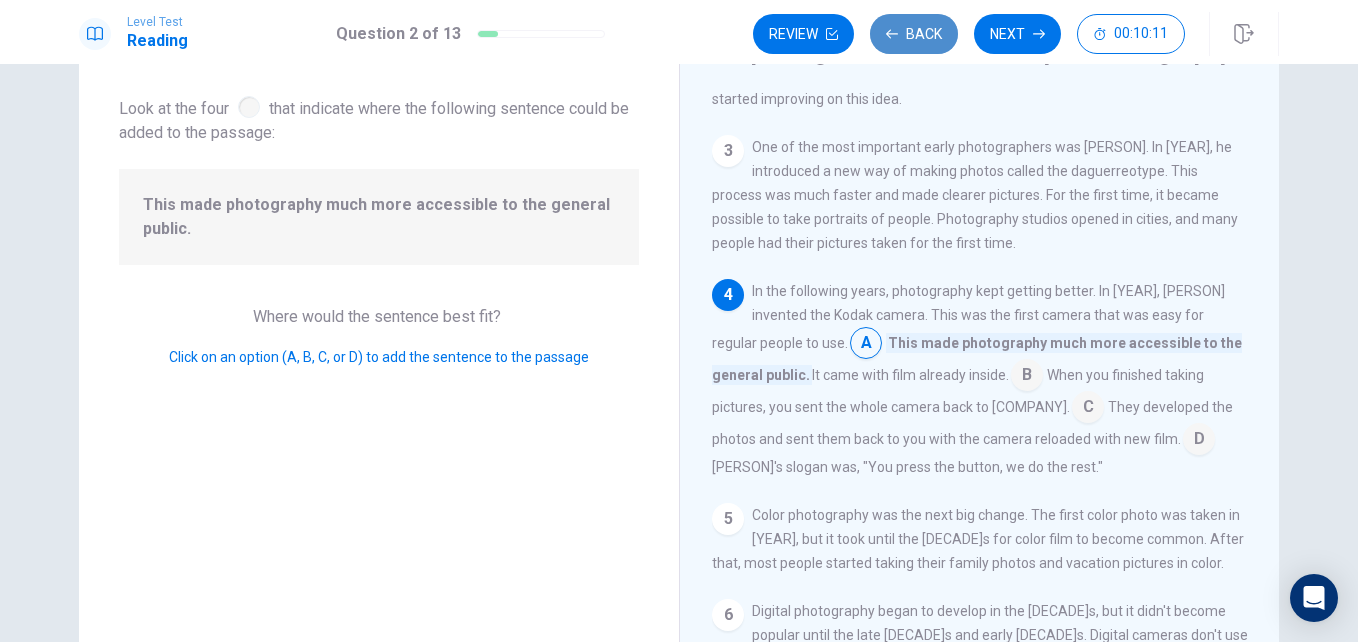 click on "Back" at bounding box center [914, 34] 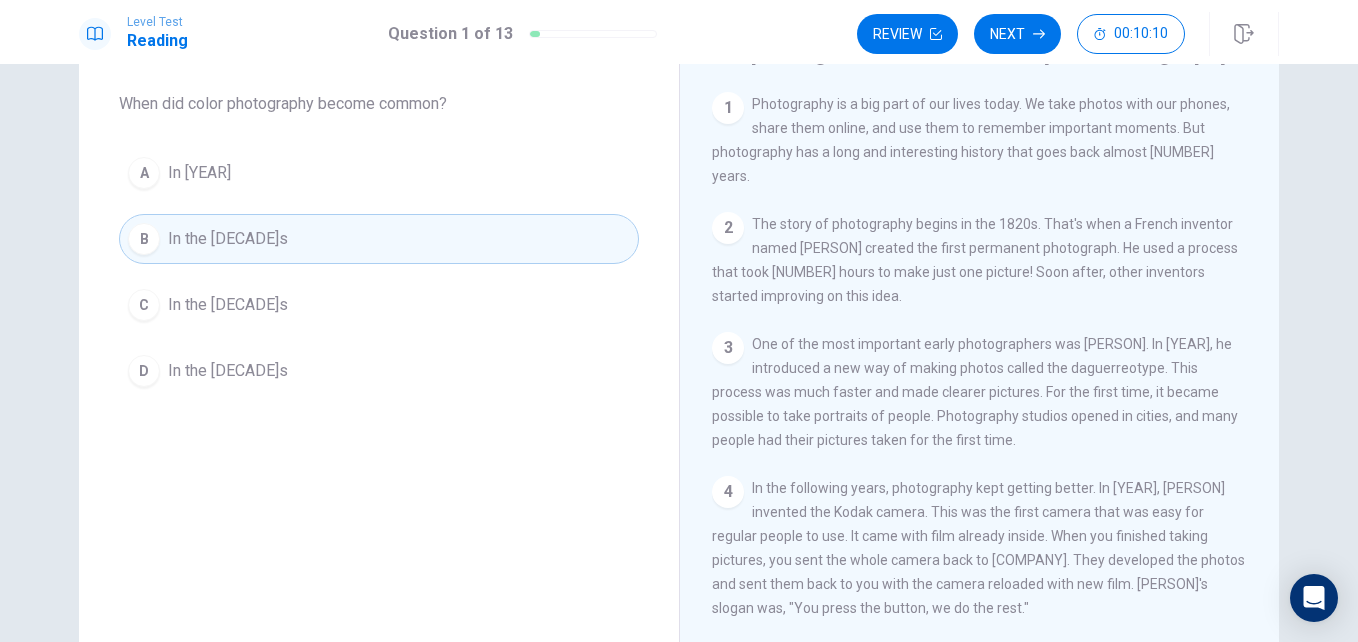 scroll, scrollTop: 0, scrollLeft: 0, axis: both 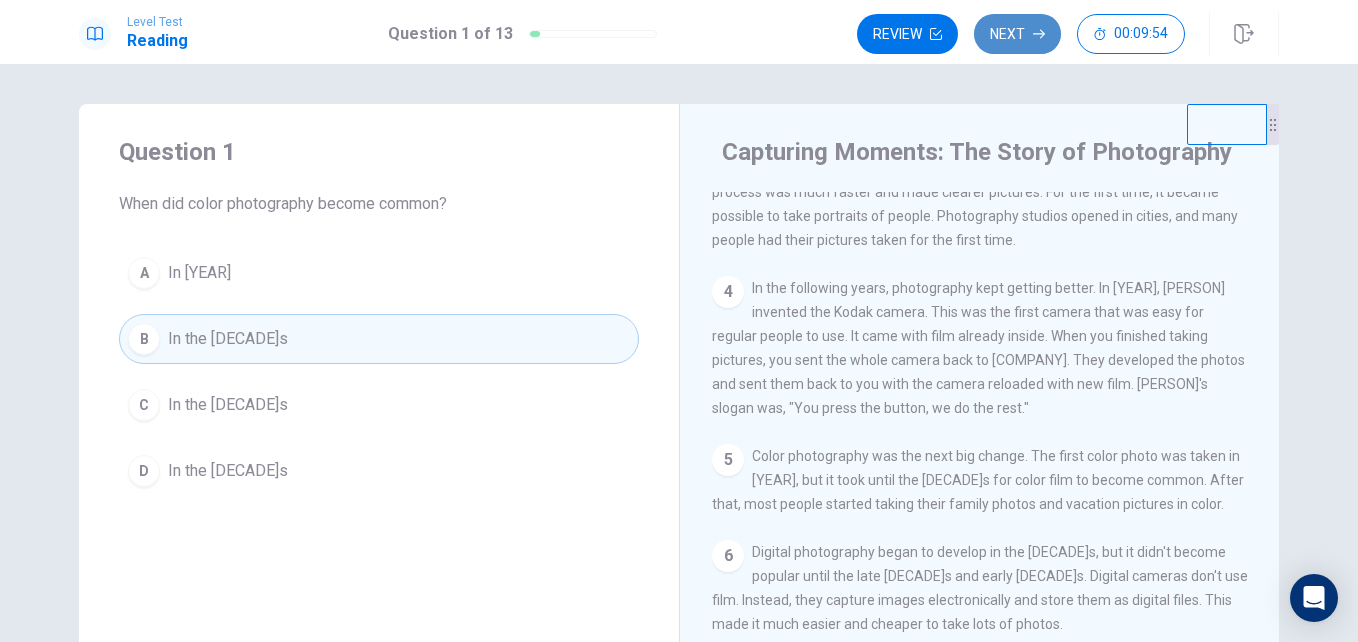 click at bounding box center [936, 34] 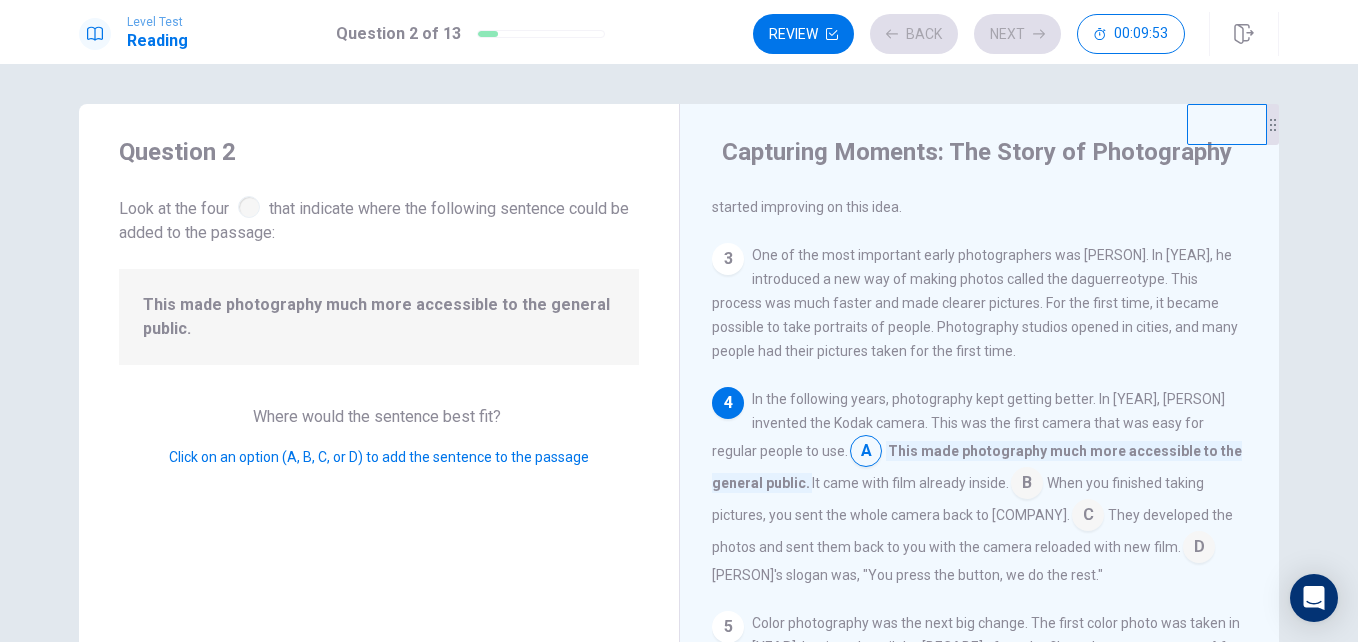 scroll, scrollTop: 197, scrollLeft: 0, axis: vertical 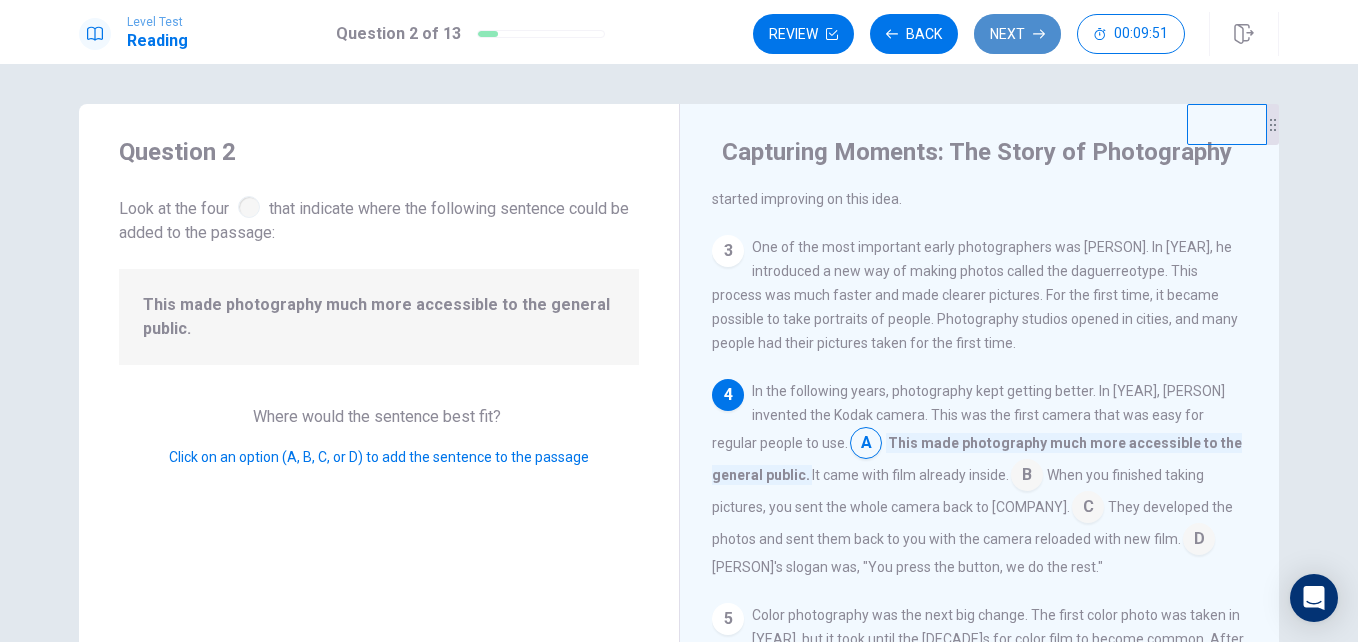 click on "Next" at bounding box center [1017, 34] 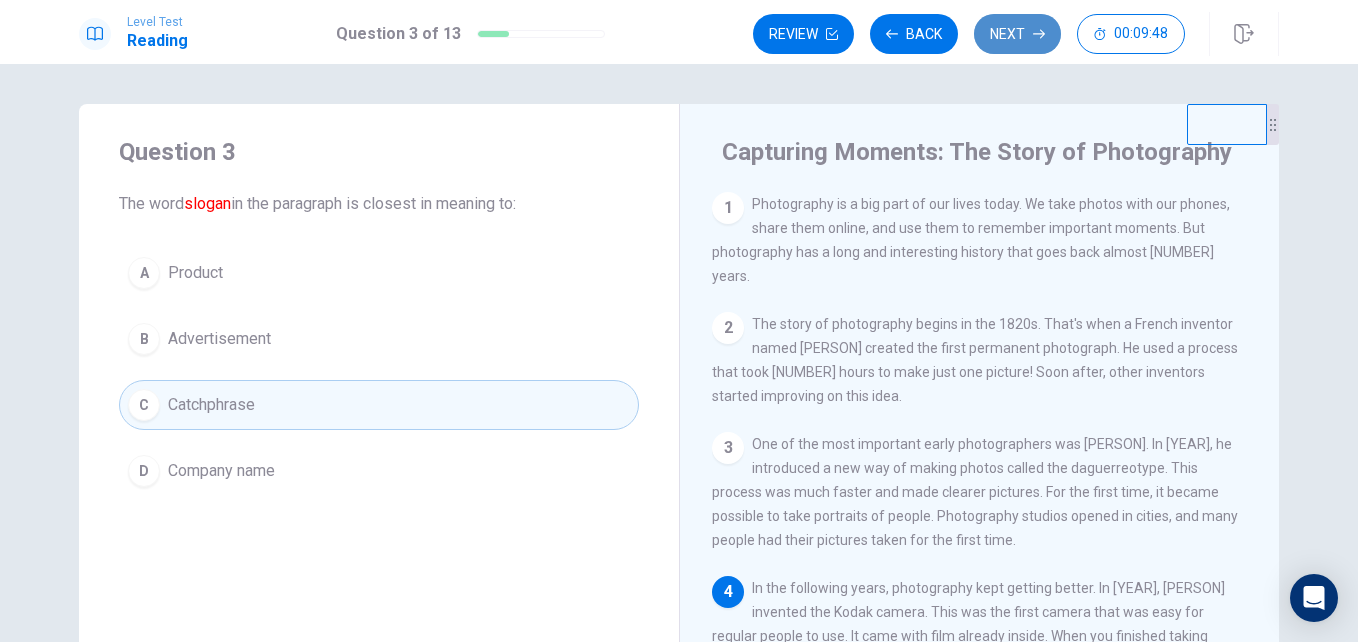 click on "Next" at bounding box center [1017, 34] 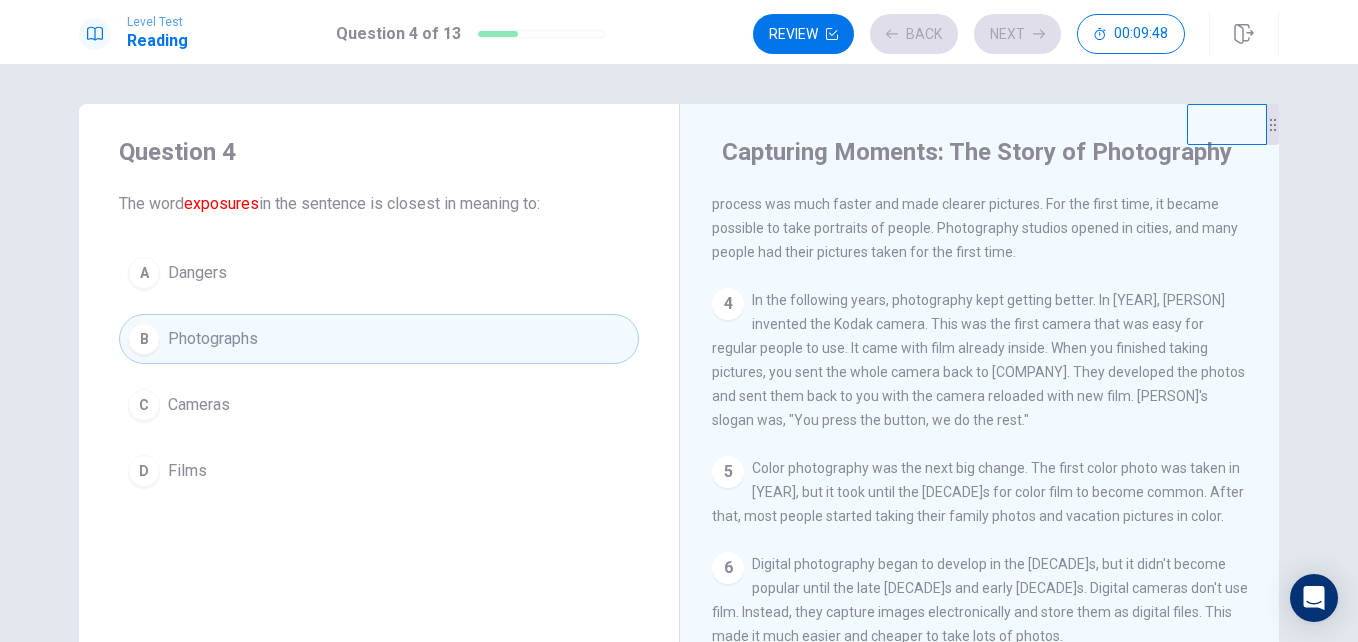scroll, scrollTop: 318, scrollLeft: 0, axis: vertical 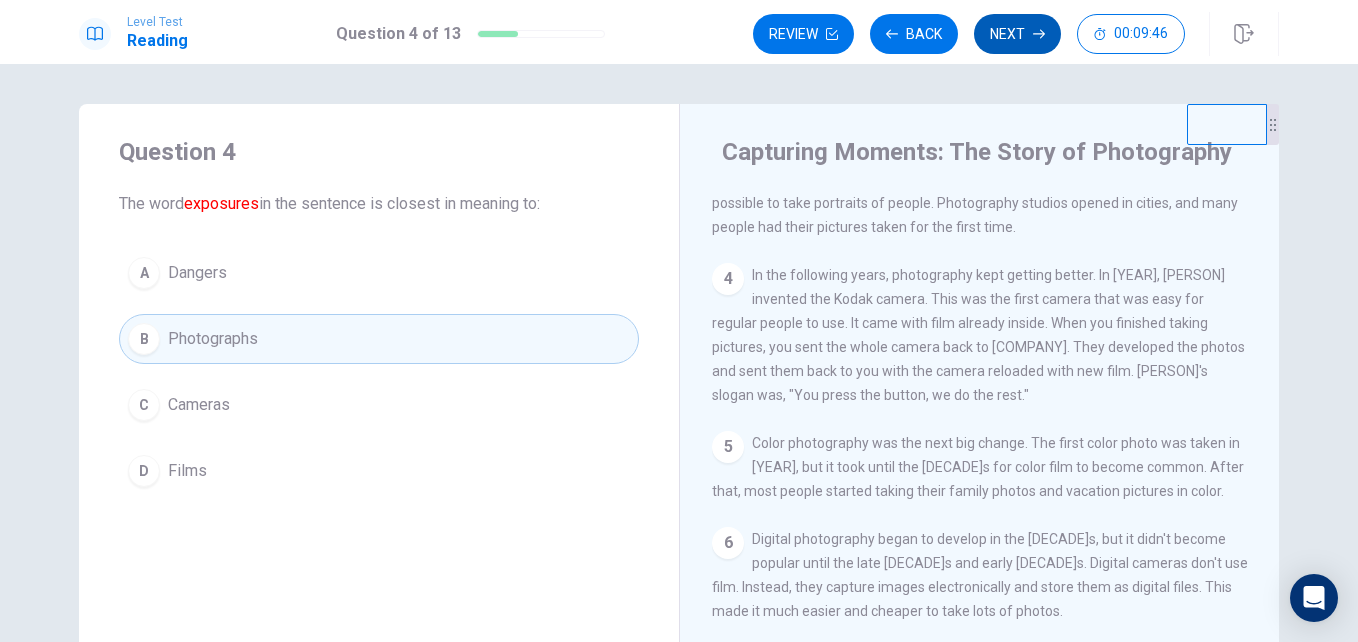 click on "Next" at bounding box center [1017, 34] 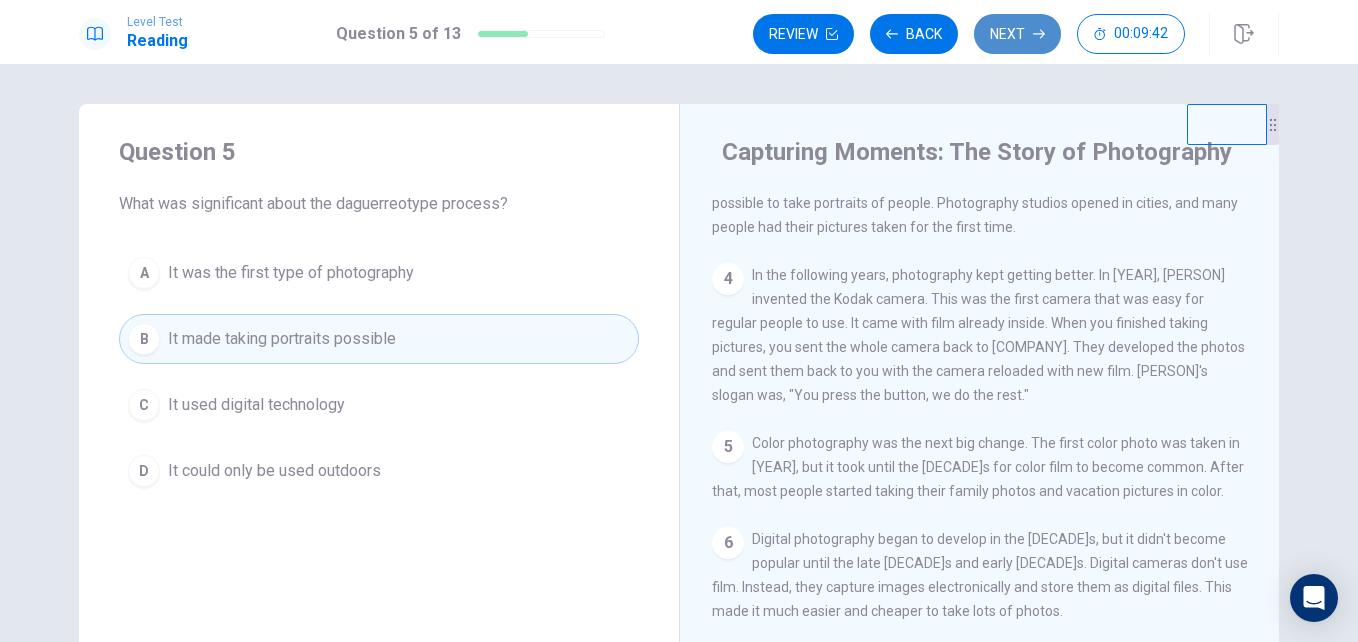 click on "Next" at bounding box center (1017, 34) 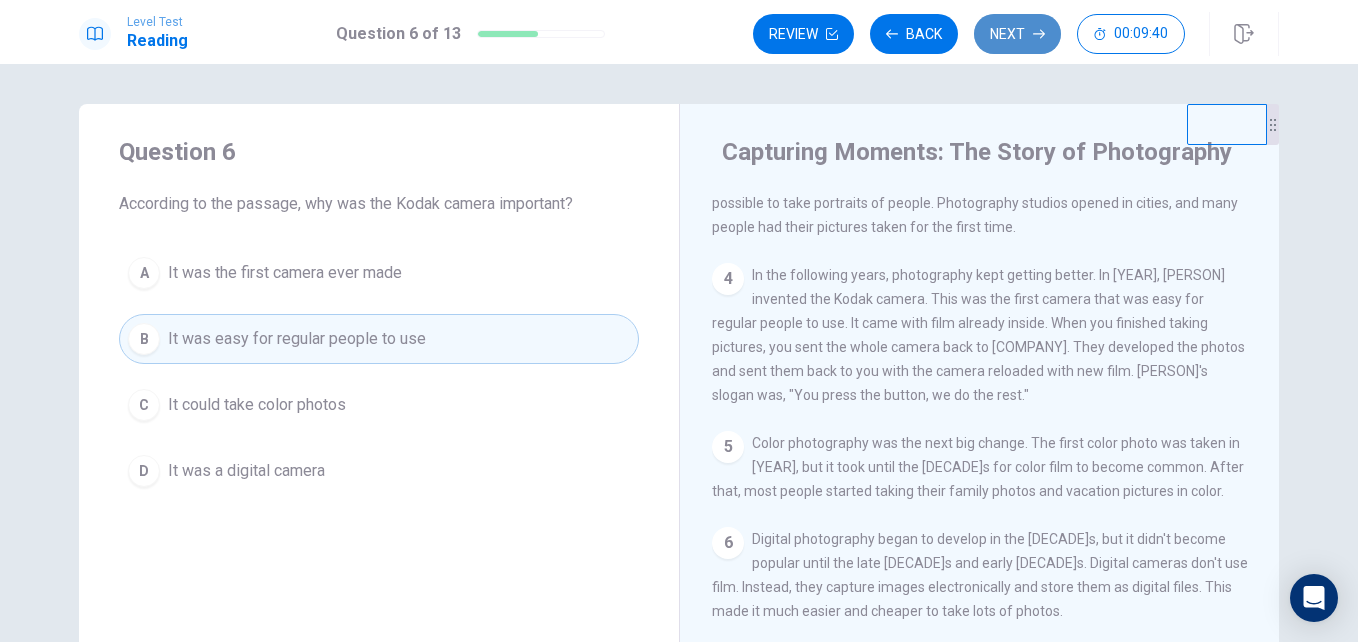 click on "Next" at bounding box center [1017, 34] 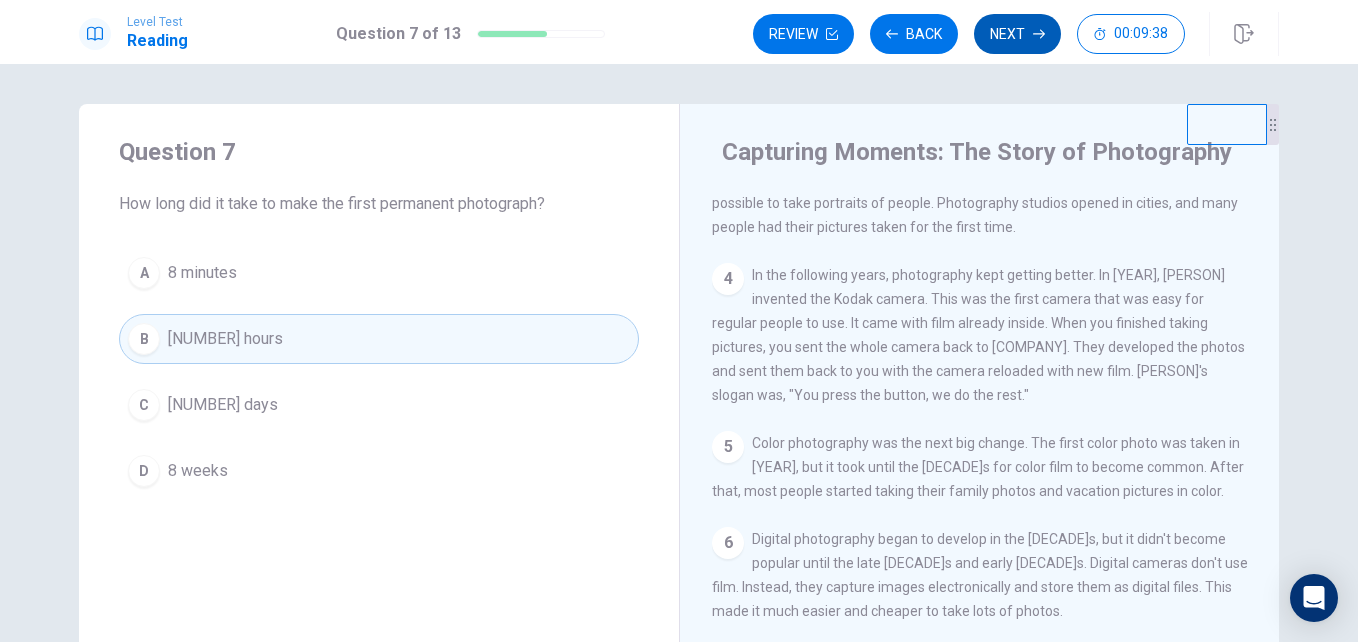 click on "Next" at bounding box center (1017, 34) 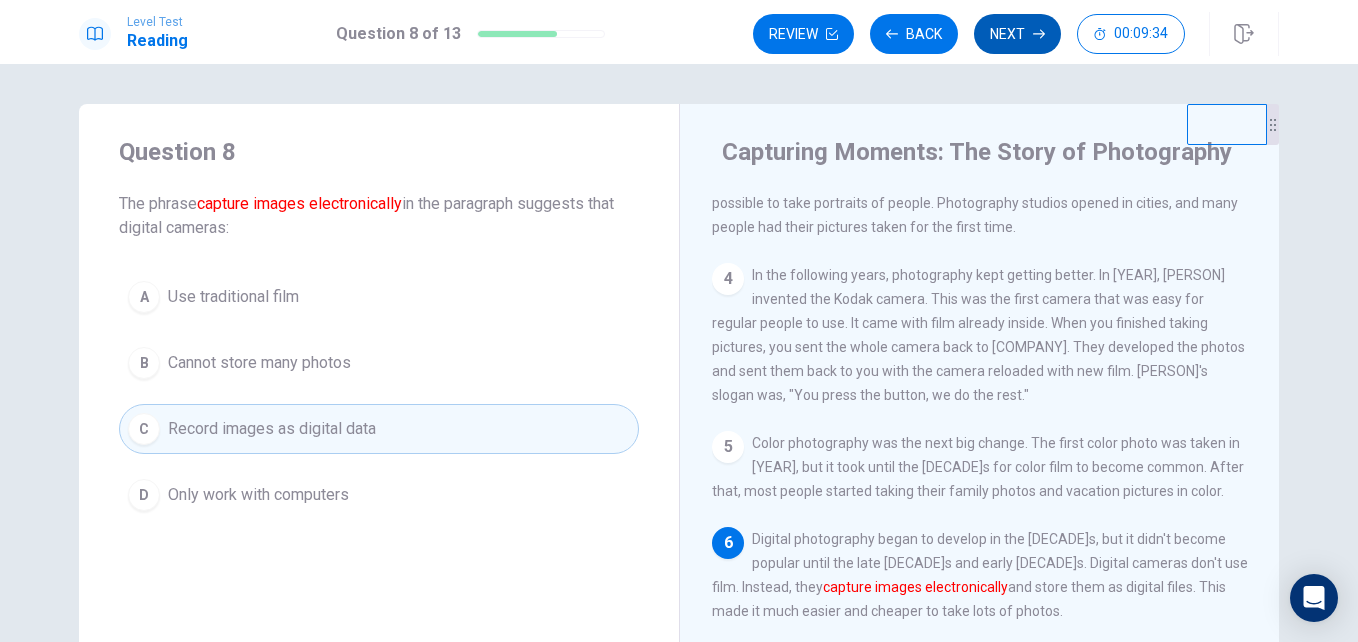 click on "Next" at bounding box center [1017, 34] 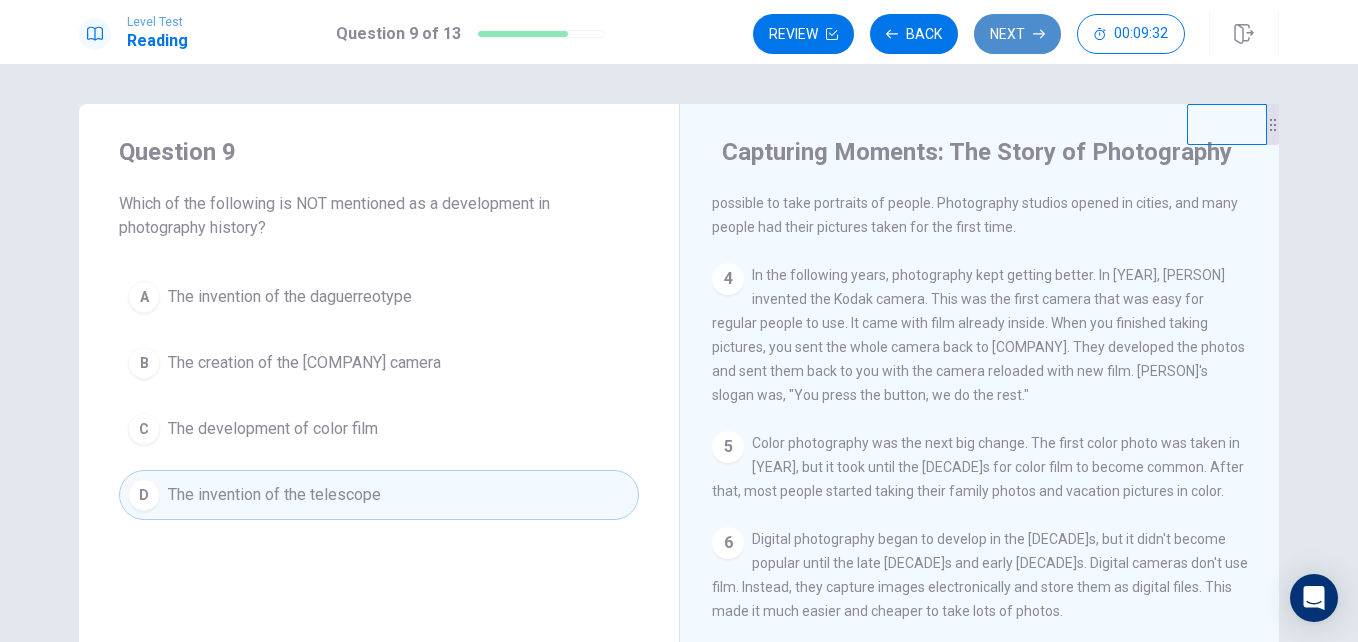 click on "Next" at bounding box center (1017, 34) 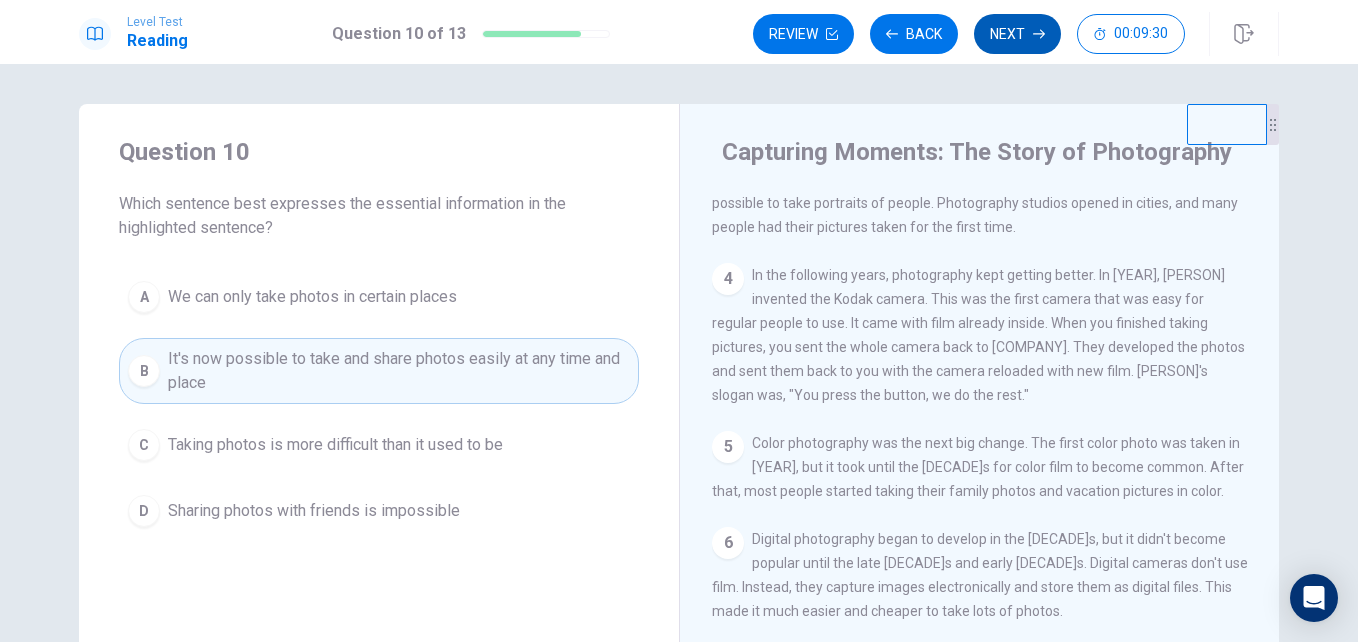 click on "Next" at bounding box center (1017, 34) 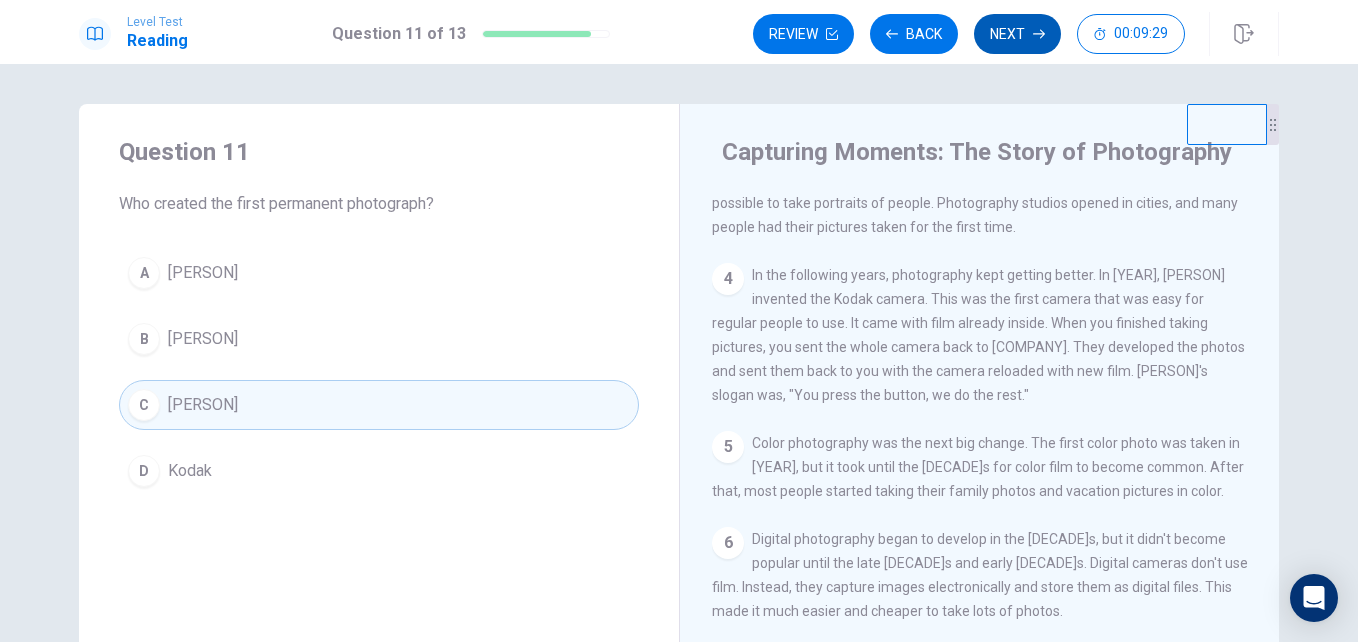 click on "Next" at bounding box center (1017, 34) 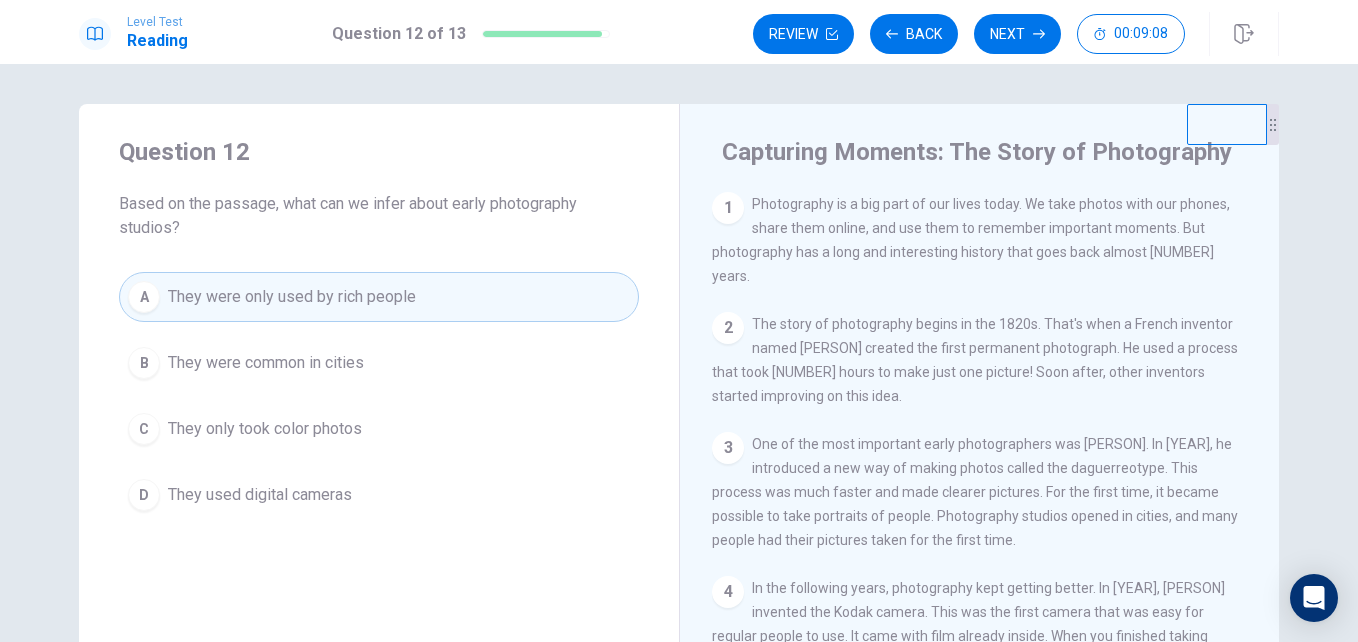 scroll, scrollTop: 100, scrollLeft: 0, axis: vertical 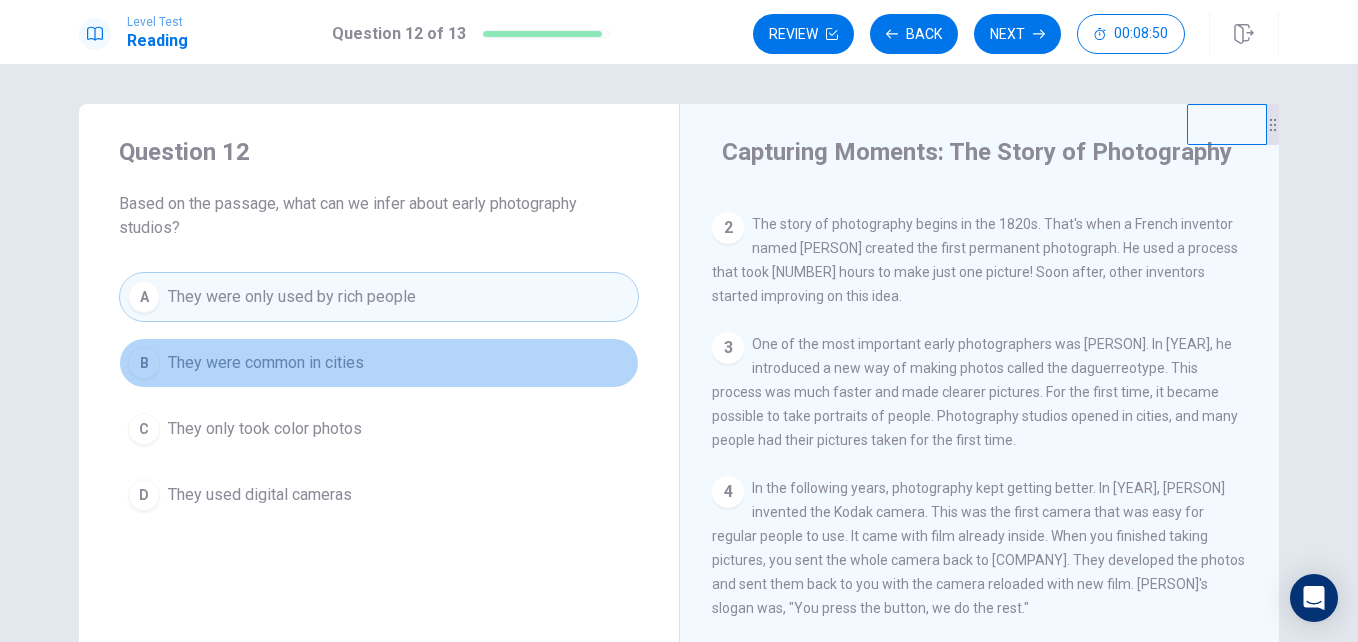 click on "They were common in cities" at bounding box center [266, 363] 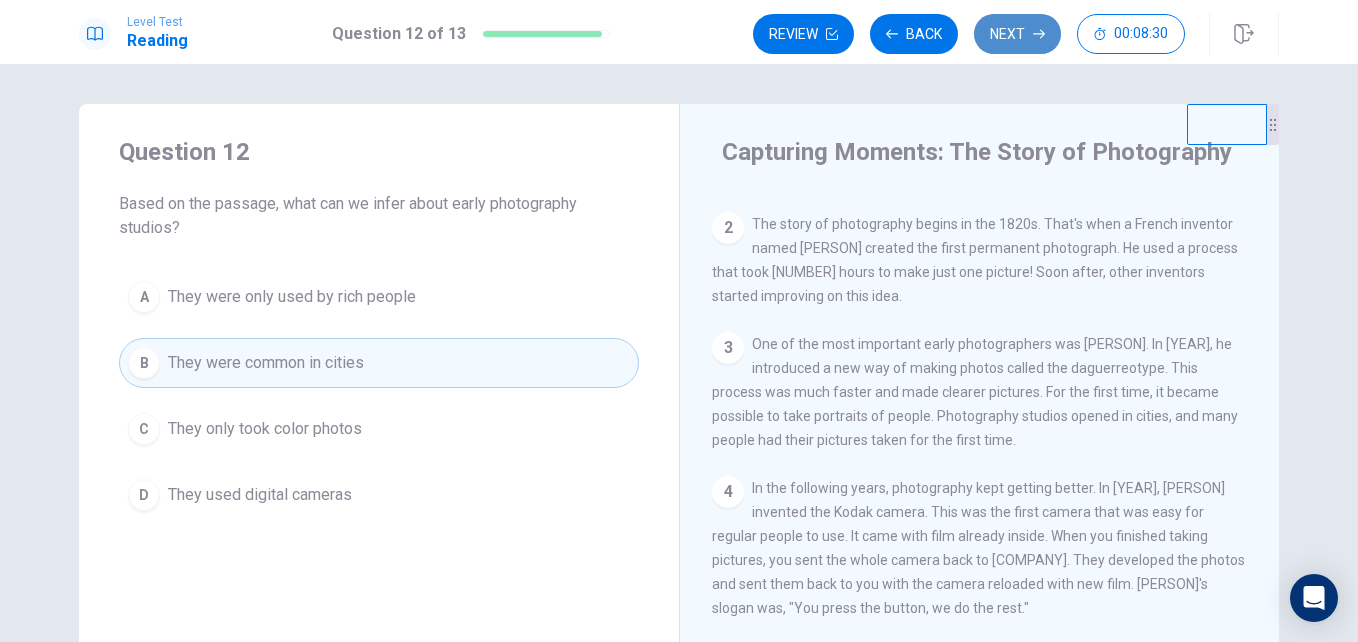 click on "Next" at bounding box center (1017, 34) 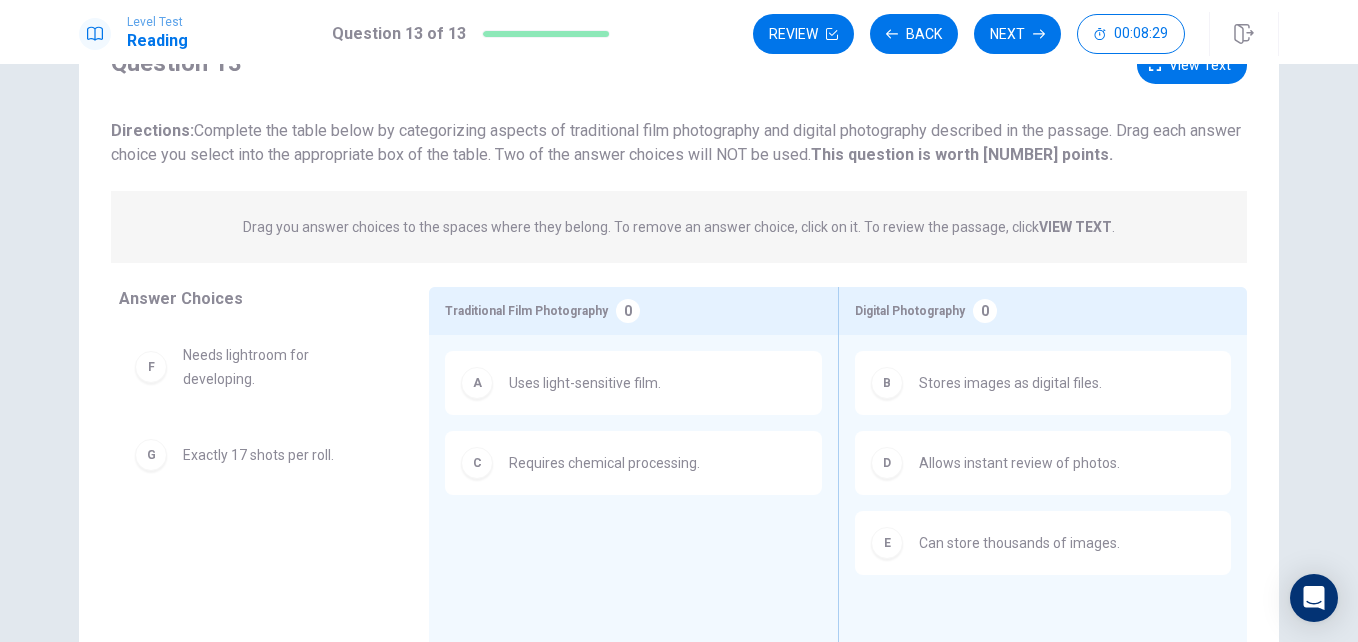 scroll, scrollTop: 100, scrollLeft: 0, axis: vertical 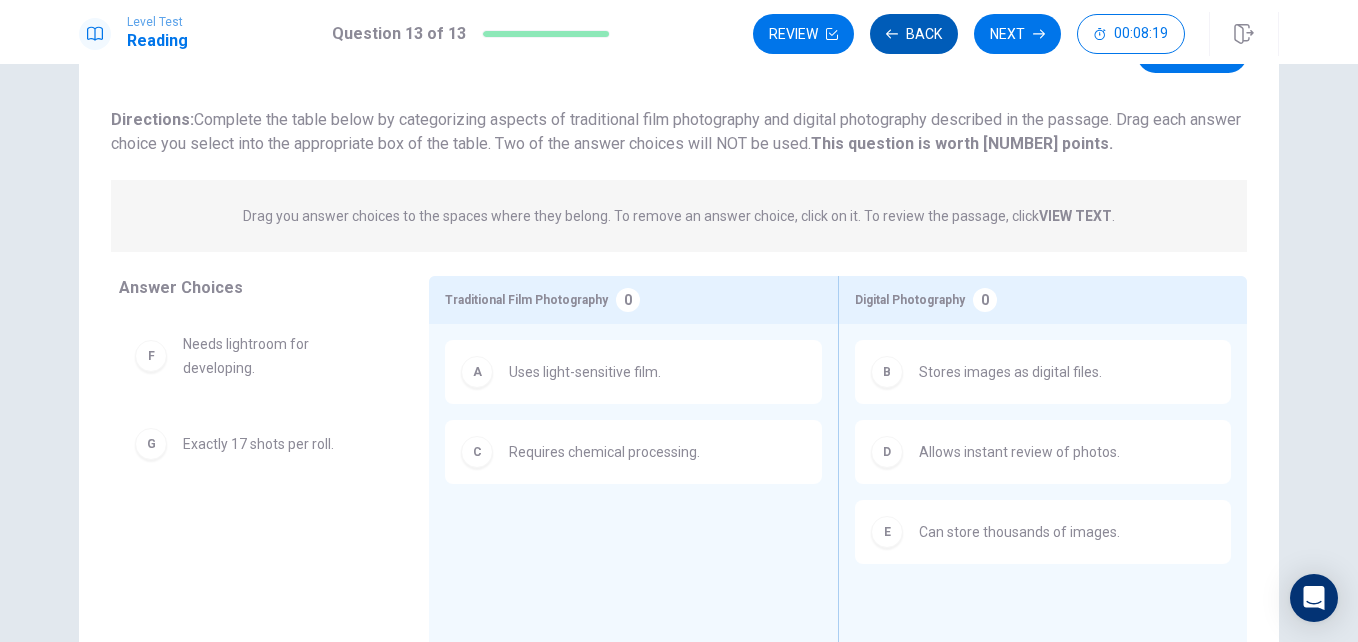 click on "Back" at bounding box center (914, 34) 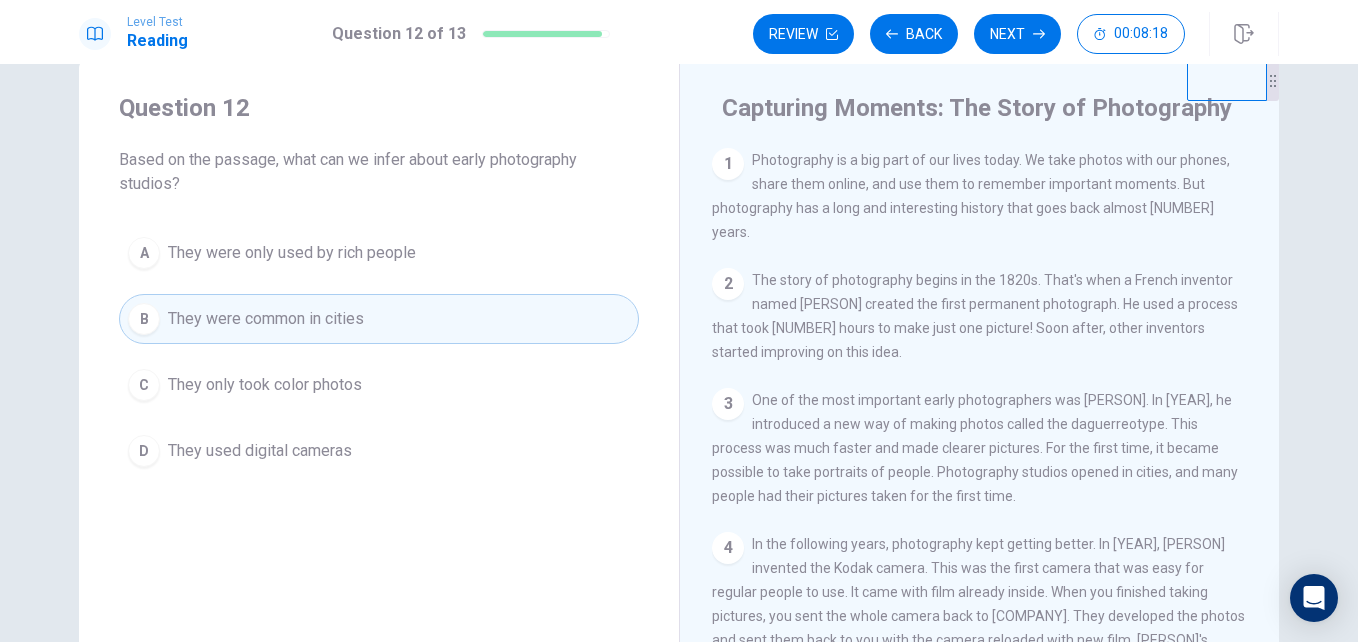 scroll, scrollTop: 0, scrollLeft: 0, axis: both 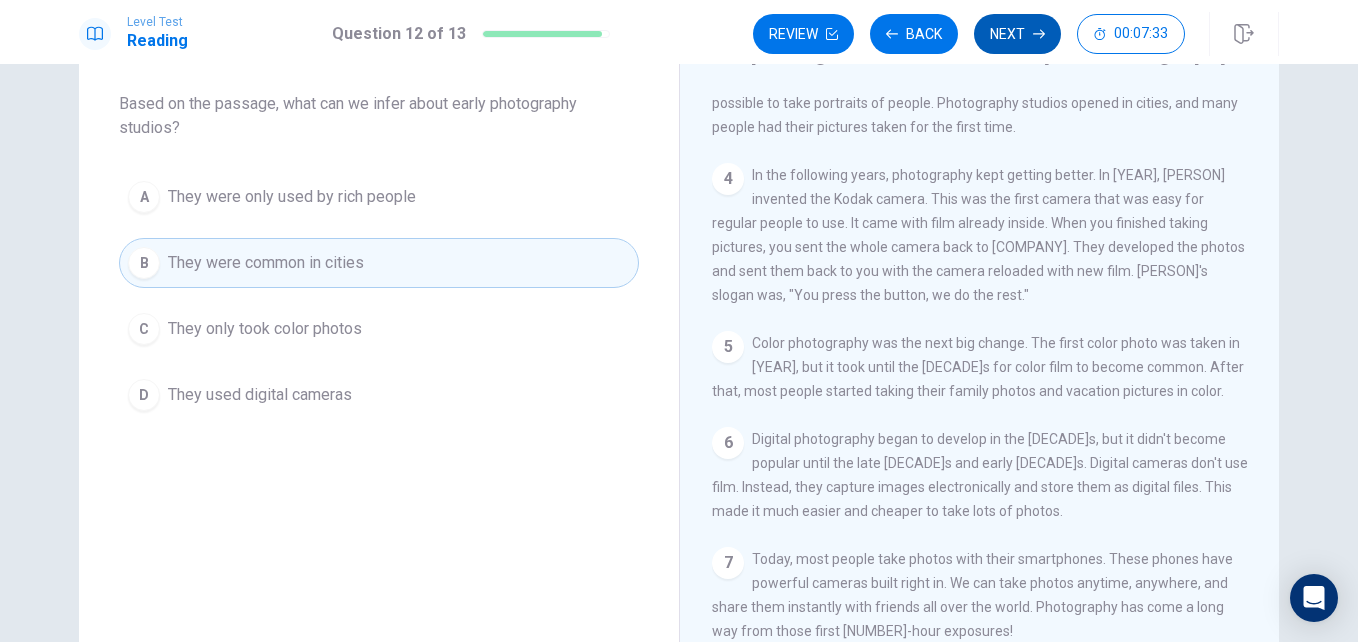 click on "Next" at bounding box center (1017, 34) 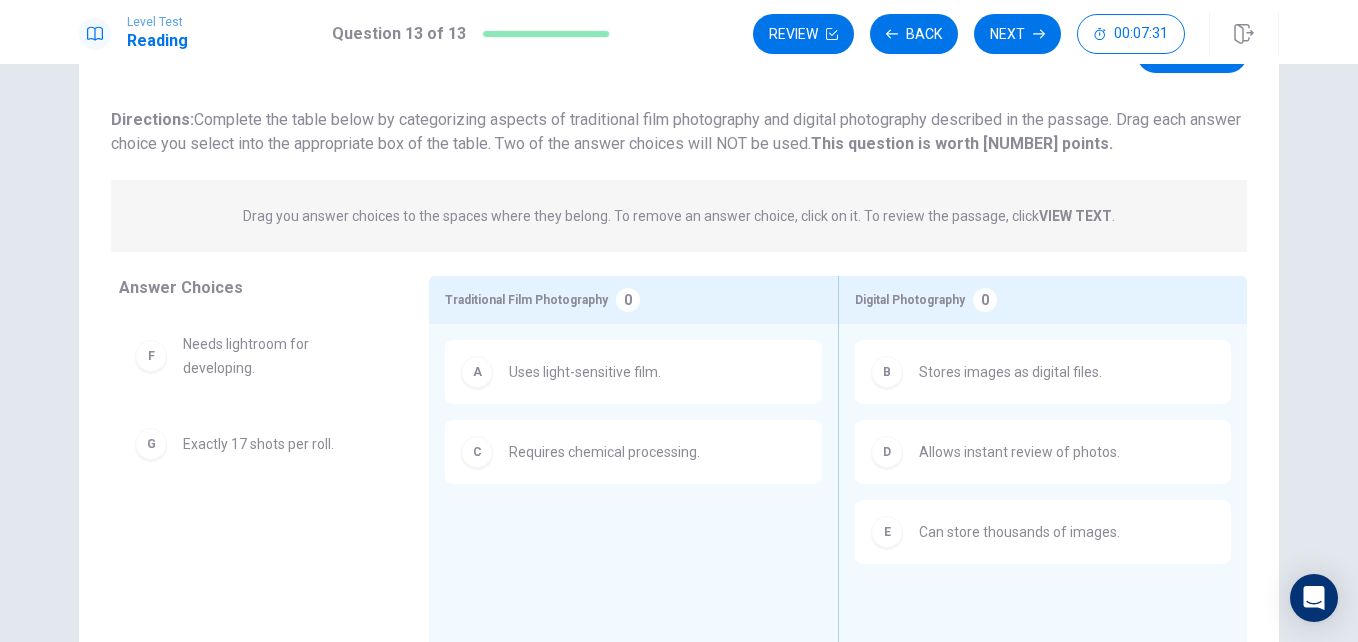 drag, startPoint x: 632, startPoint y: 412, endPoint x: 346, endPoint y: 409, distance: 286.01575 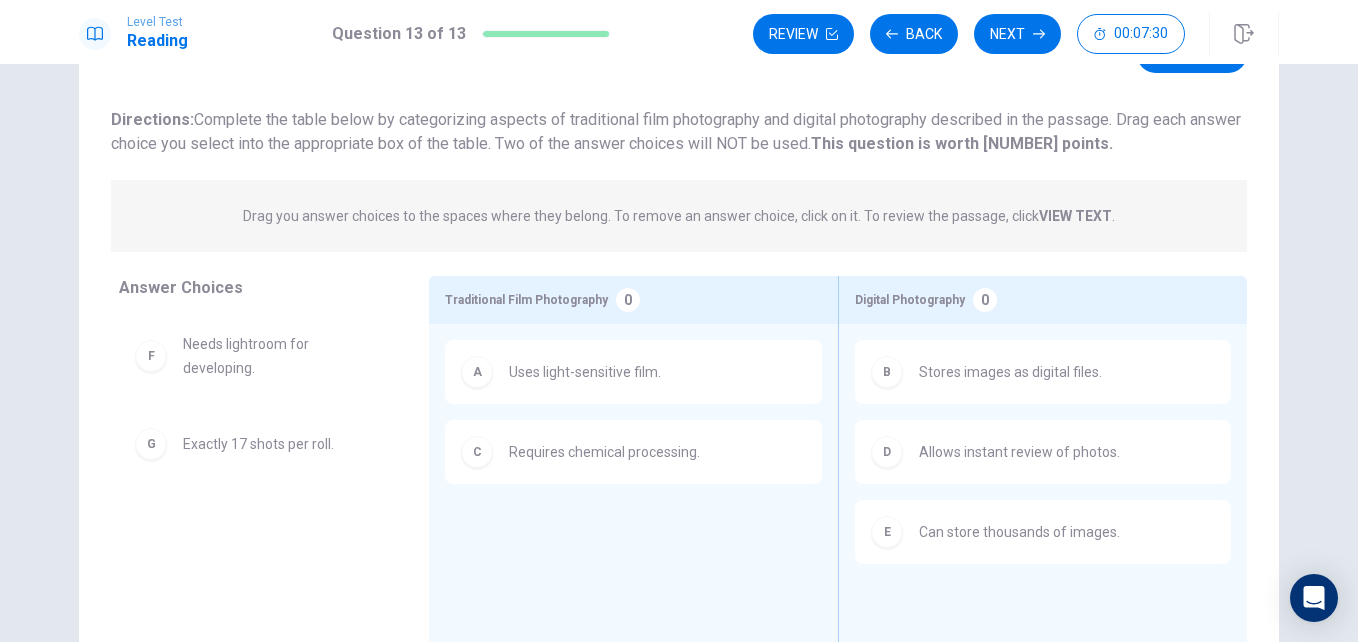 drag, startPoint x: 615, startPoint y: 405, endPoint x: 598, endPoint y: 401, distance: 17.464249 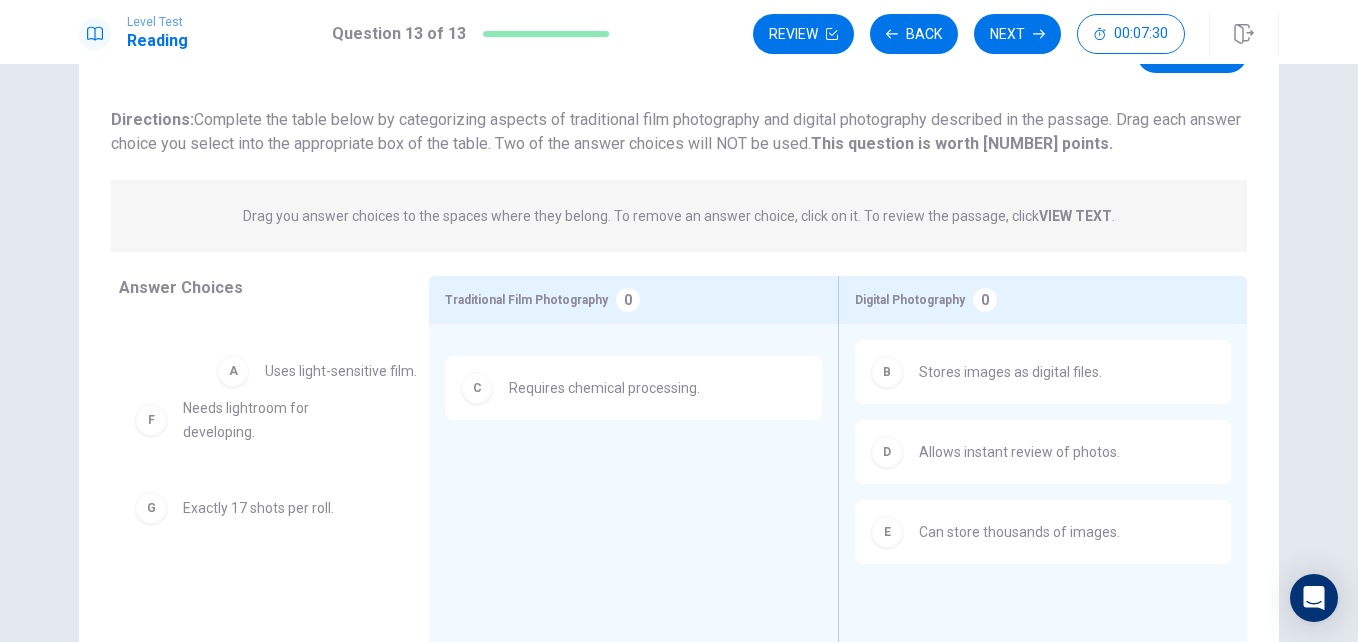 drag, startPoint x: 416, startPoint y: 383, endPoint x: 248, endPoint y: 364, distance: 169.07098 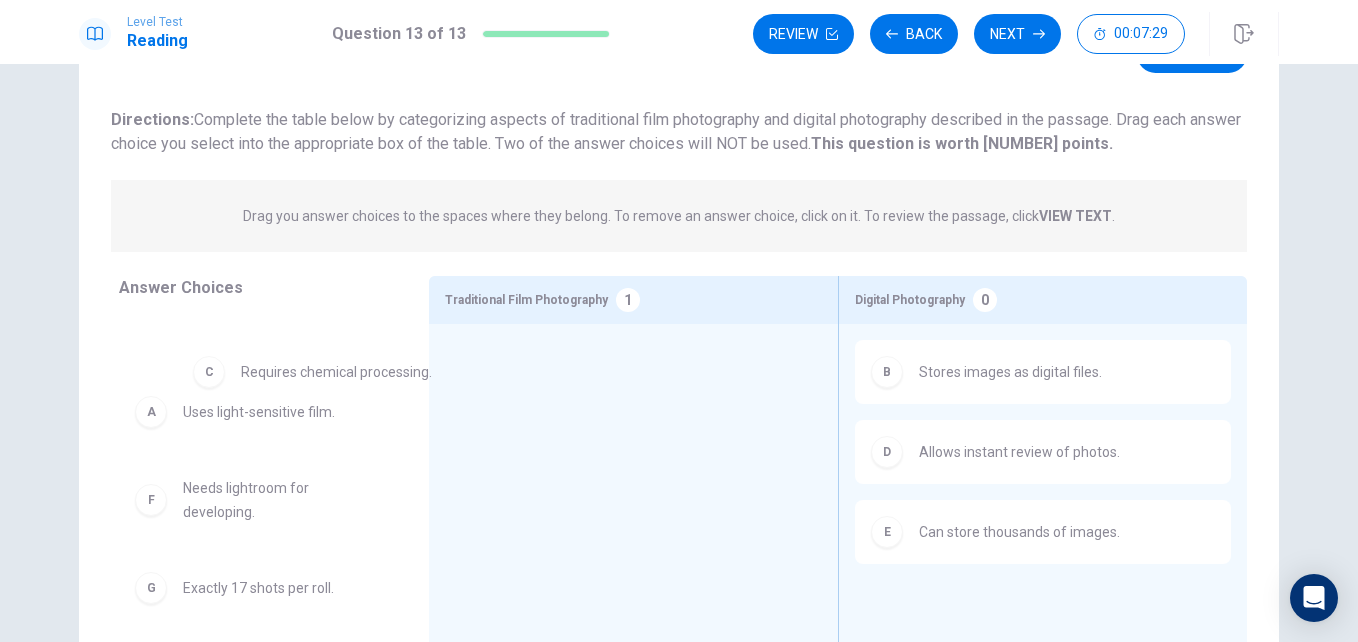 drag, startPoint x: 678, startPoint y: 393, endPoint x: 325, endPoint y: 394, distance: 353.0014 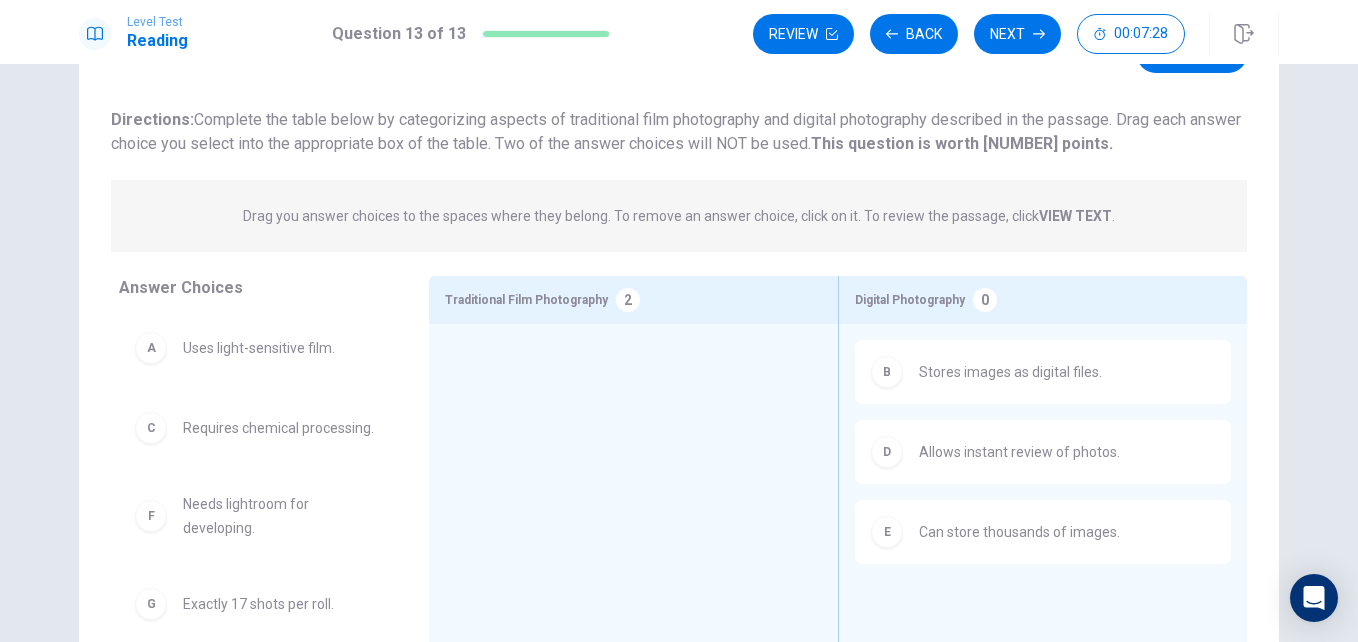 scroll, scrollTop: 28, scrollLeft: 0, axis: vertical 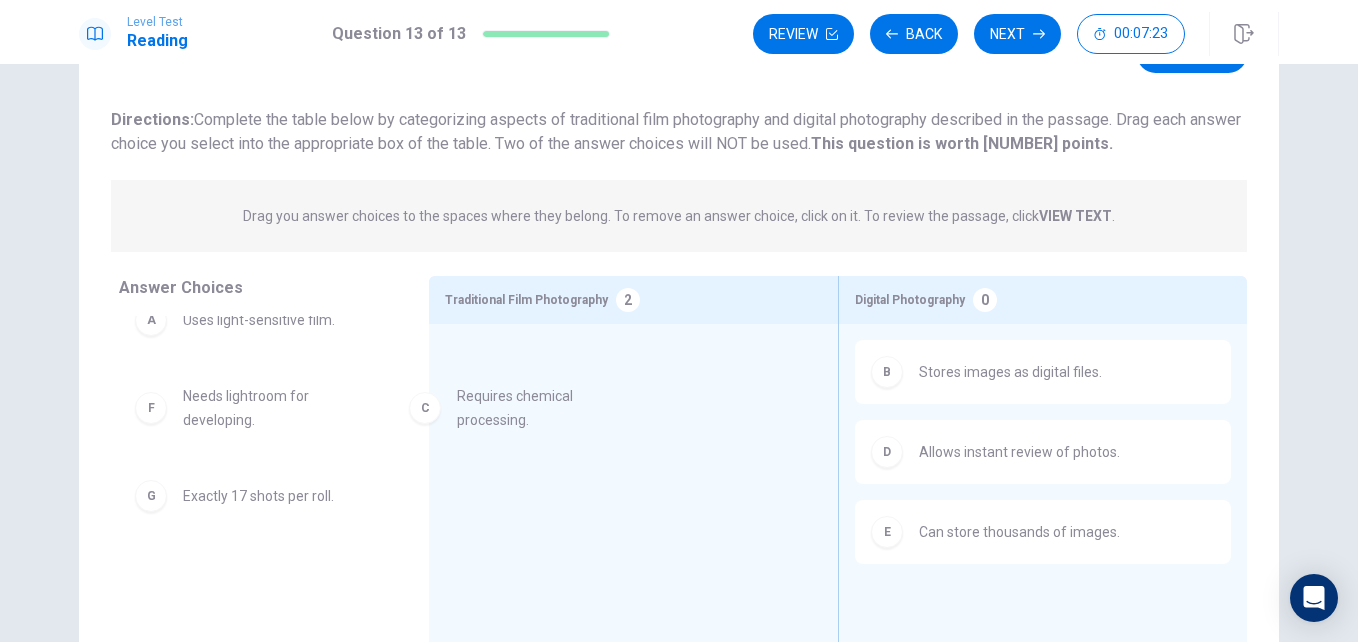 drag, startPoint x: 275, startPoint y: 418, endPoint x: 576, endPoint y: 417, distance: 301.00165 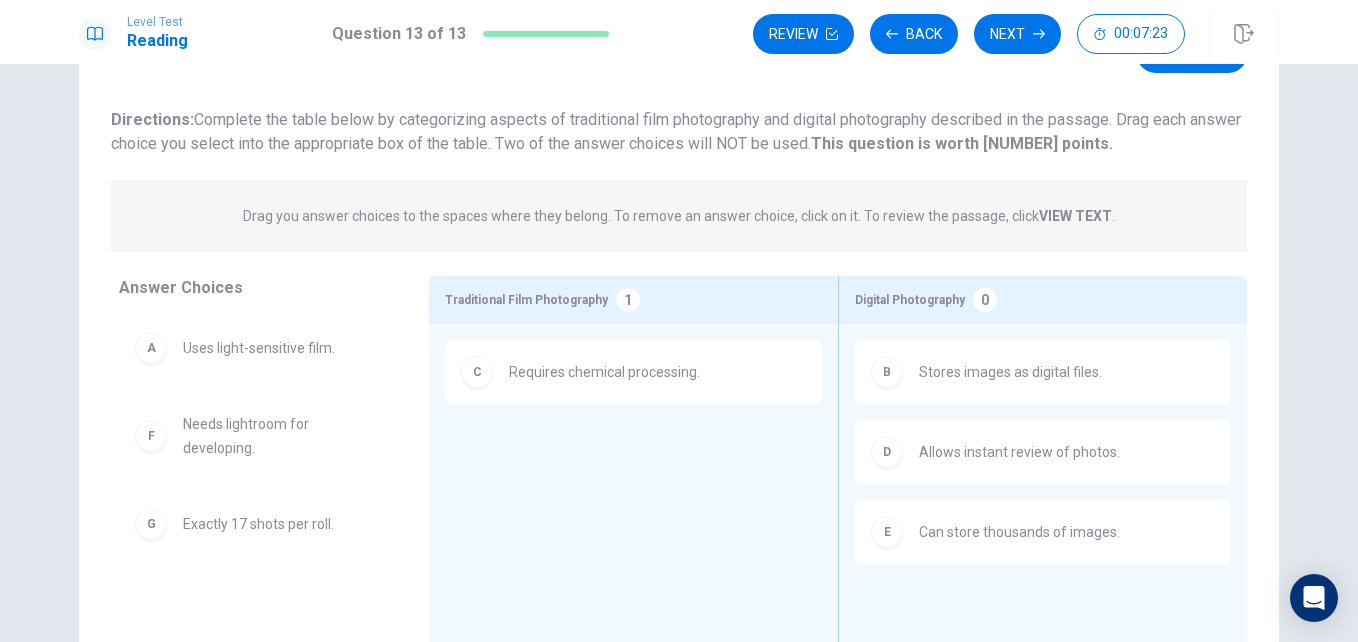 scroll, scrollTop: 0, scrollLeft: 0, axis: both 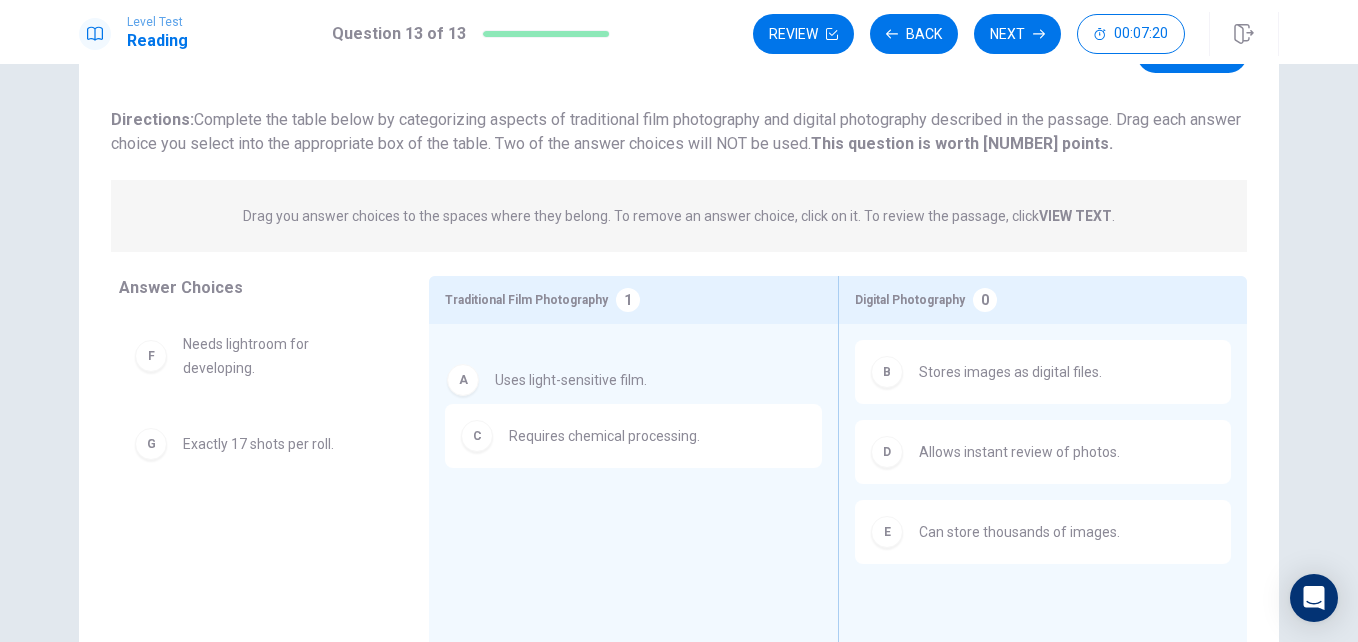 drag, startPoint x: 296, startPoint y: 358, endPoint x: 698, endPoint y: 395, distance: 403.69916 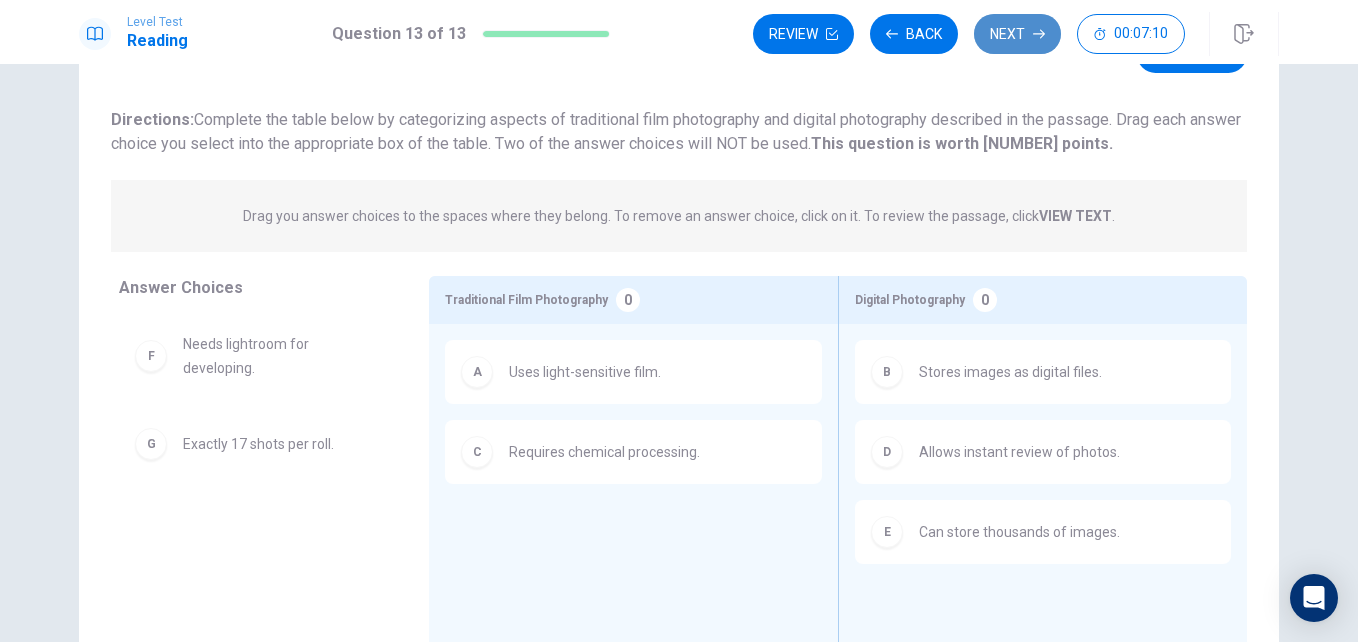 click on "Next" at bounding box center [1017, 34] 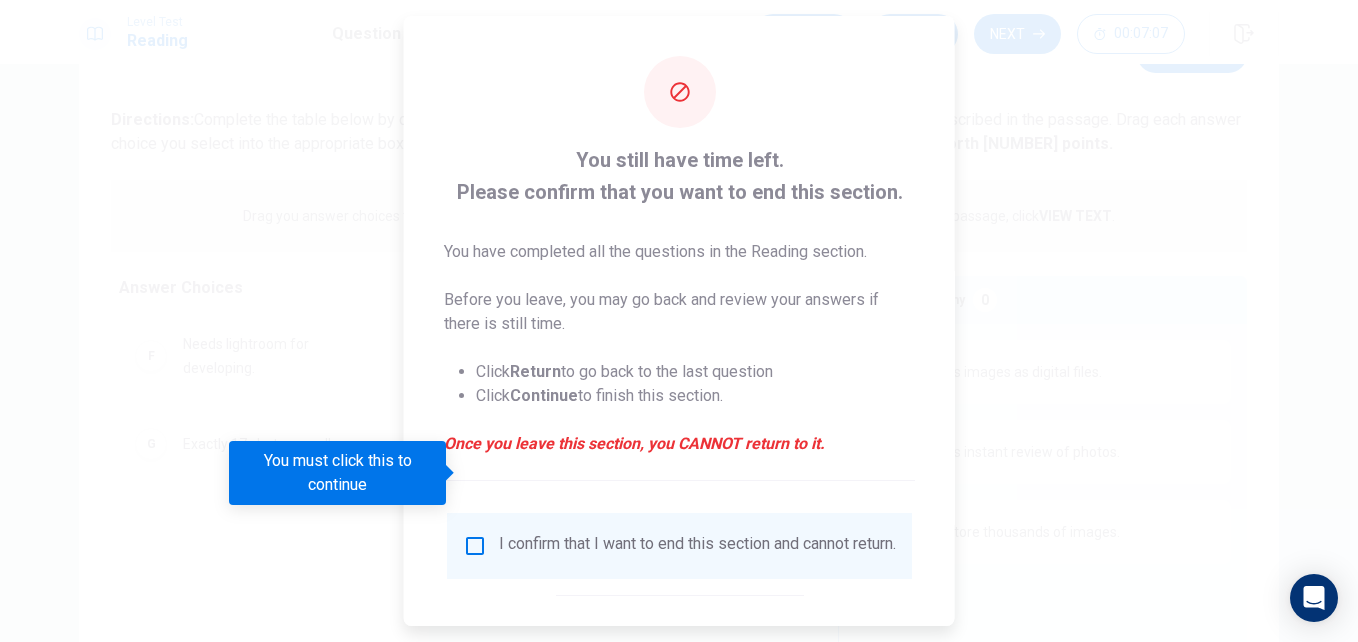scroll, scrollTop: 104, scrollLeft: 0, axis: vertical 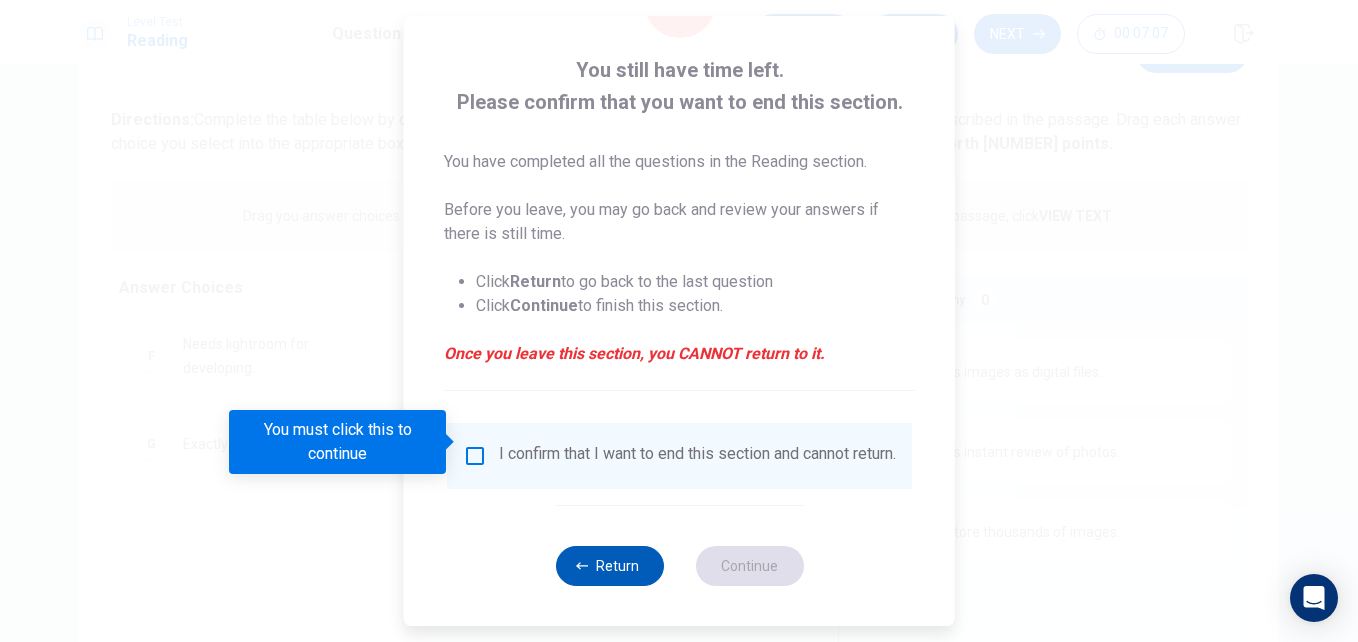 click on "Return" at bounding box center [609, 566] 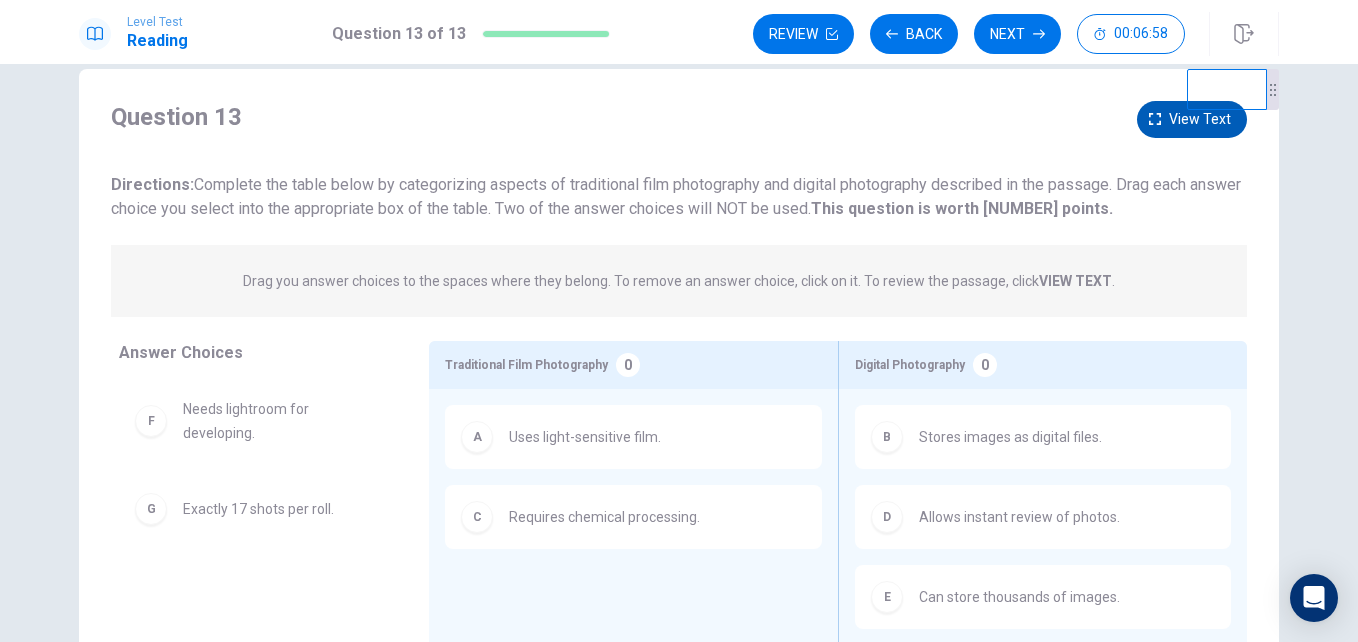 scroll, scrollTop: 0, scrollLeft: 0, axis: both 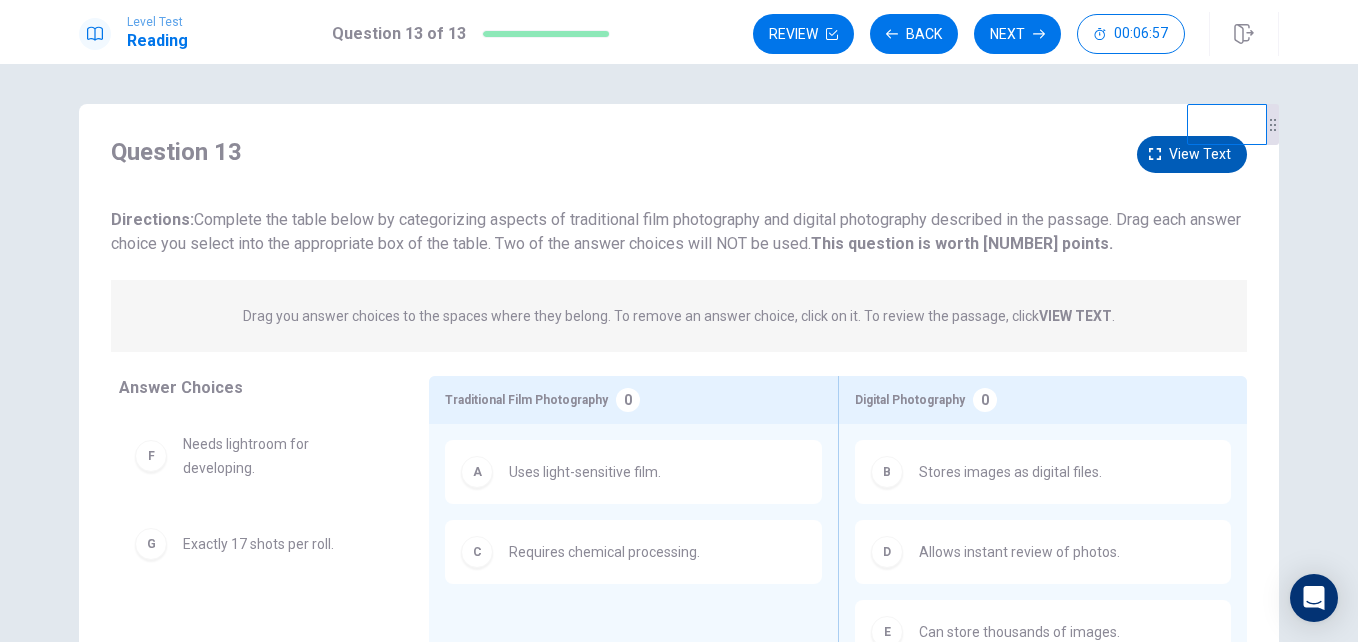 click at bounding box center (1155, 154) 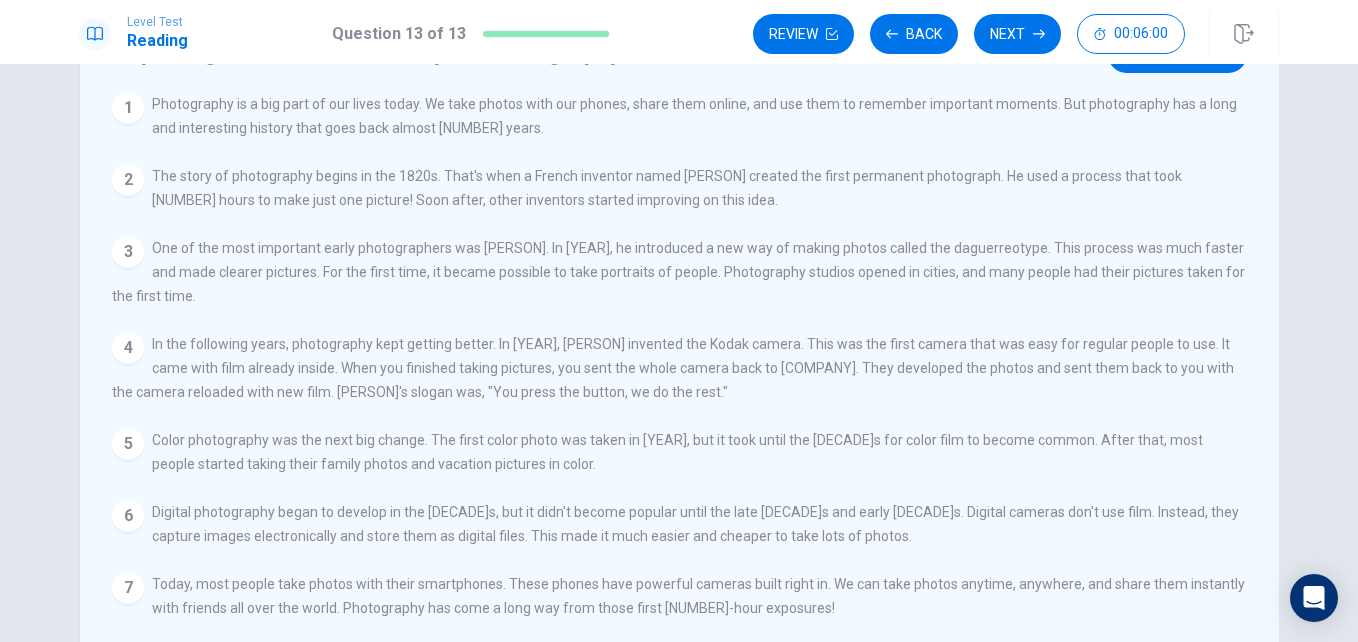scroll, scrollTop: 0, scrollLeft: 0, axis: both 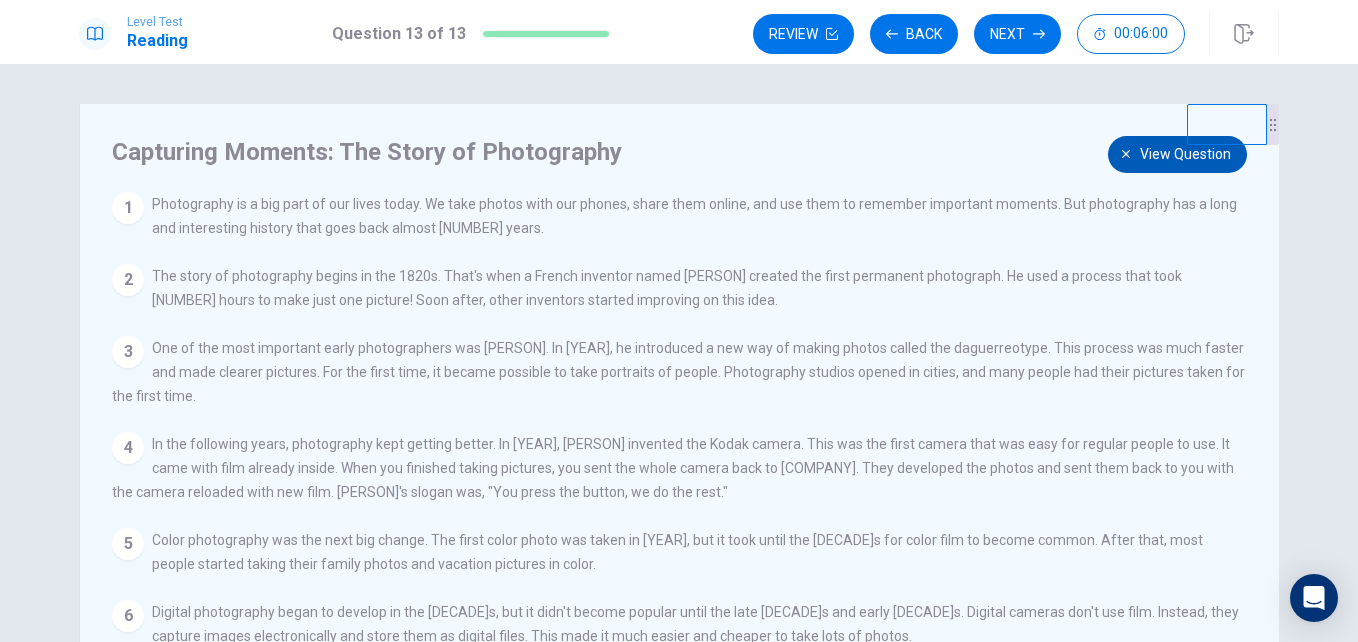 click at bounding box center [1126, 154] 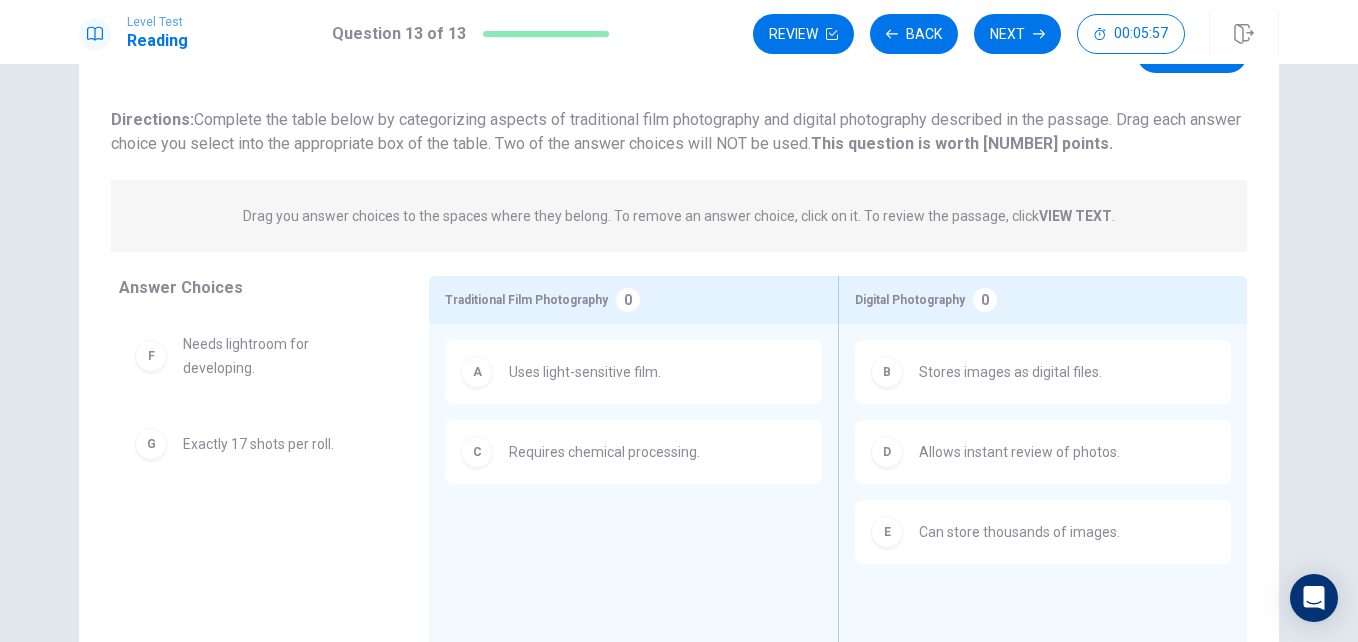 scroll, scrollTop: 0, scrollLeft: 0, axis: both 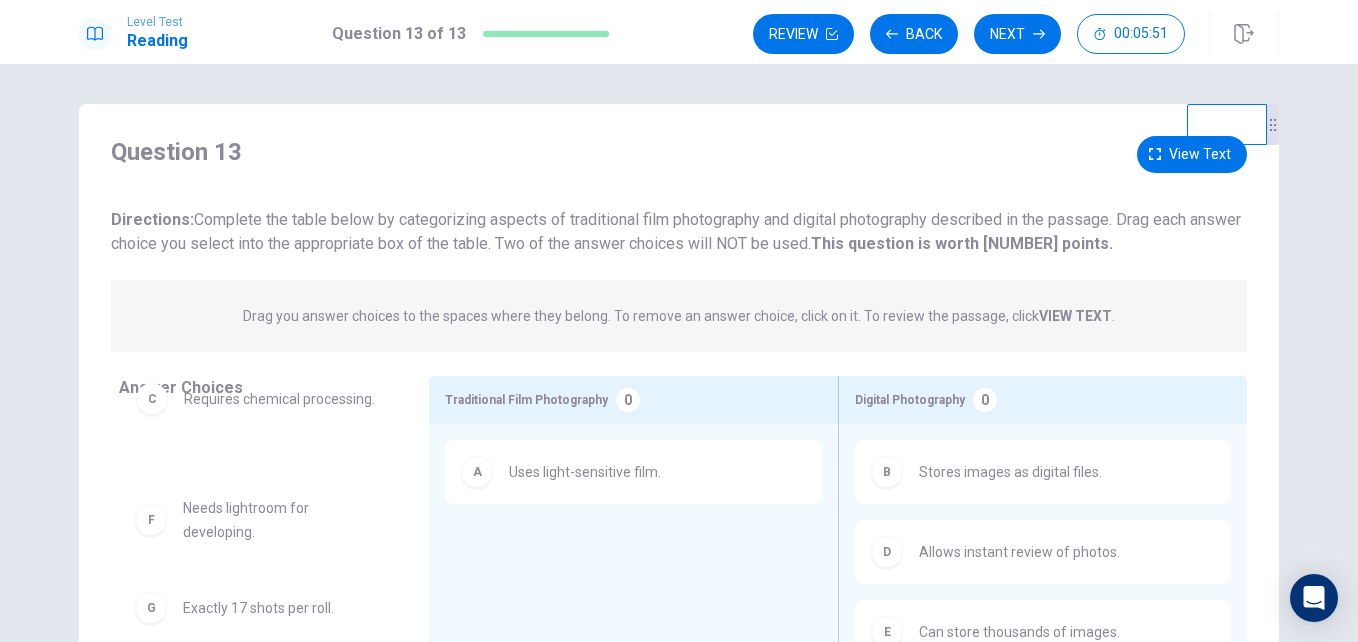 drag, startPoint x: 578, startPoint y: 572, endPoint x: 247, endPoint y: 419, distance: 364.6505 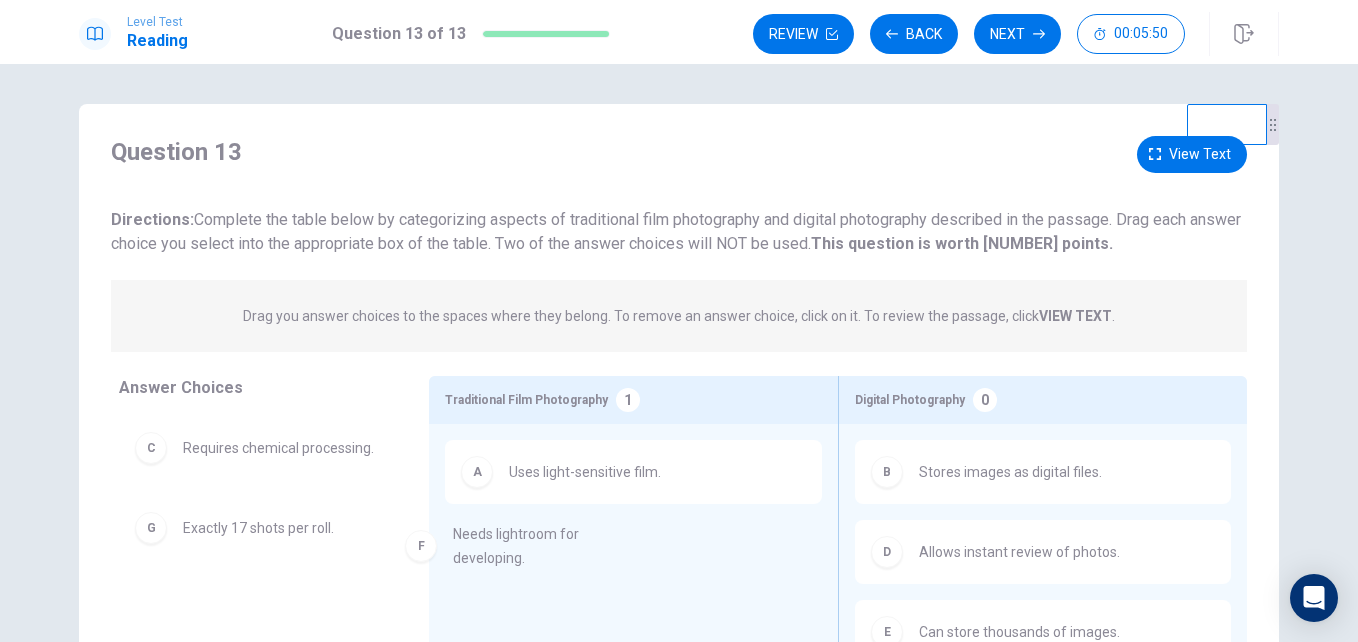 drag, startPoint x: 245, startPoint y: 504, endPoint x: 527, endPoint y: 521, distance: 282.51193 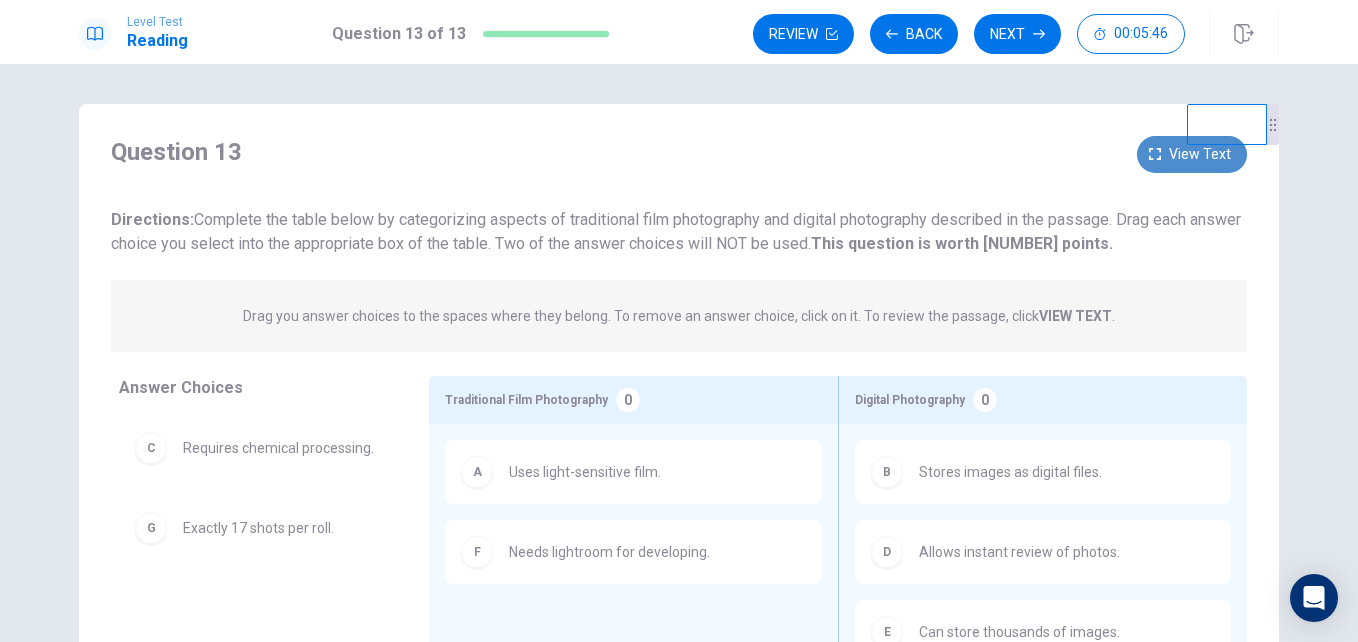 click at bounding box center [1155, 154] 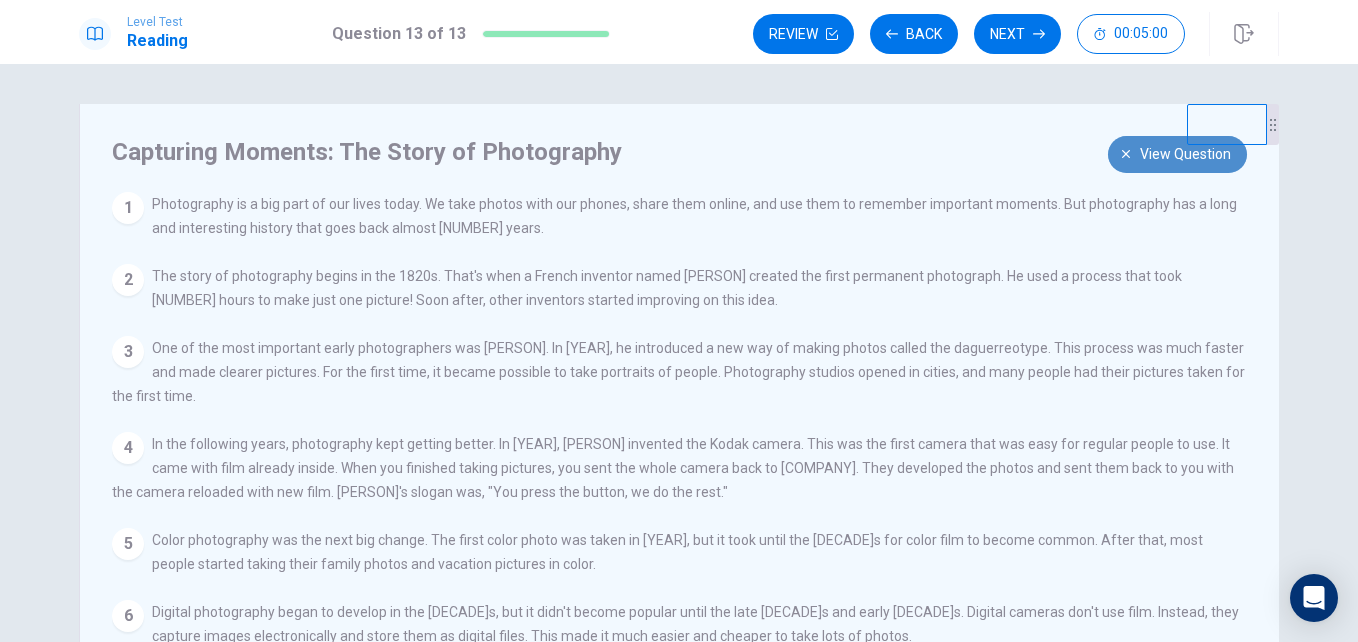 click on "View question" at bounding box center [1185, 154] 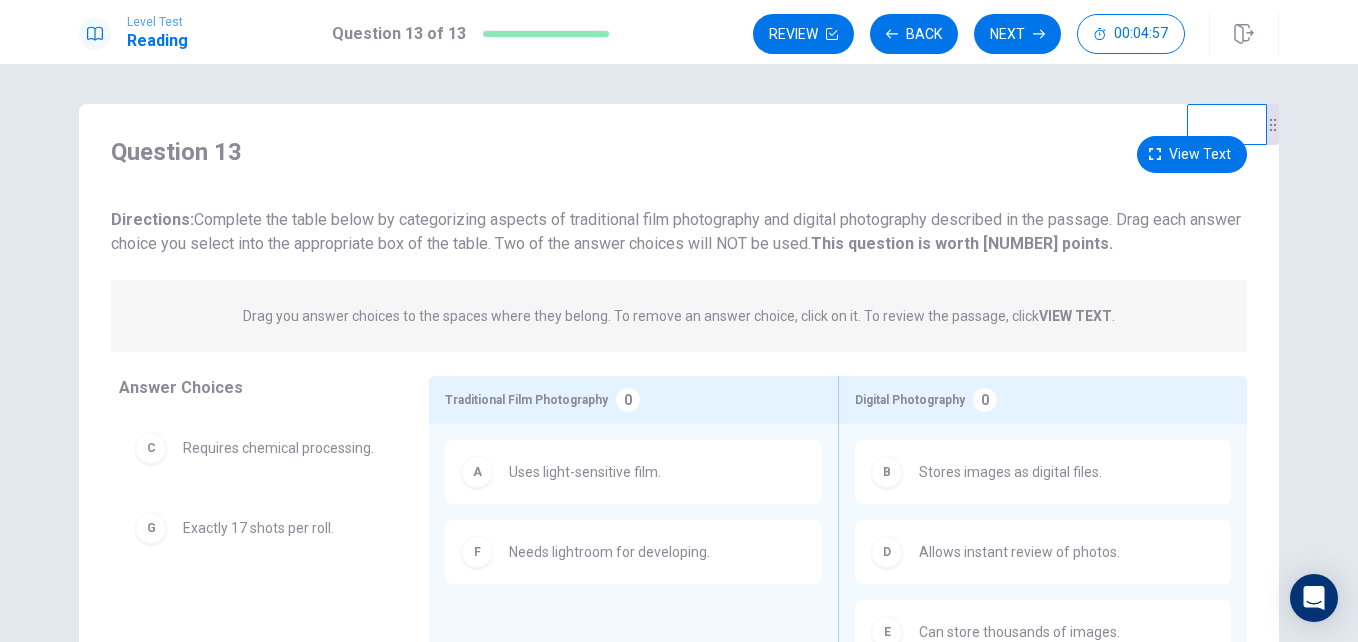 scroll, scrollTop: 100, scrollLeft: 0, axis: vertical 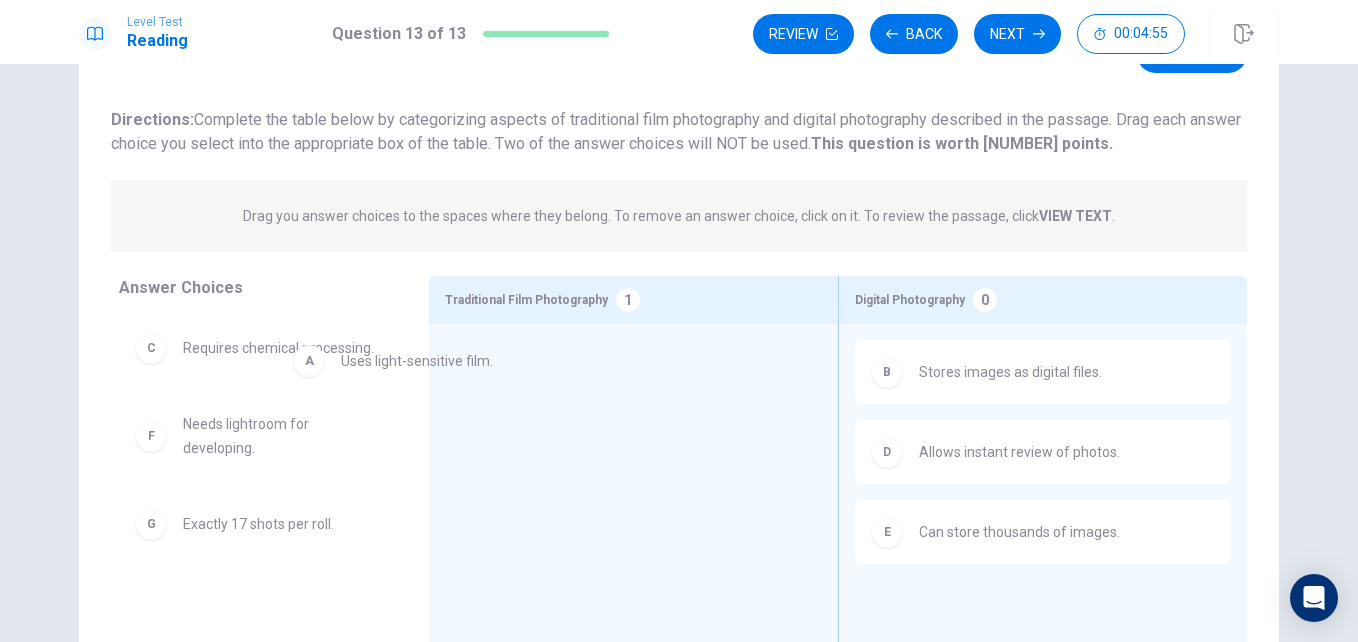 drag, startPoint x: 540, startPoint y: 391, endPoint x: 370, endPoint y: 379, distance: 170.423 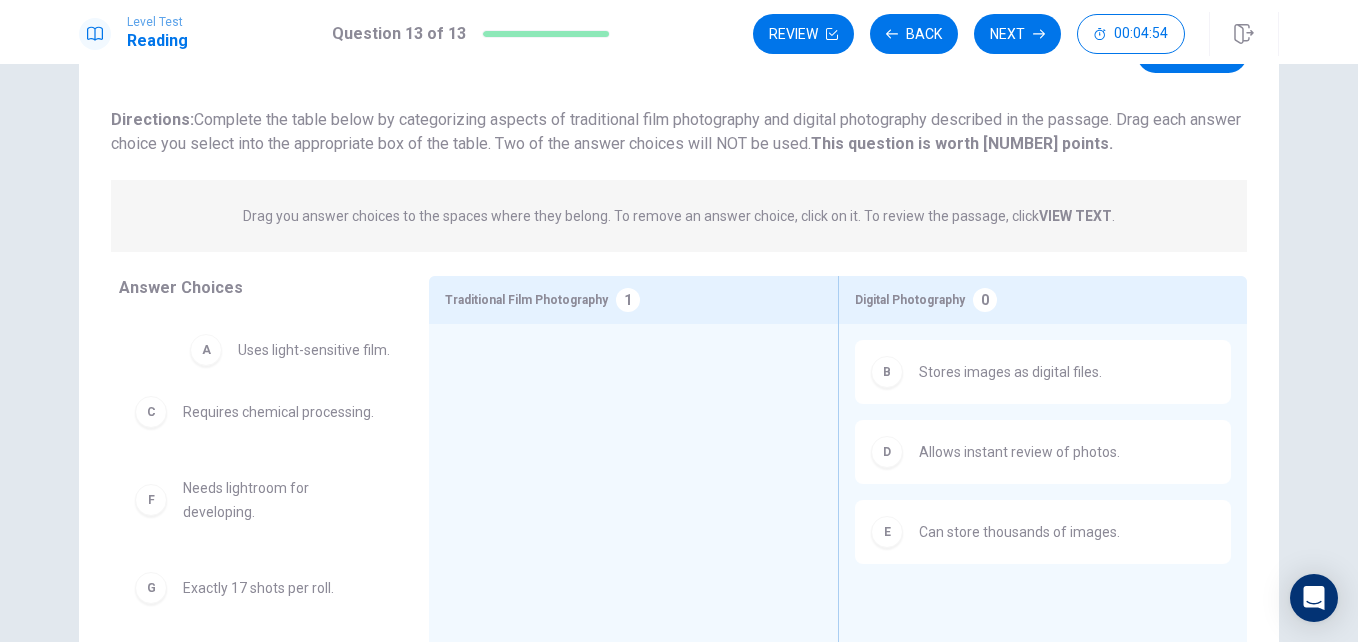 drag, startPoint x: 594, startPoint y: 376, endPoint x: 319, endPoint y: 353, distance: 275.96014 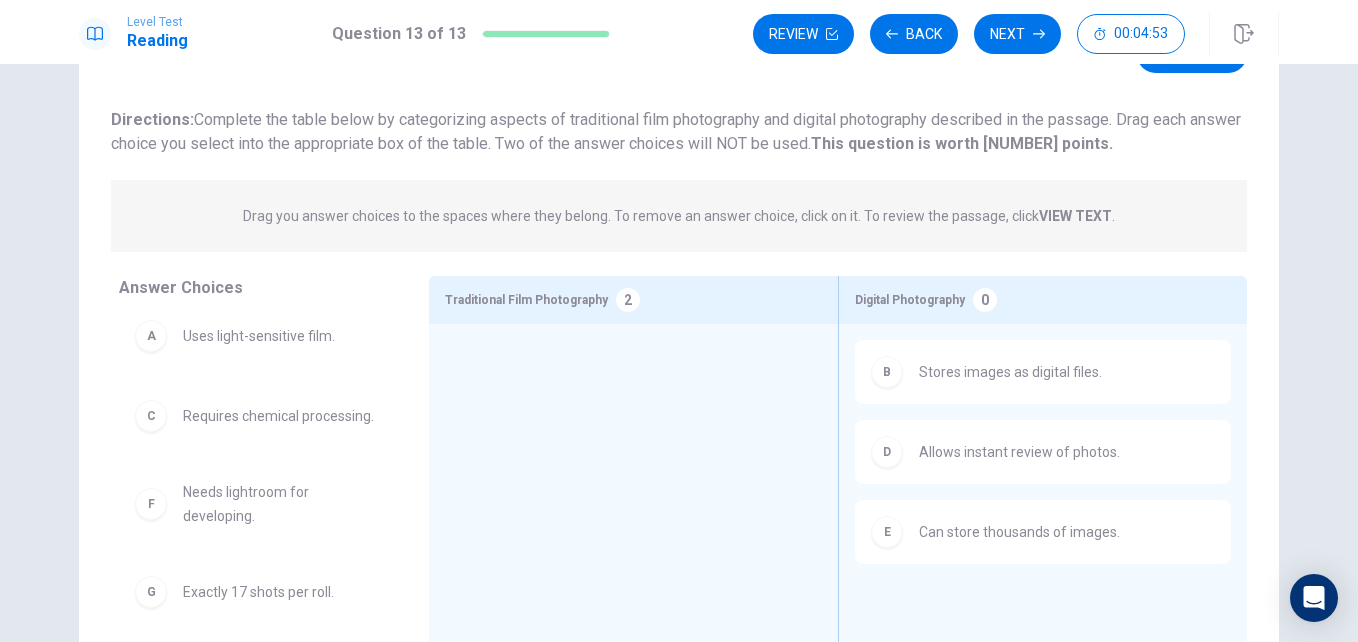 scroll, scrollTop: 28, scrollLeft: 0, axis: vertical 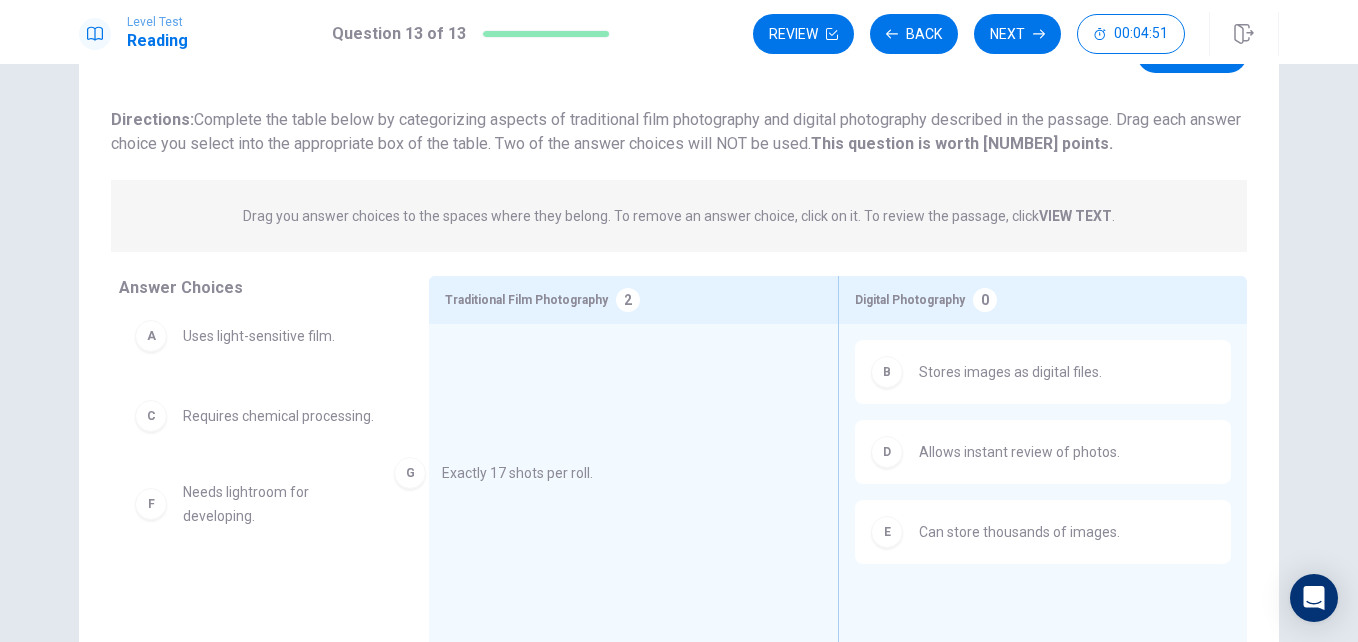 drag, startPoint x: 398, startPoint y: 587, endPoint x: 586, endPoint y: 473, distance: 219.8636 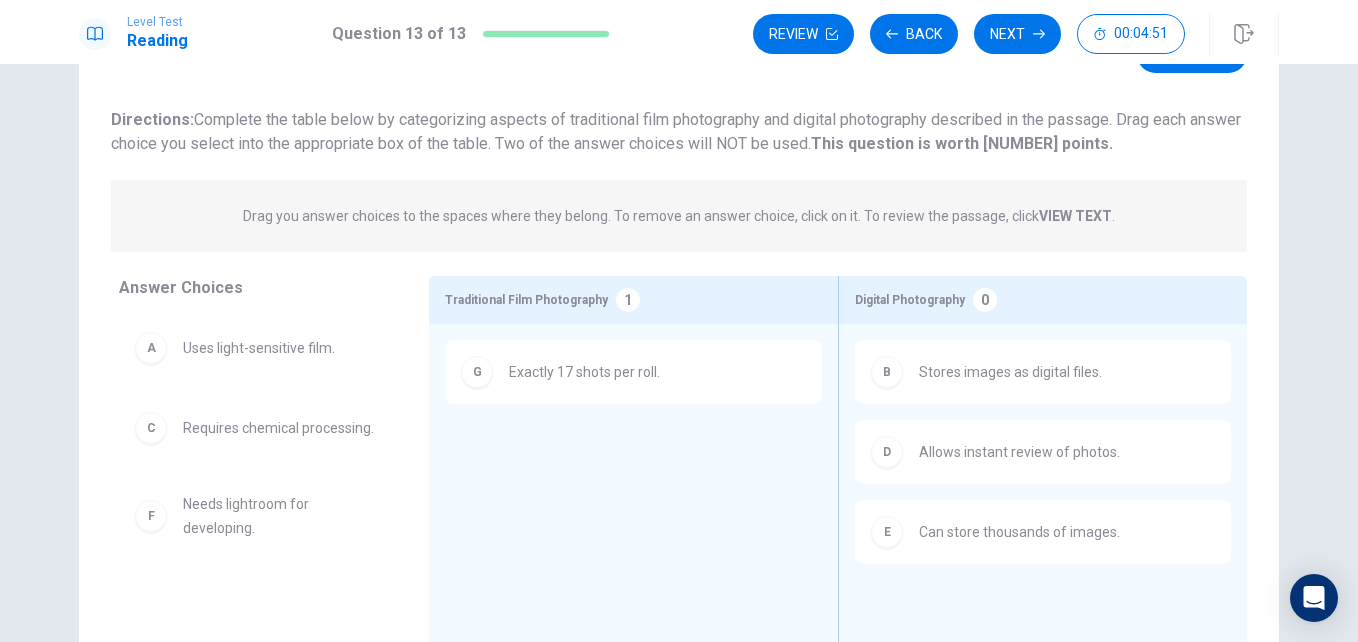 scroll, scrollTop: 0, scrollLeft: 0, axis: both 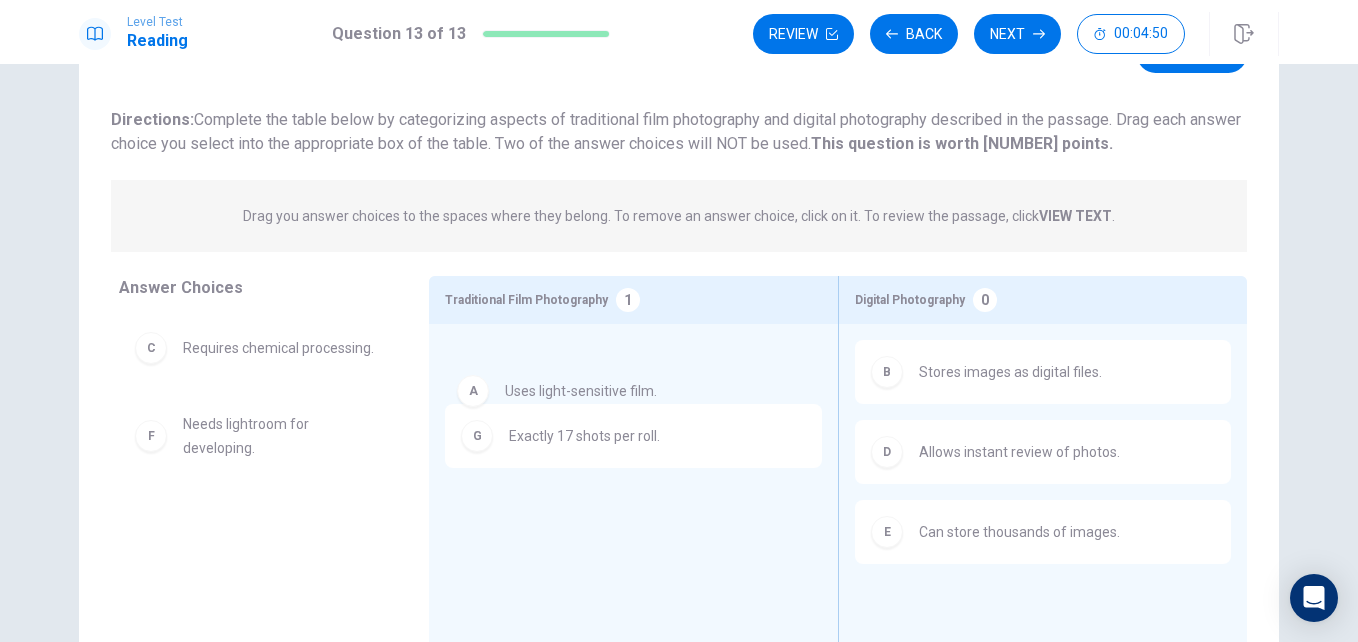 drag, startPoint x: 229, startPoint y: 367, endPoint x: 571, endPoint y: 412, distance: 344.9478 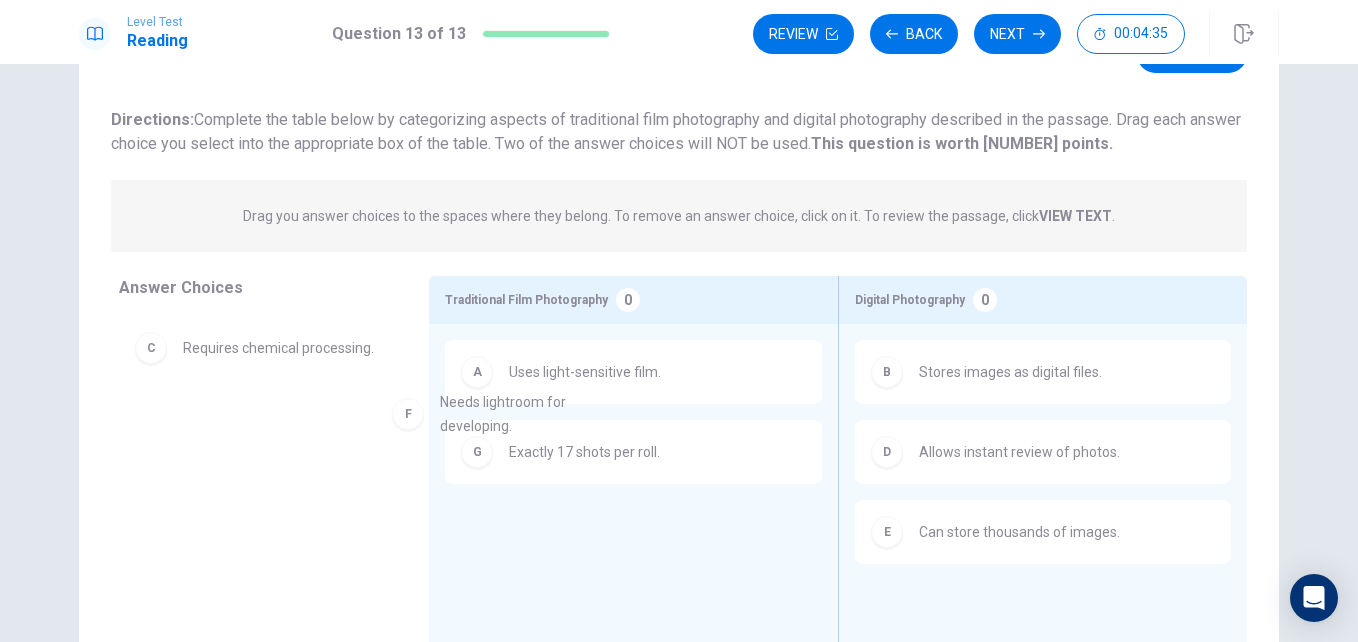 drag, startPoint x: 276, startPoint y: 438, endPoint x: 602, endPoint y: 402, distance: 327.98172 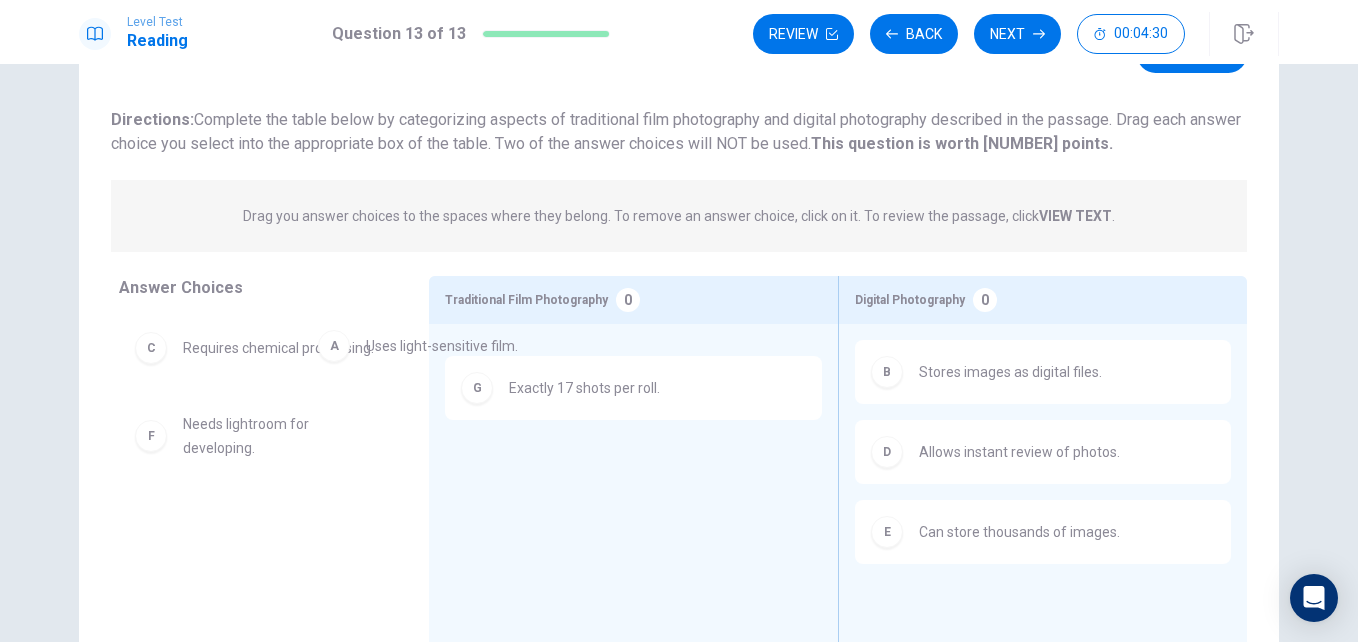 drag, startPoint x: 602, startPoint y: 393, endPoint x: 412, endPoint y: 363, distance: 192.35384 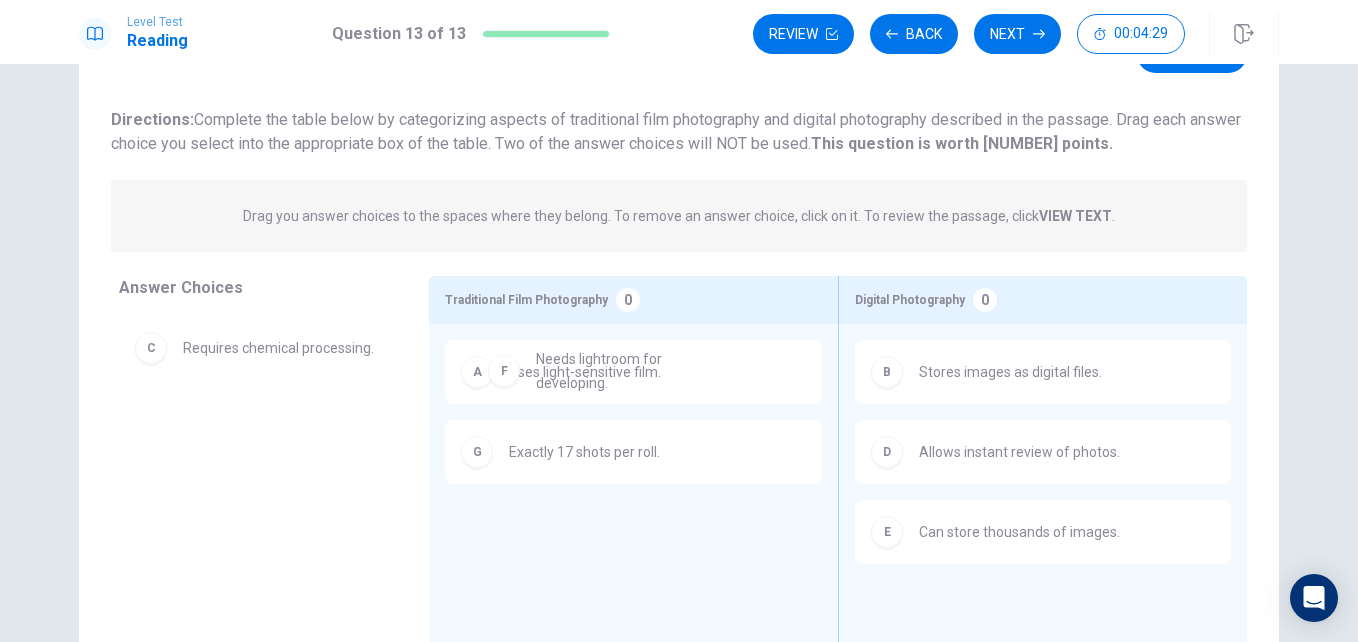 drag, startPoint x: 265, startPoint y: 439, endPoint x: 631, endPoint y: 372, distance: 372.08197 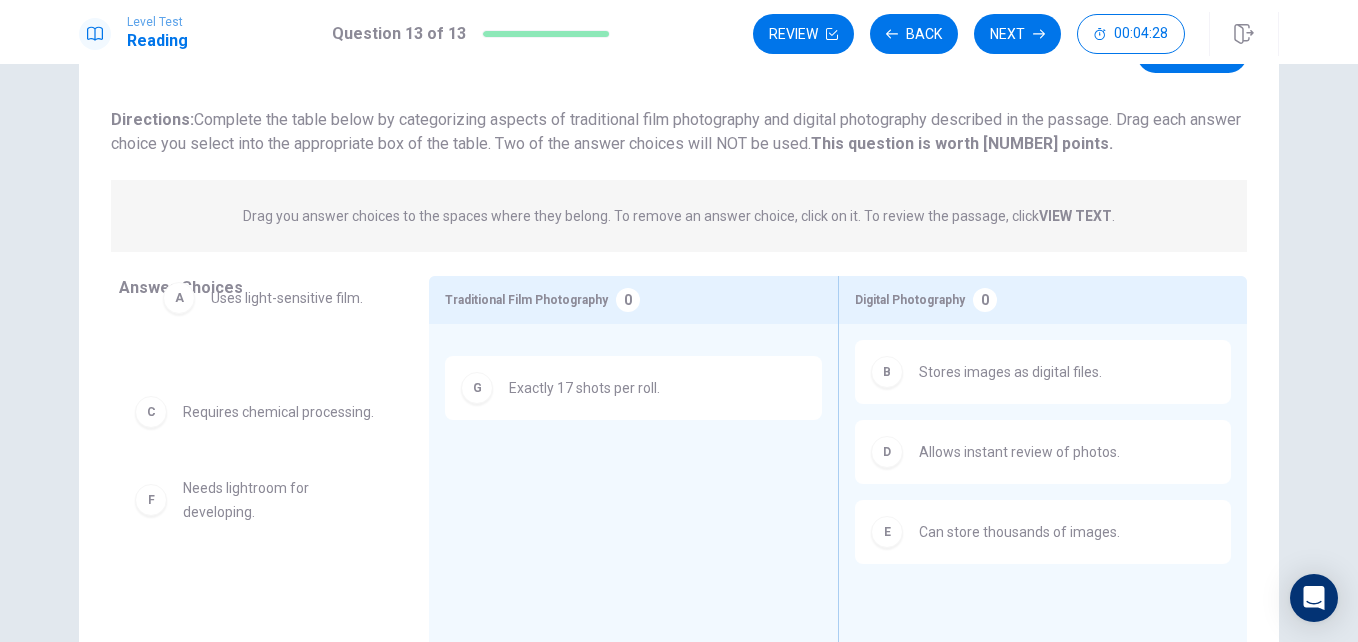drag, startPoint x: 666, startPoint y: 388, endPoint x: 348, endPoint y: 308, distance: 327.90854 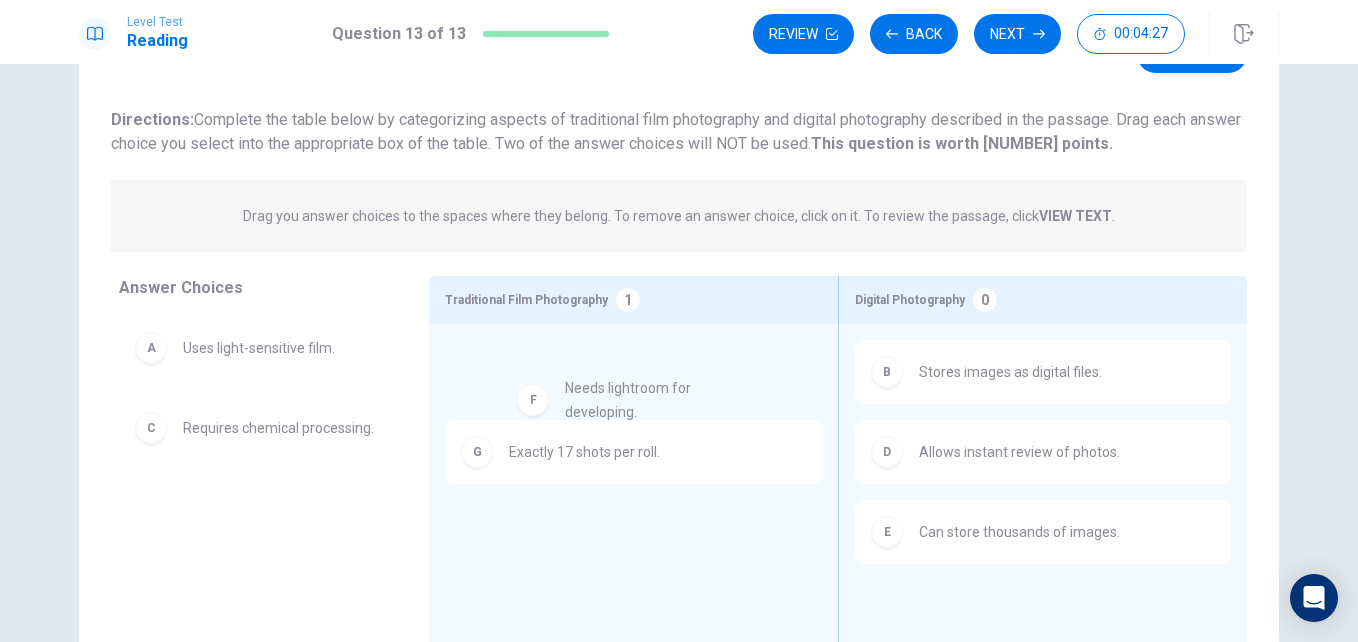 drag, startPoint x: 362, startPoint y: 464, endPoint x: 673, endPoint y: 349, distance: 331.58105 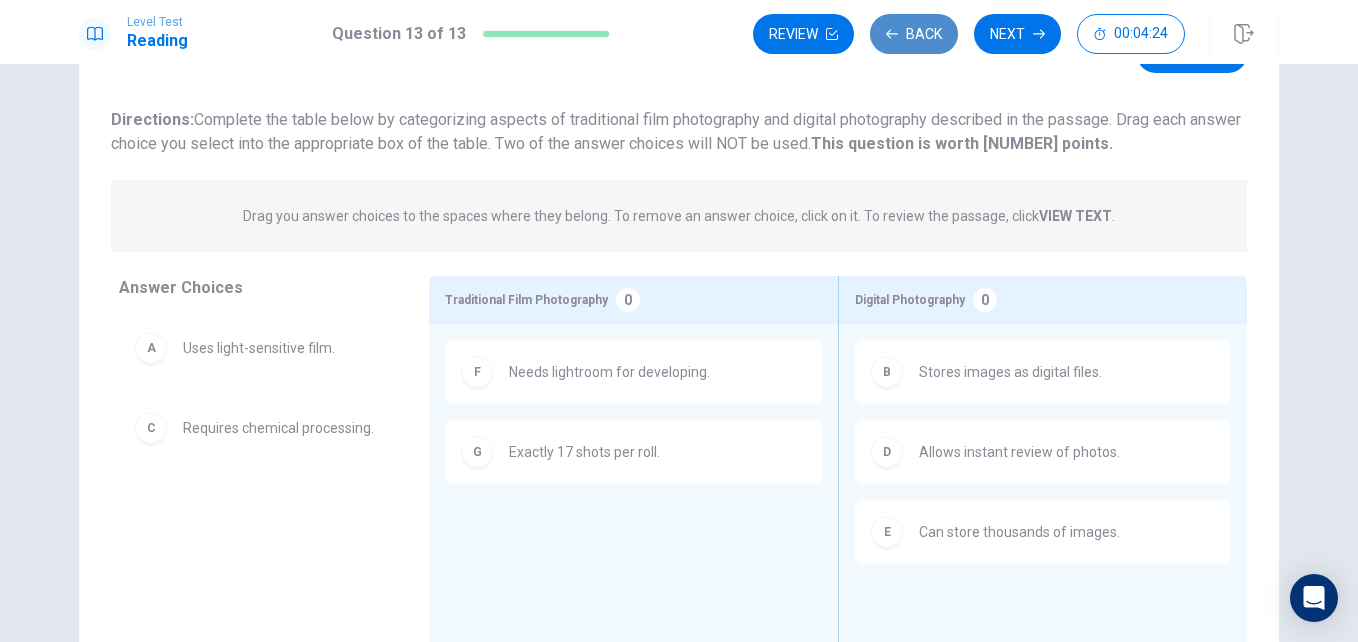 click on "Back" at bounding box center [914, 34] 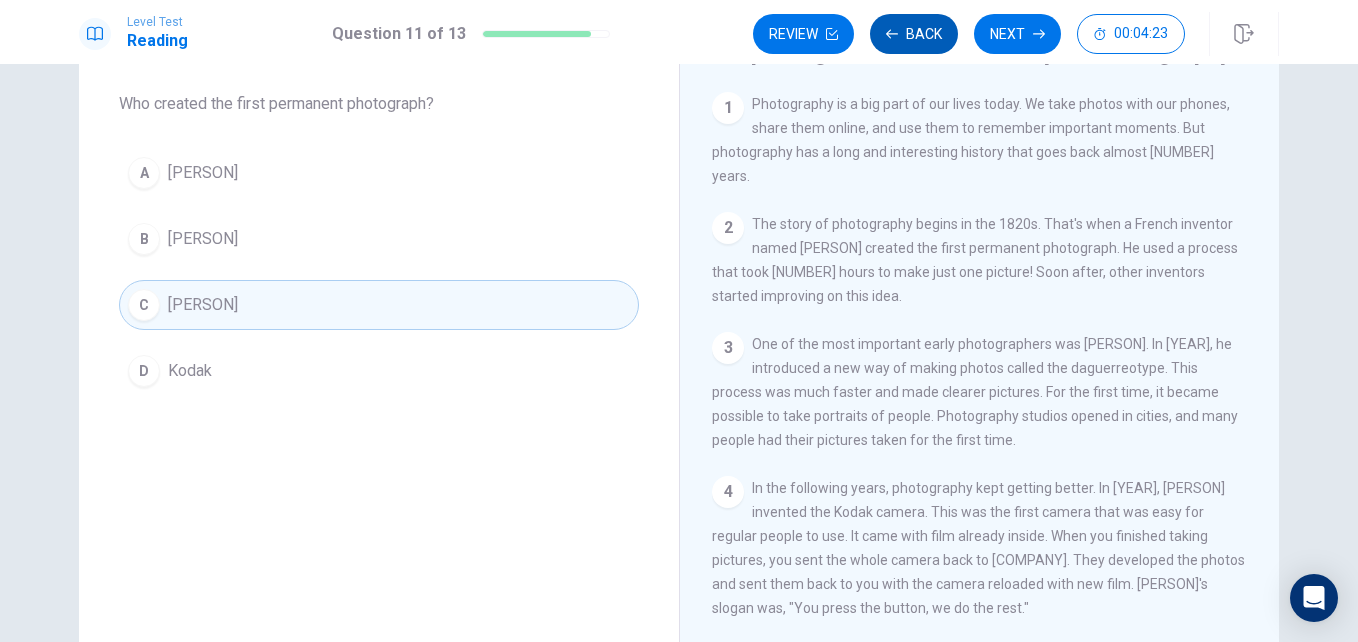 click on "Back" at bounding box center [914, 34] 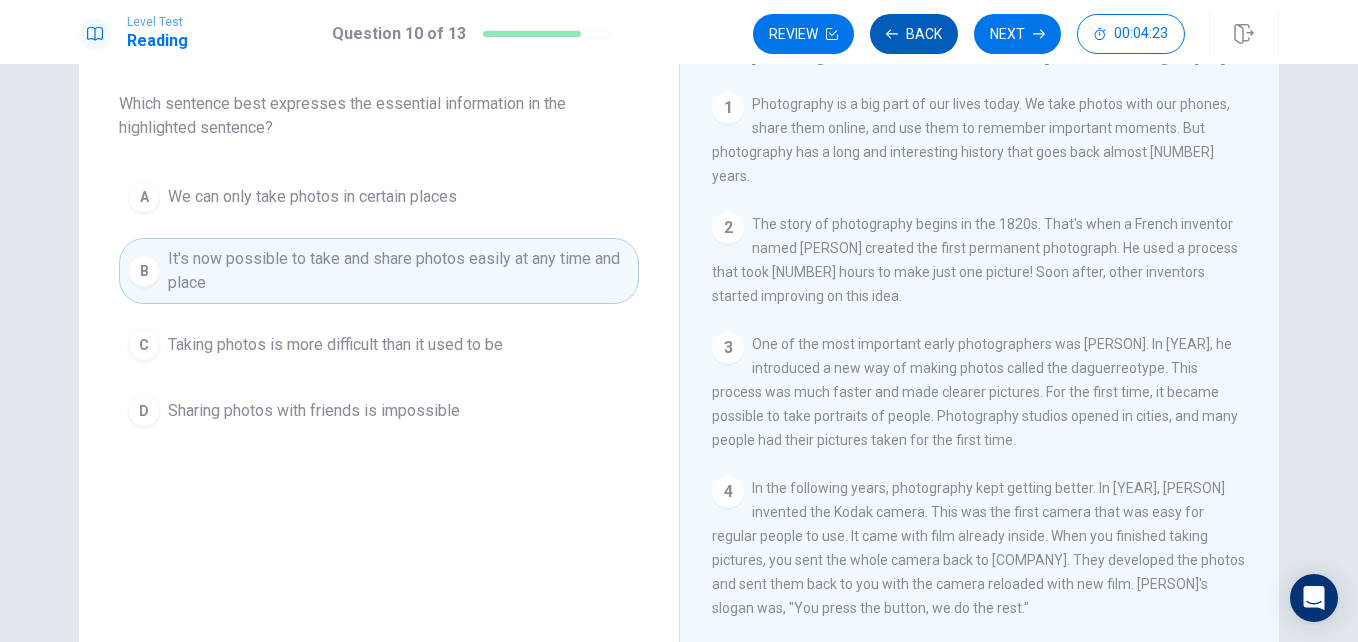click on "Back" at bounding box center (914, 34) 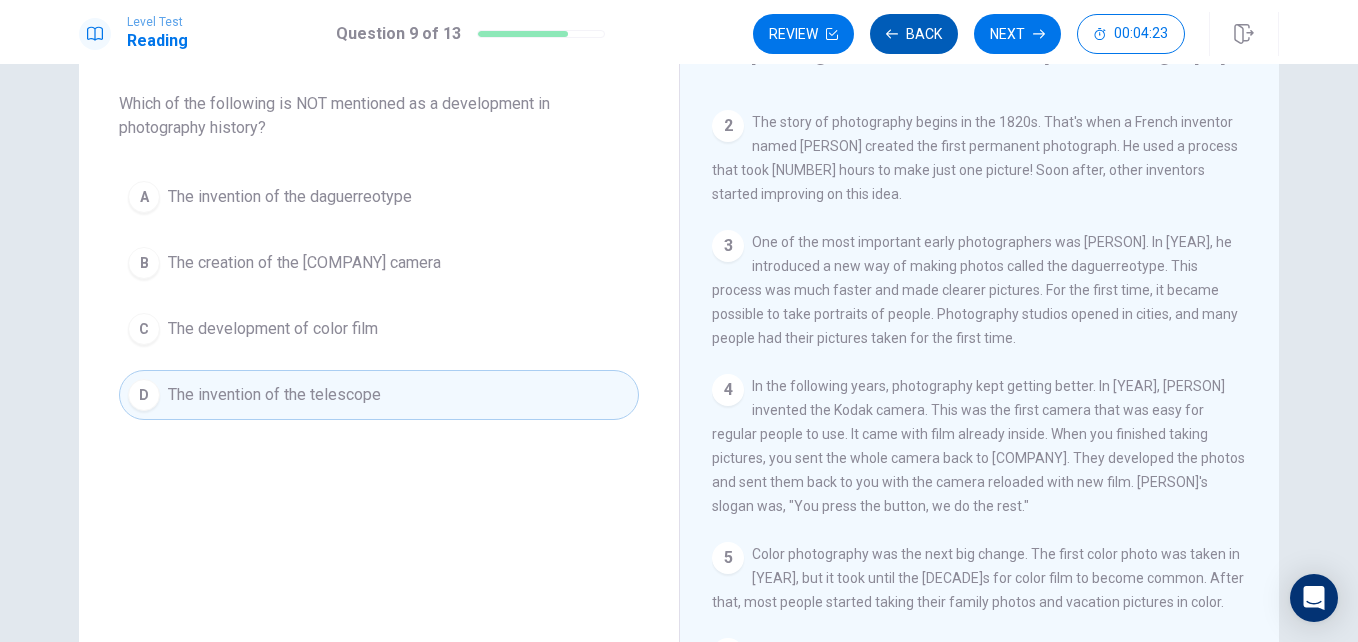 scroll, scrollTop: 318, scrollLeft: 0, axis: vertical 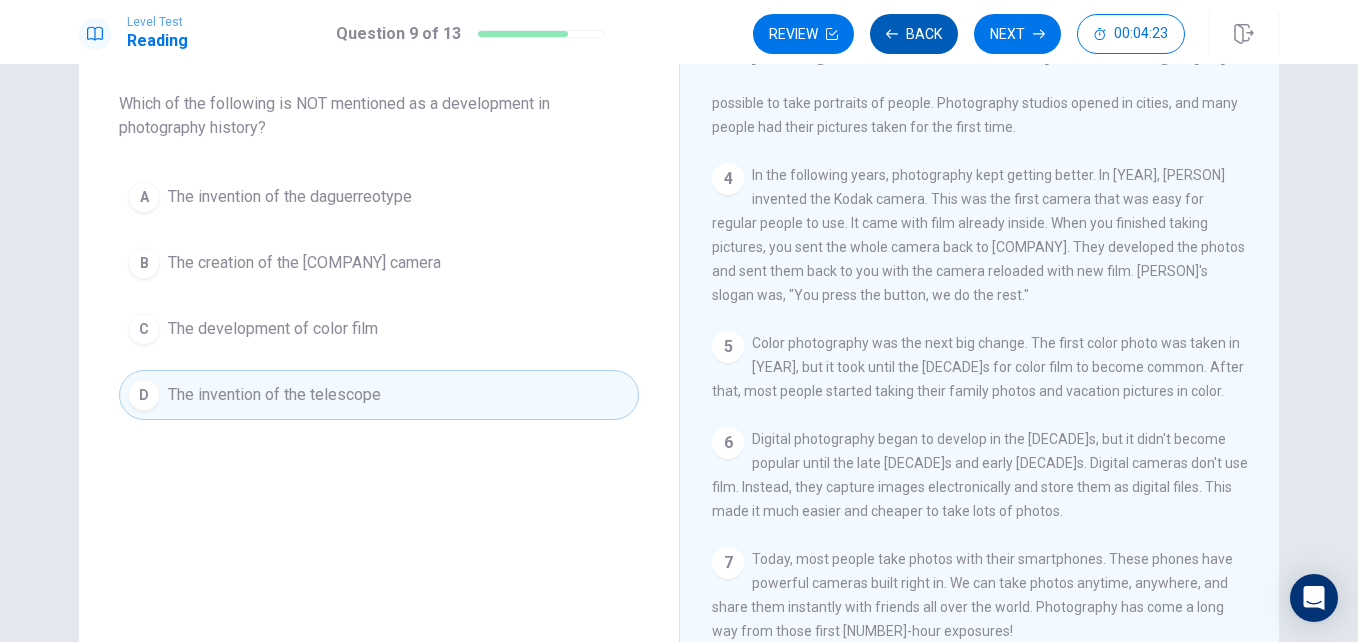 click on "Back" at bounding box center (914, 34) 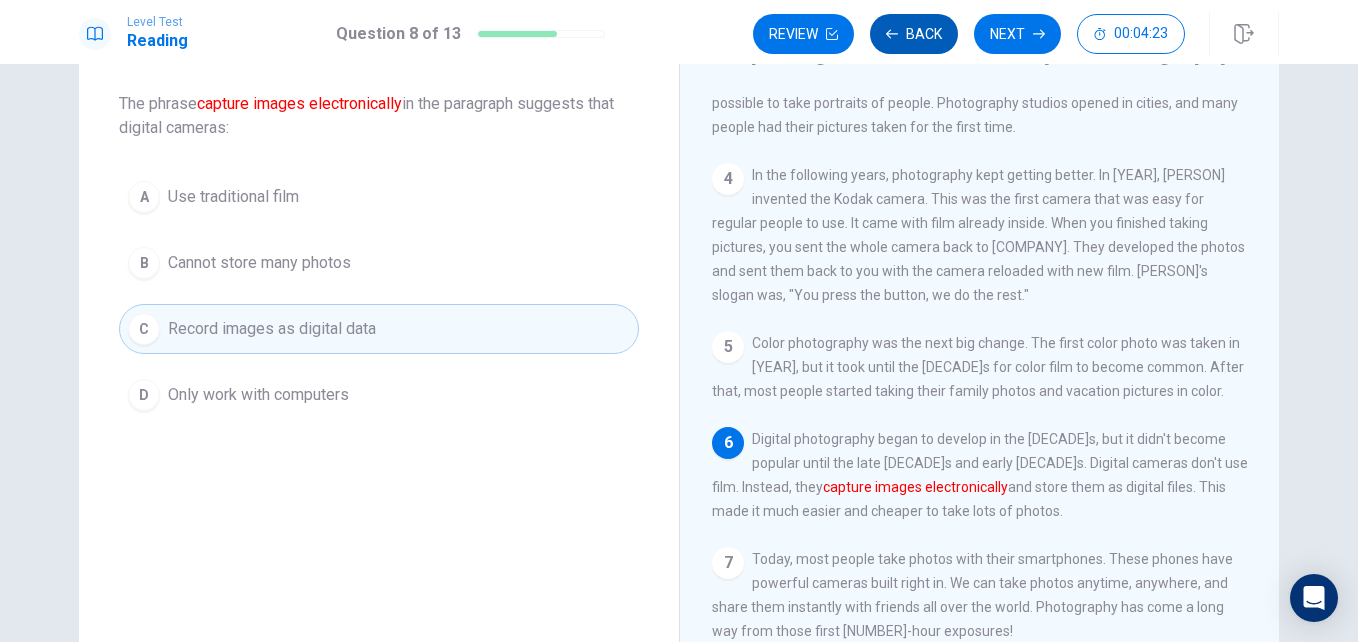 click on "Back" at bounding box center (914, 34) 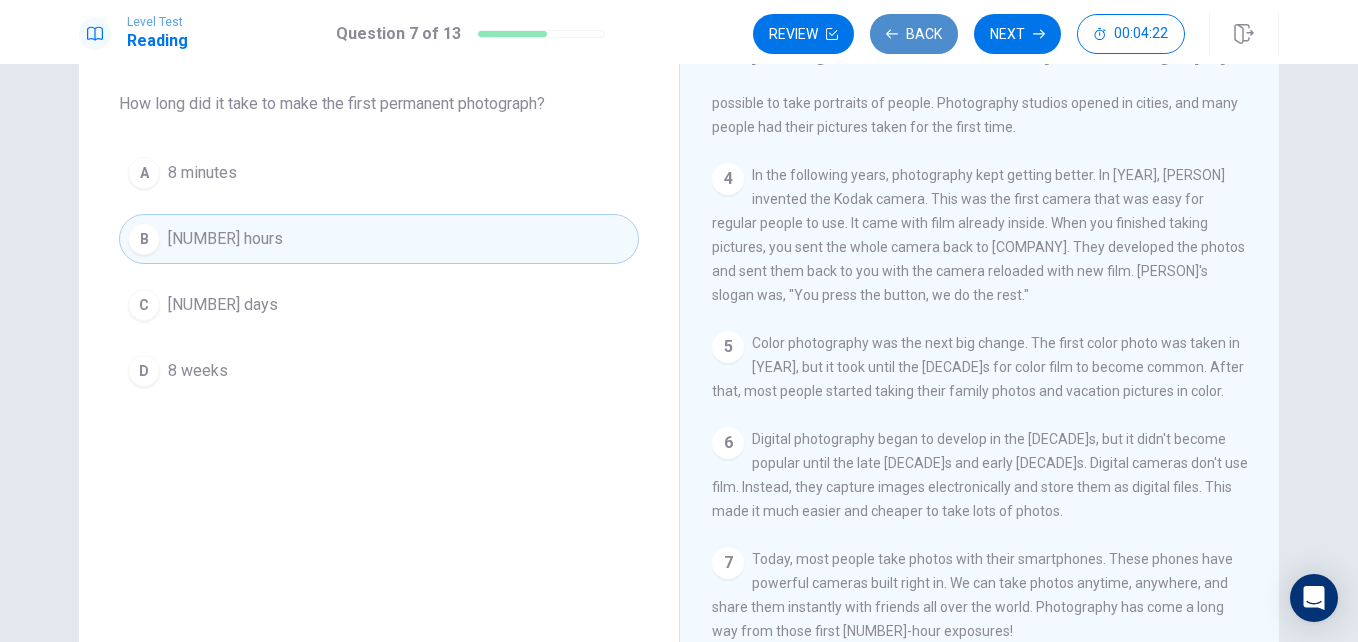 click on "Back" at bounding box center [914, 34] 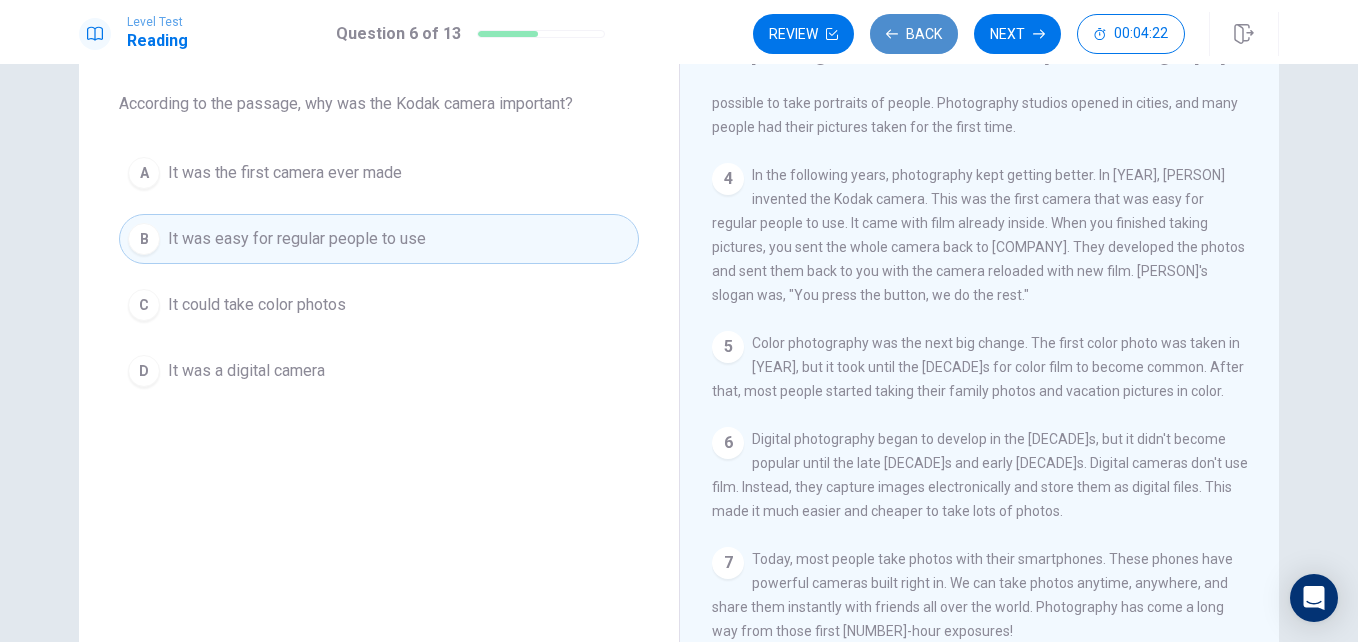 click on "Back" at bounding box center (914, 34) 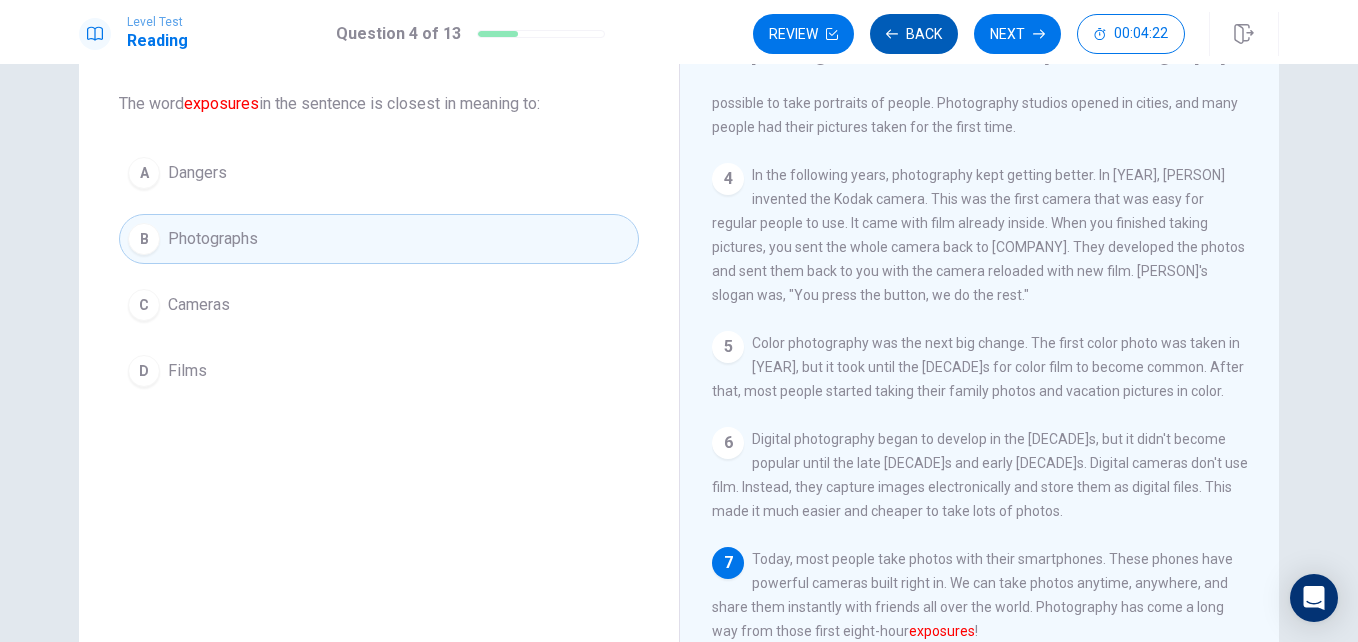 click on "Back" at bounding box center (914, 34) 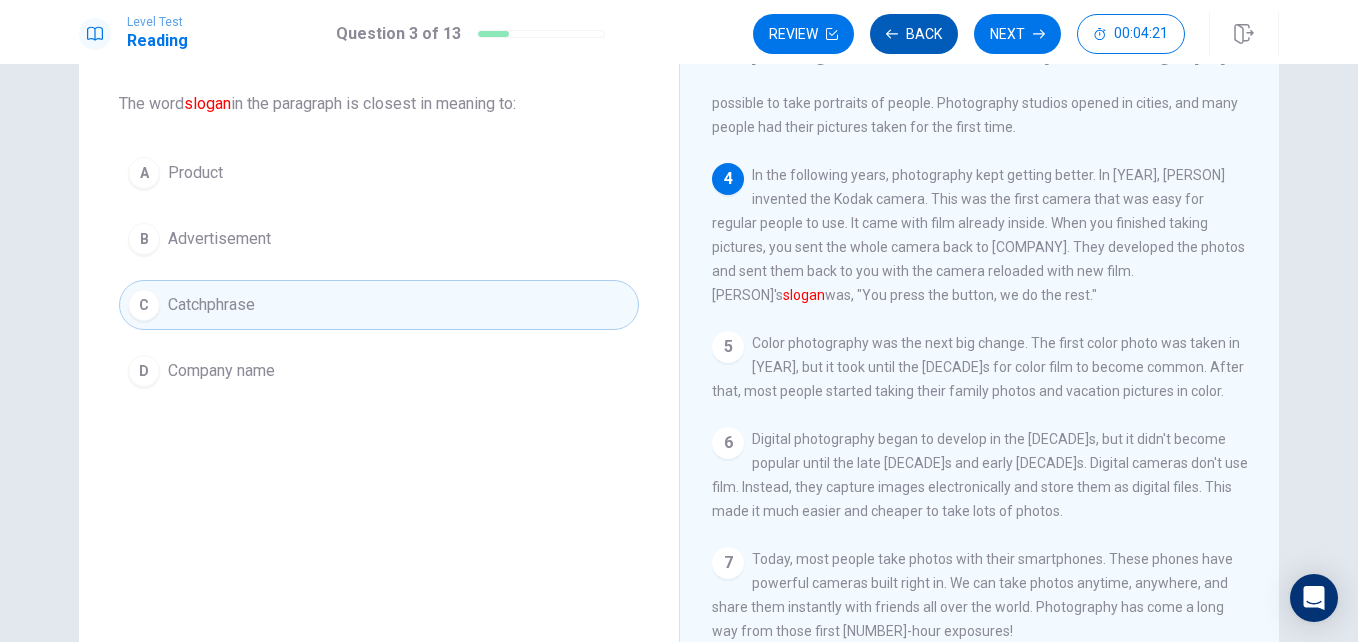 click on "Back" at bounding box center (914, 34) 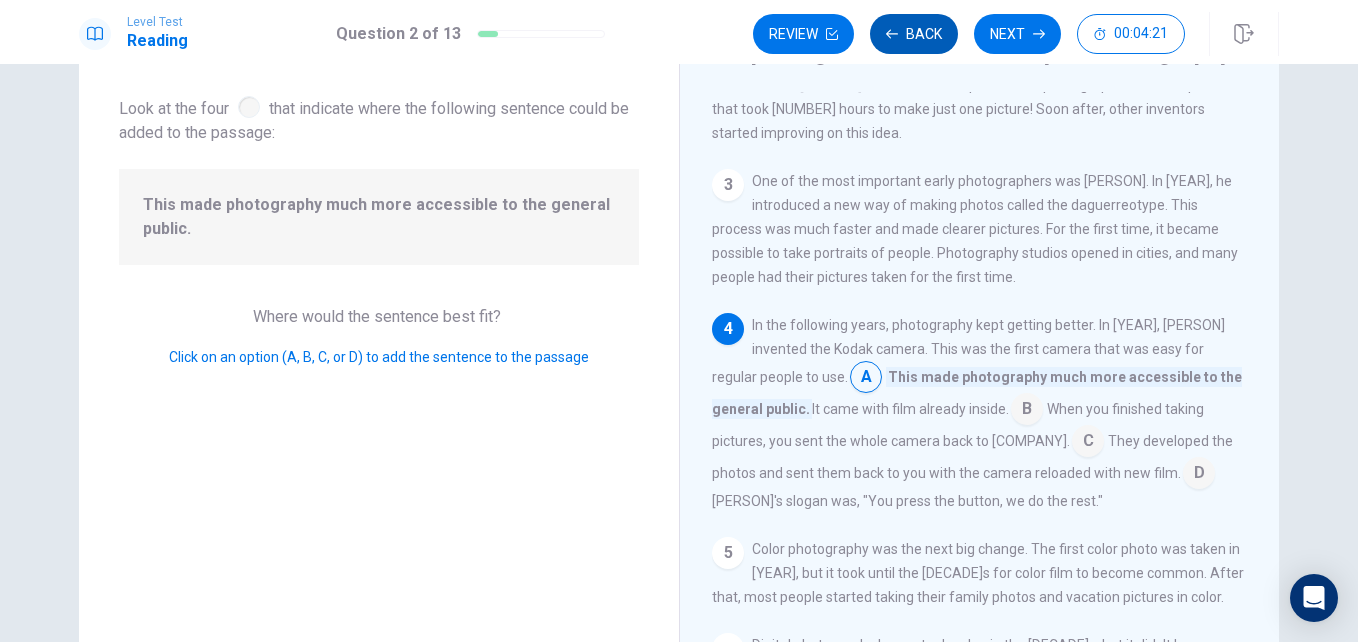 scroll, scrollTop: 197, scrollLeft: 0, axis: vertical 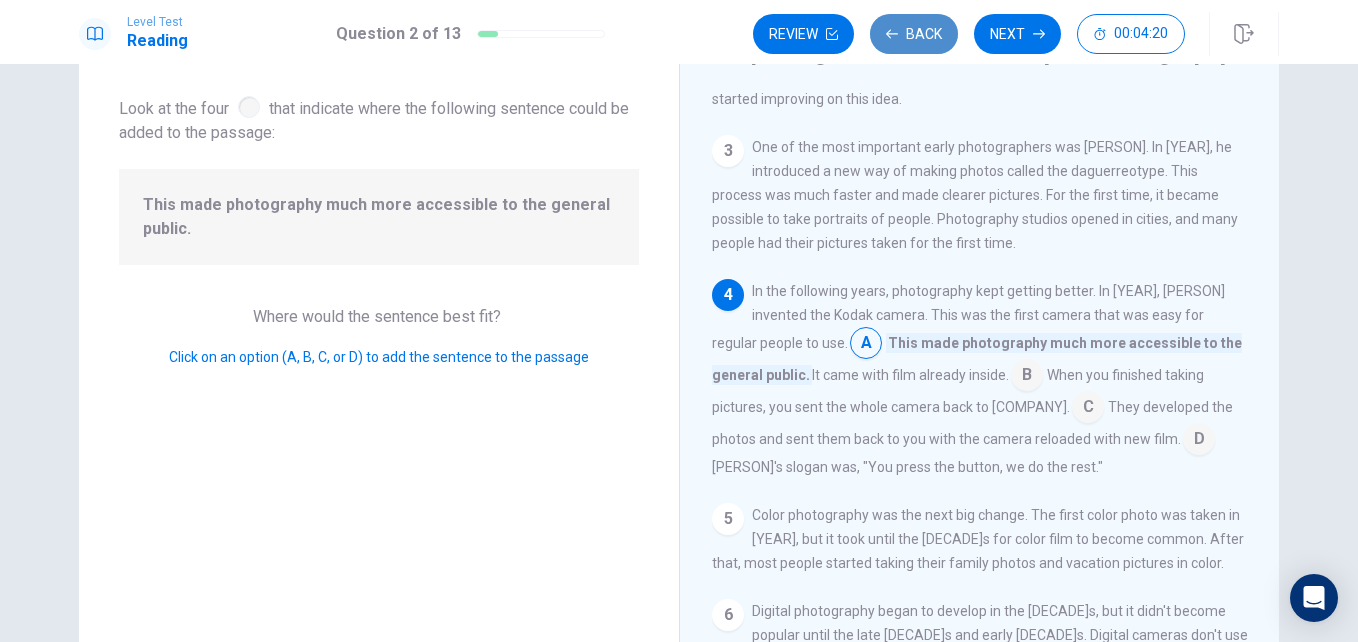 click on "Back" at bounding box center [914, 34] 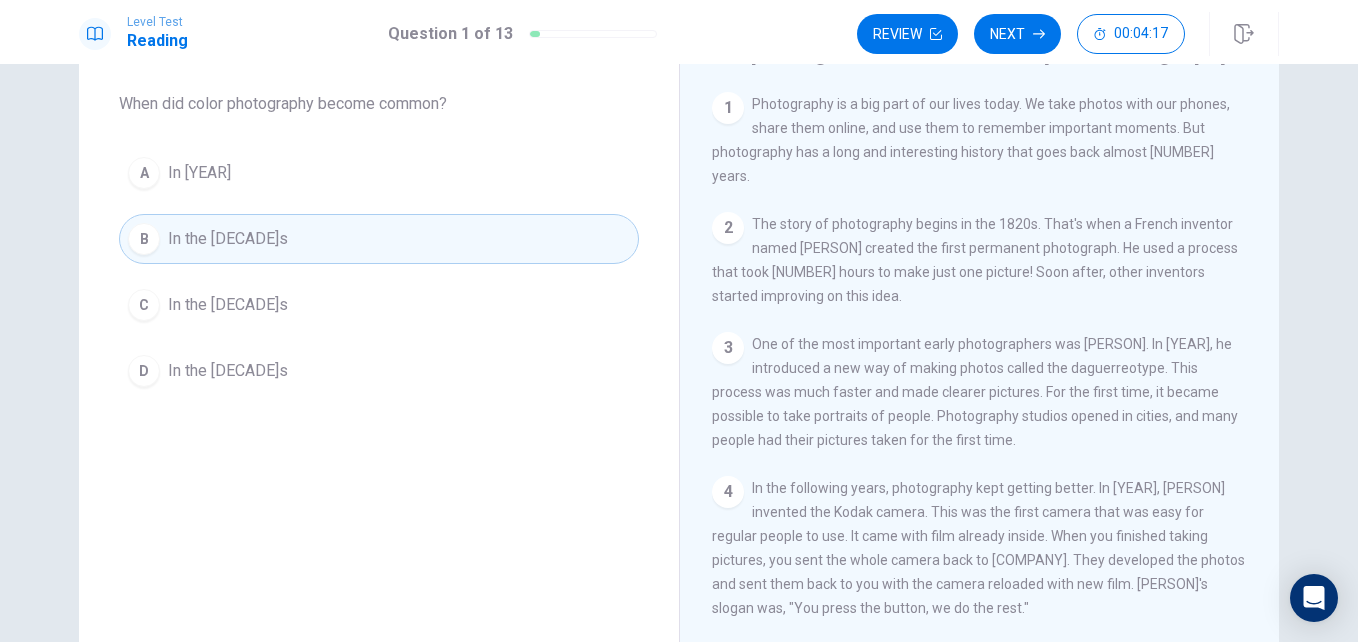 scroll, scrollTop: 0, scrollLeft: 0, axis: both 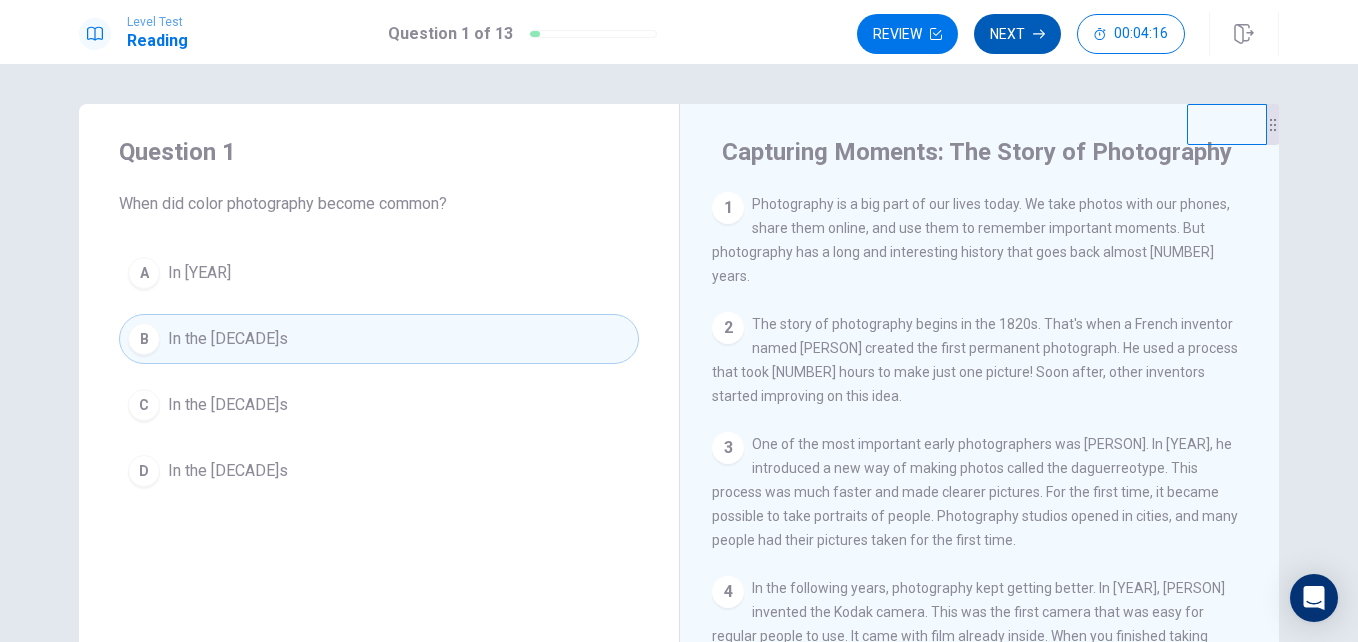 click on "Next" at bounding box center [1017, 34] 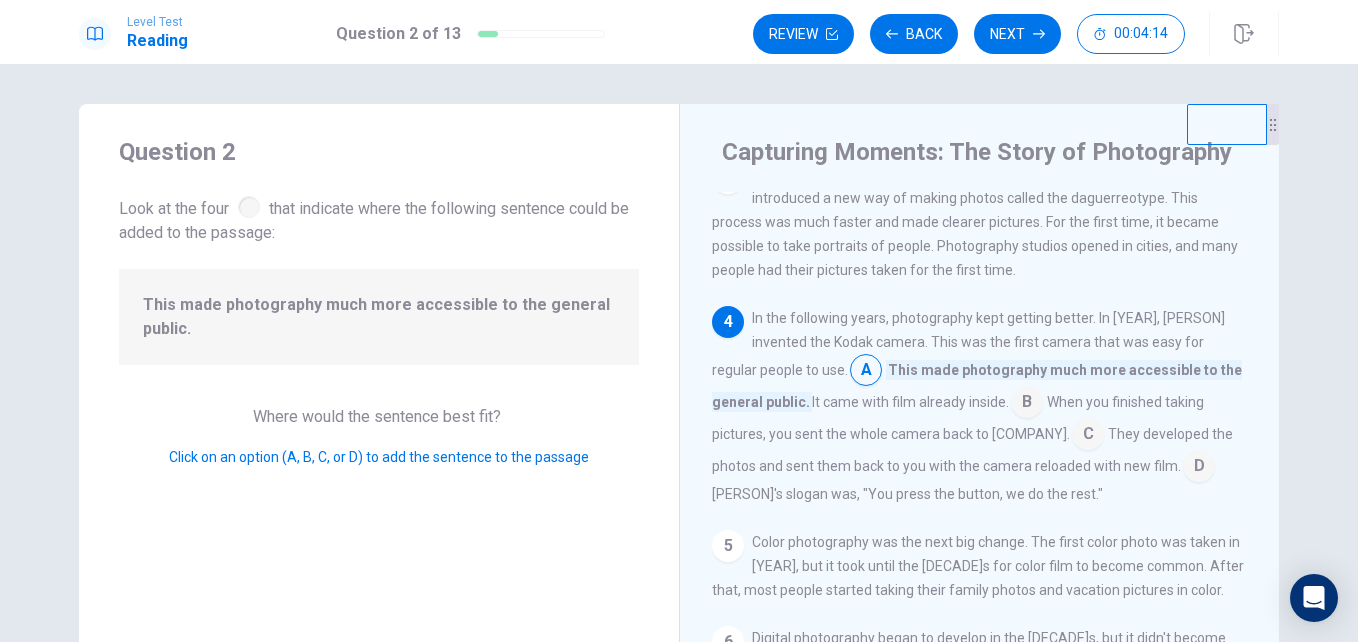 scroll, scrollTop: 297, scrollLeft: 0, axis: vertical 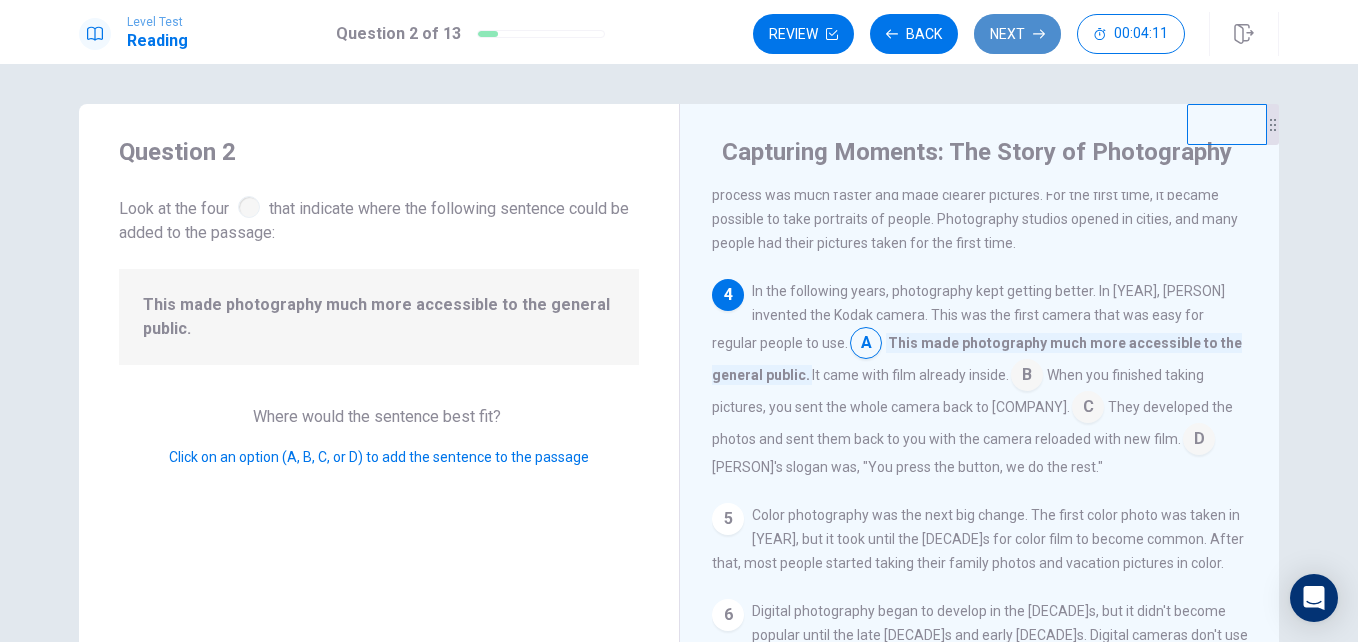 click on "Next" at bounding box center (1017, 34) 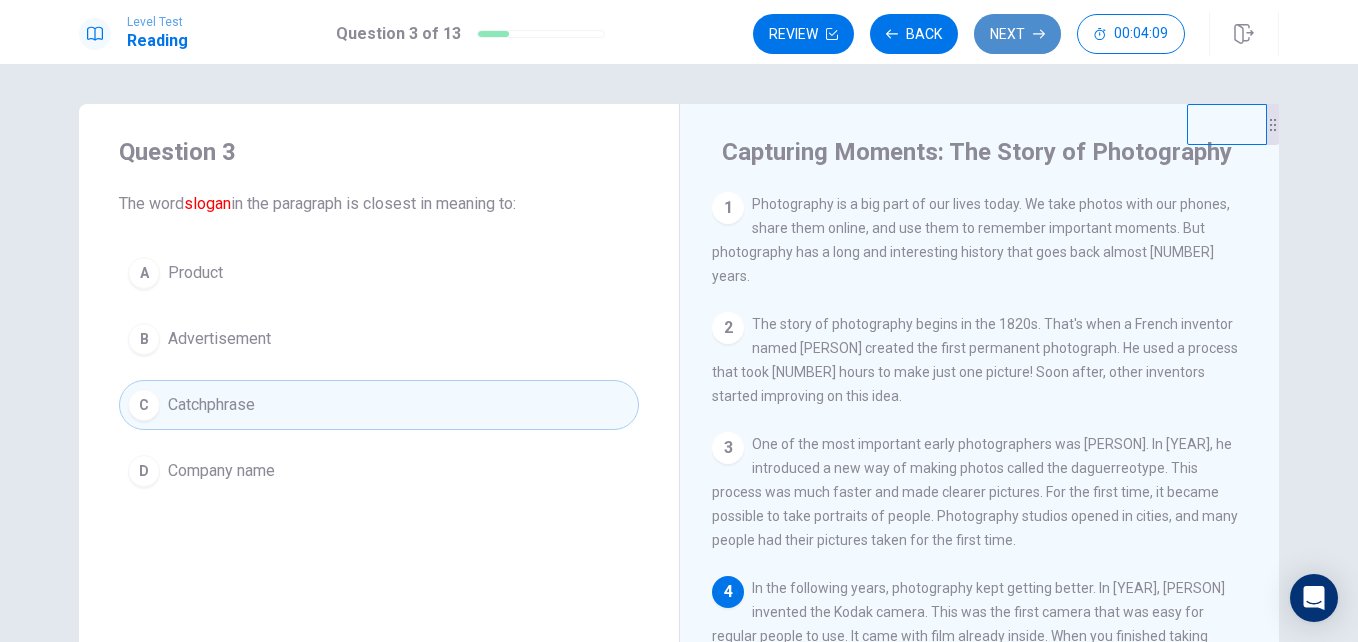 click on "Next" at bounding box center [1017, 34] 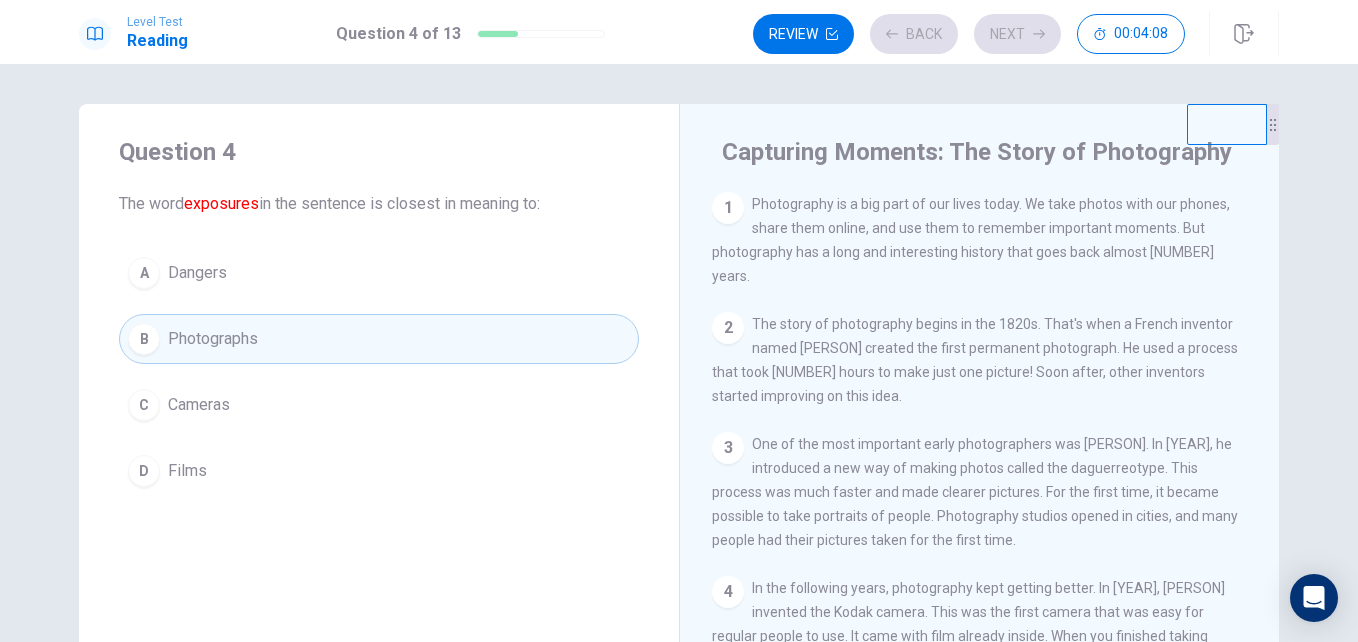 scroll, scrollTop: 318, scrollLeft: 0, axis: vertical 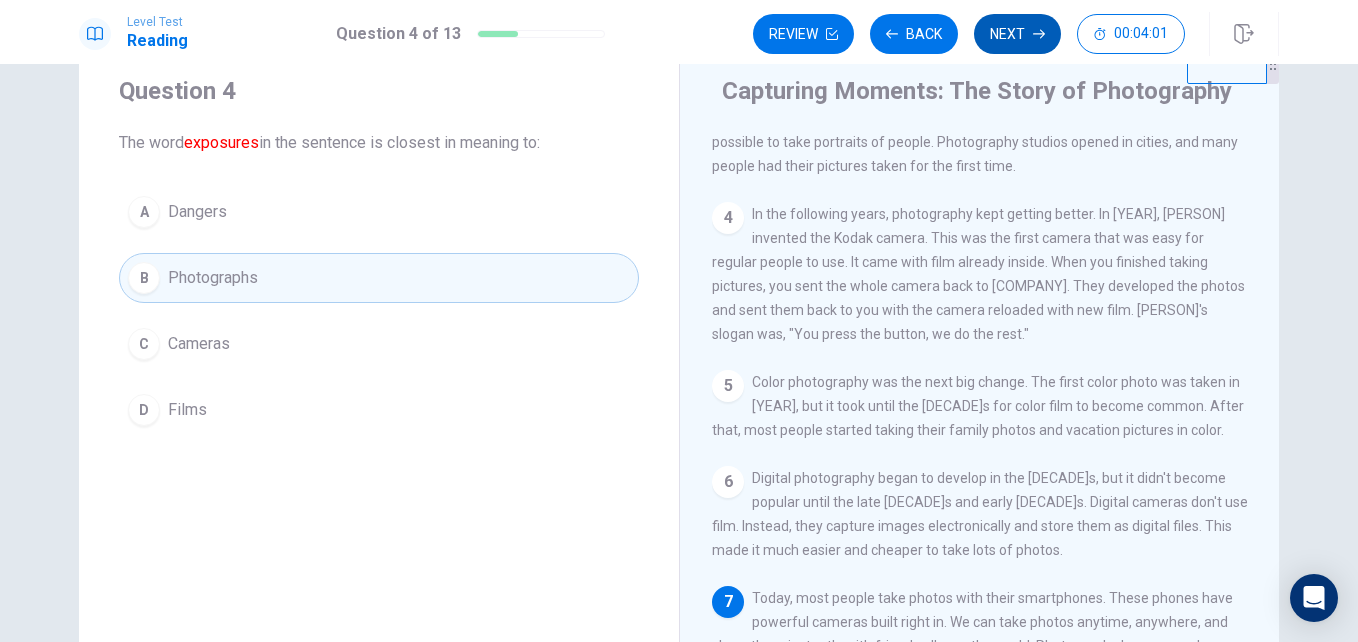 click on "Next" at bounding box center (1017, 34) 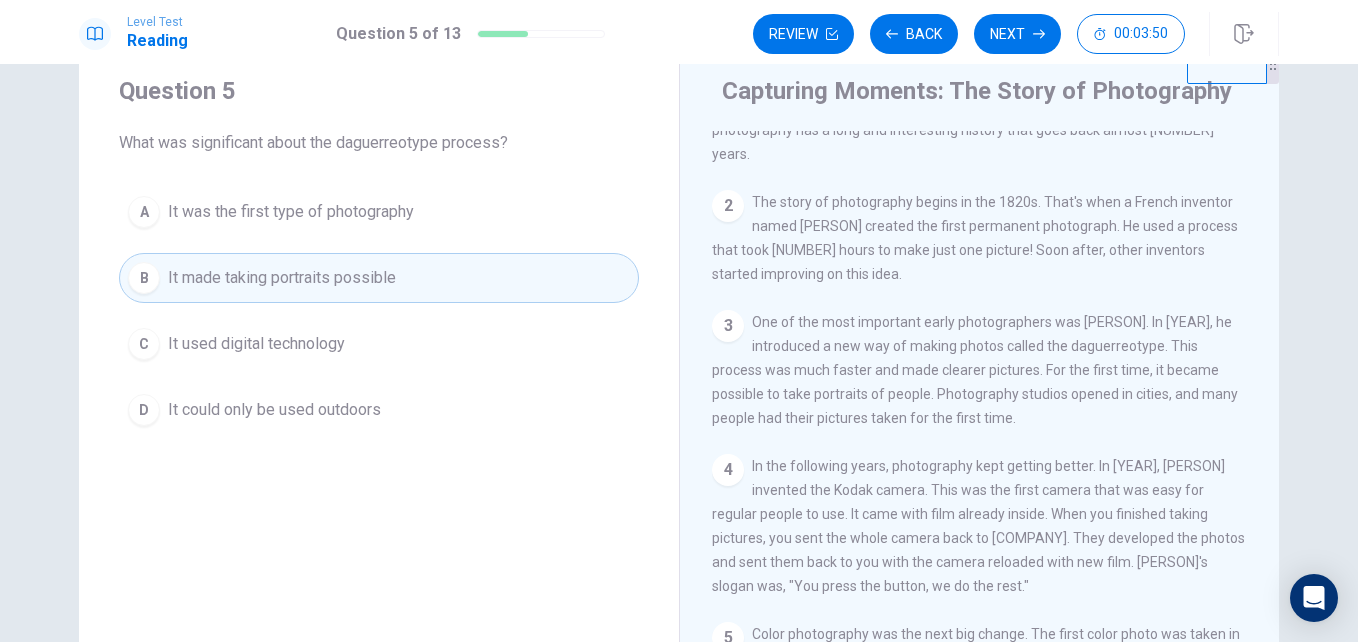 scroll, scrollTop: 18, scrollLeft: 0, axis: vertical 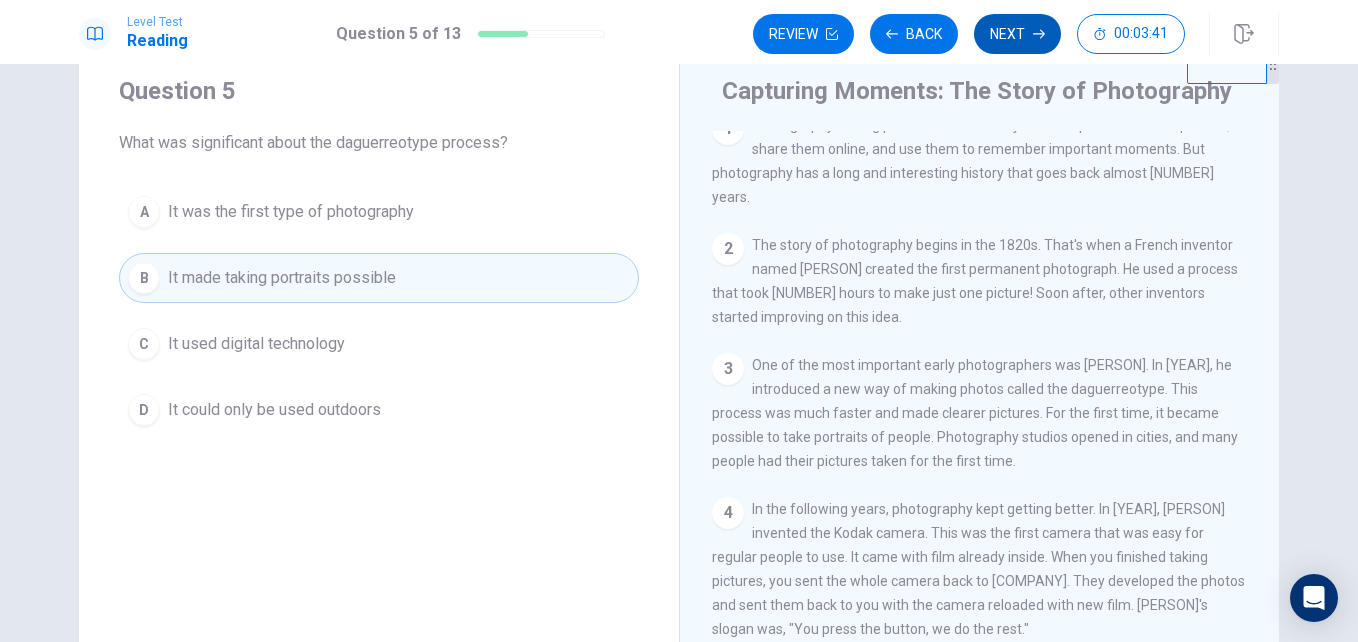 click on "Next" at bounding box center [1017, 34] 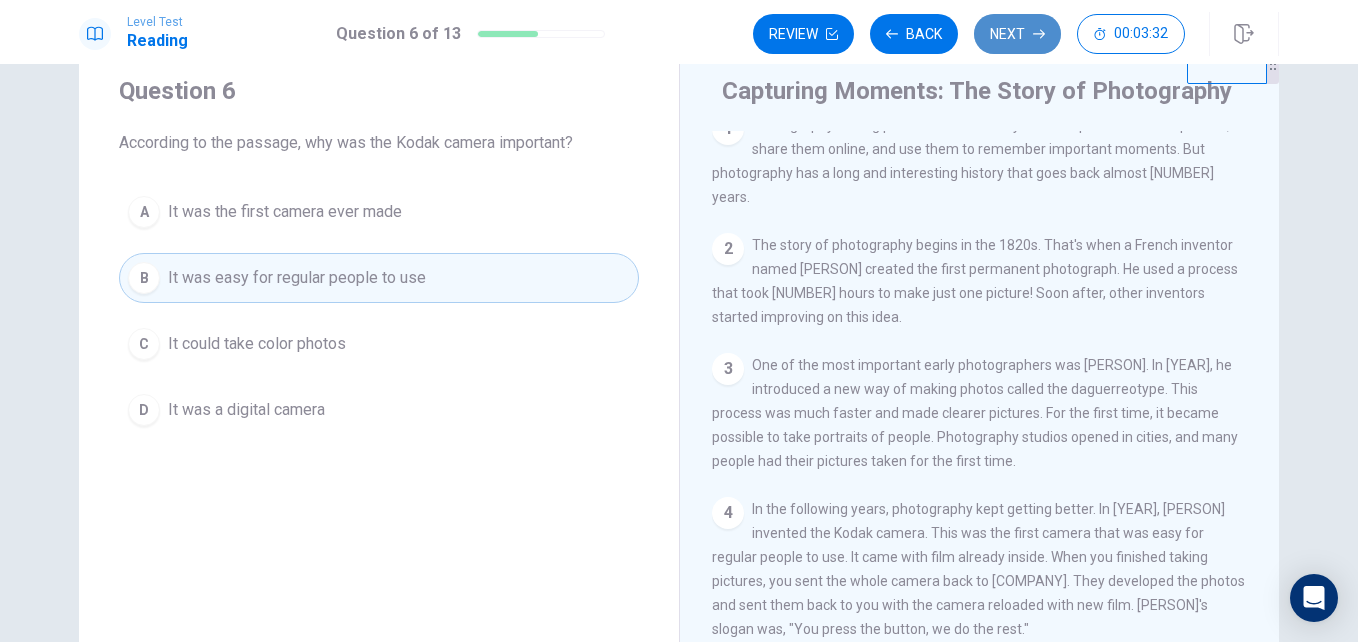 click on "Next" at bounding box center (1017, 34) 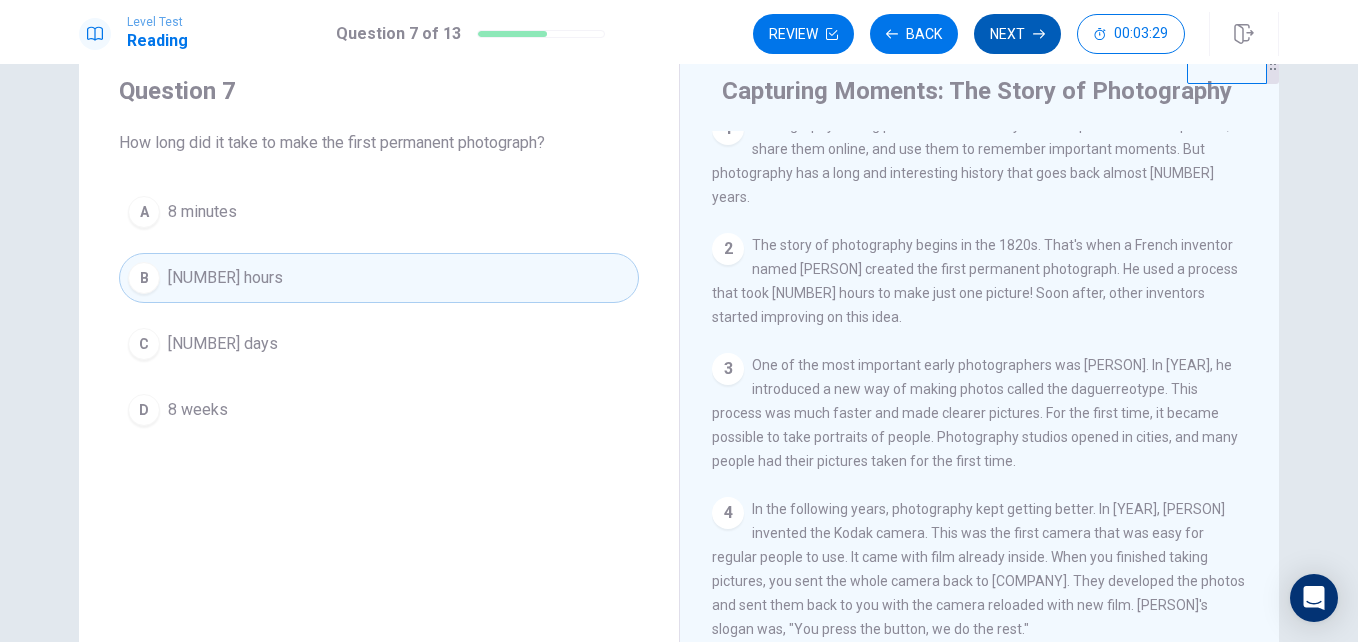 click on "Next" at bounding box center (1017, 34) 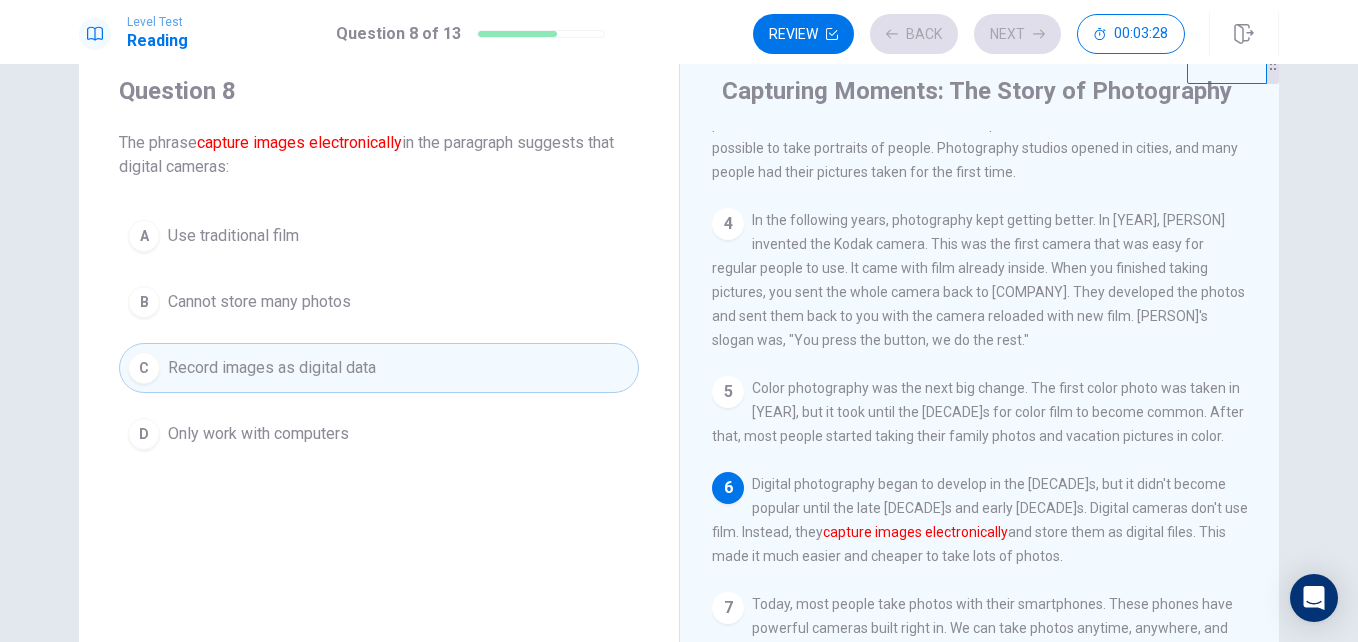 scroll, scrollTop: 318, scrollLeft: 0, axis: vertical 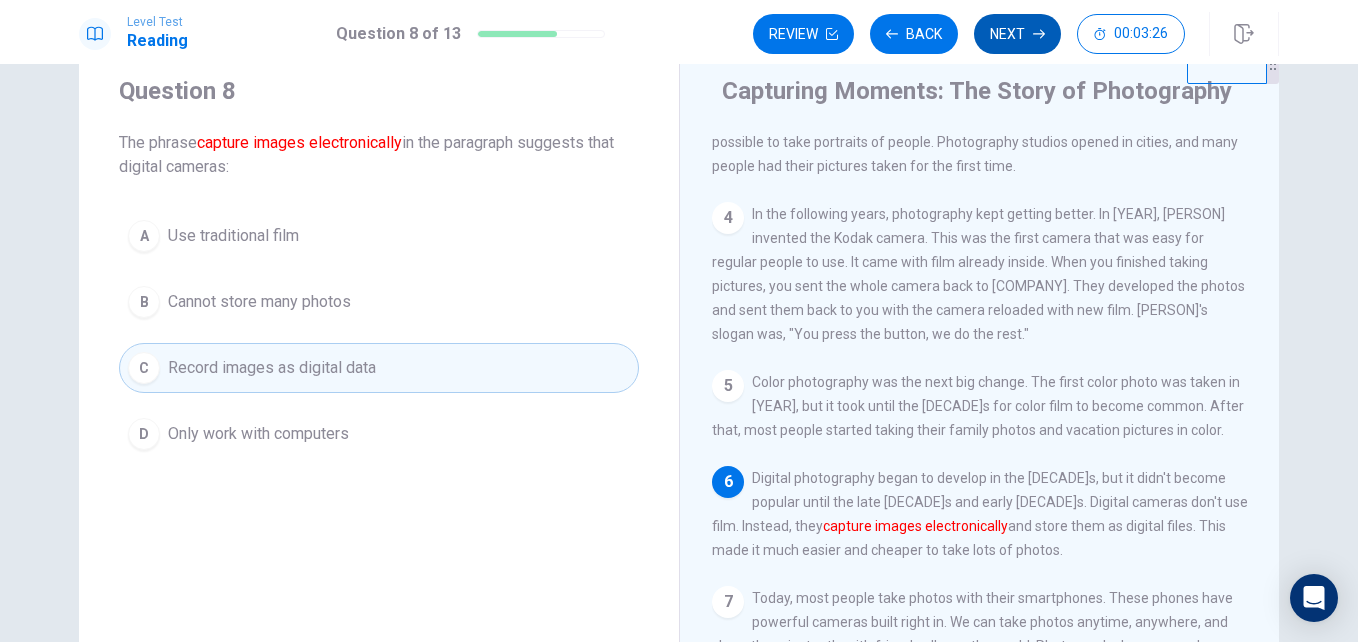 click on "Next" at bounding box center (1017, 34) 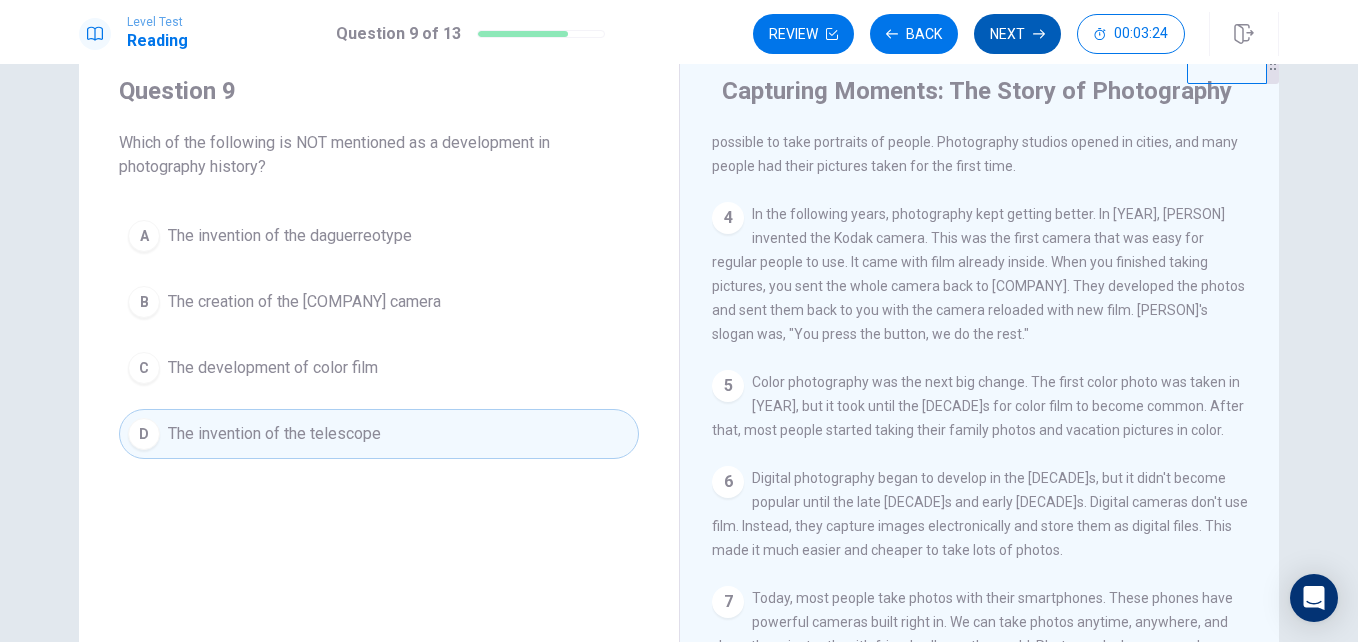 click on "Next" at bounding box center (1017, 34) 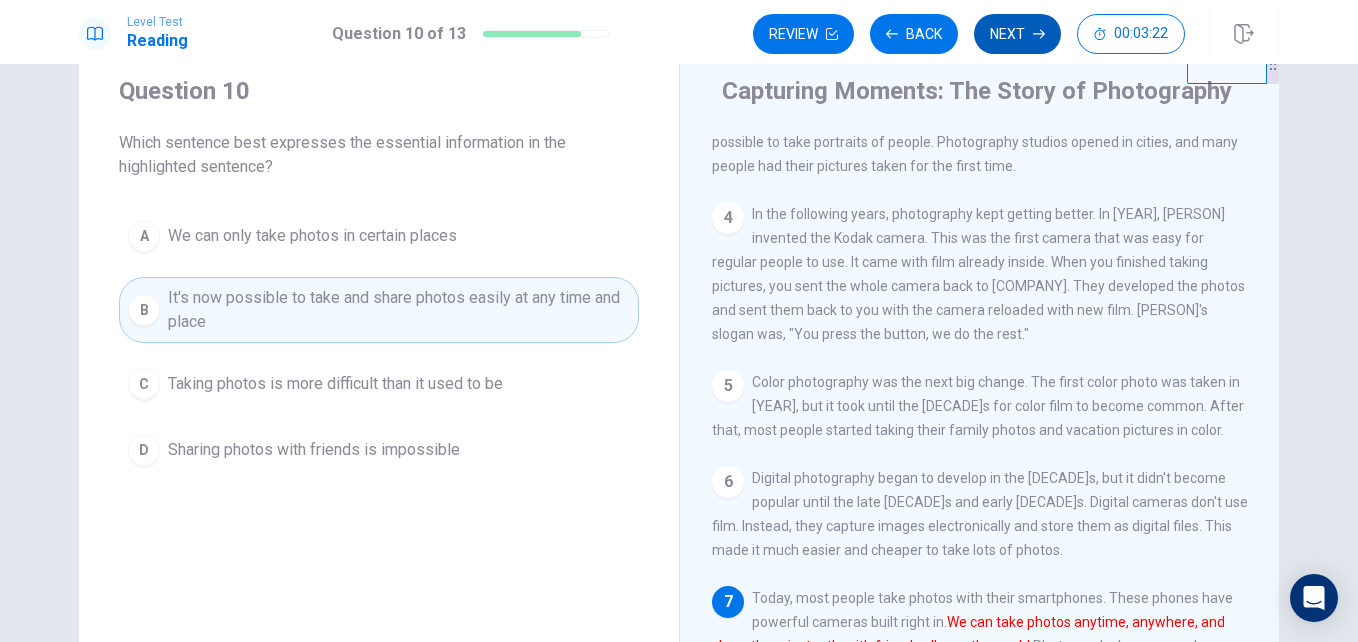 click on "Next" at bounding box center (1017, 34) 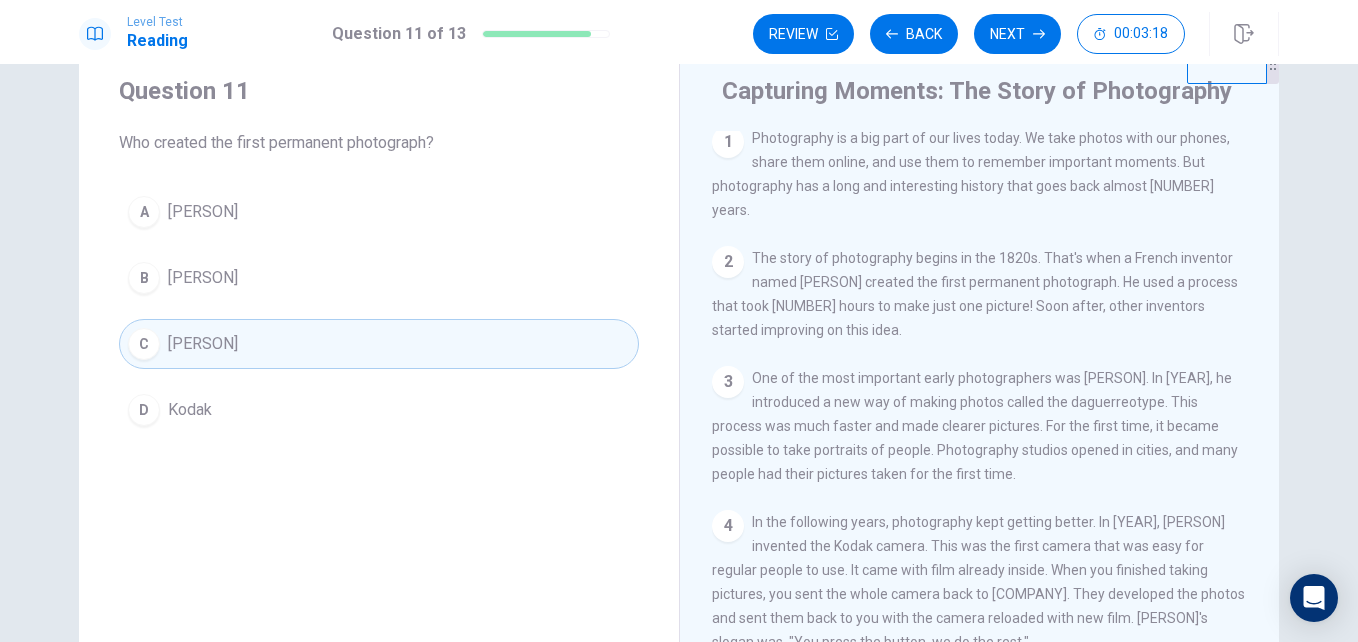 scroll, scrollTop: 0, scrollLeft: 0, axis: both 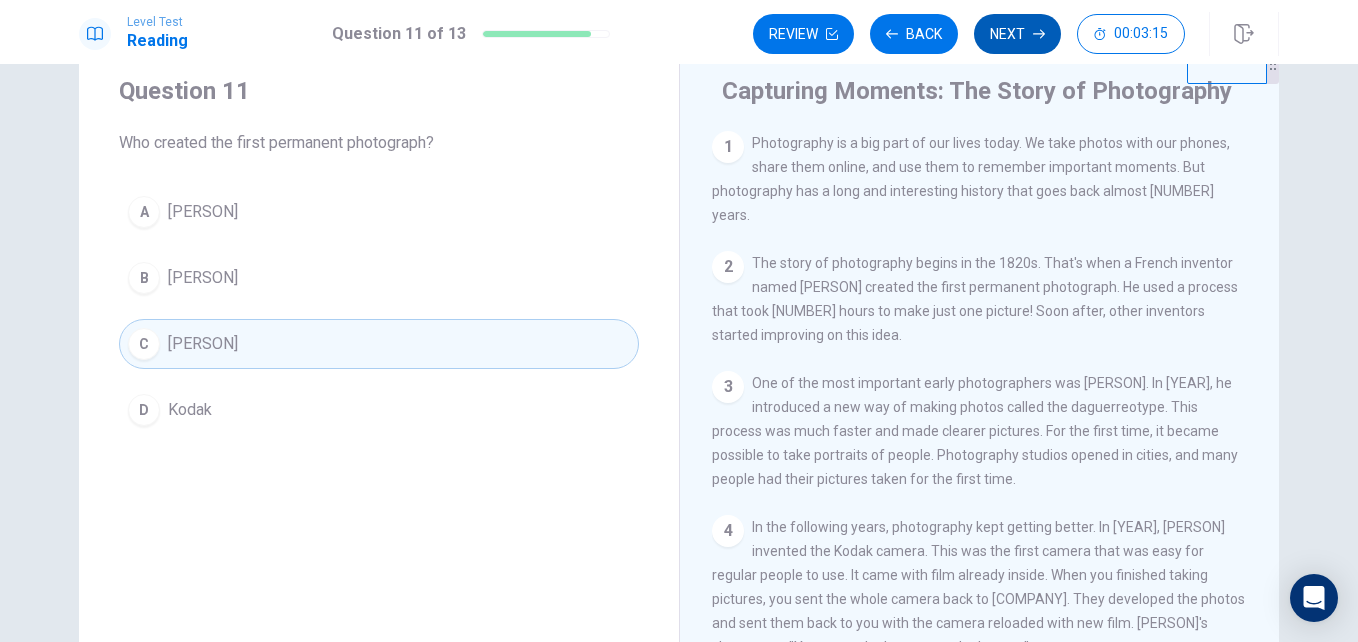 click at bounding box center [832, 34] 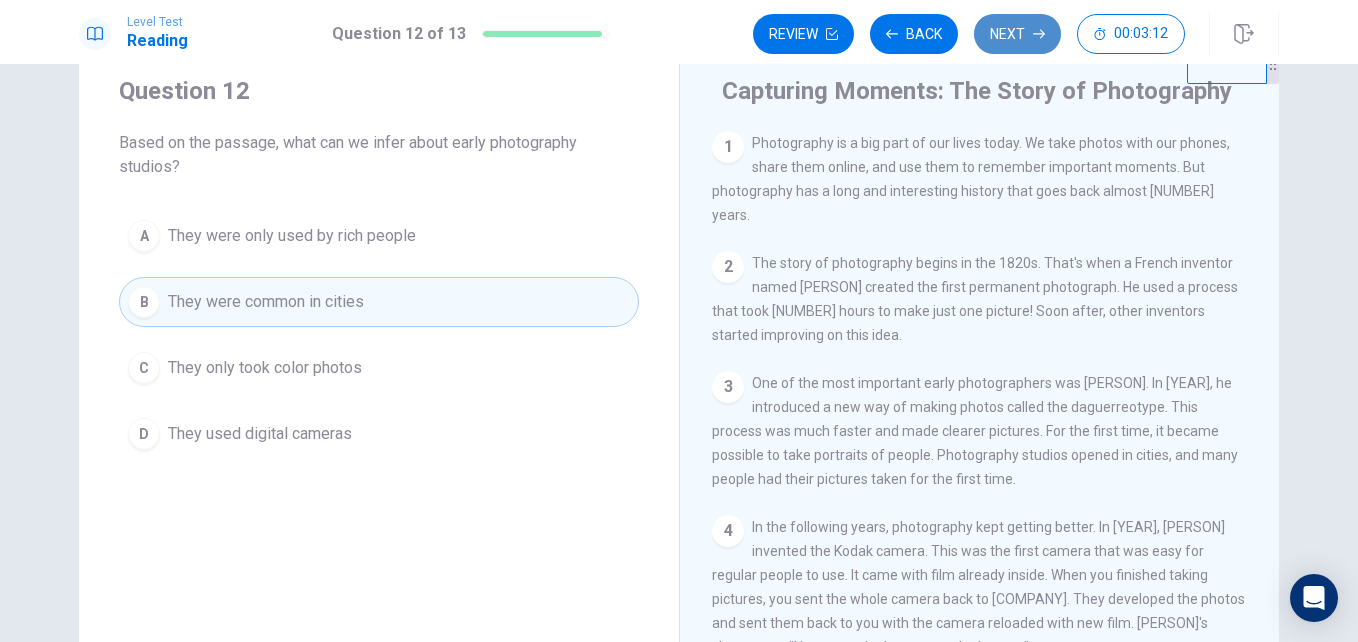 click on "Next" at bounding box center [1017, 34] 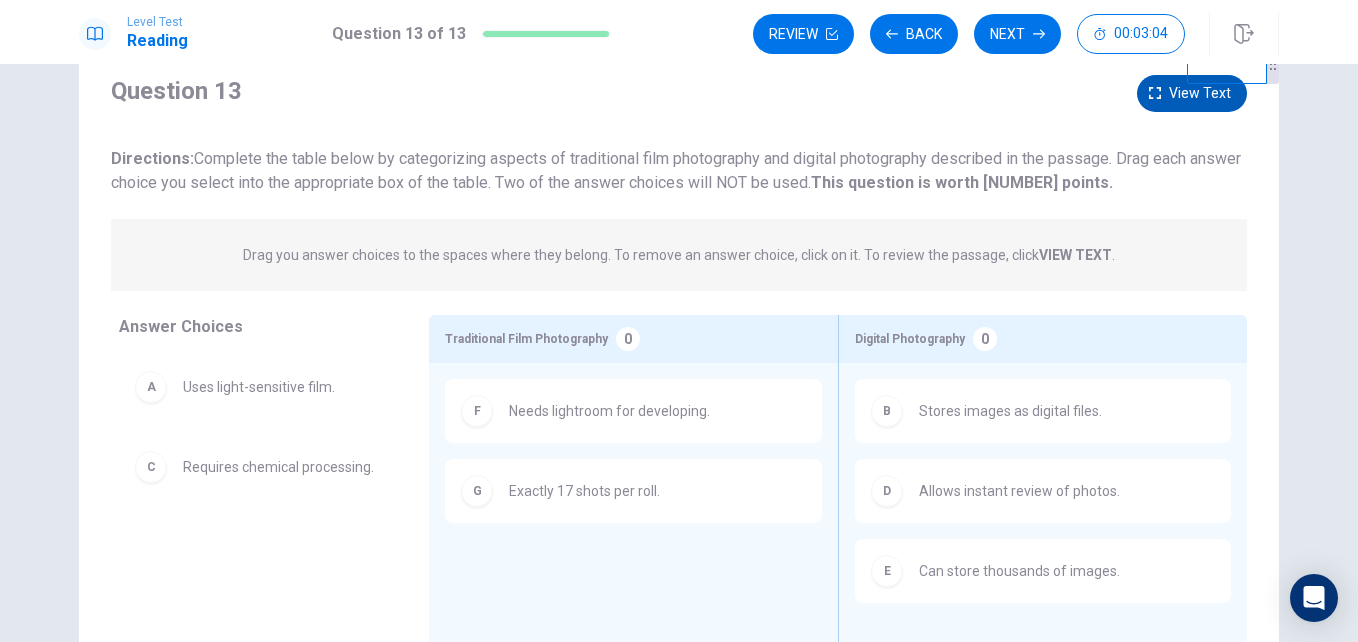 click on "View text" at bounding box center [1192, 93] 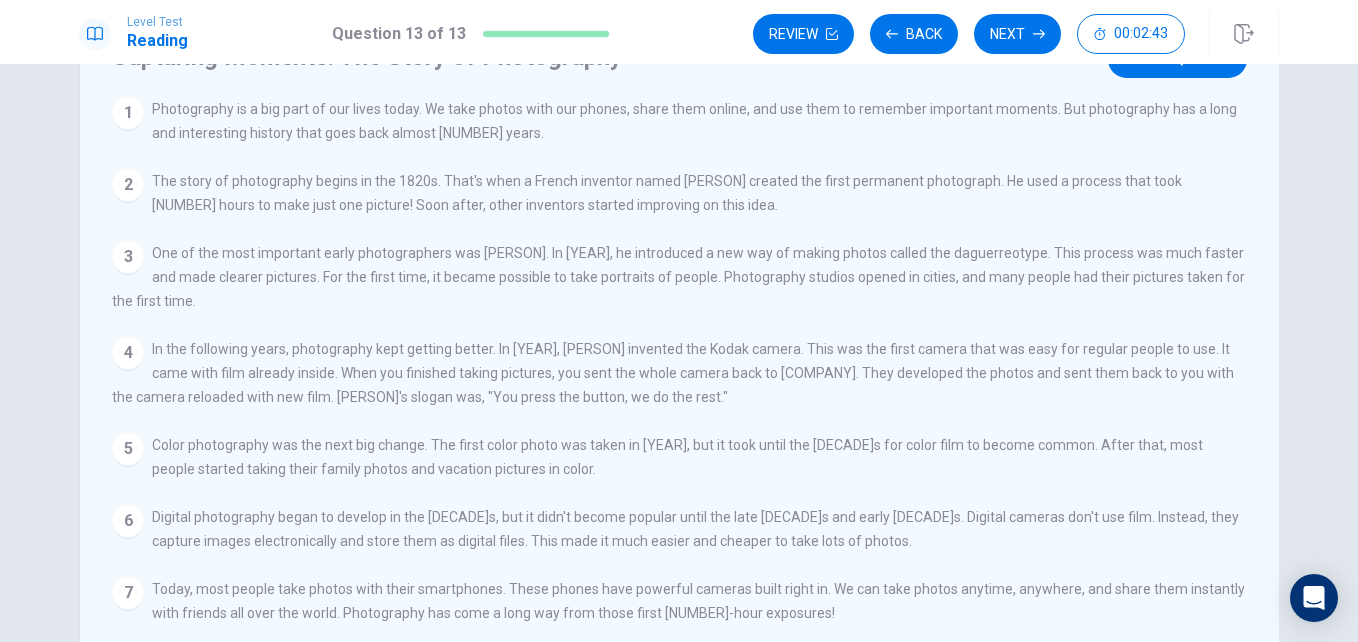 scroll, scrollTop: 0, scrollLeft: 0, axis: both 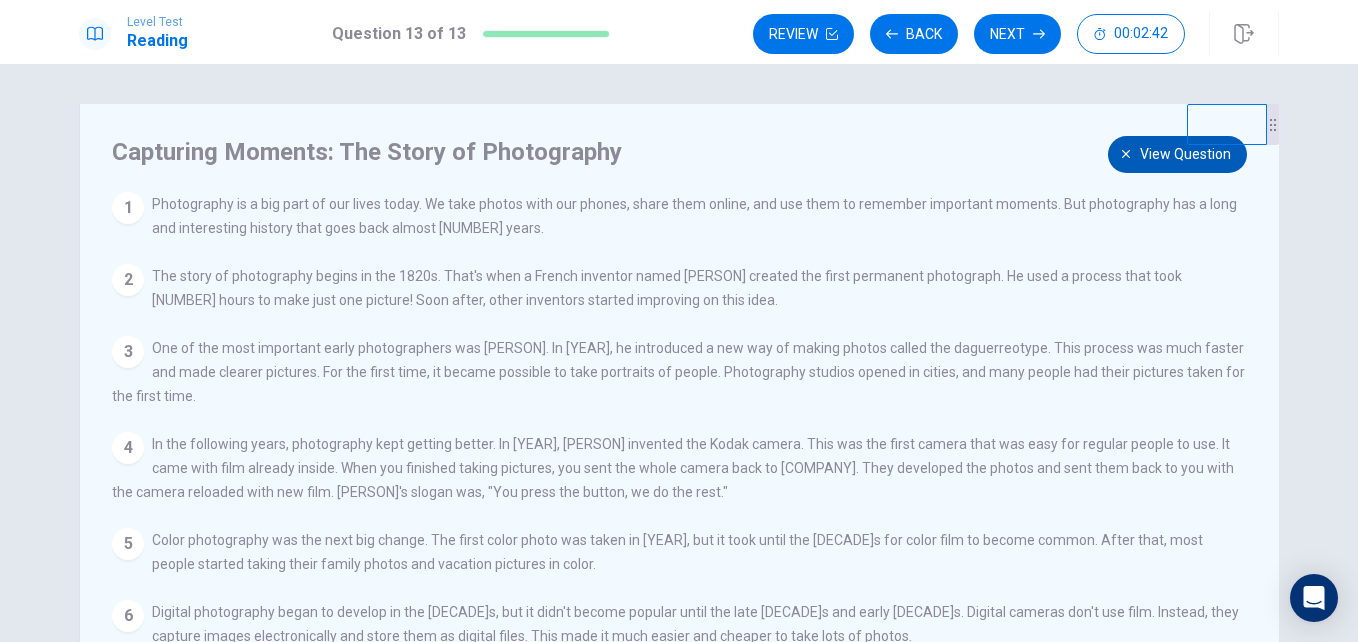 click at bounding box center (1126, 154) 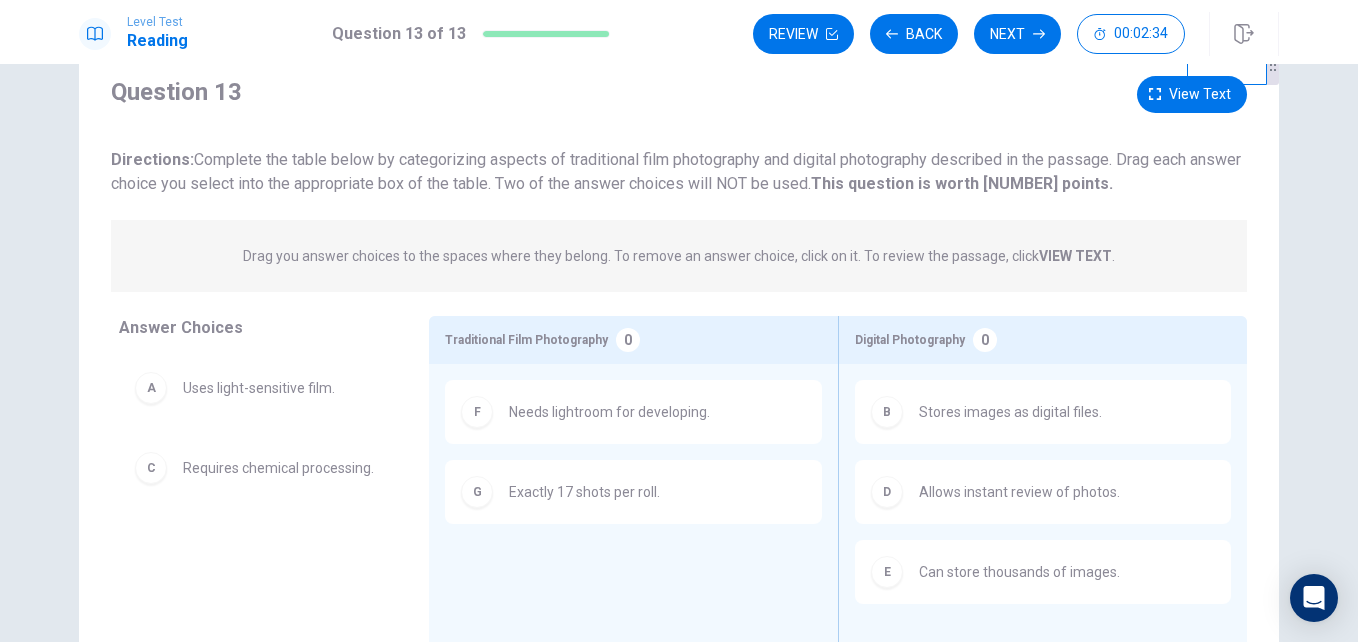 scroll, scrollTop: 0, scrollLeft: 0, axis: both 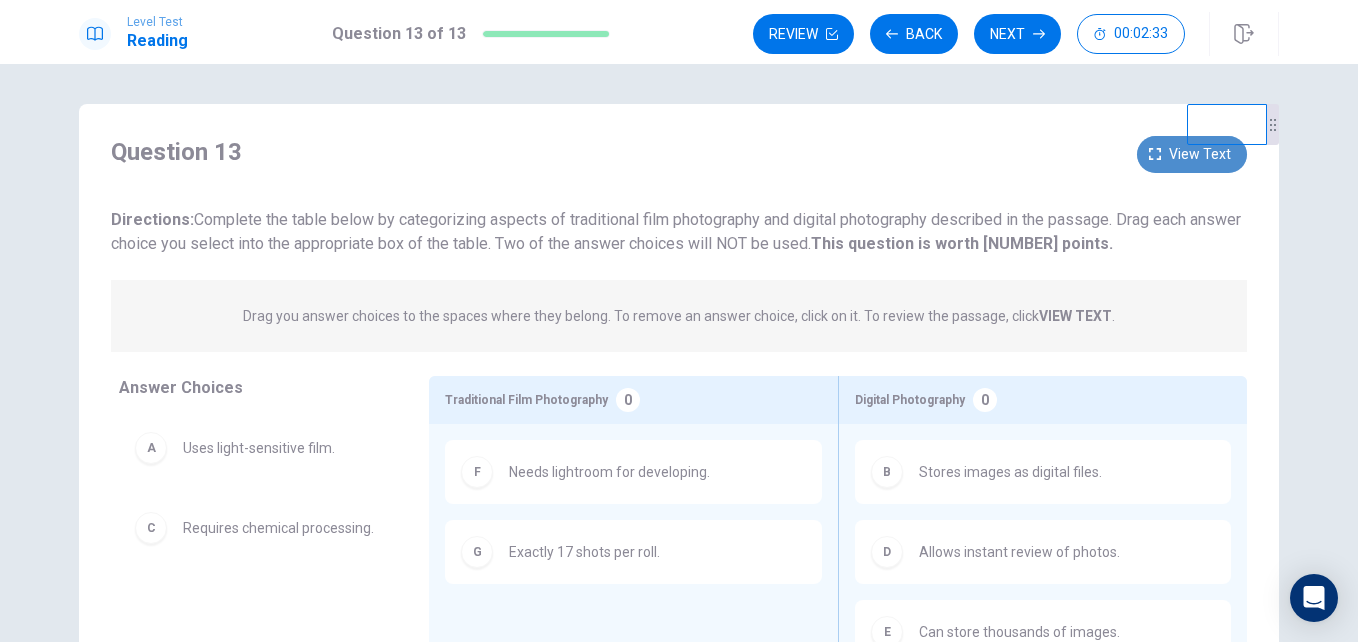 click on "View text" at bounding box center [1192, 154] 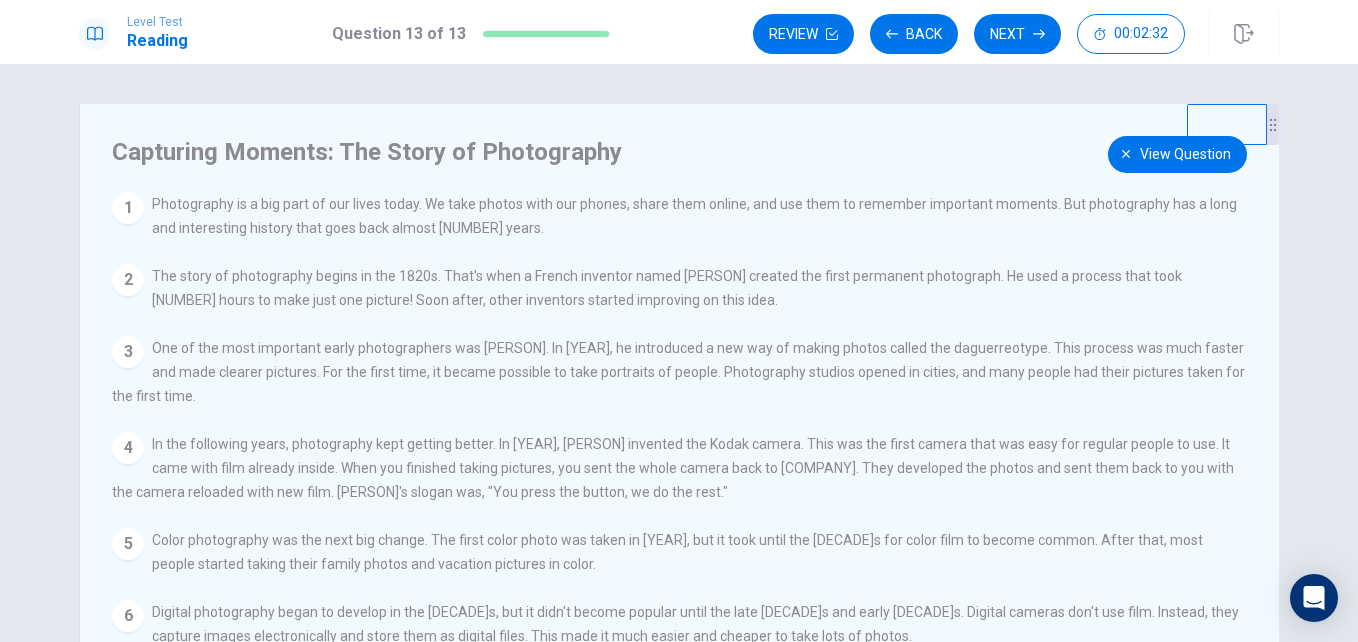 scroll, scrollTop: 261, scrollLeft: 0, axis: vertical 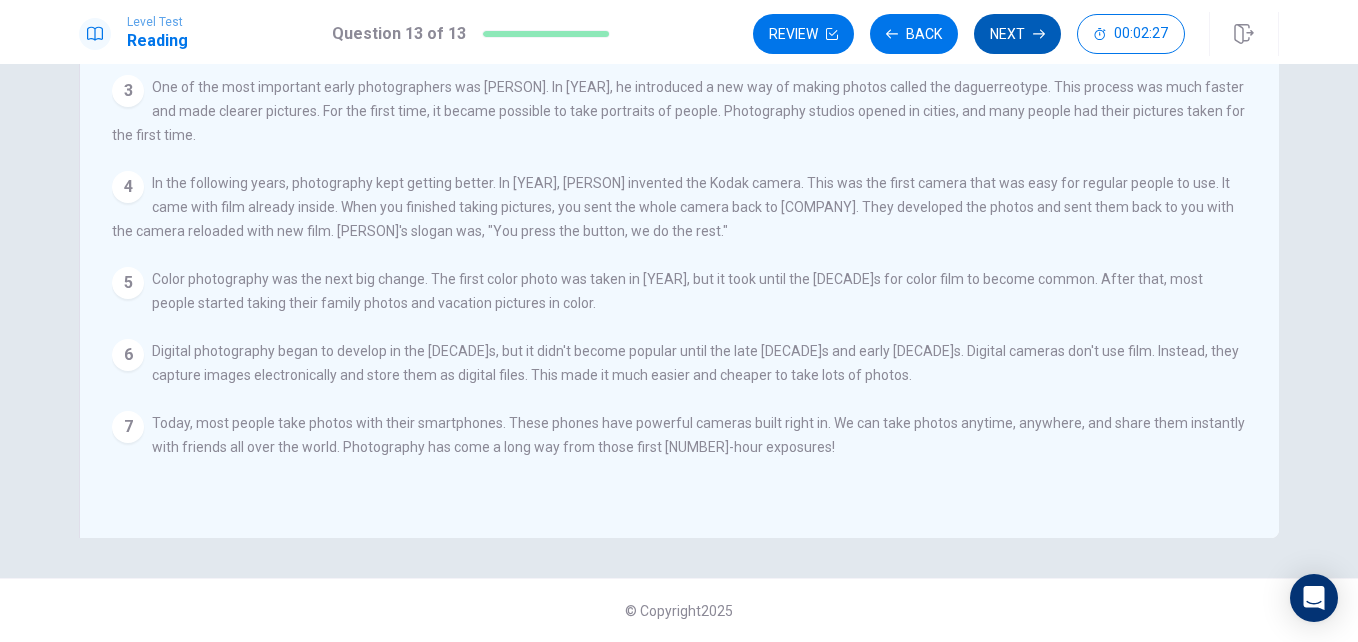 click on "Next" at bounding box center (1017, 34) 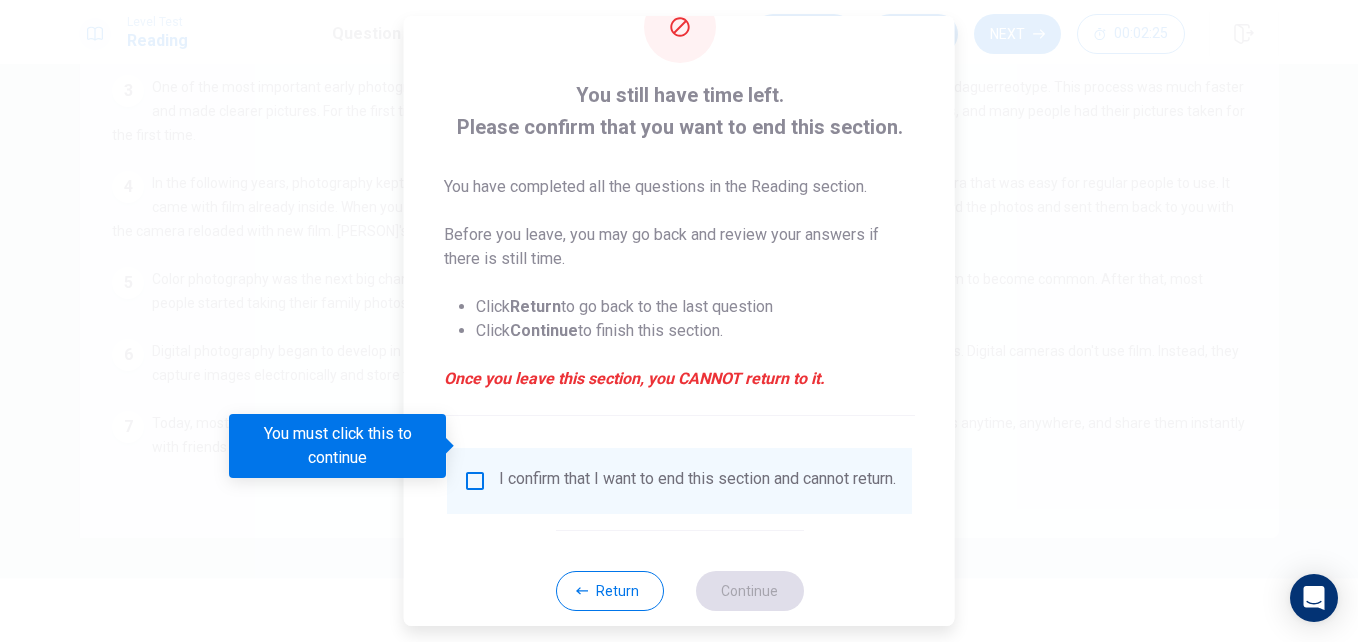 scroll, scrollTop: 100, scrollLeft: 0, axis: vertical 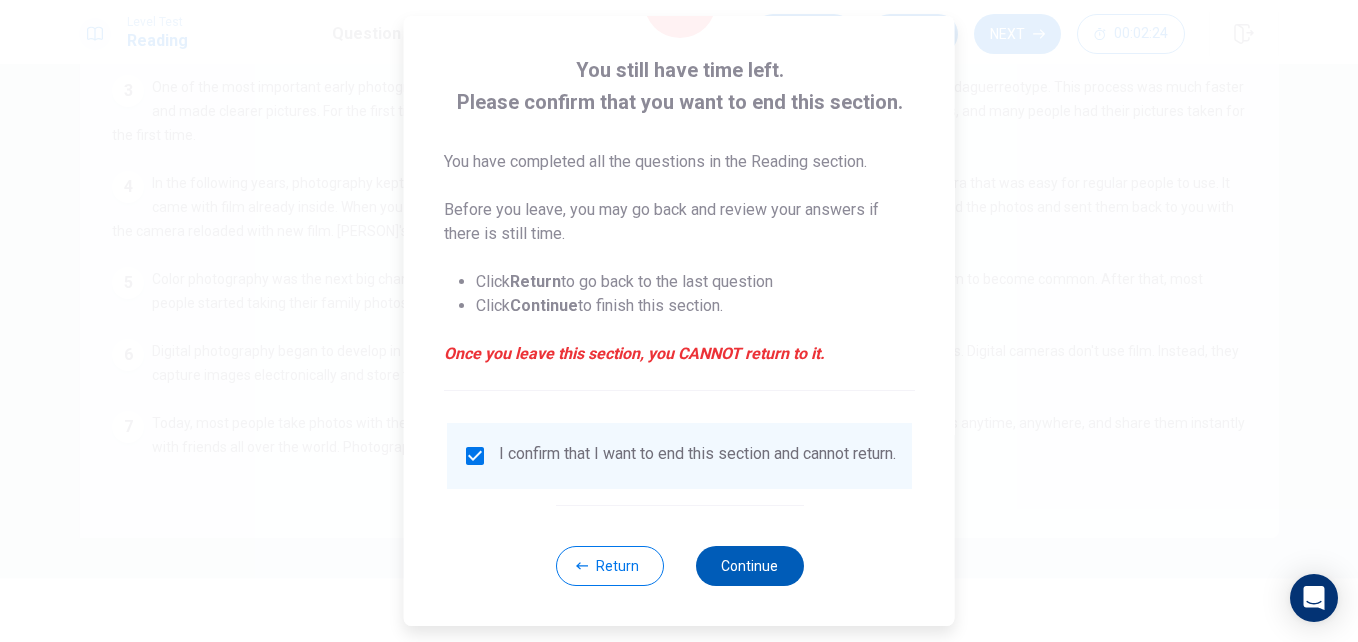 click on "Continue" at bounding box center [749, 566] 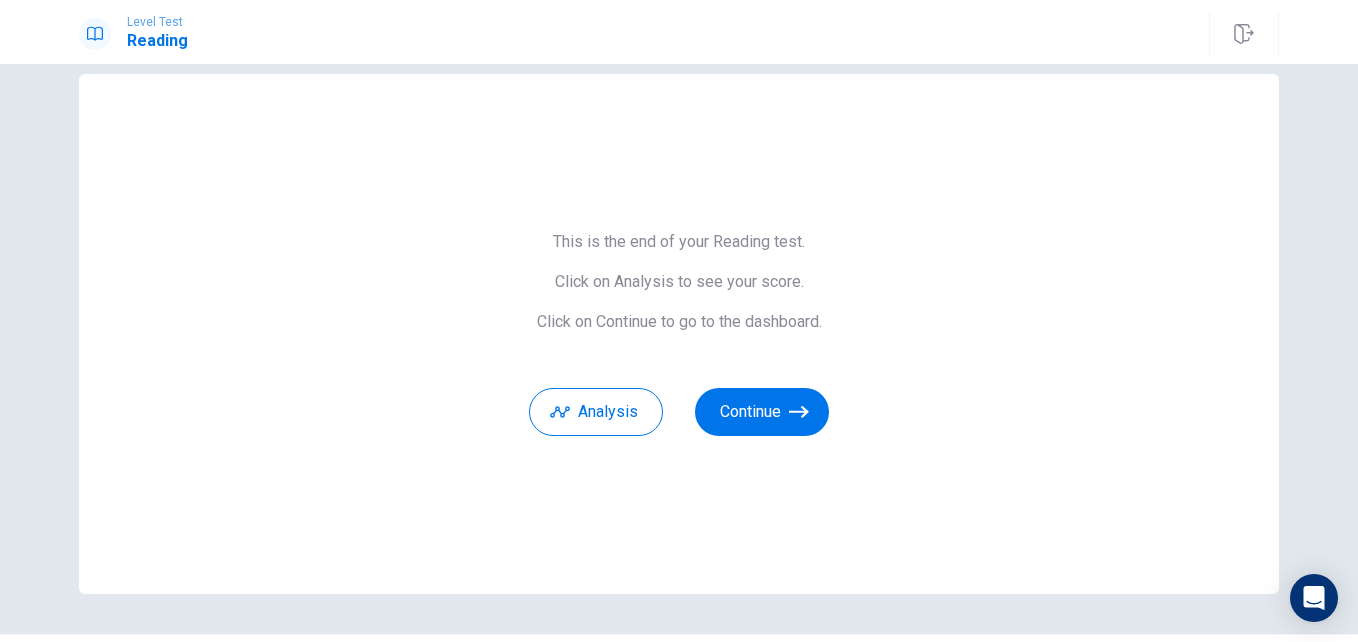 scroll, scrollTop: 0, scrollLeft: 0, axis: both 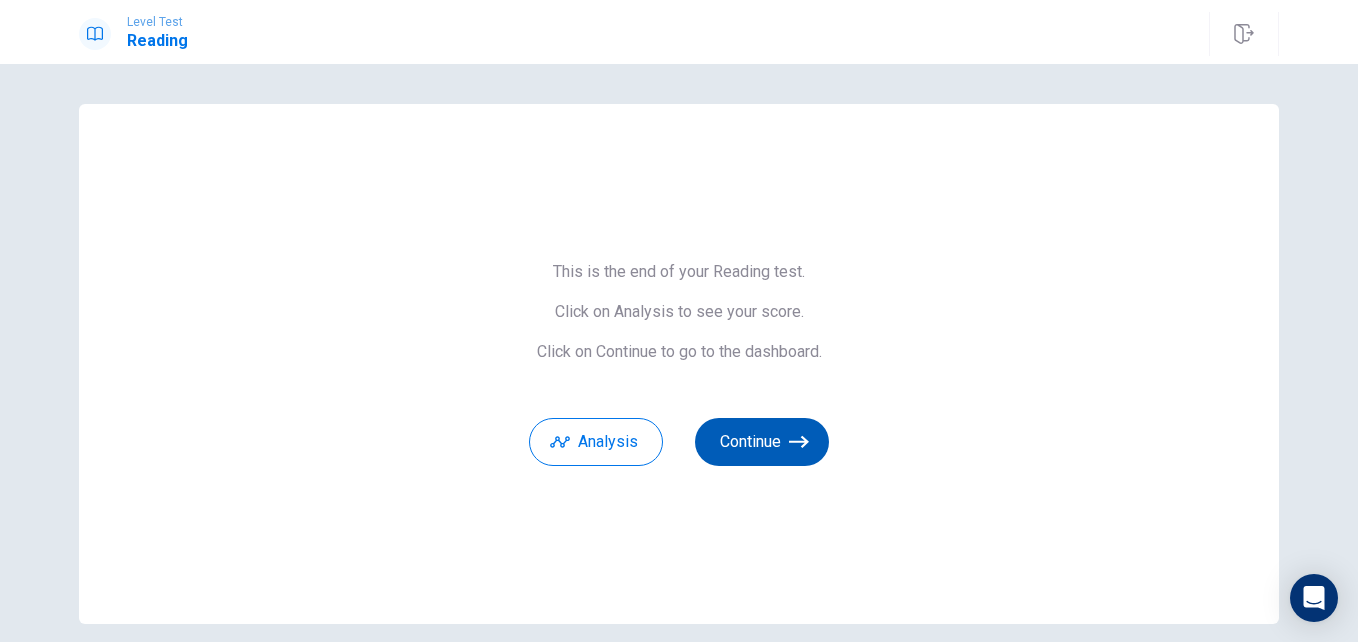 click on "Continue" at bounding box center [762, 442] 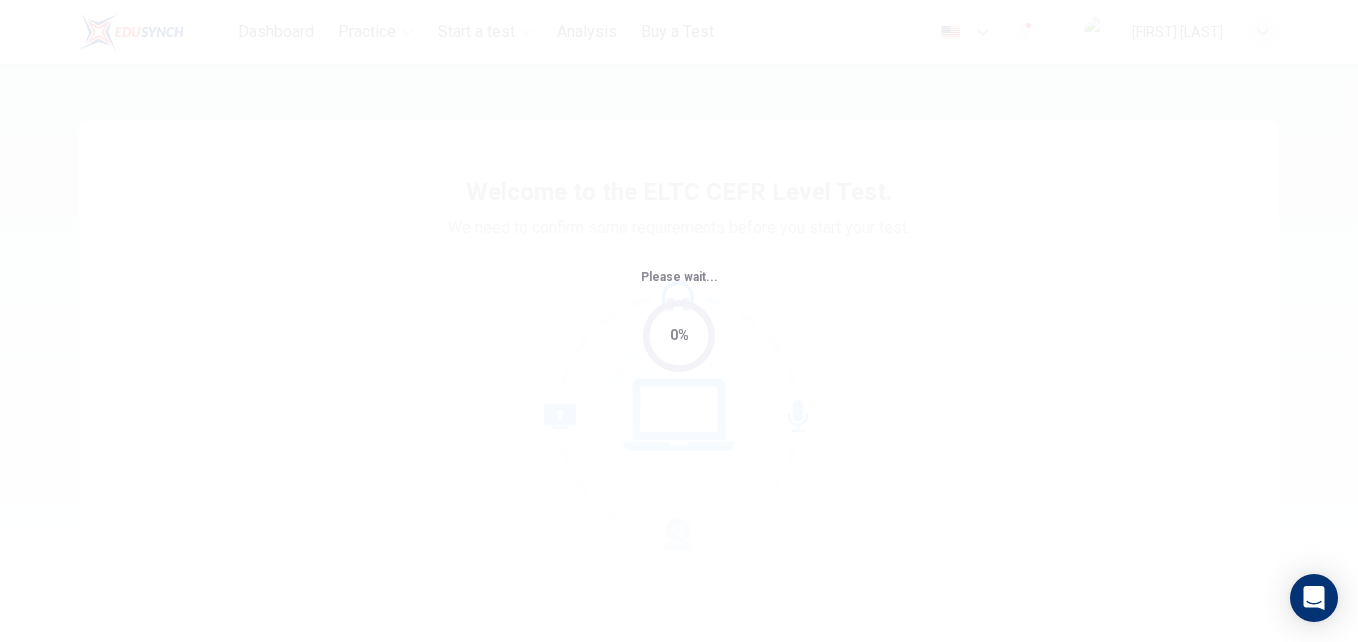 scroll, scrollTop: 0, scrollLeft: 0, axis: both 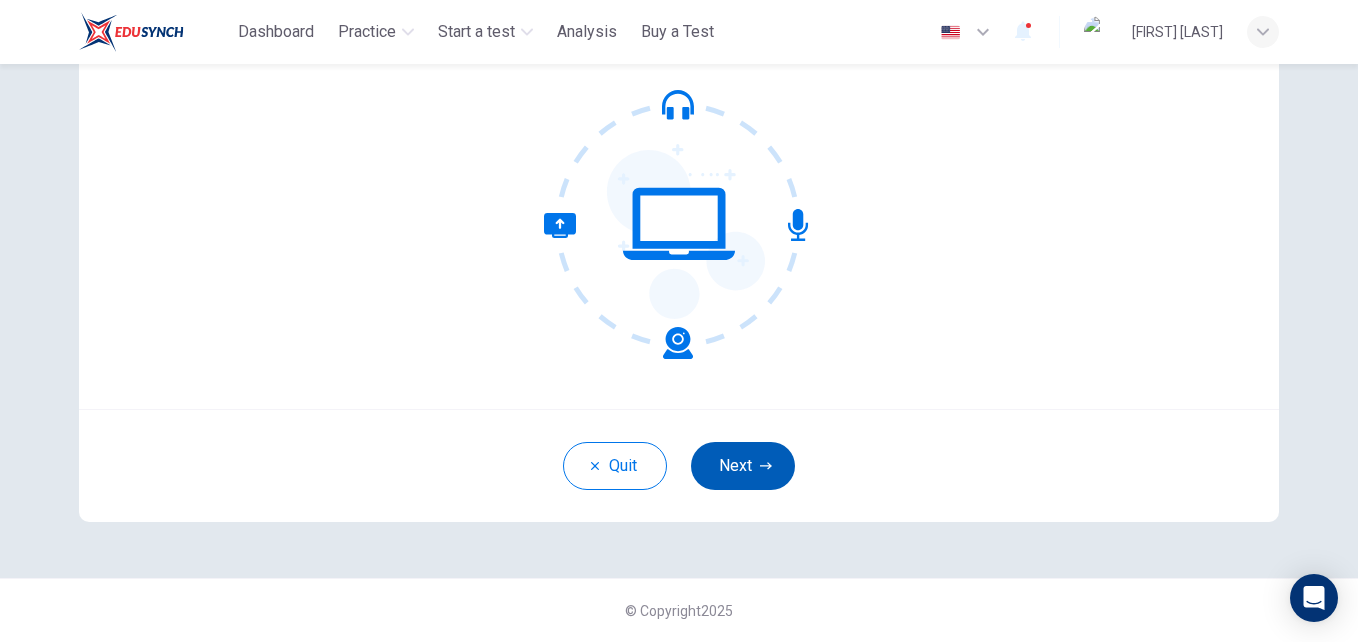 click on "Next" at bounding box center [743, 466] 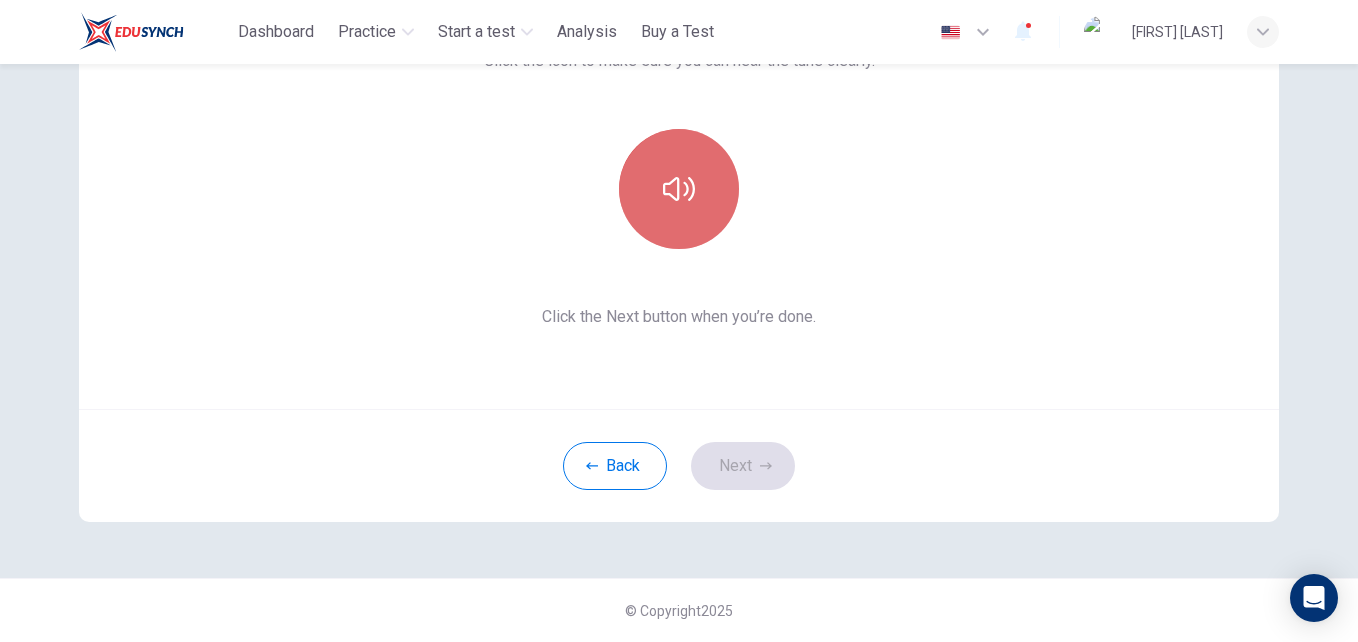 click at bounding box center [679, 189] 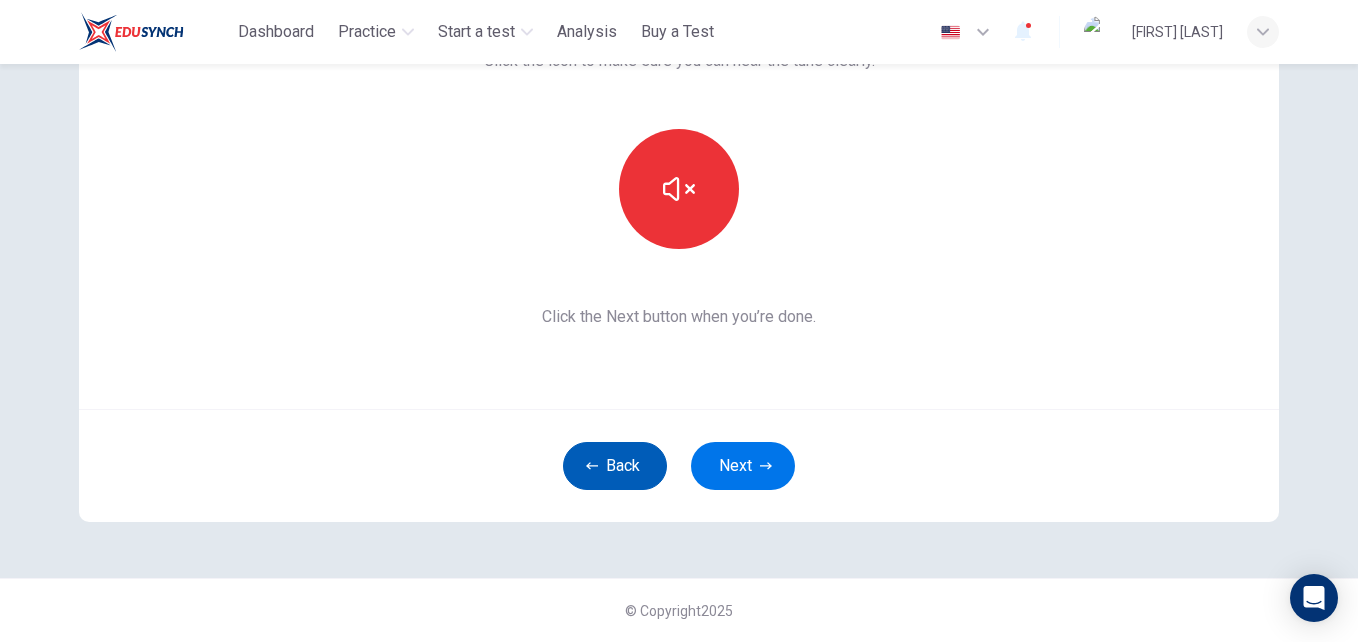 click on "Back" at bounding box center [615, 466] 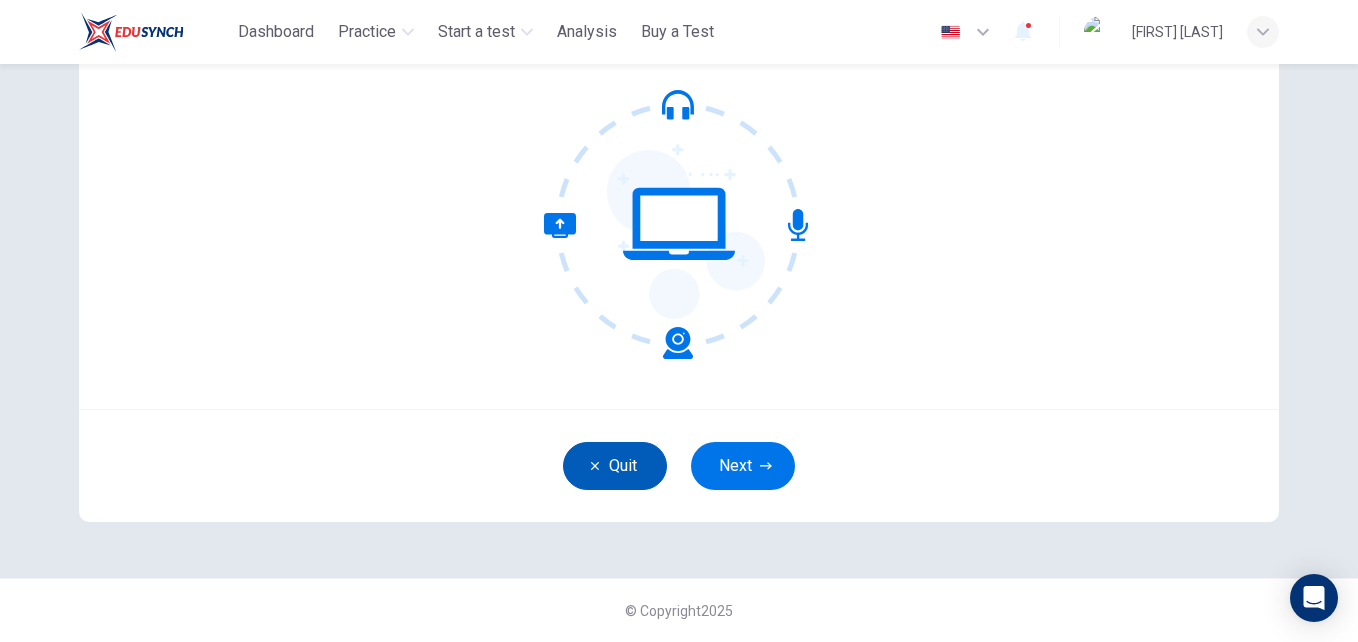click on "Quit" at bounding box center (615, 466) 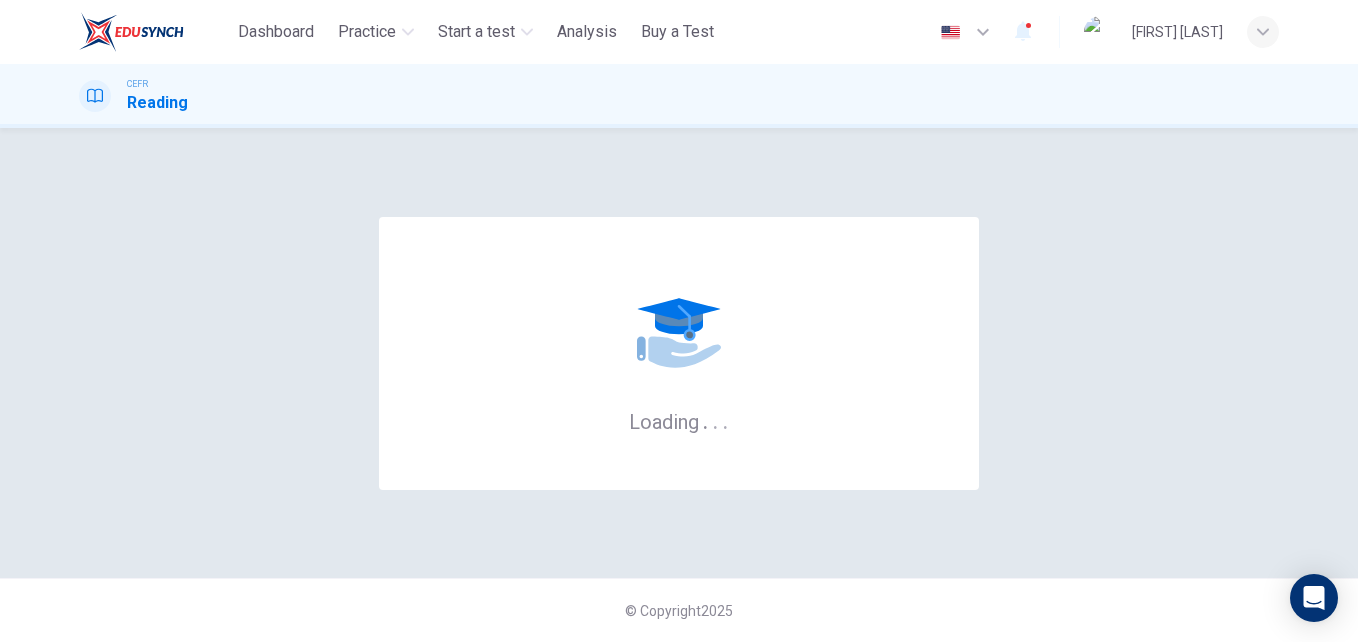scroll, scrollTop: 0, scrollLeft: 0, axis: both 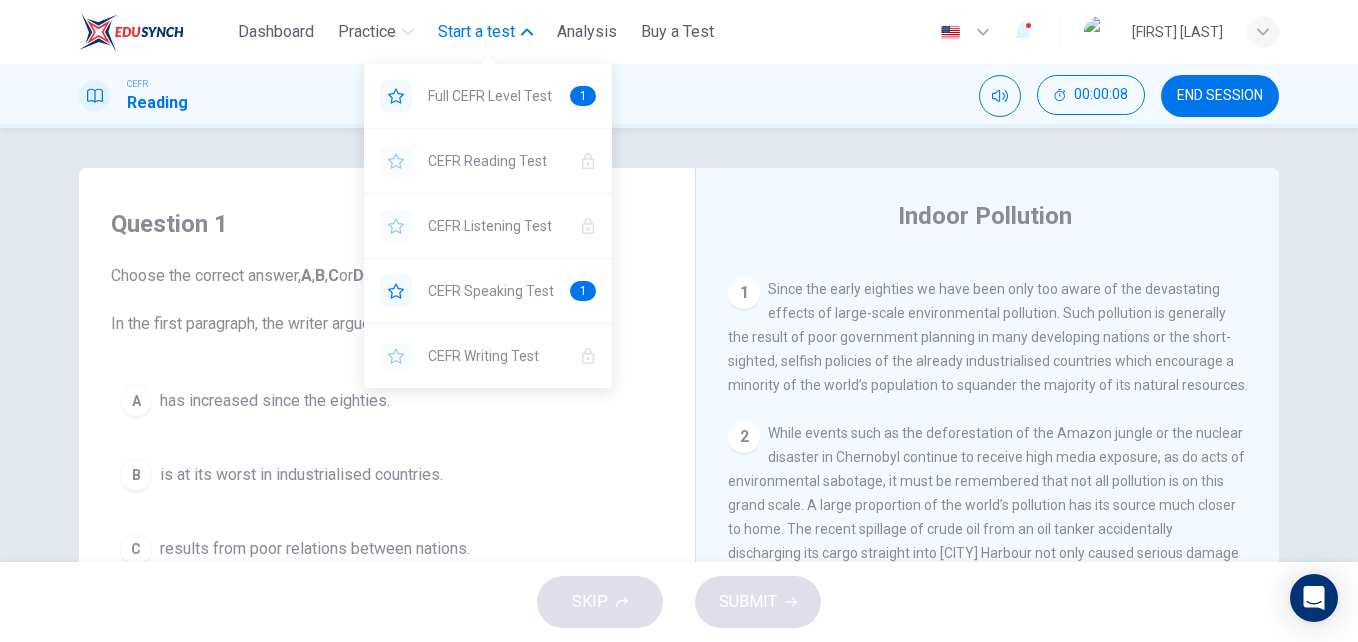 click on "Start a test" at bounding box center [476, 32] 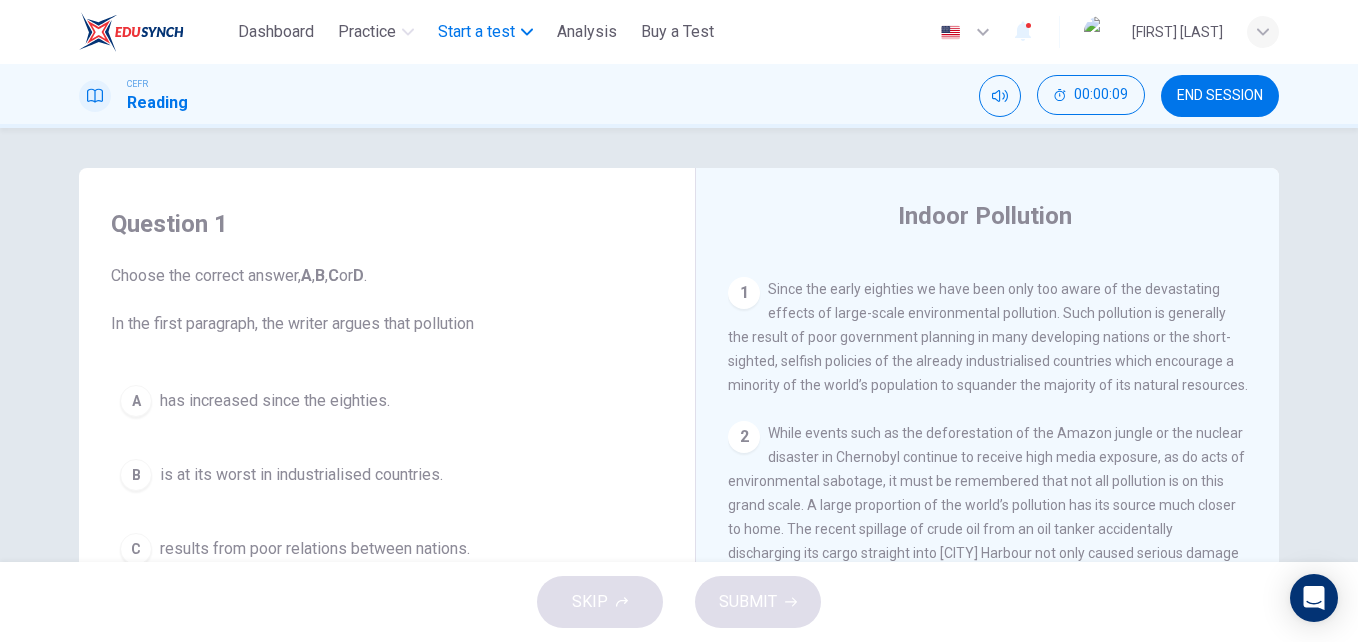 click on "Start a test" at bounding box center [367, 32] 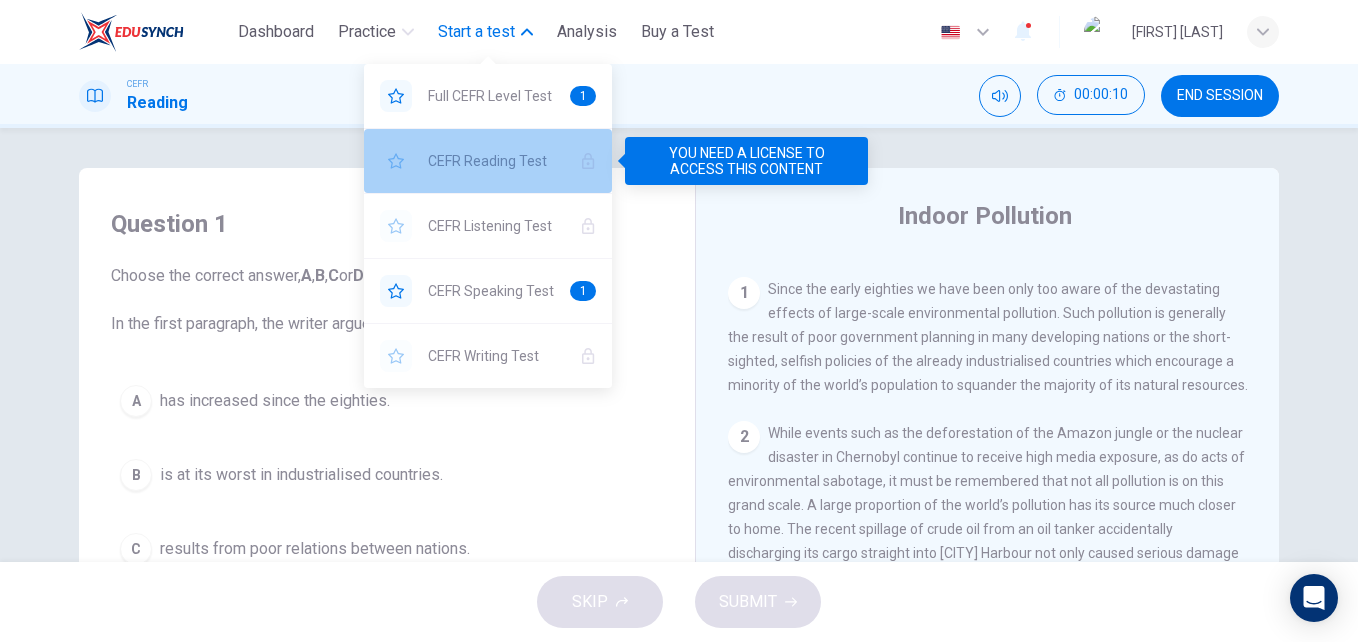 click on "CEFR Reading Test" at bounding box center (496, 161) 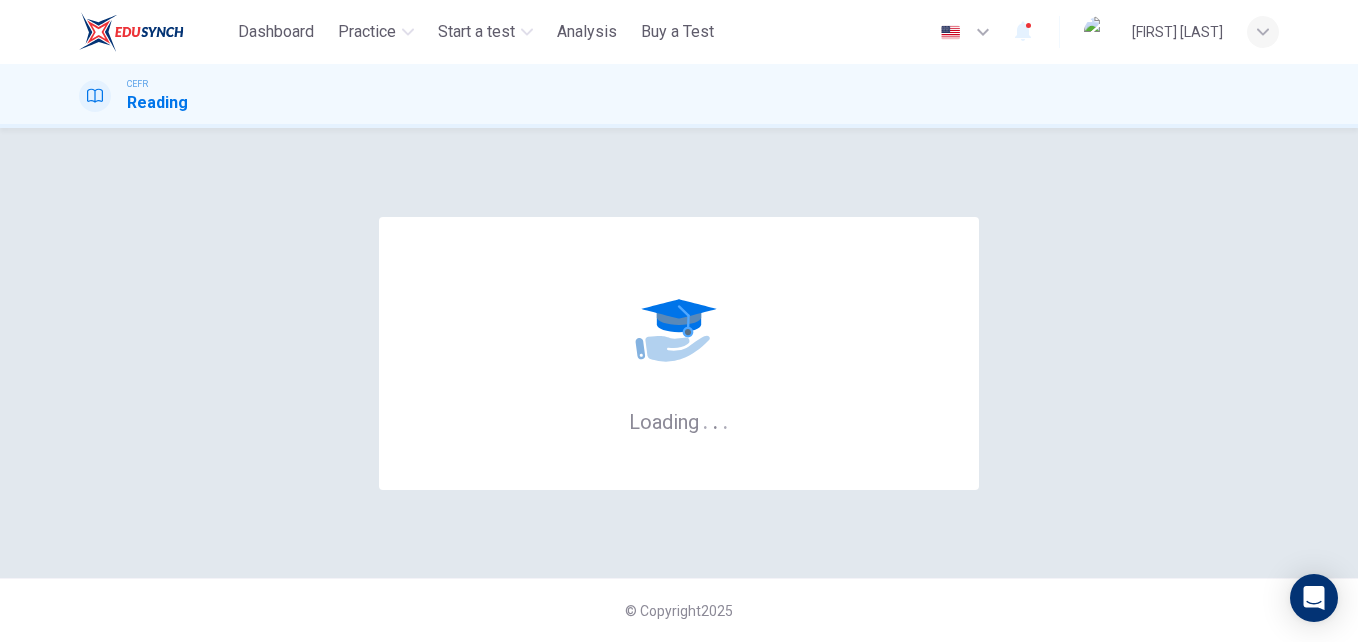 scroll, scrollTop: 0, scrollLeft: 0, axis: both 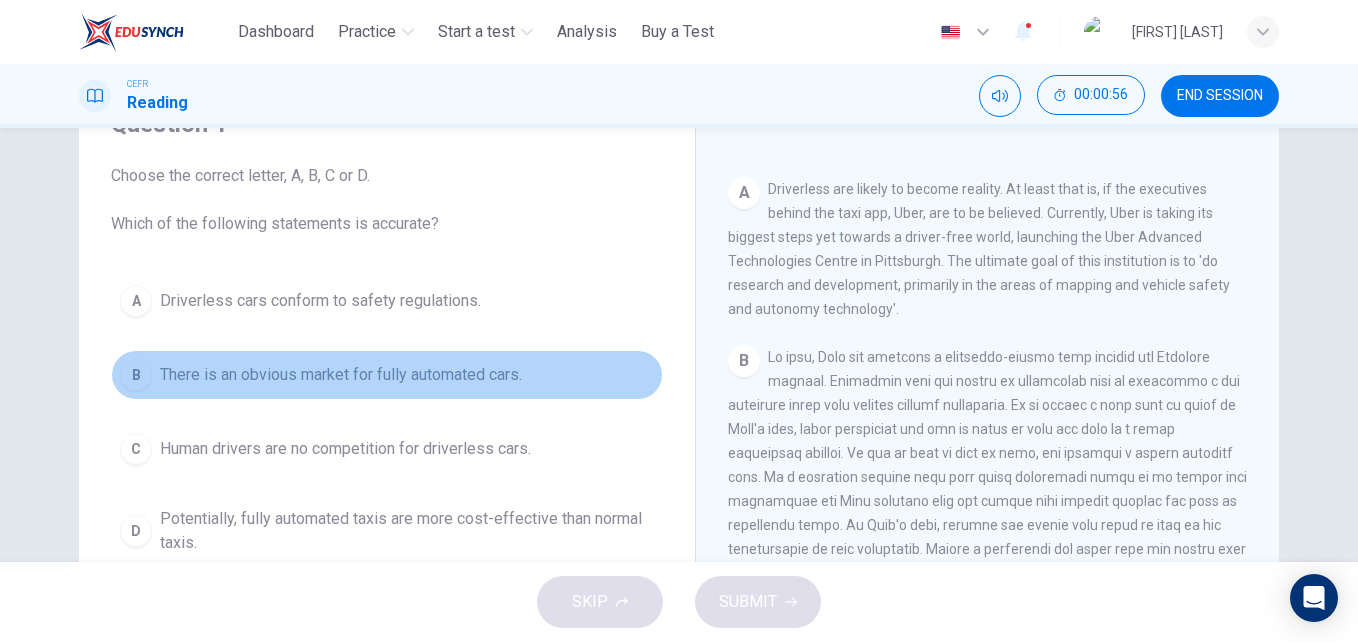 click on "There is an obvious market for fully automated cars." at bounding box center (320, 301) 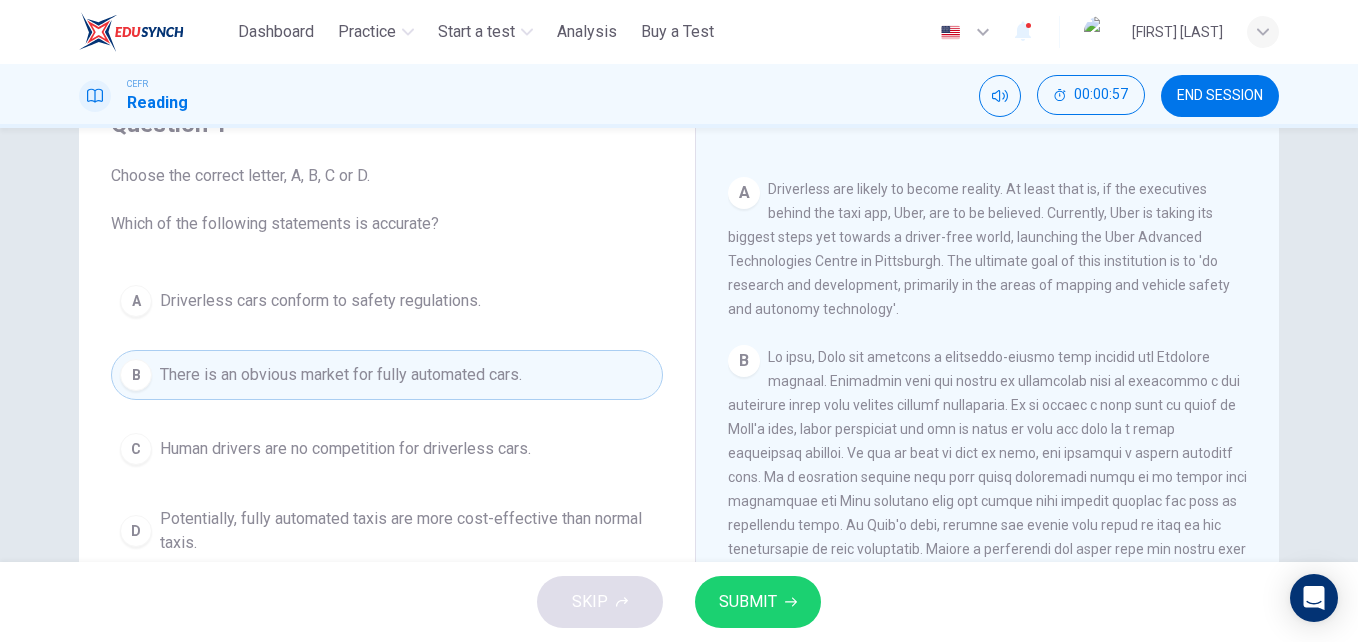 click on "SUBMIT" at bounding box center [758, 602] 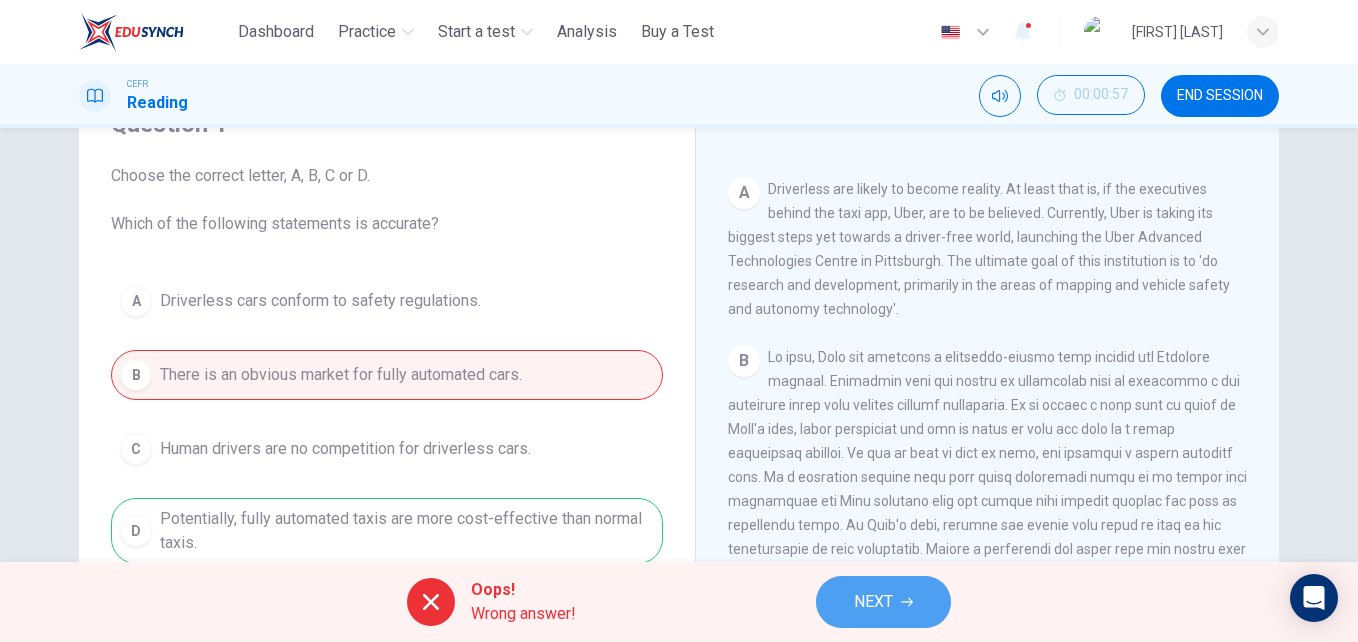 click on "NEXT" at bounding box center [873, 602] 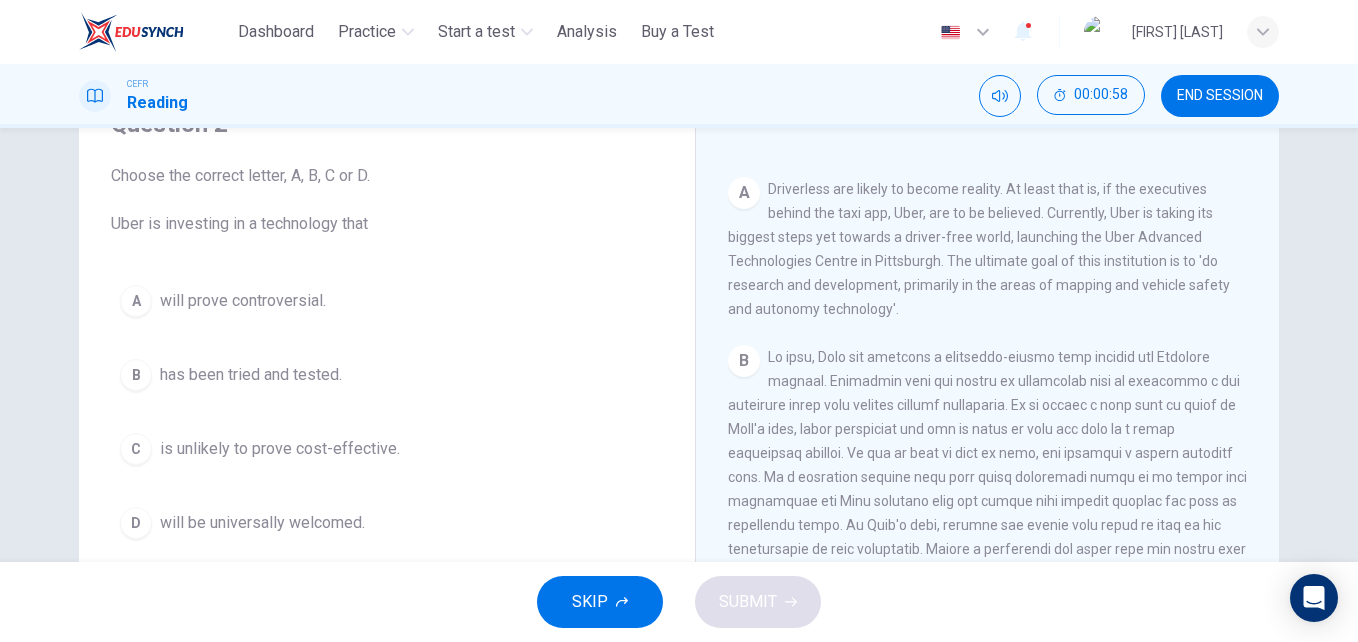 scroll, scrollTop: 200, scrollLeft: 0, axis: vertical 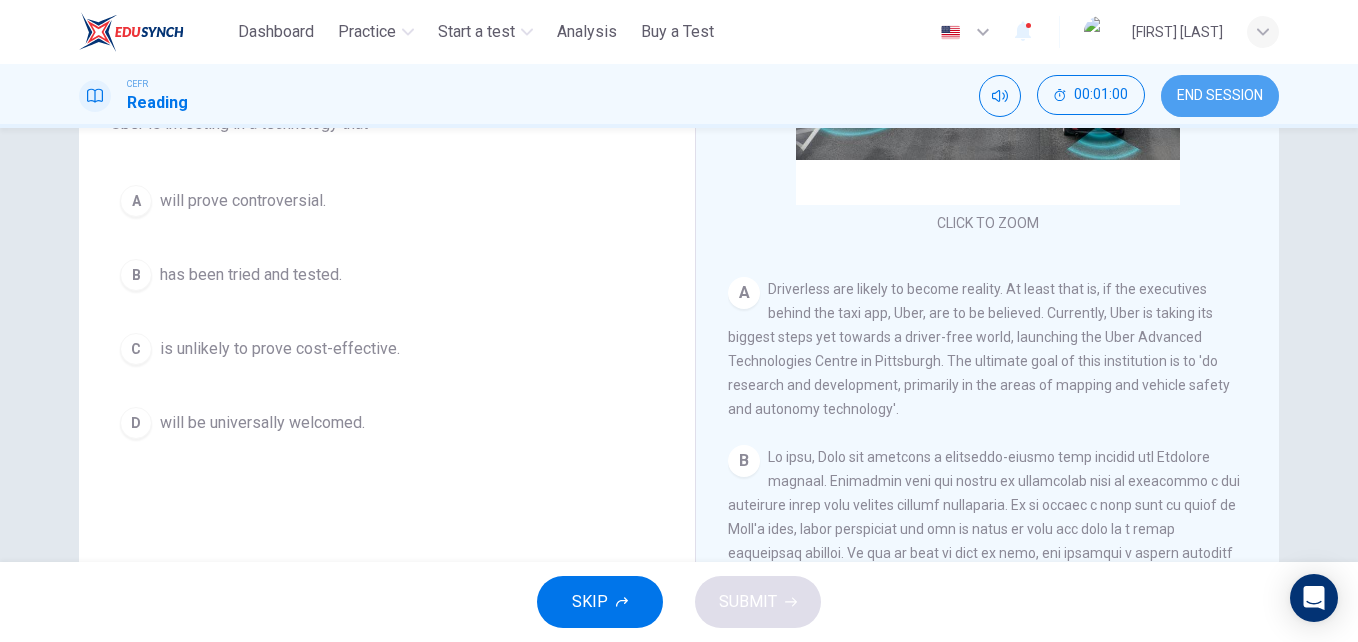 click on "END SESSION" at bounding box center (1220, 96) 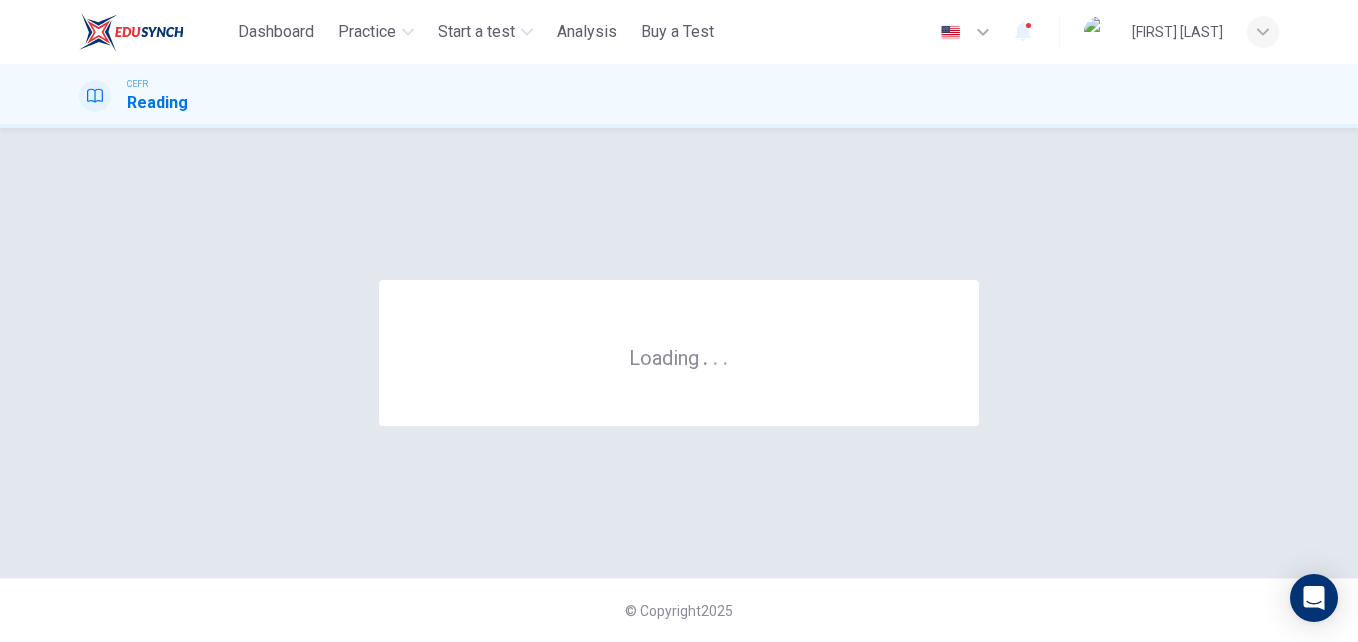 scroll, scrollTop: 0, scrollLeft: 0, axis: both 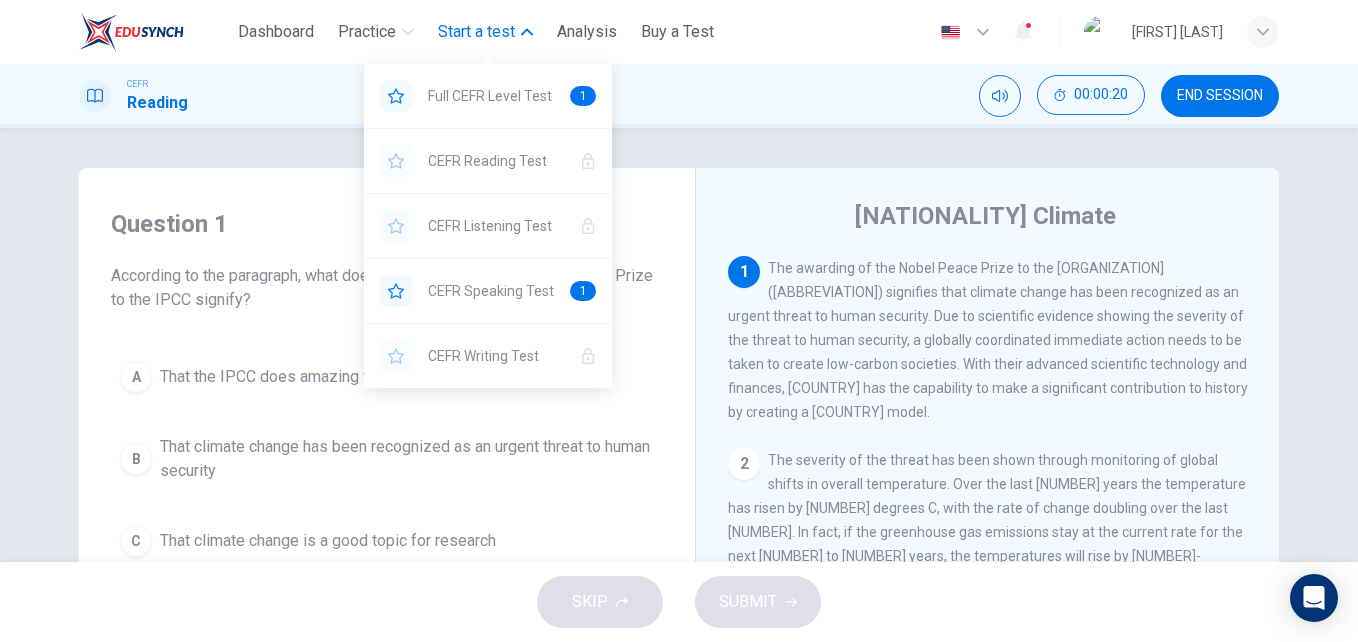 click on "Start a test" at bounding box center (476, 32) 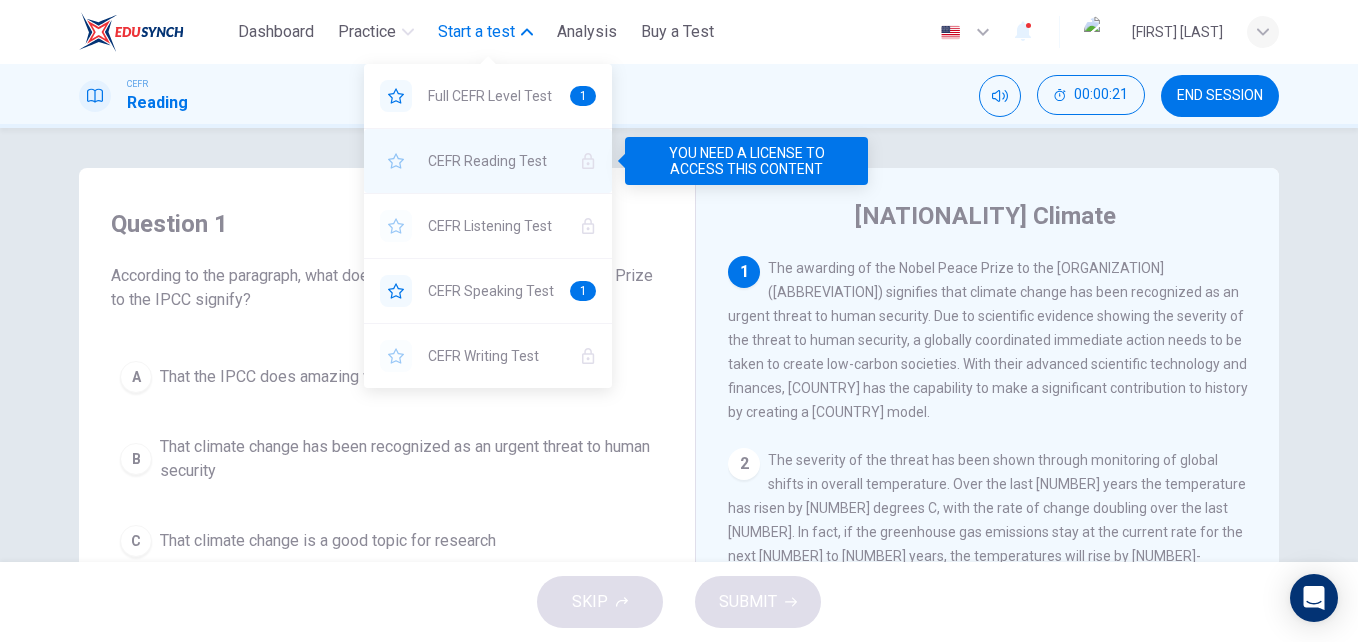 click on "CEFR Reading Test" at bounding box center (488, 161) 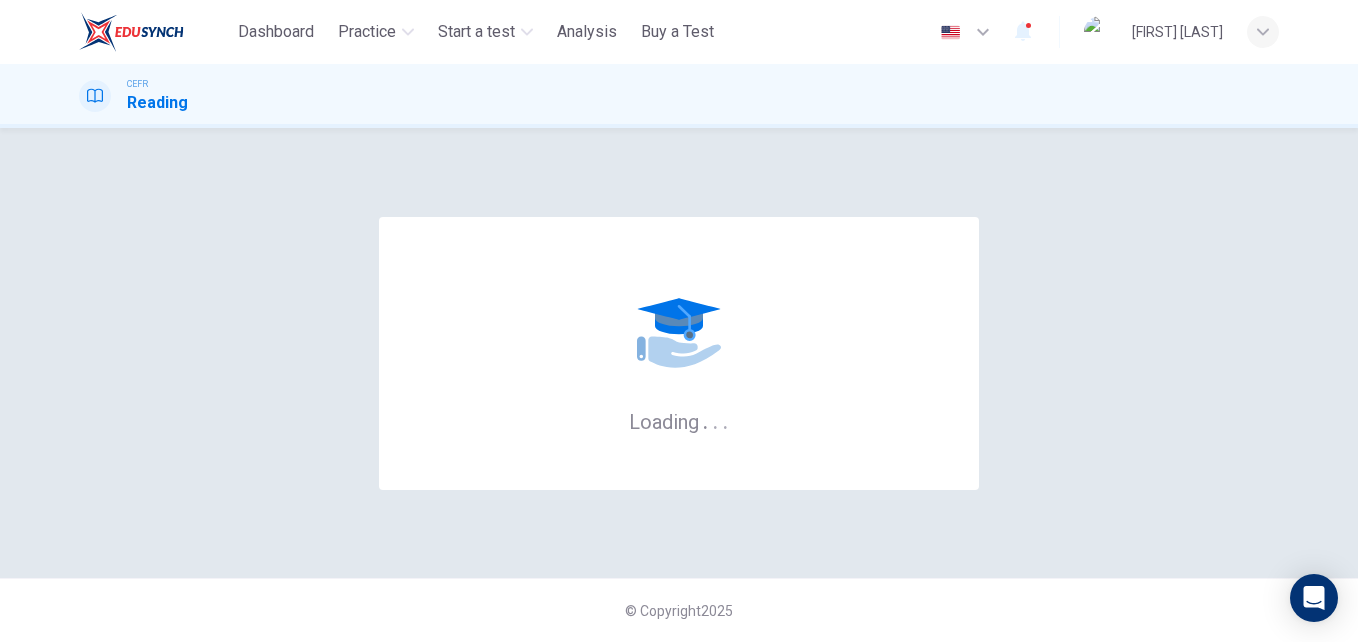 scroll, scrollTop: 0, scrollLeft: 0, axis: both 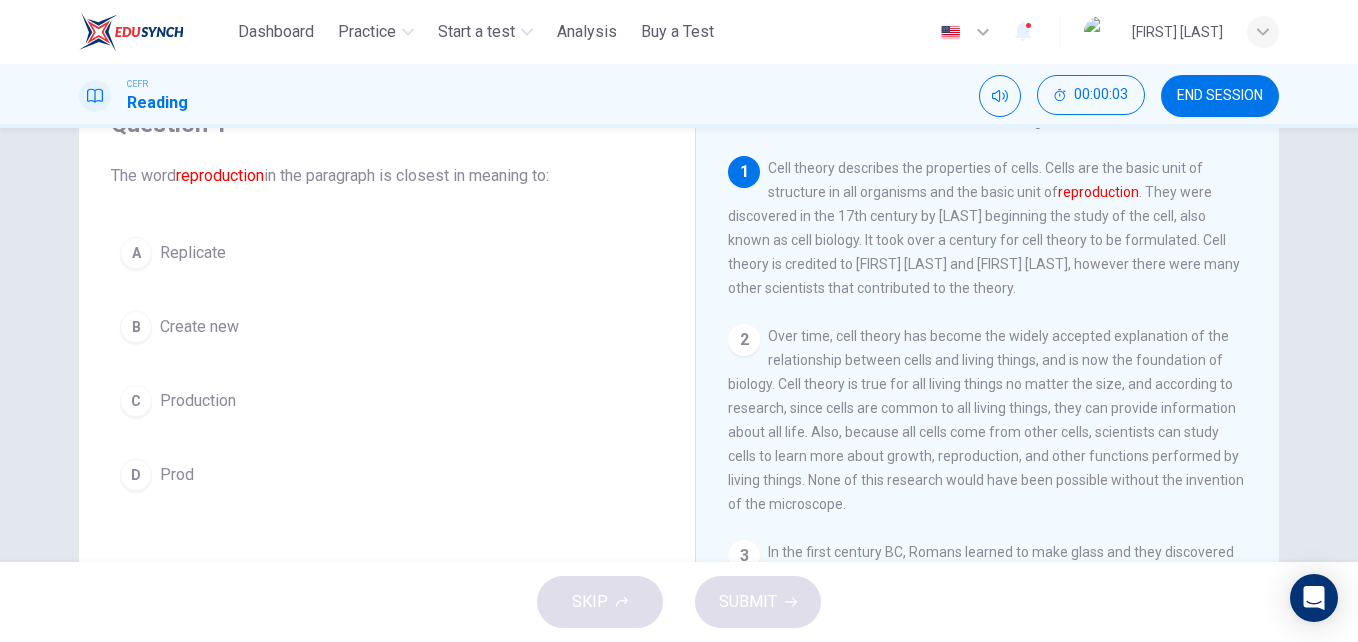 click on "Production" at bounding box center (193, 253) 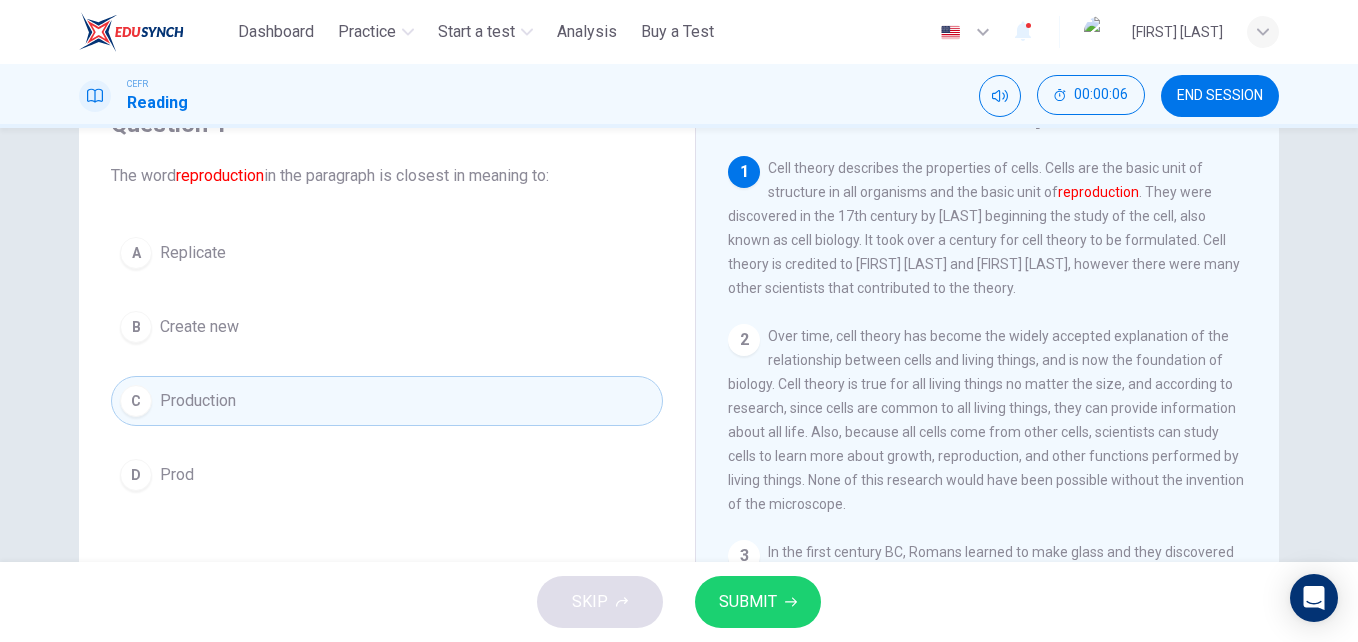 click at bounding box center [791, 602] 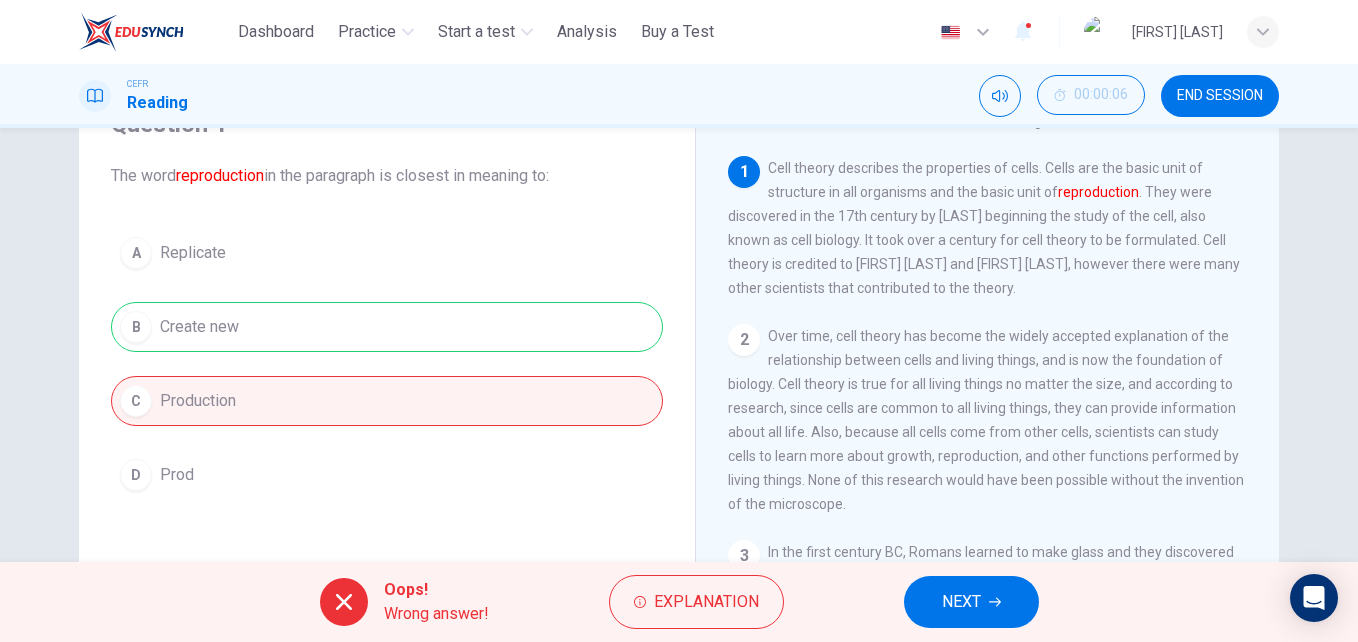 click on "NEXT" at bounding box center (971, 602) 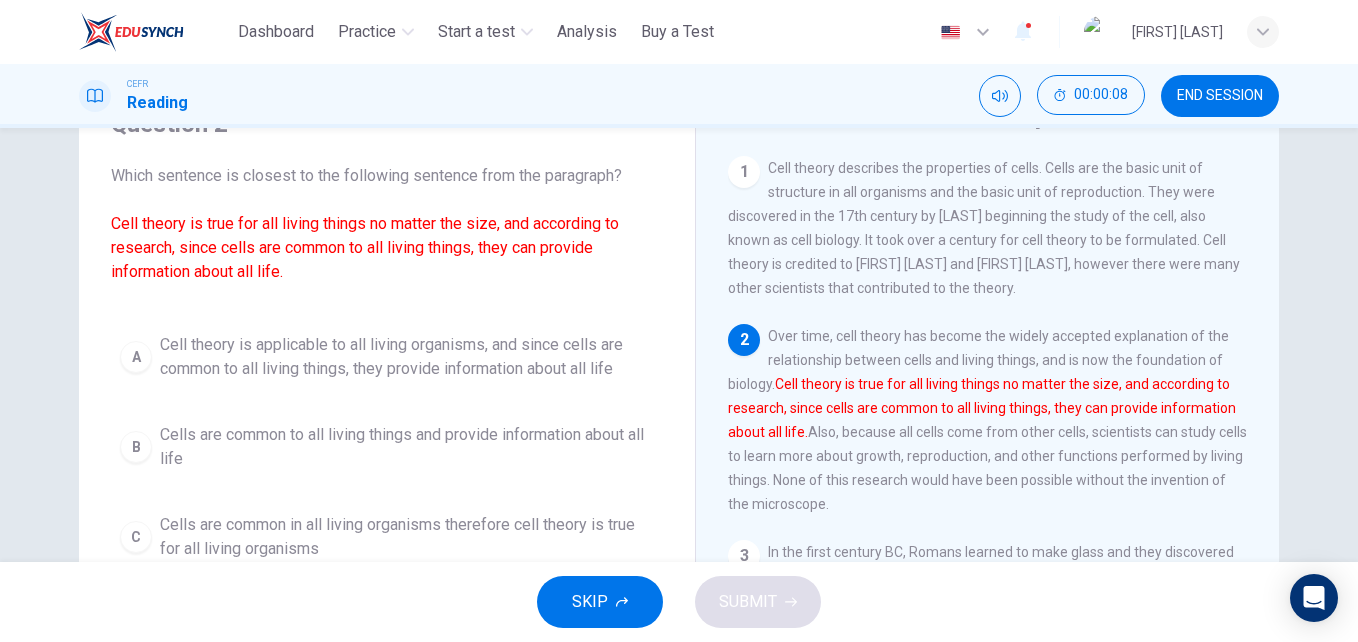 scroll, scrollTop: 200, scrollLeft: 0, axis: vertical 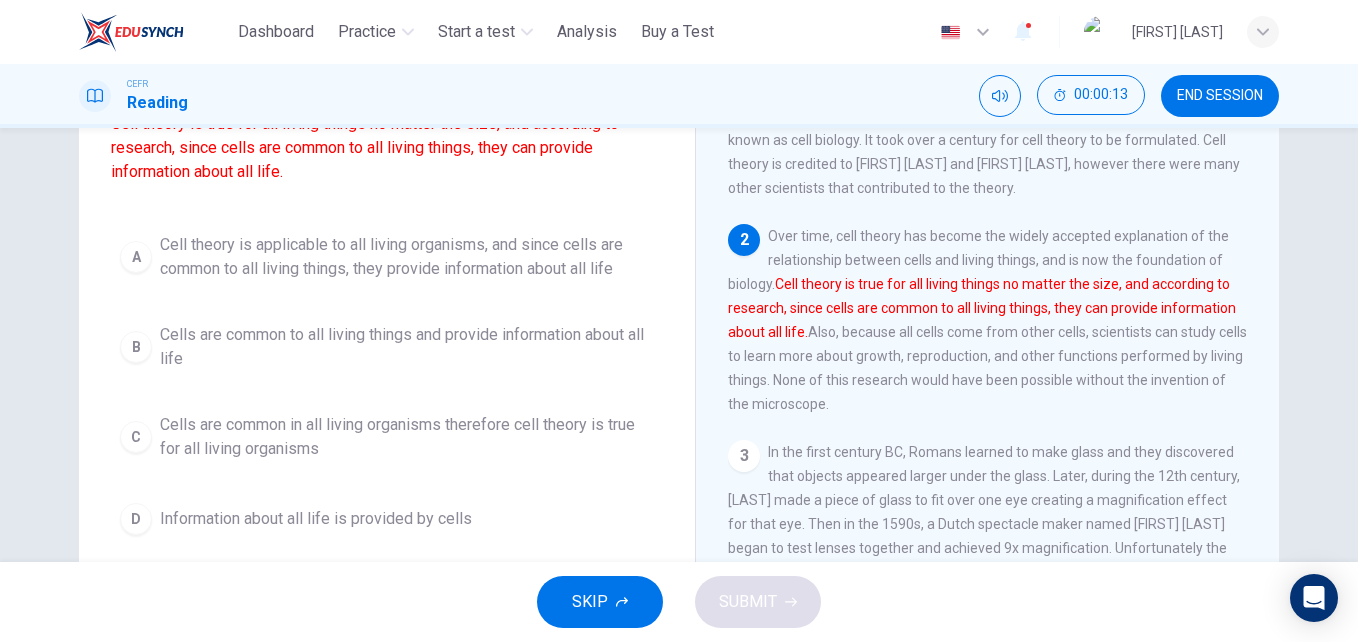click on "END SESSION" at bounding box center [1220, 96] 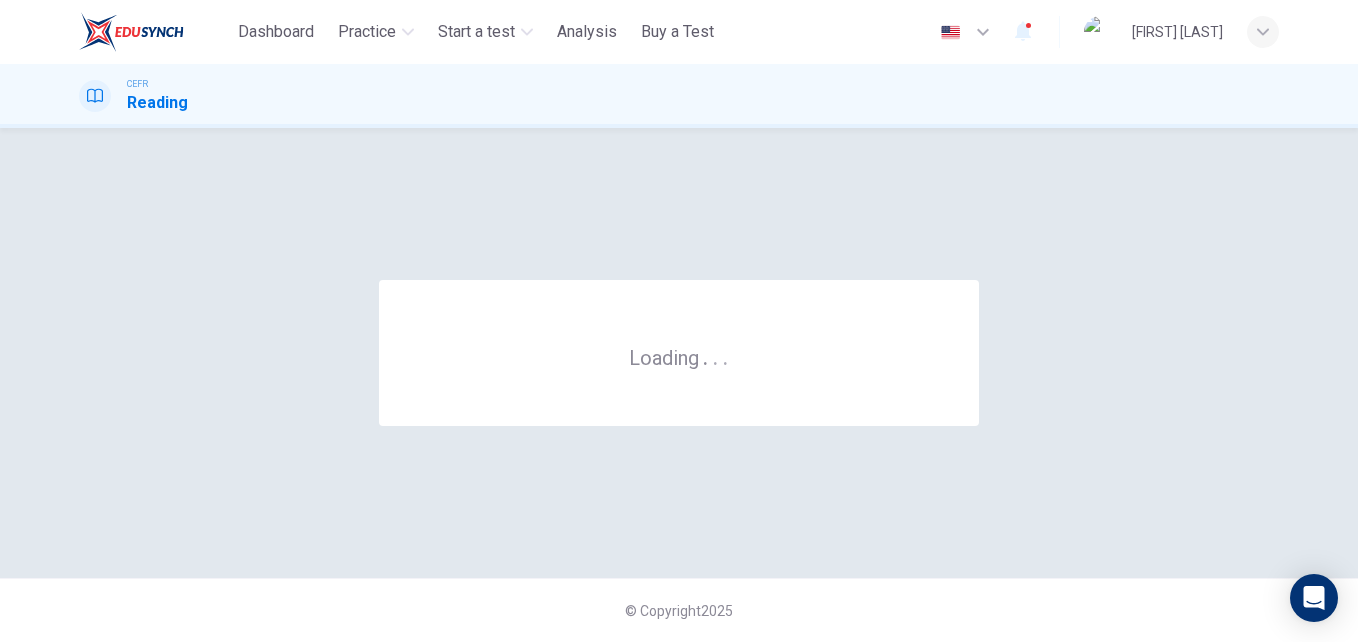 scroll, scrollTop: 0, scrollLeft: 0, axis: both 